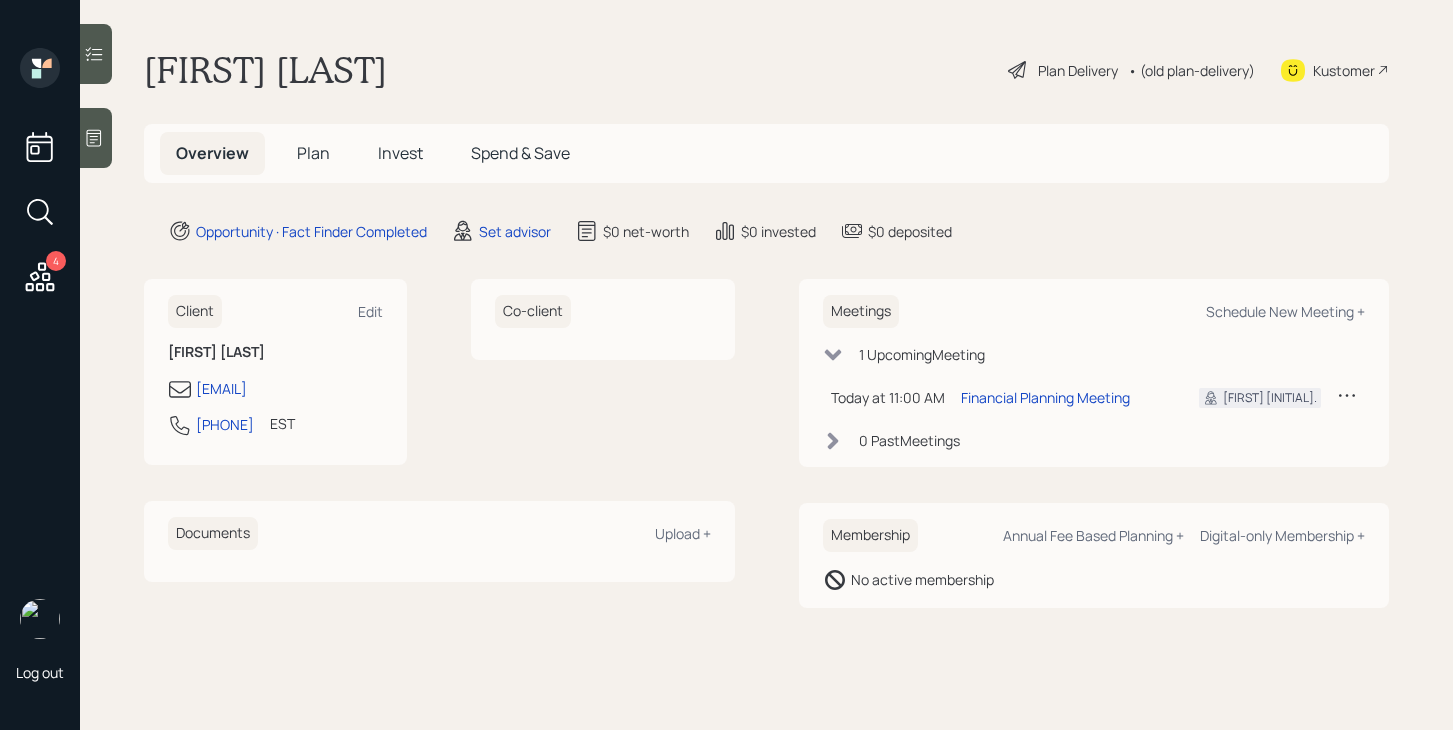 scroll, scrollTop: 0, scrollLeft: 0, axis: both 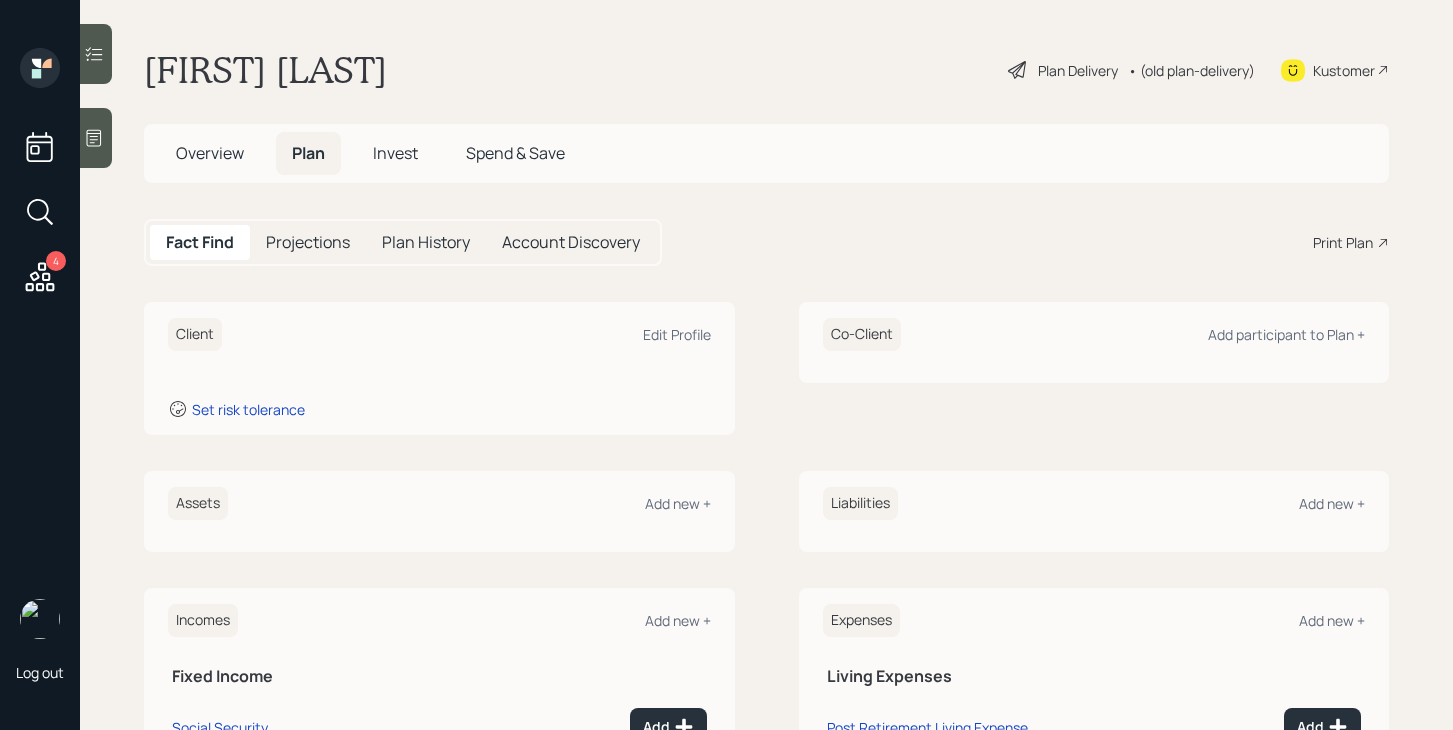 click on "Invest" at bounding box center [395, 153] 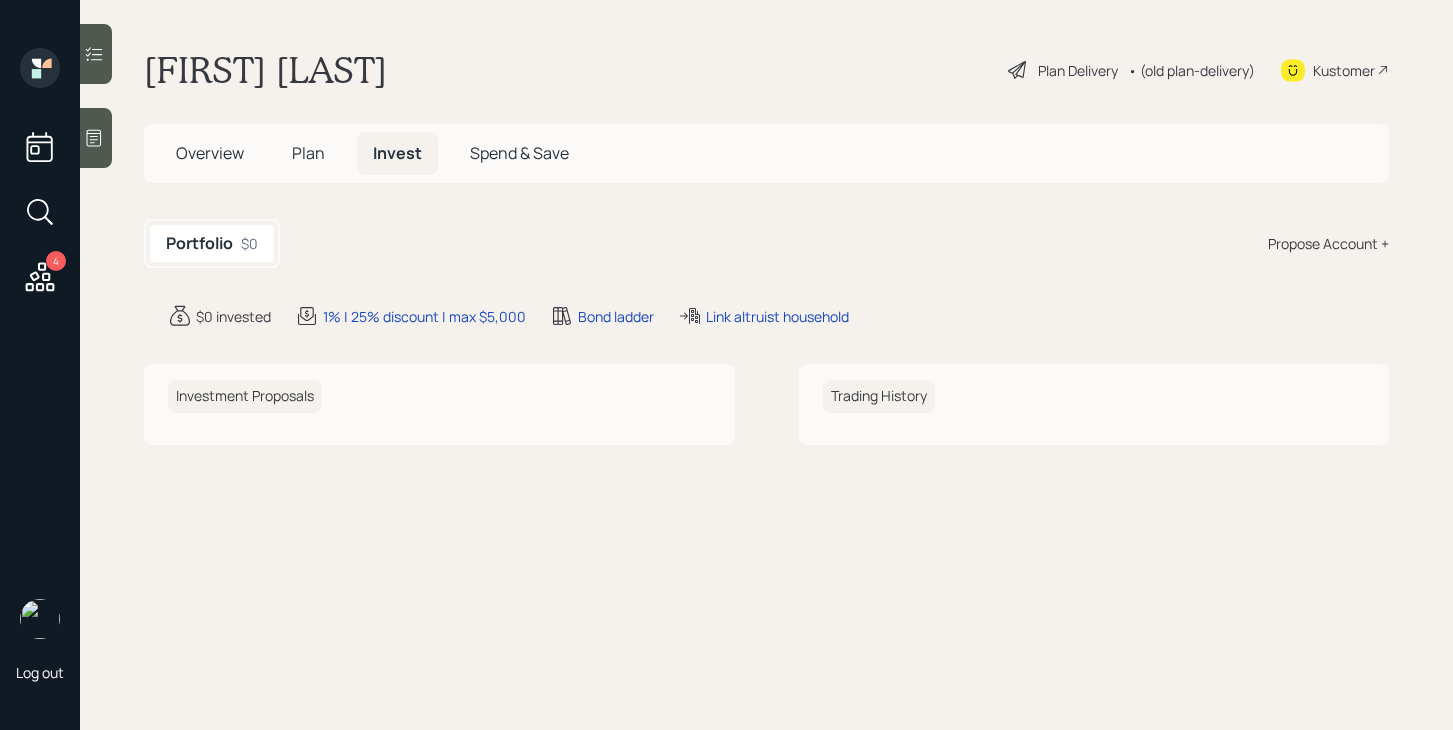 click on "Spend & Save" at bounding box center [519, 153] 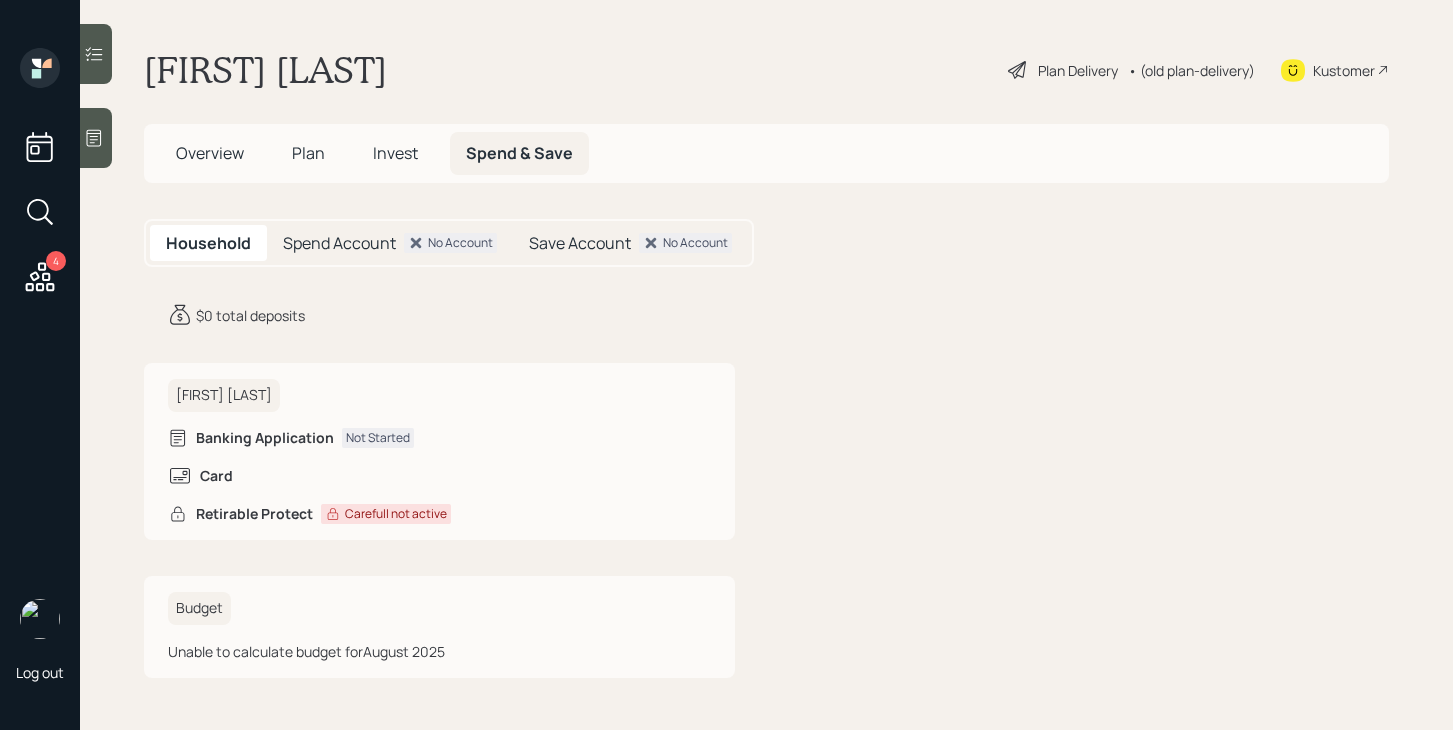 click on "Overview" at bounding box center (210, 153) 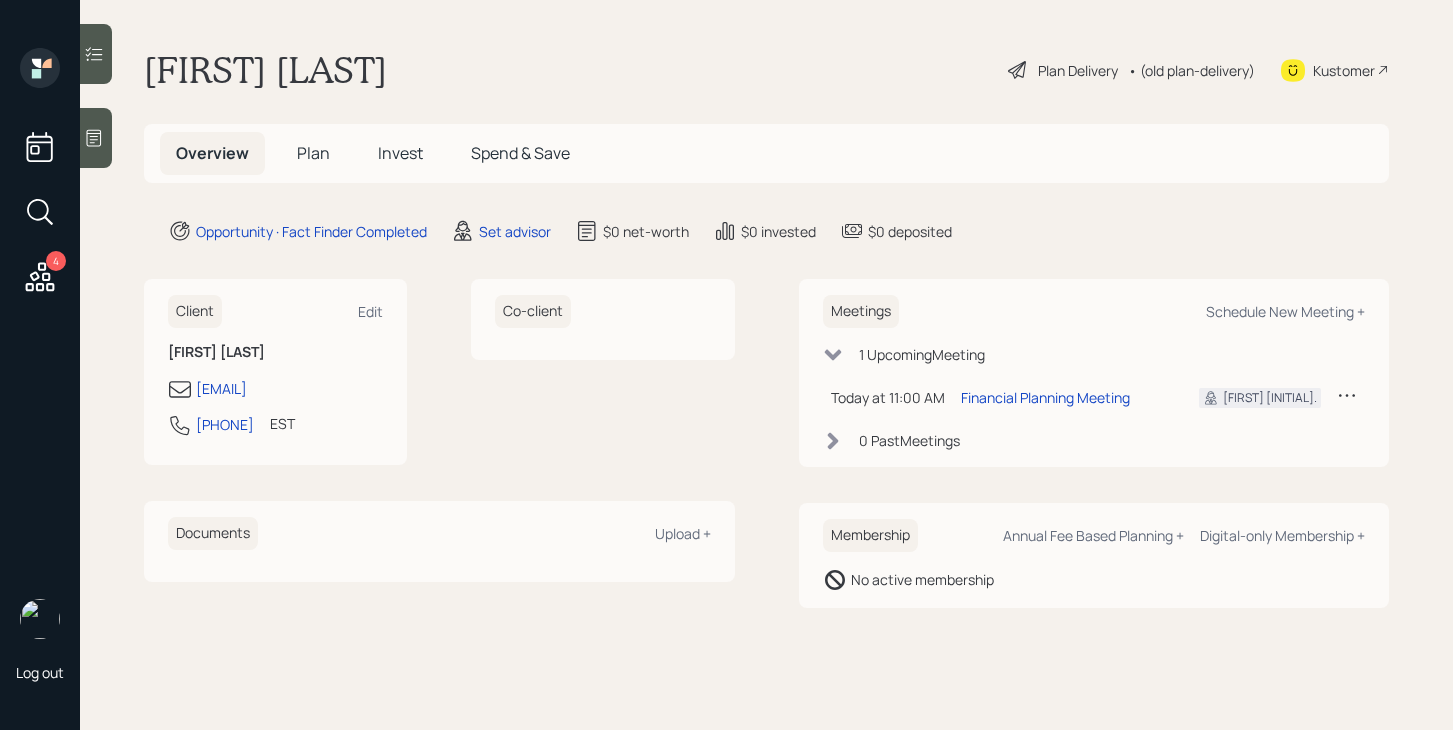 click on "[FIRST] [LAST] Plan Delivery • (old plan-delivery) Kustomer Overview Plan Invest Spend & Save Opportunity ·
Fact Finder Completed Set advisor $0 net-worth $0 invested $0 deposited Client Edit [FIRST] [LAST] [EMAIL] [PHONE] EST Currently 11:00 AM Co-client Documents Upload + Meetings Schedule New Meeting + 1 Upcoming Meeting Today at 11:00 AM Wednesday, August 6, 2025 11:00 AM EDT Financial Planning Meeting [PERSON] 0 Past Meetings Membership Annual Fee Based Planning + Digital-only Membership + No active membership" at bounding box center (766, 365) 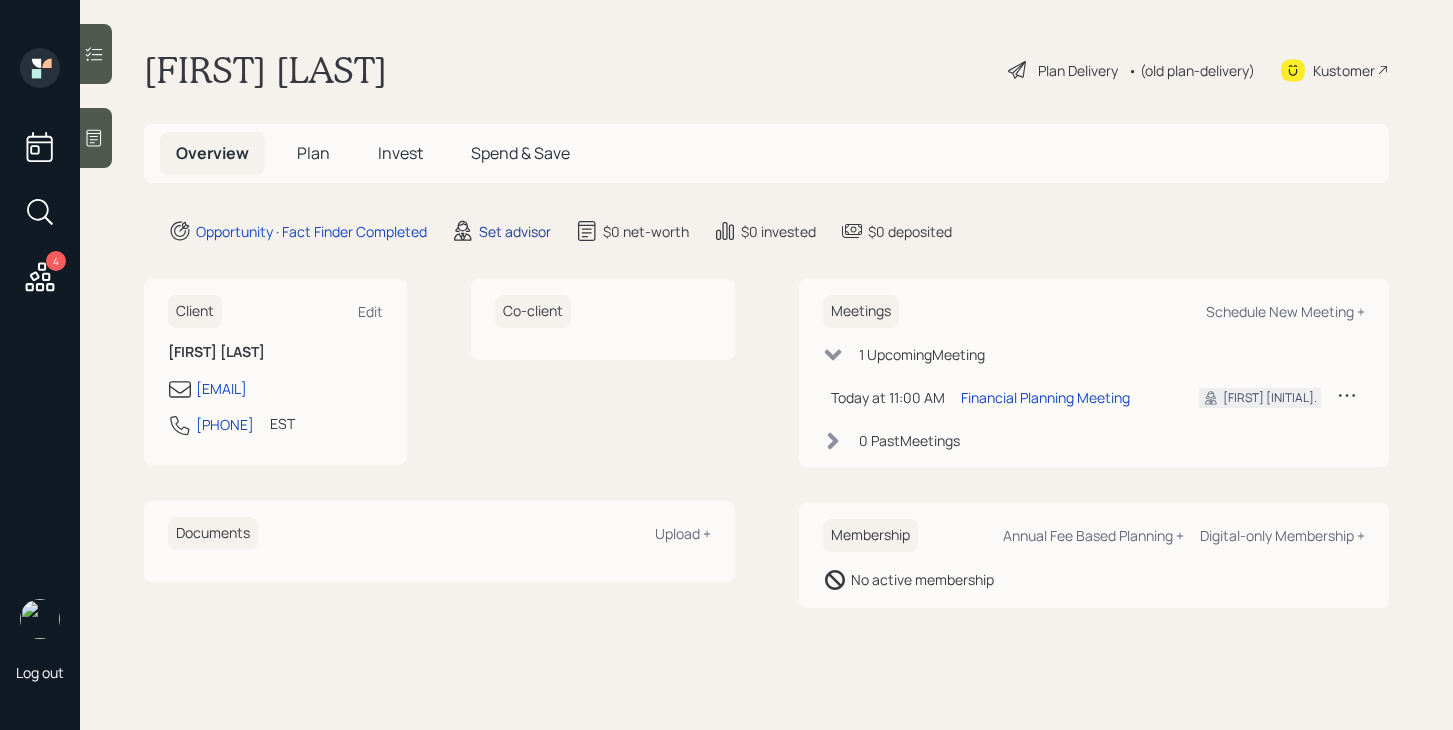 click on "Set advisor" at bounding box center (515, 231) 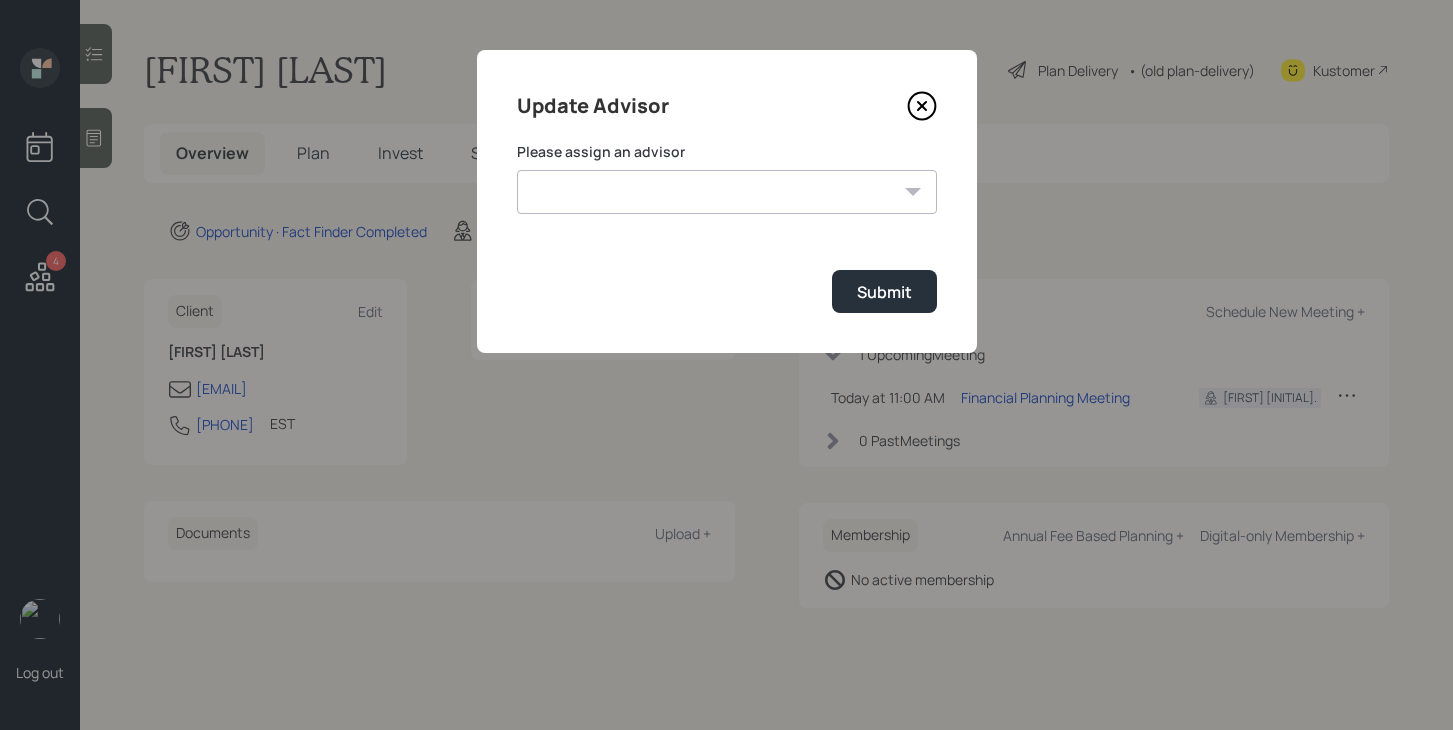 click on "Jonah Coleman Tyler End Michael Russo Treva Nostdahl Eric Schwartz James DiStasi Hunter Neumayer Sami Boghos Harrison Schaefer" at bounding box center (727, 192) 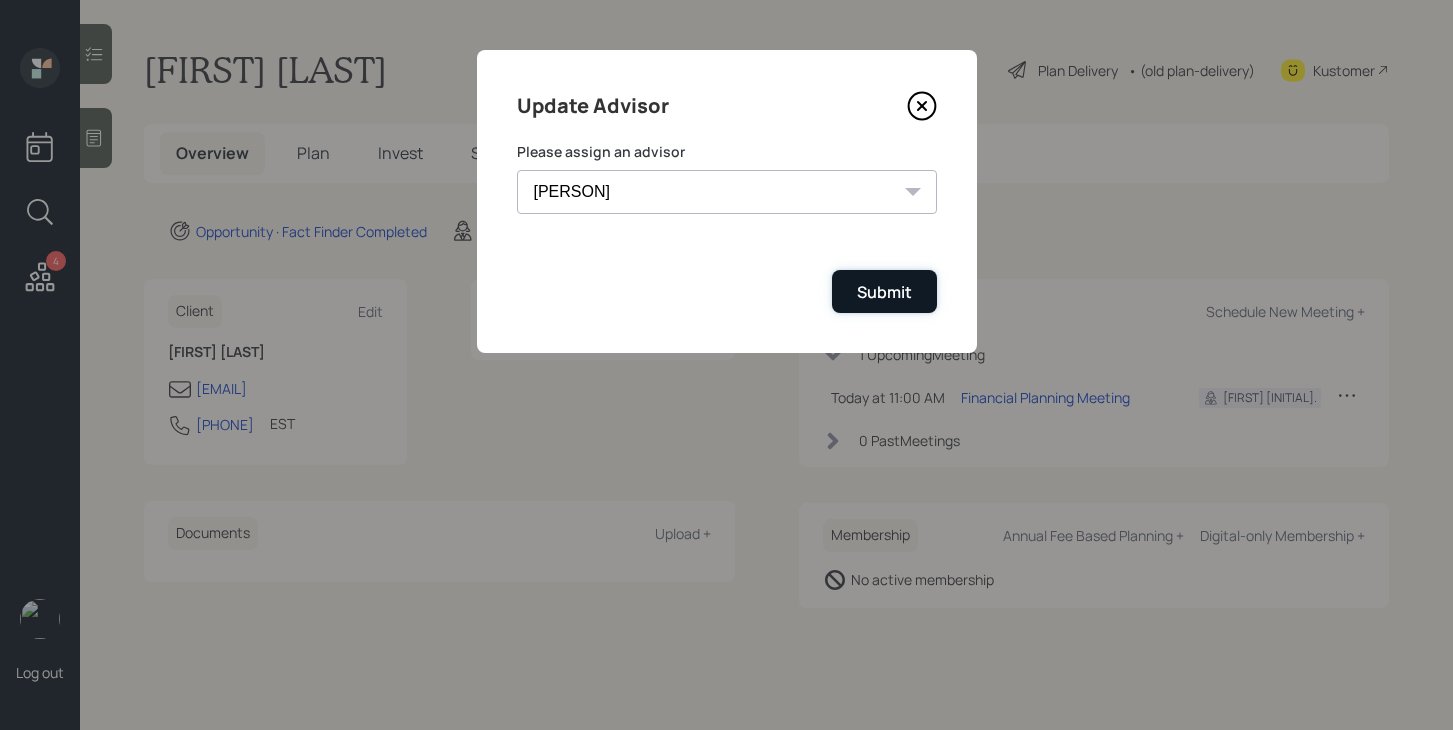 click on "Submit" at bounding box center (884, 292) 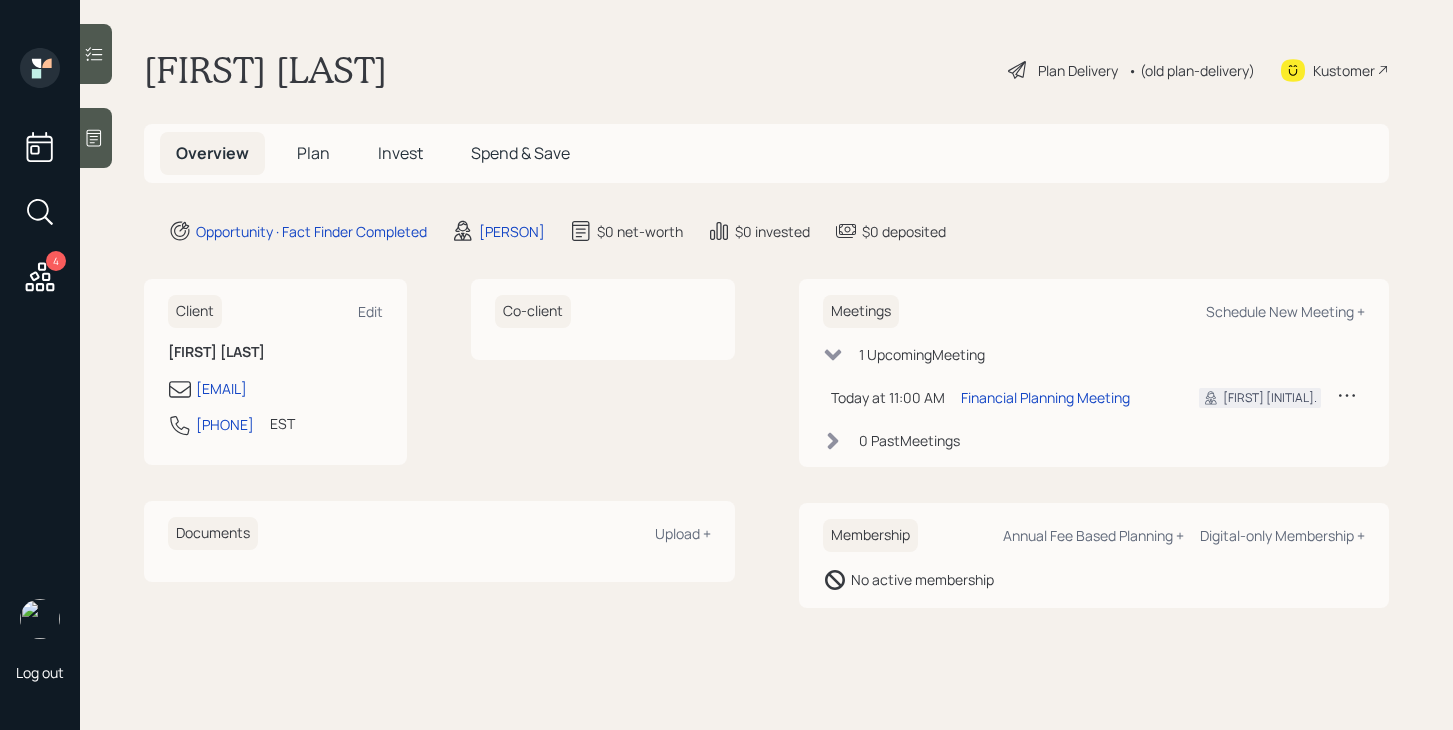 click at bounding box center [96, 138] 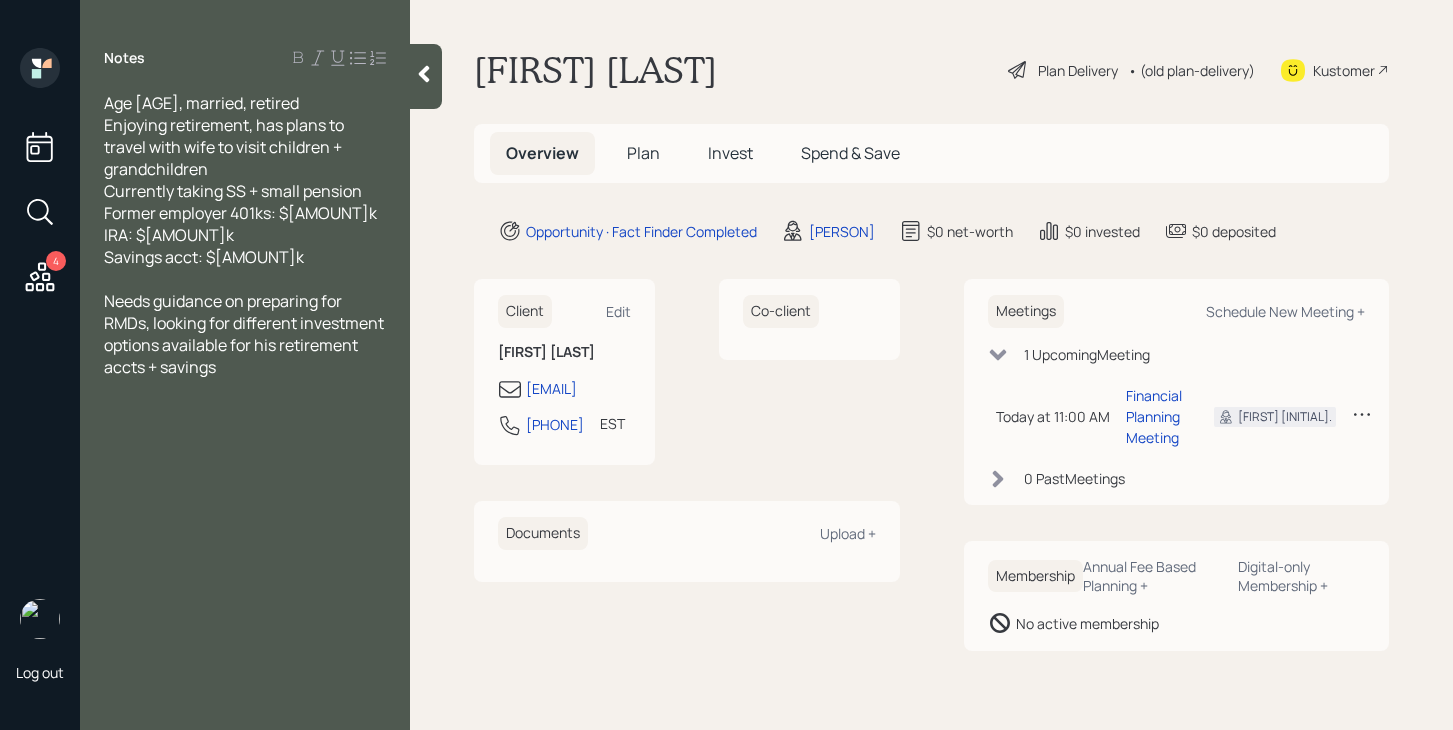 click on "Plan" at bounding box center (643, 153) 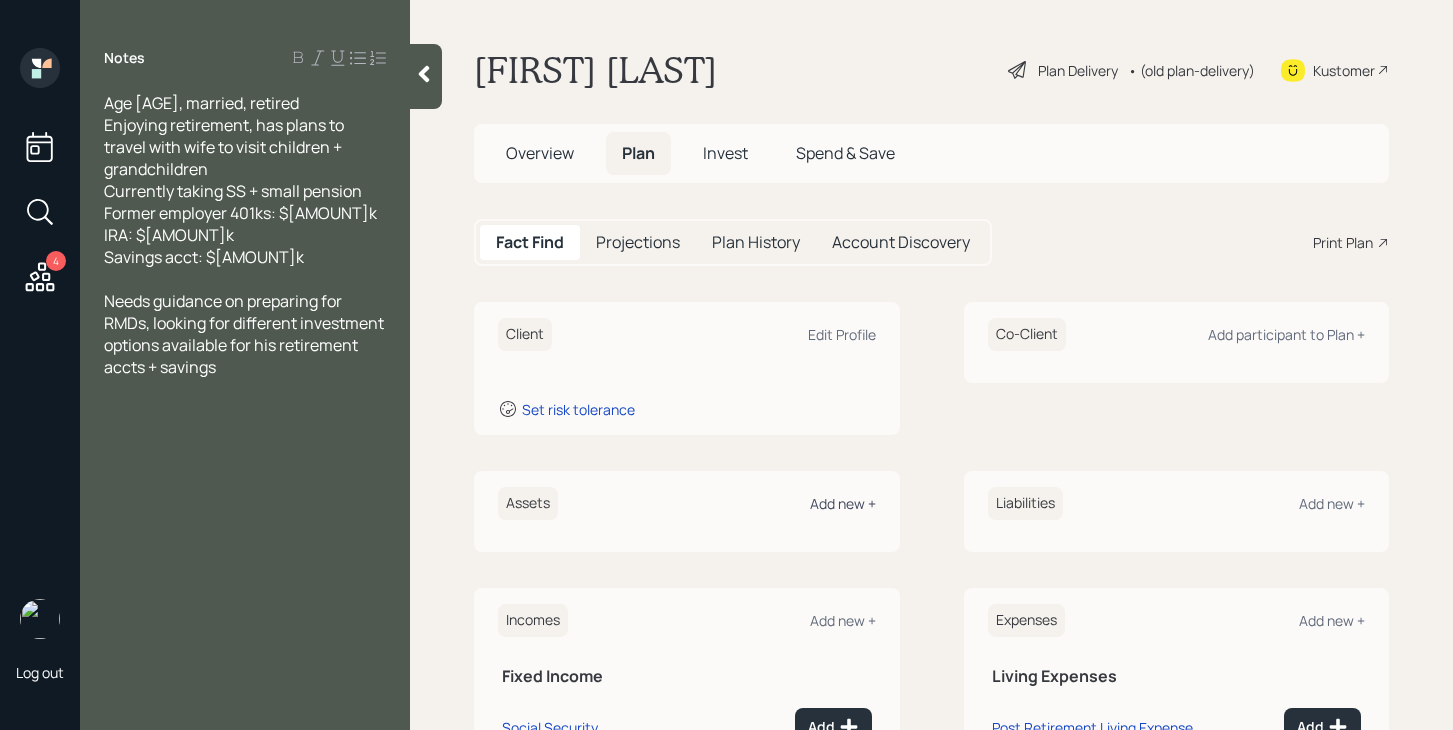 click on "Add new +" at bounding box center [843, 503] 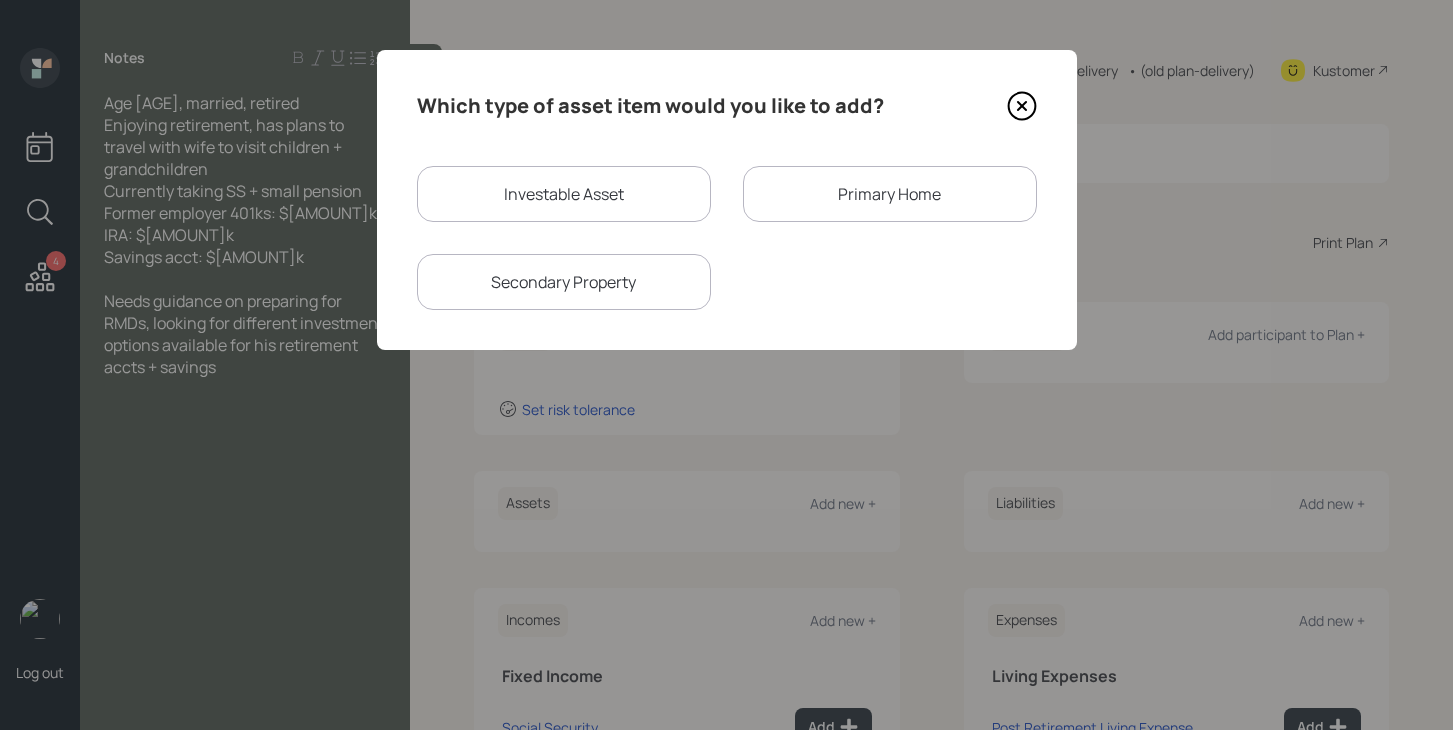 click on "Investable Asset" at bounding box center (564, 194) 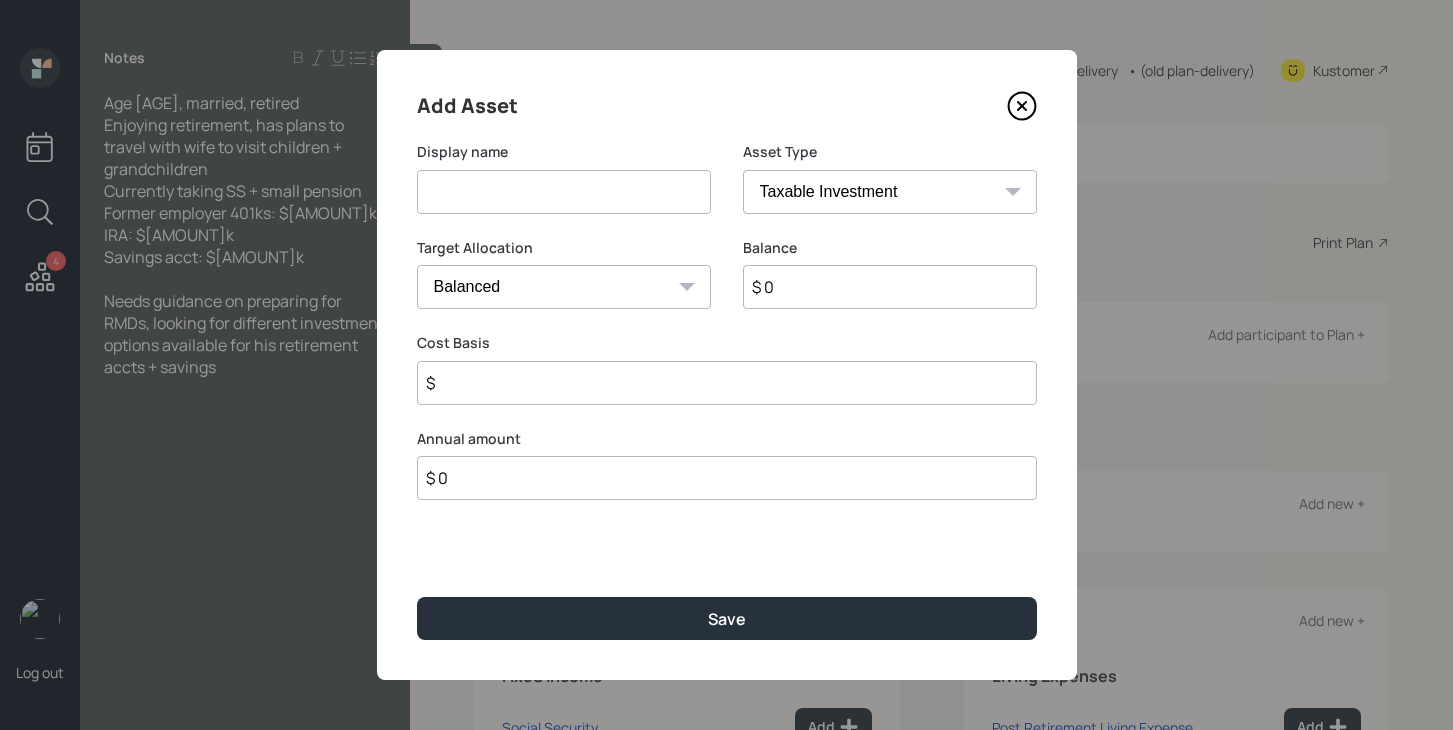 click at bounding box center [564, 192] 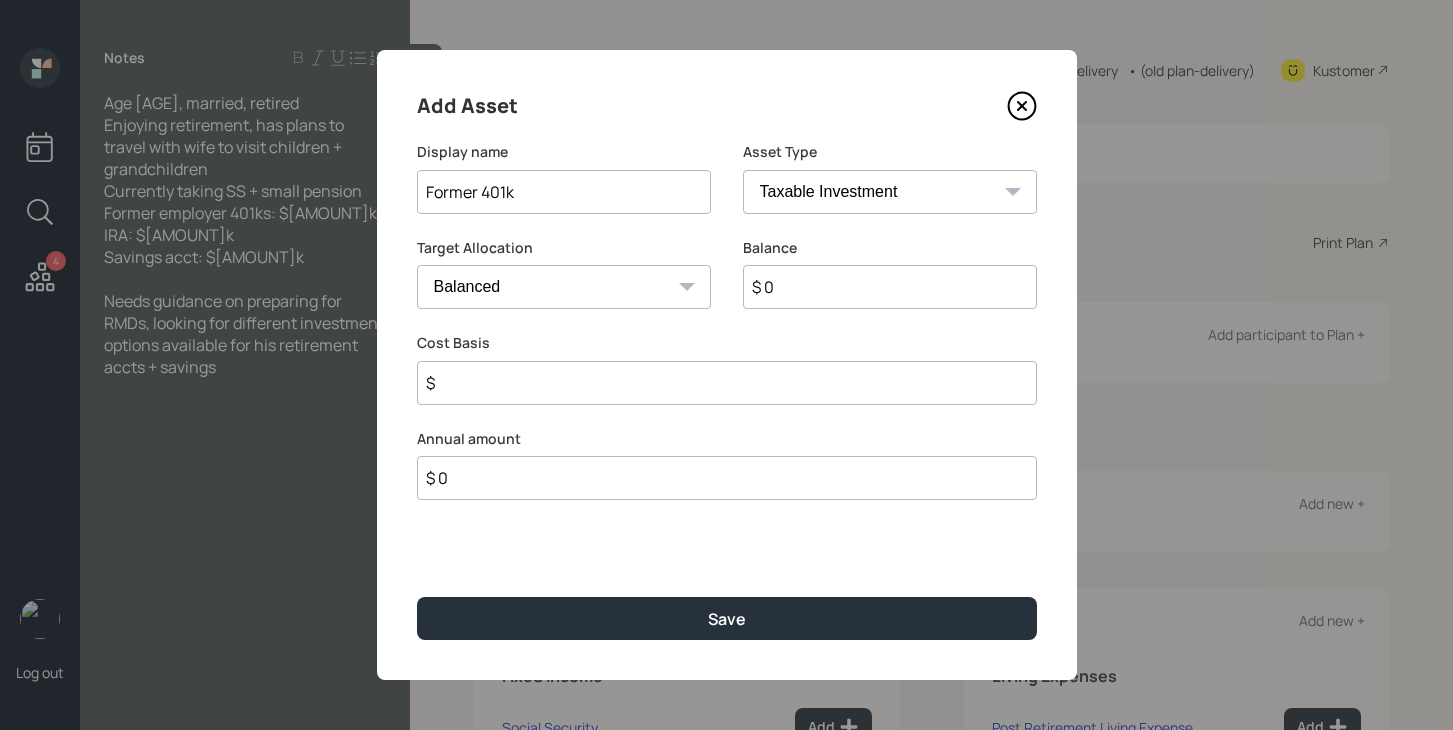 type on "Former 401k" 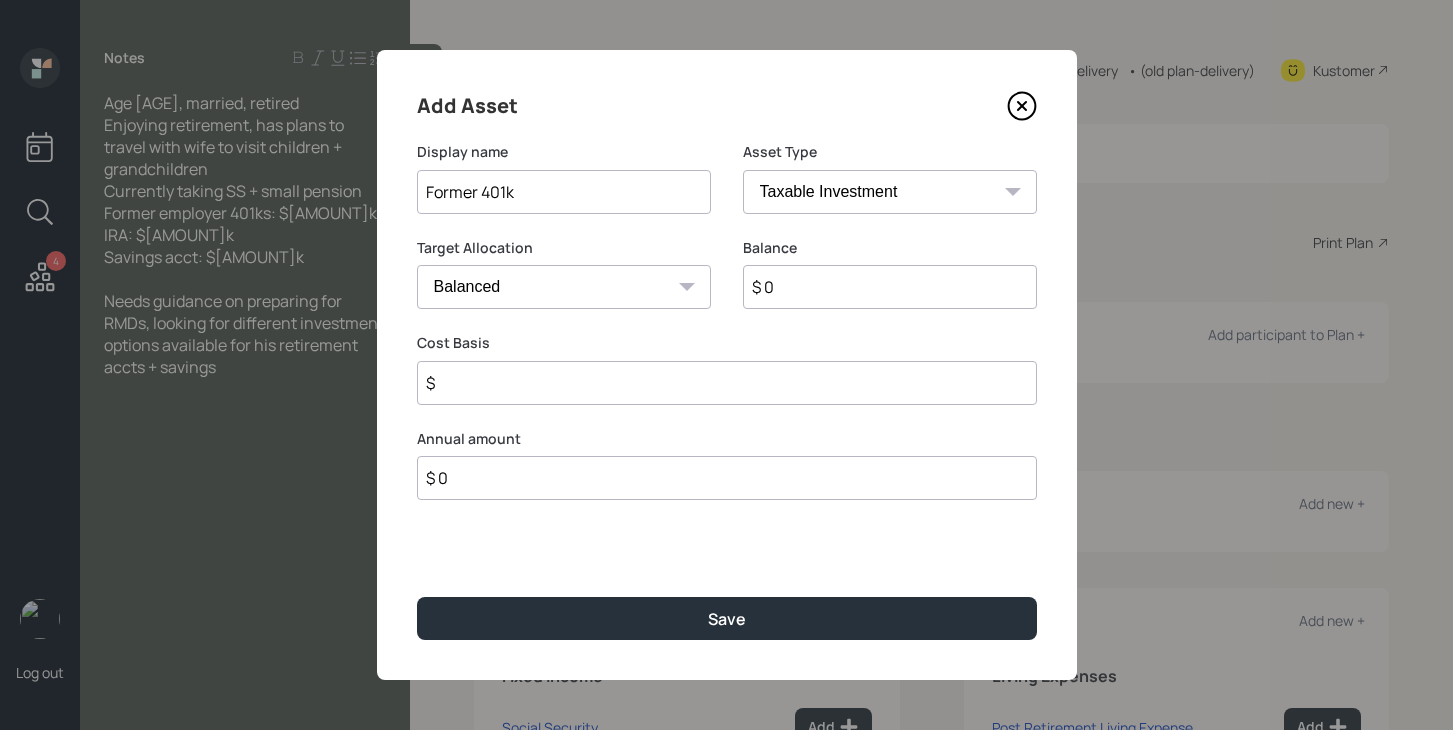 click on "SEP IRA IRA Roth IRA 401(k) Roth 401(k) 403(b) Roth 403(b) 457(b) Roth 457(b) Health Savings Account 529 Taxable Investment Checking / Savings Emergency Fund" at bounding box center (890, 192) 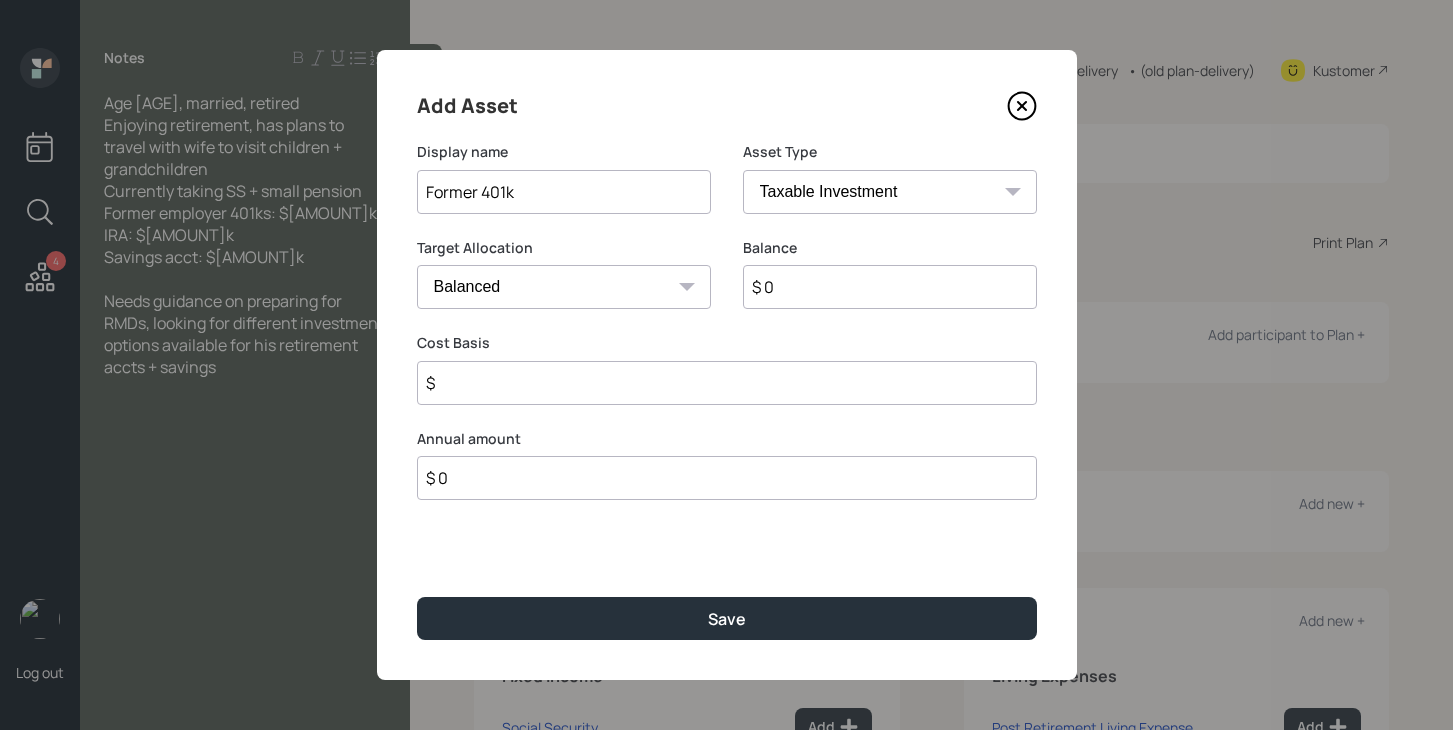 select on "company_sponsored" 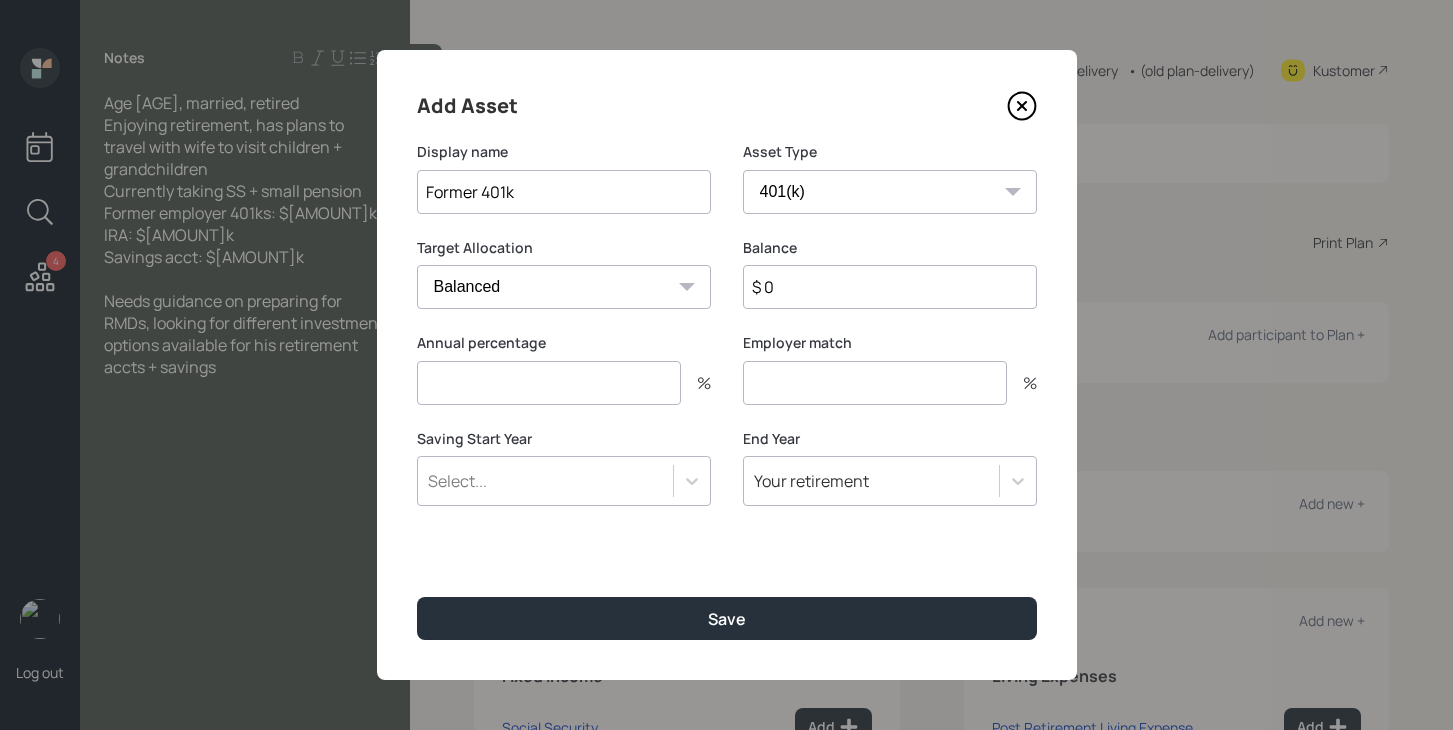 click on "$ 0" at bounding box center (890, 287) 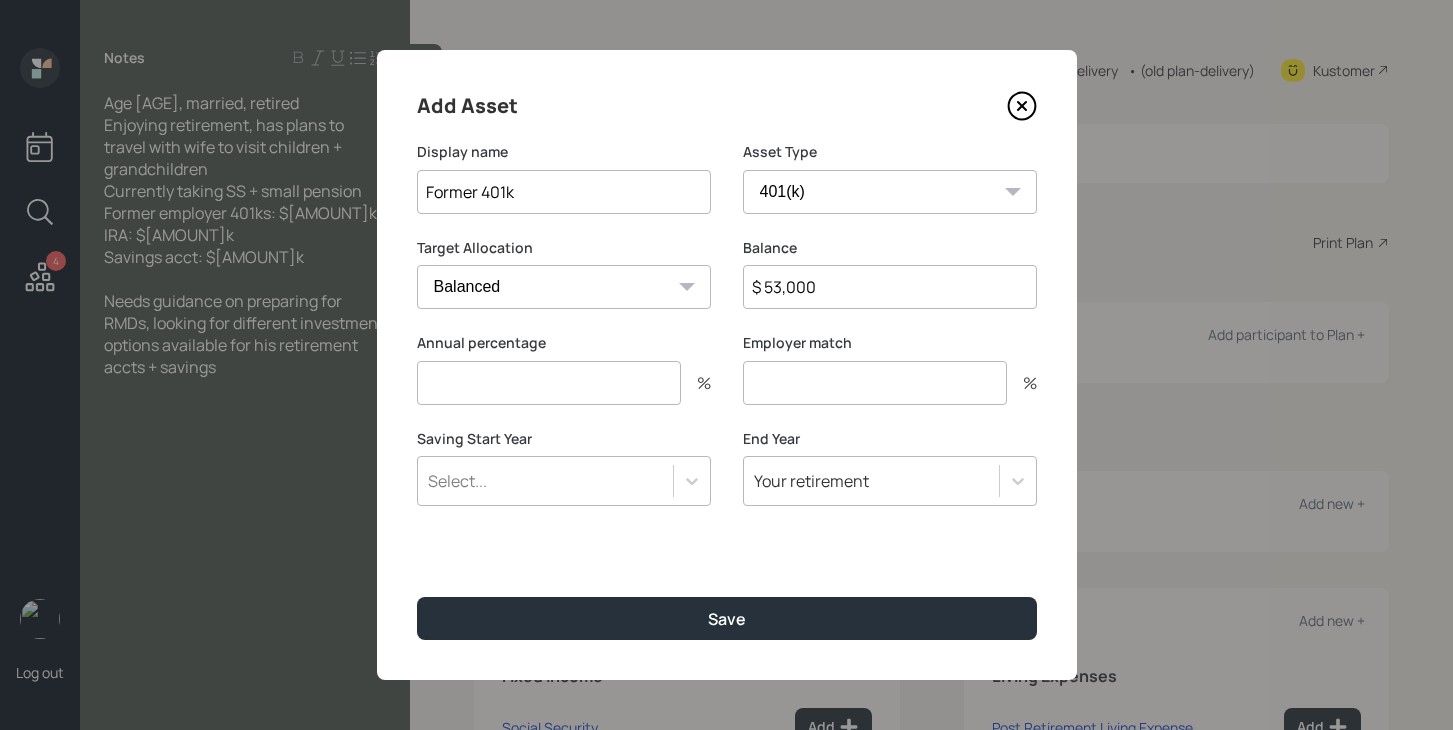 type on "$ 53,000" 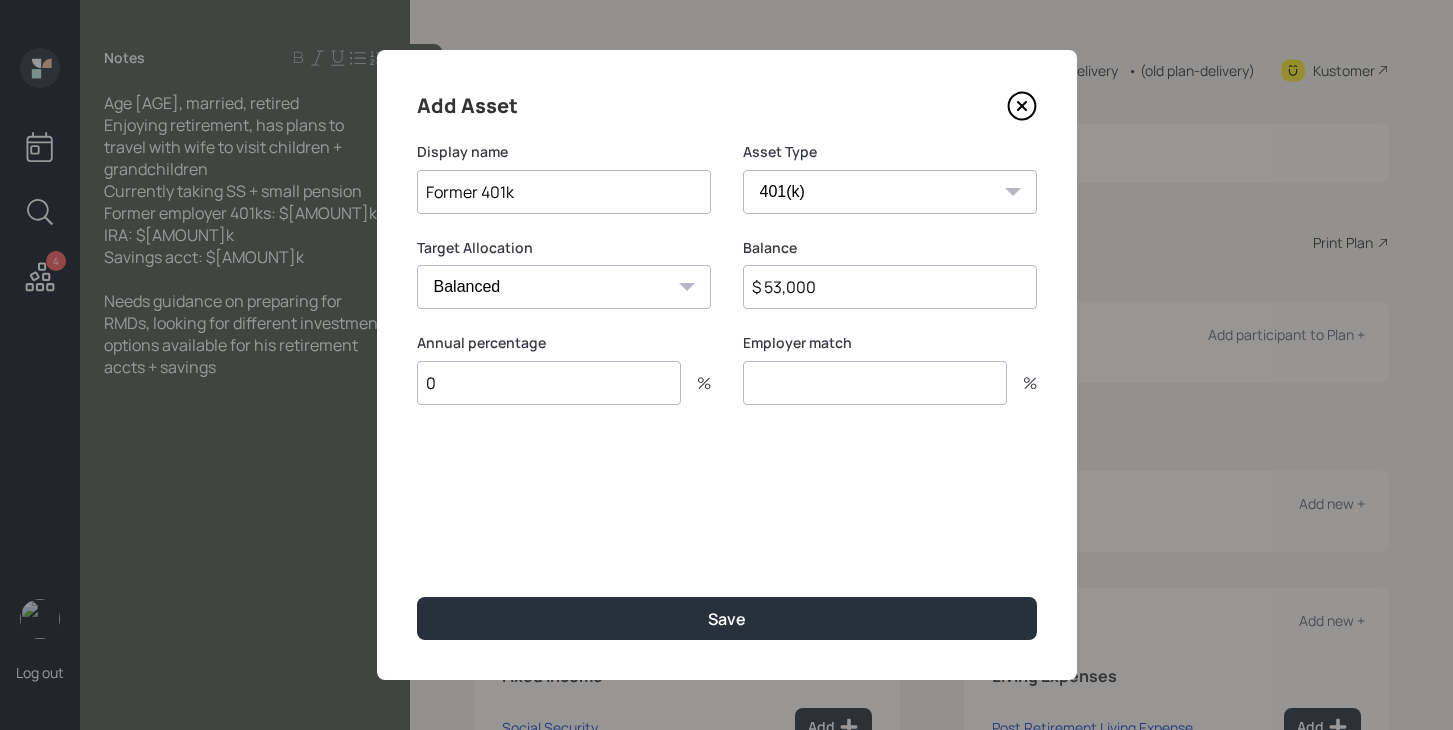 type on "0" 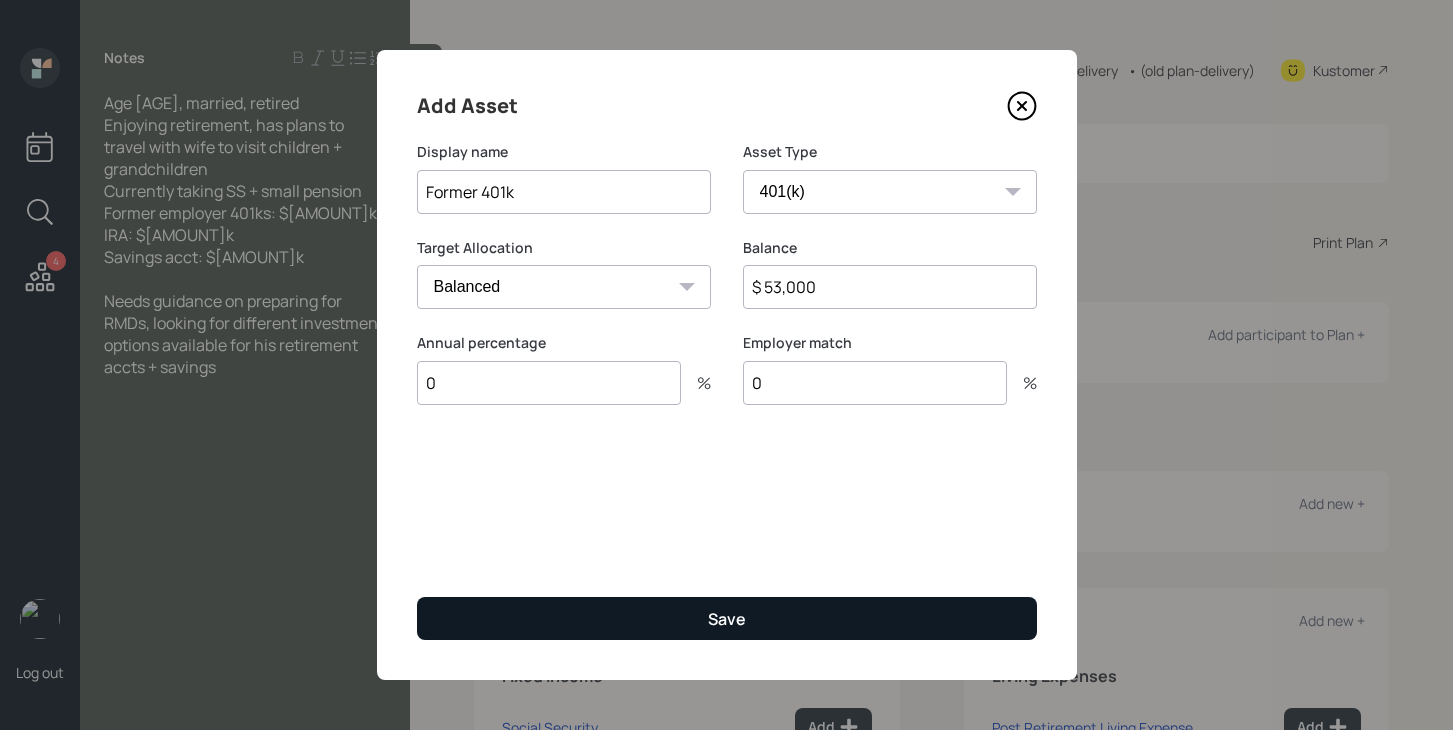 type on "0" 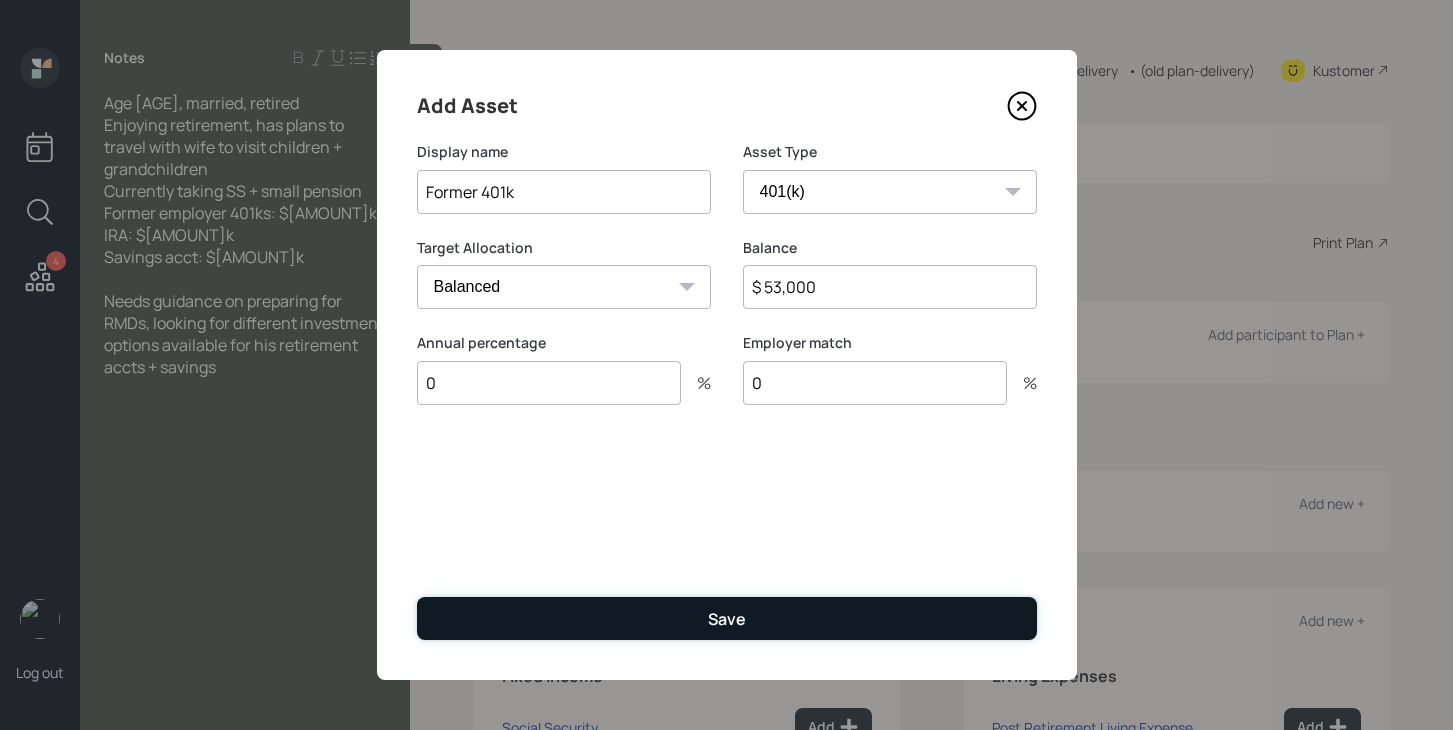 click on "Save" at bounding box center [727, 619] 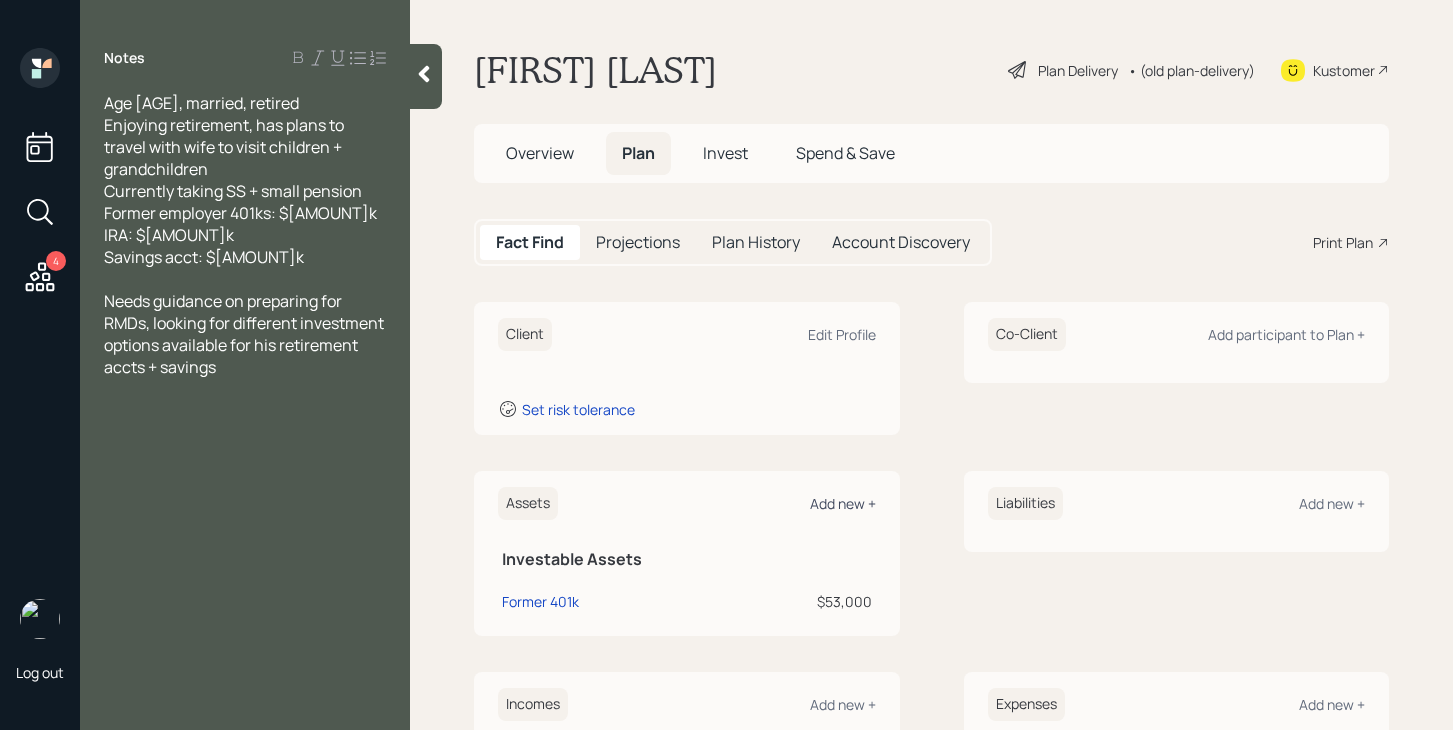 click on "Add new +" at bounding box center (843, 503) 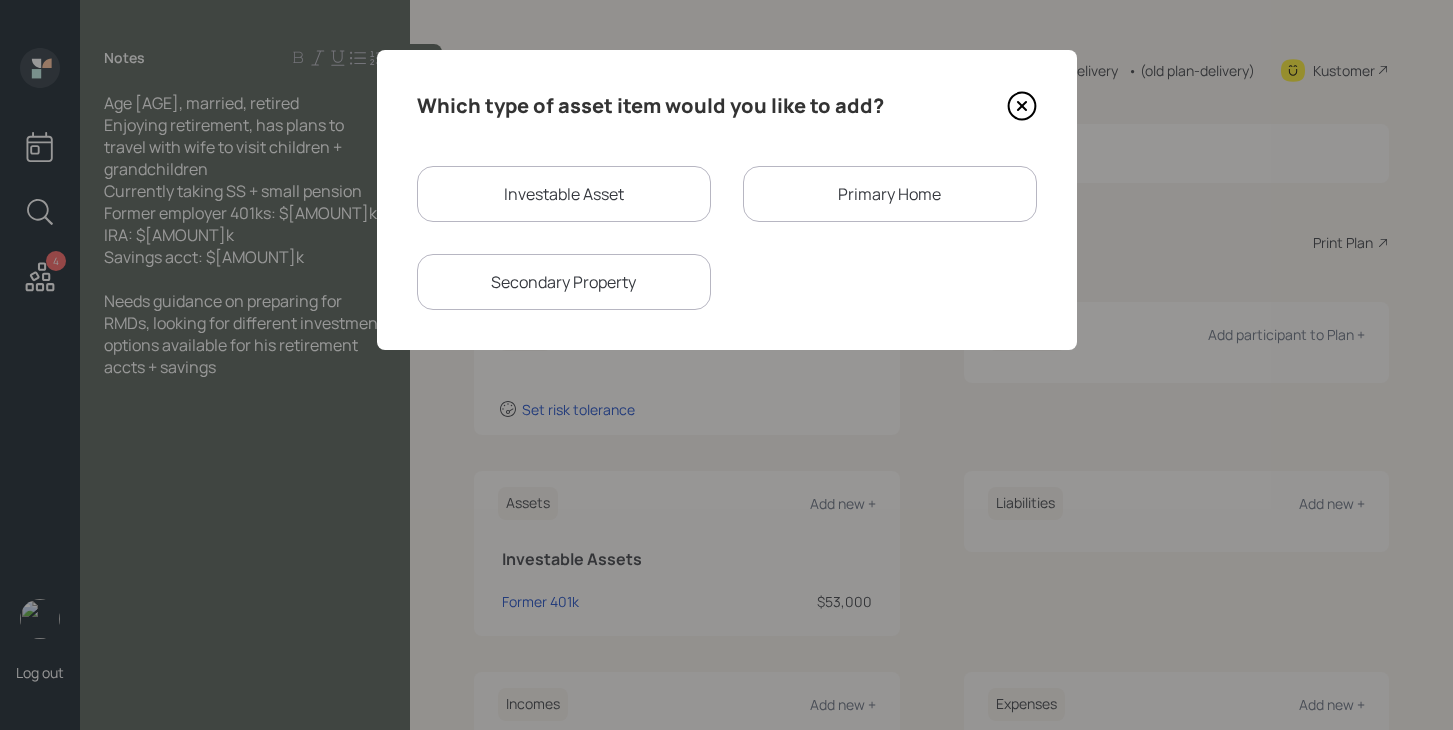 click on "Investable Asset" at bounding box center [564, 194] 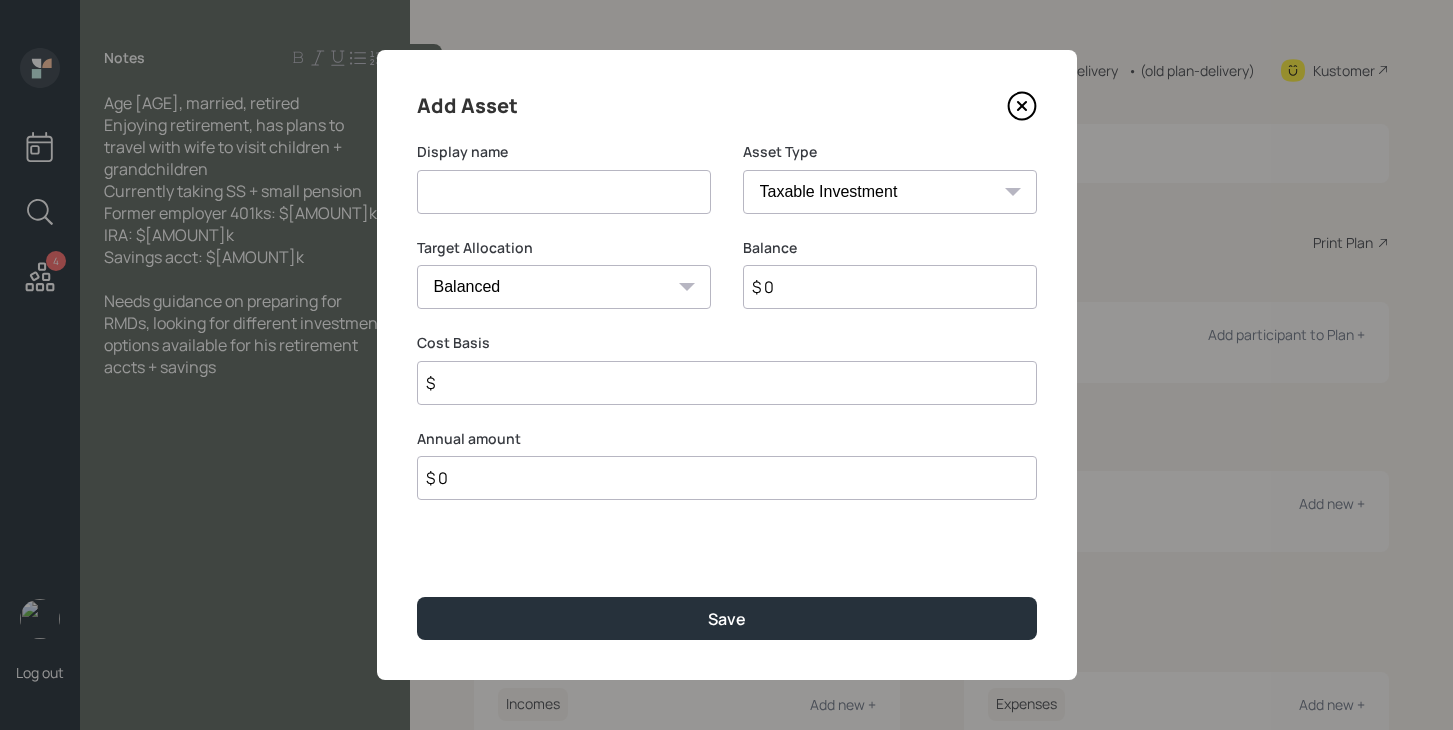 click at bounding box center (564, 192) 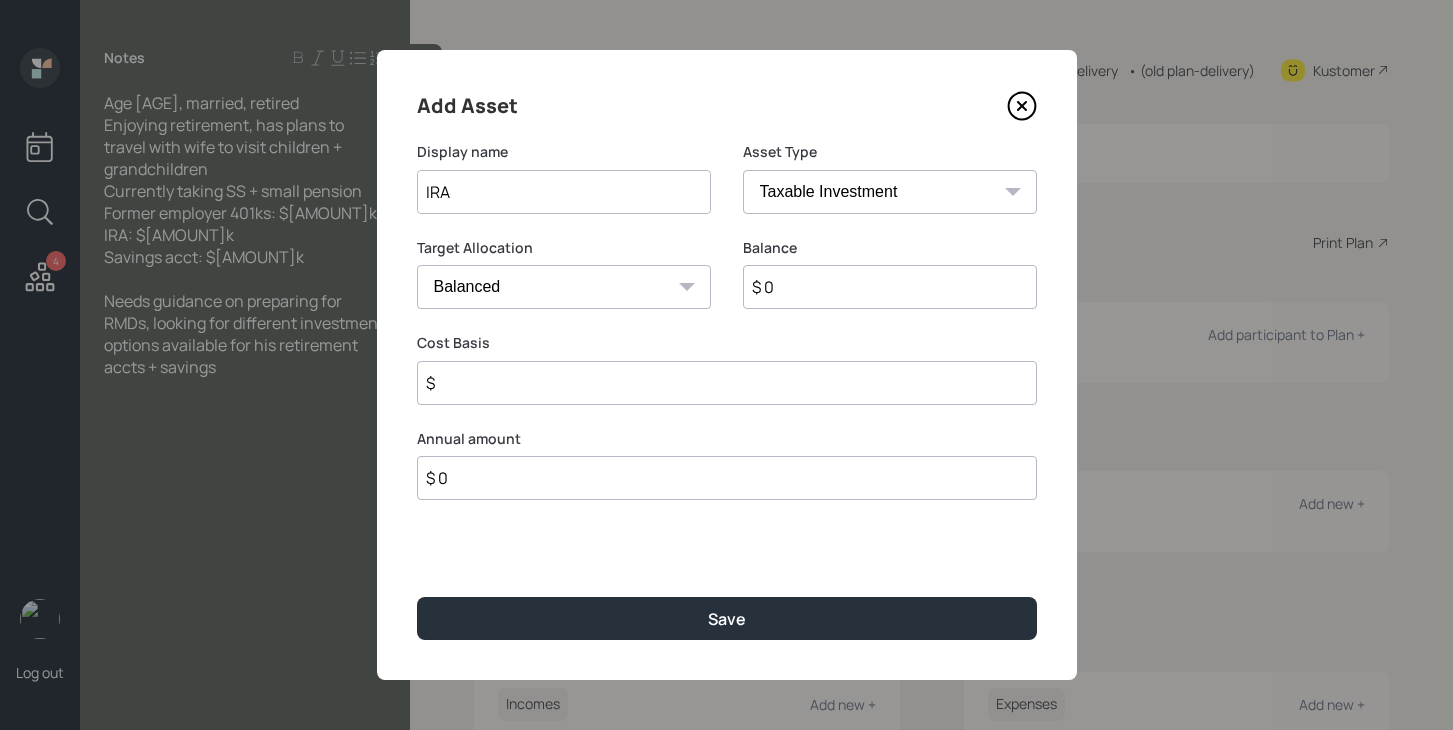 type on "IRA" 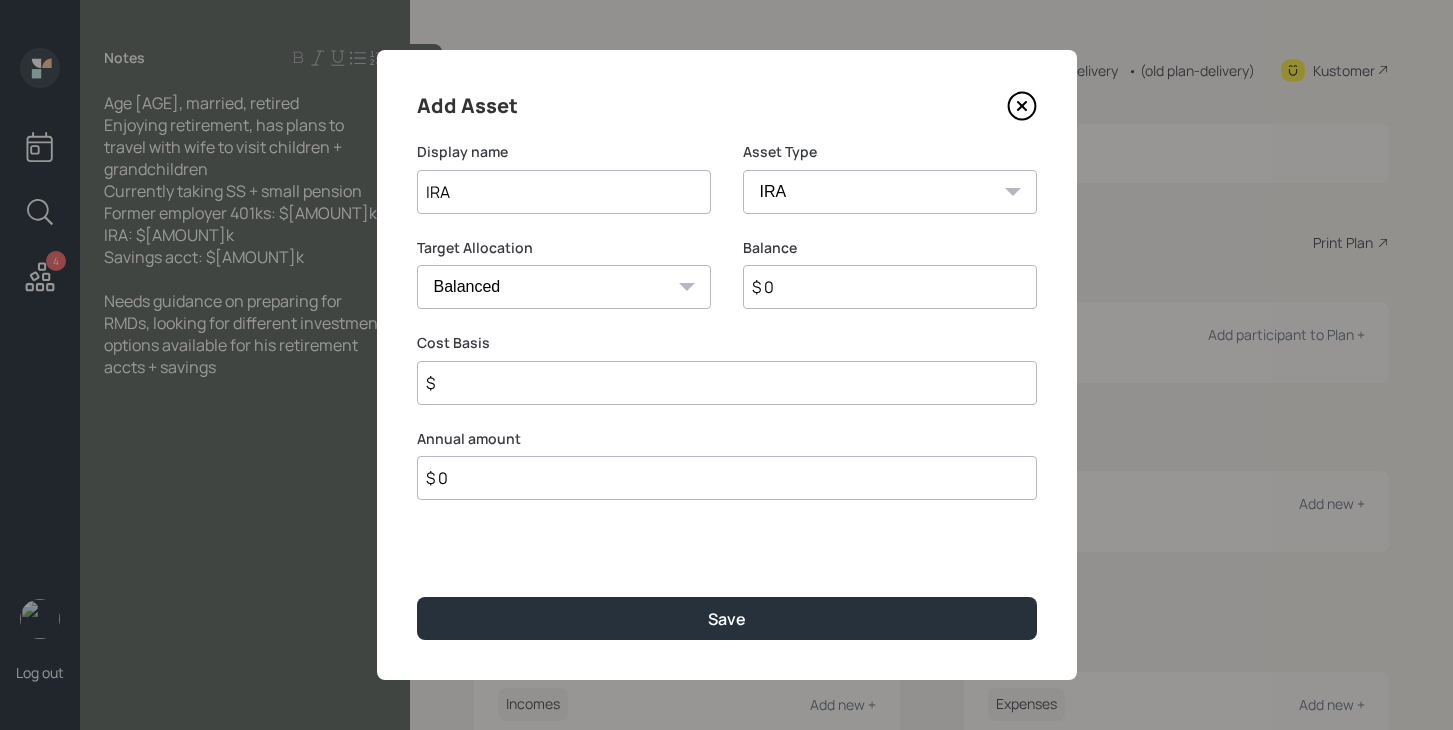 type on "$" 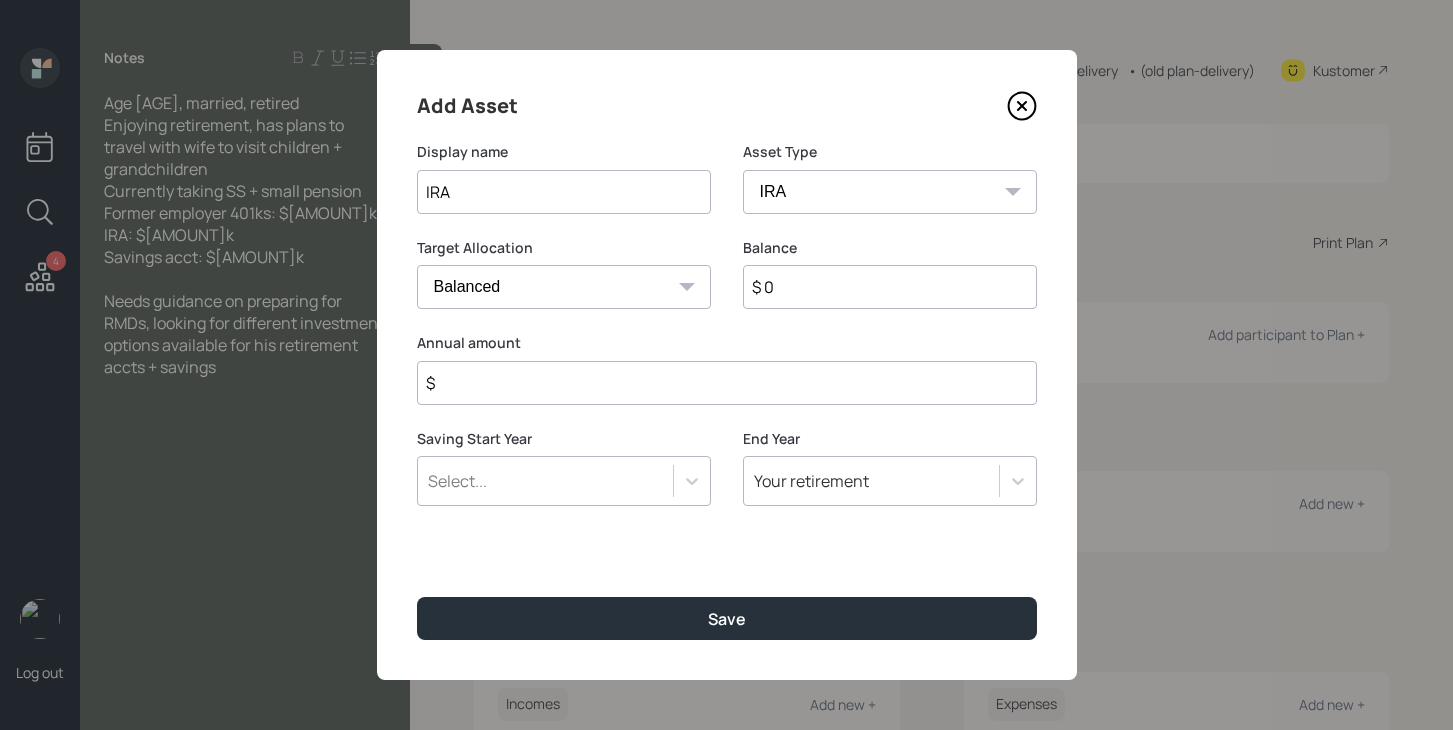 click on "$ 0" at bounding box center (890, 287) 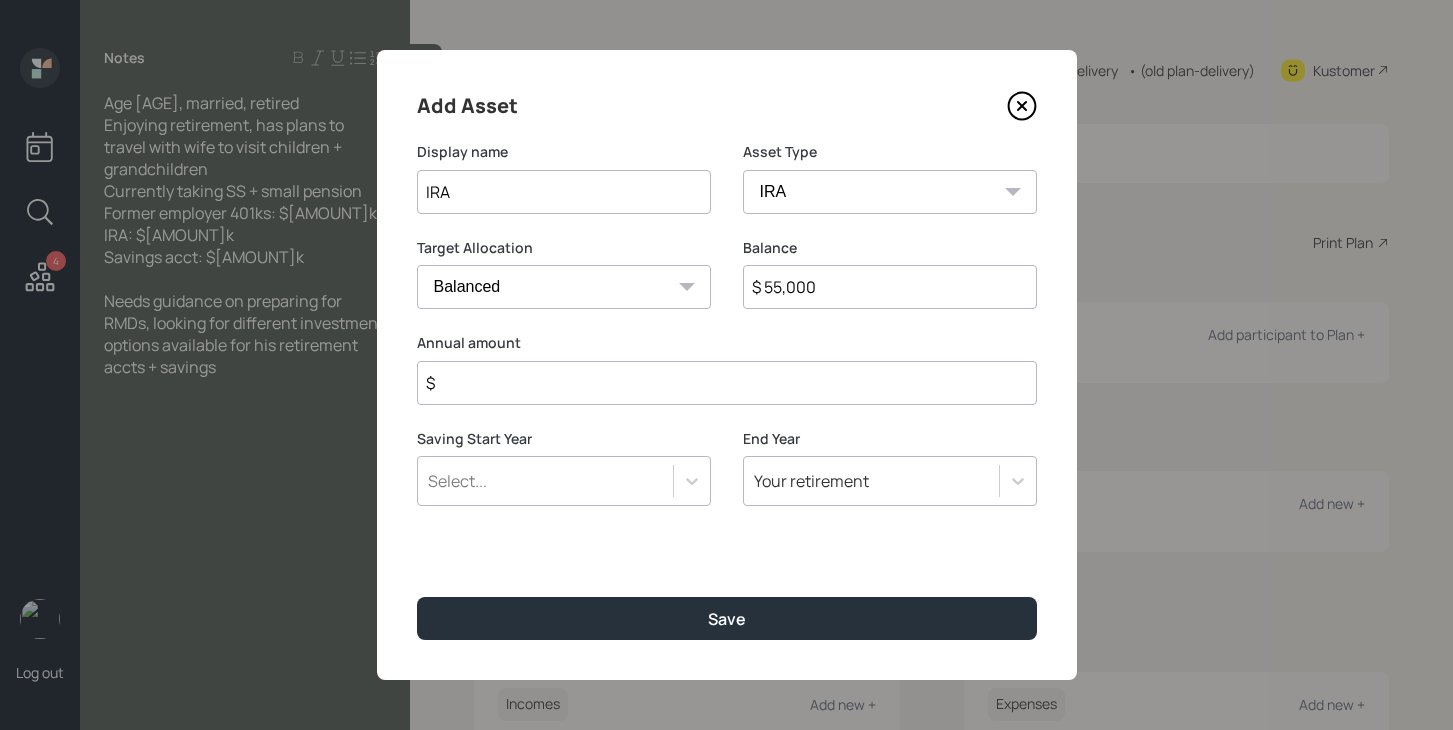 type on "$ 55,000" 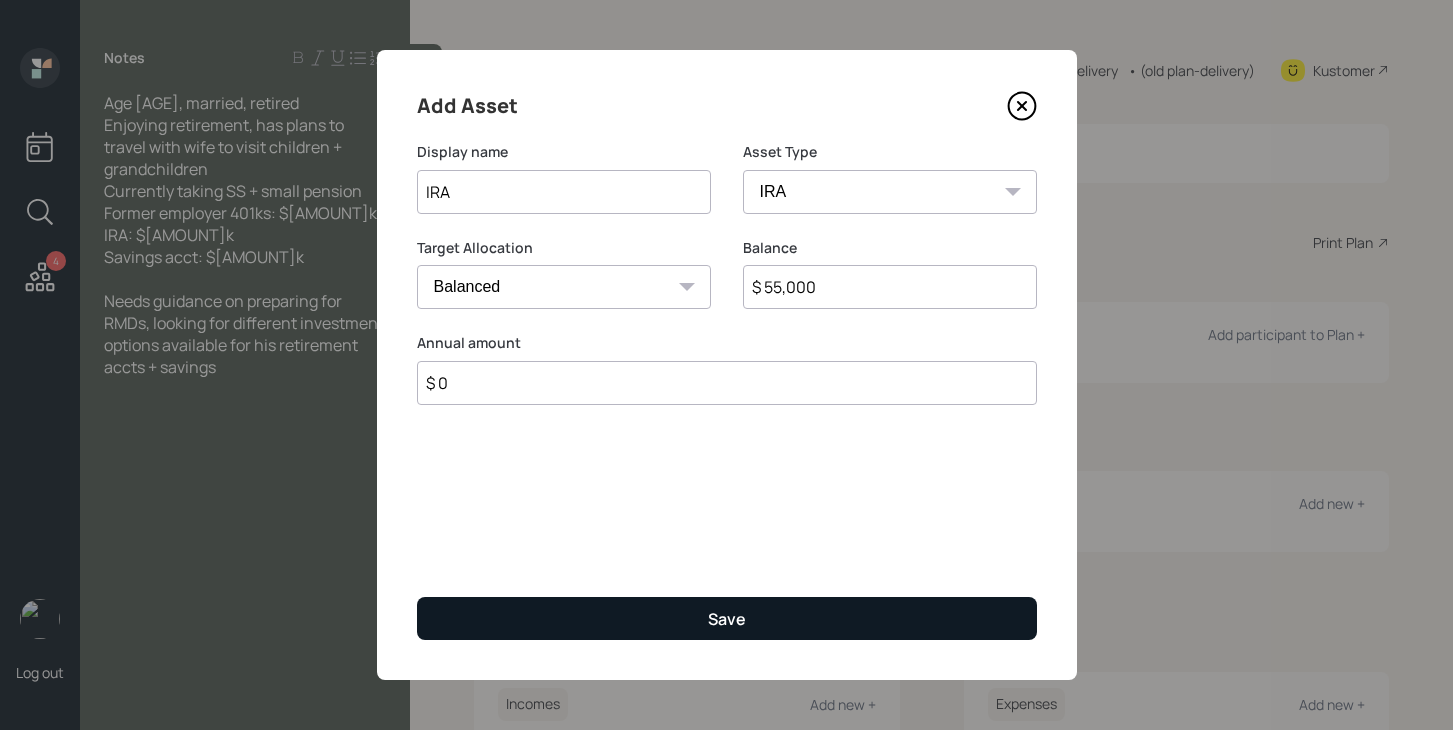 type on "$ 0" 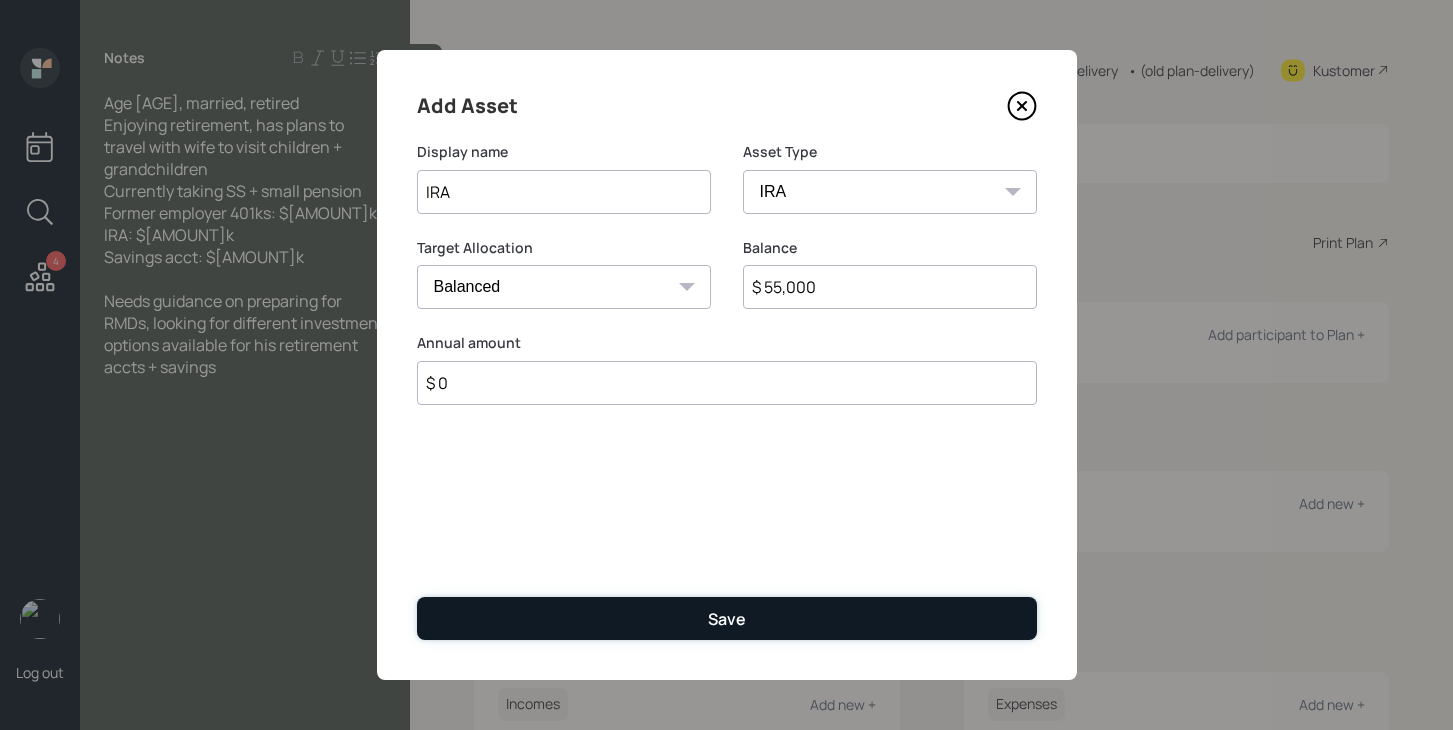 click on "Save" at bounding box center (727, 618) 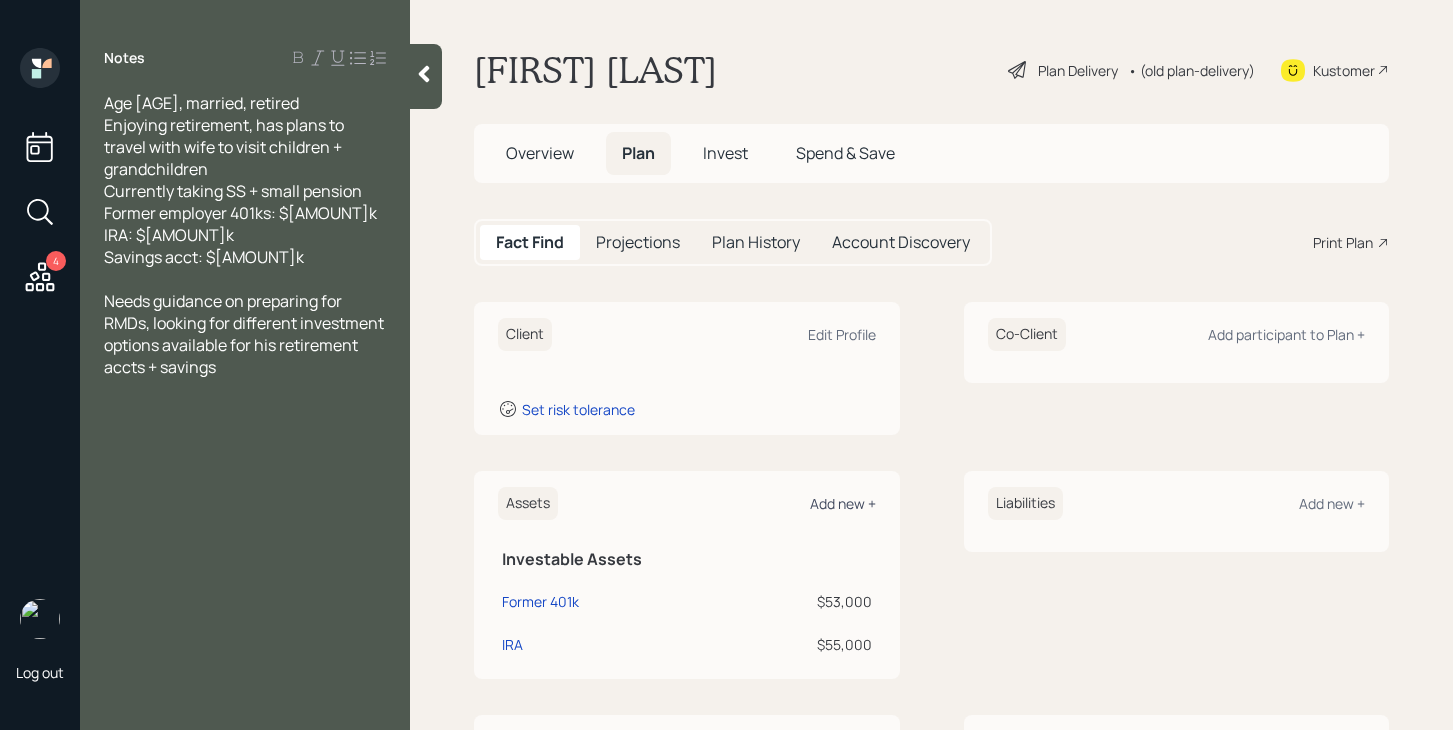 click on "Add new +" at bounding box center (843, 503) 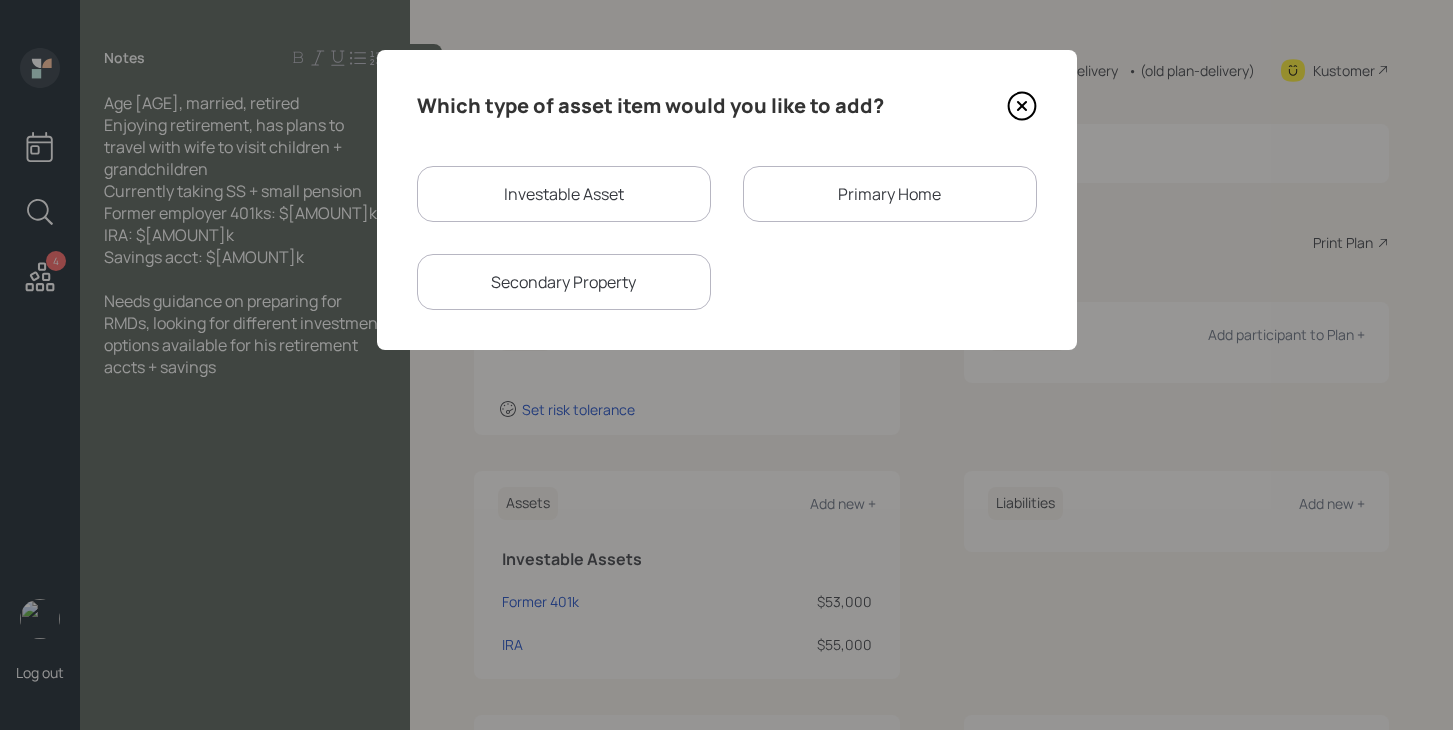 click on "Investable Asset" at bounding box center [564, 194] 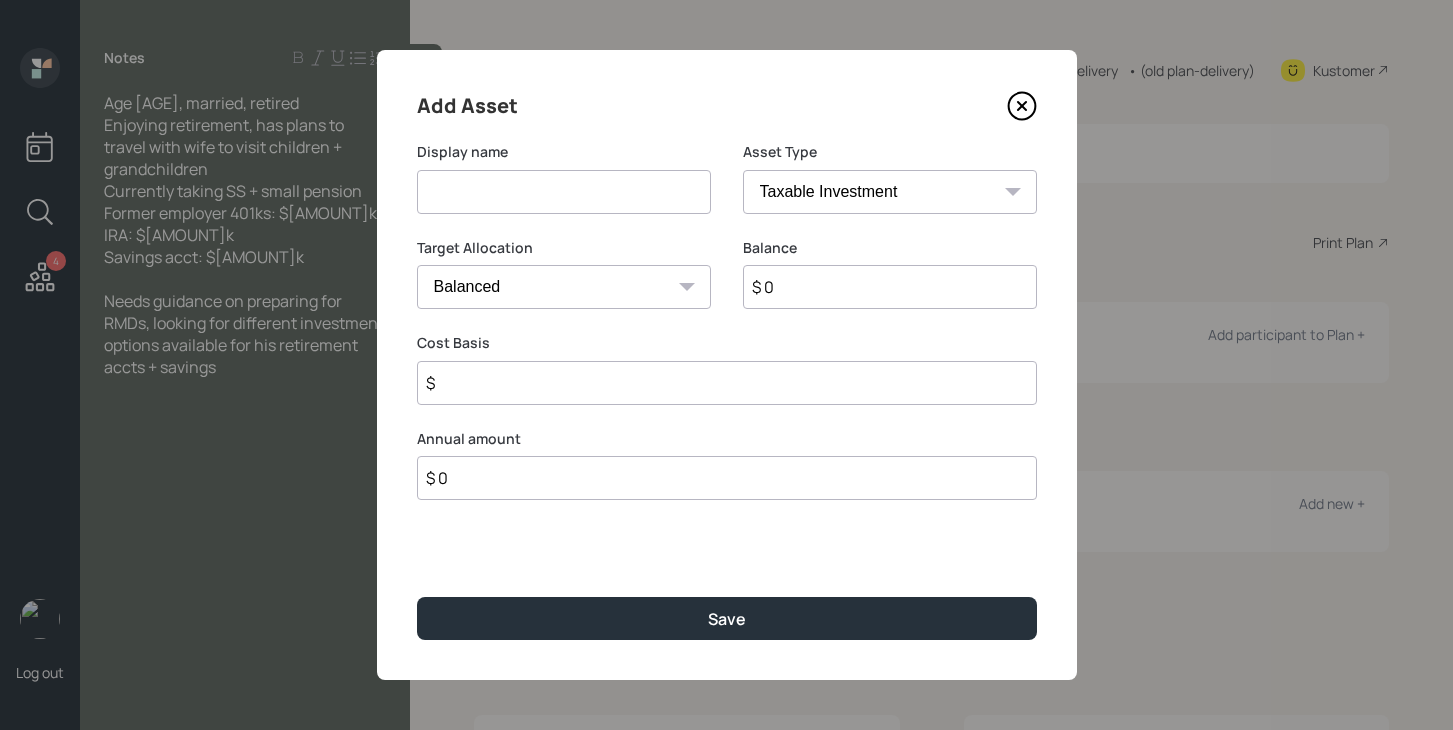 click at bounding box center [564, 192] 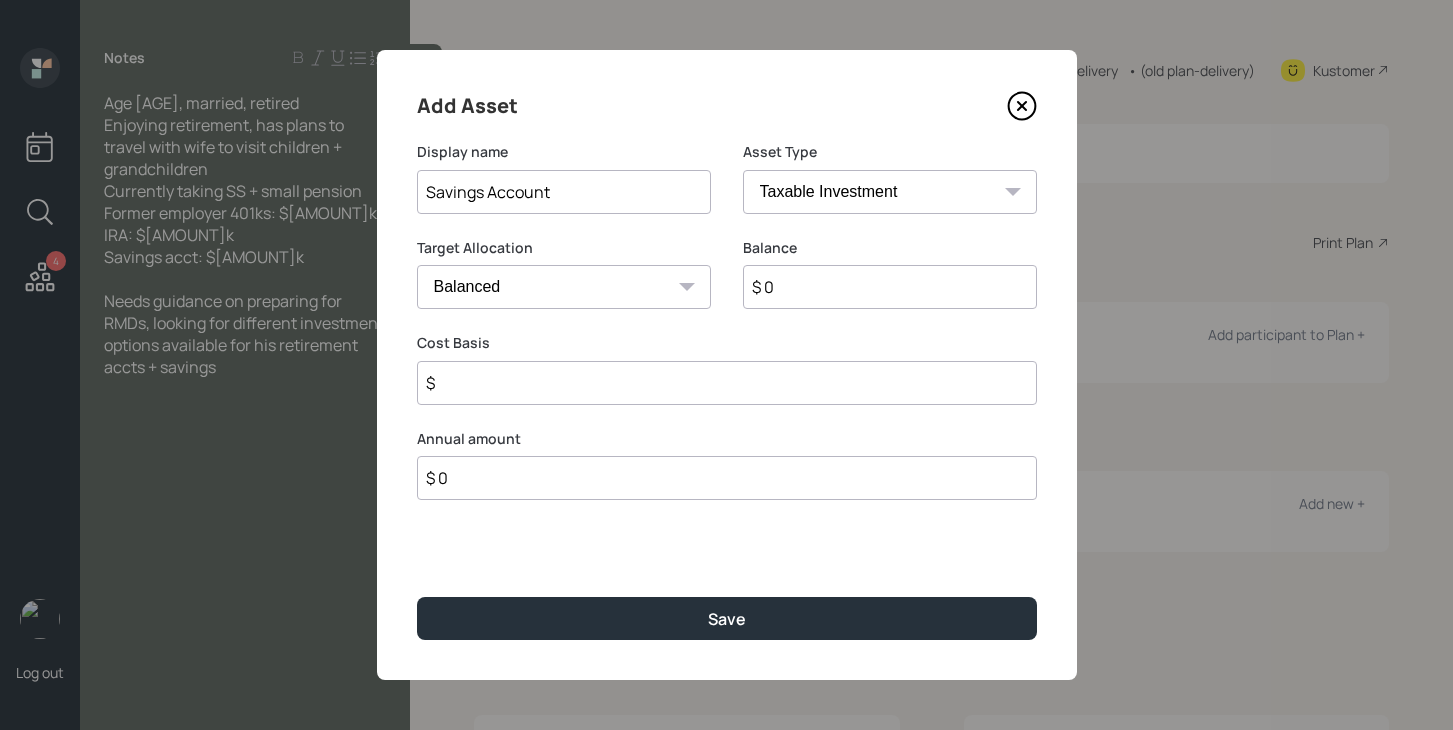 type on "Savings Account" 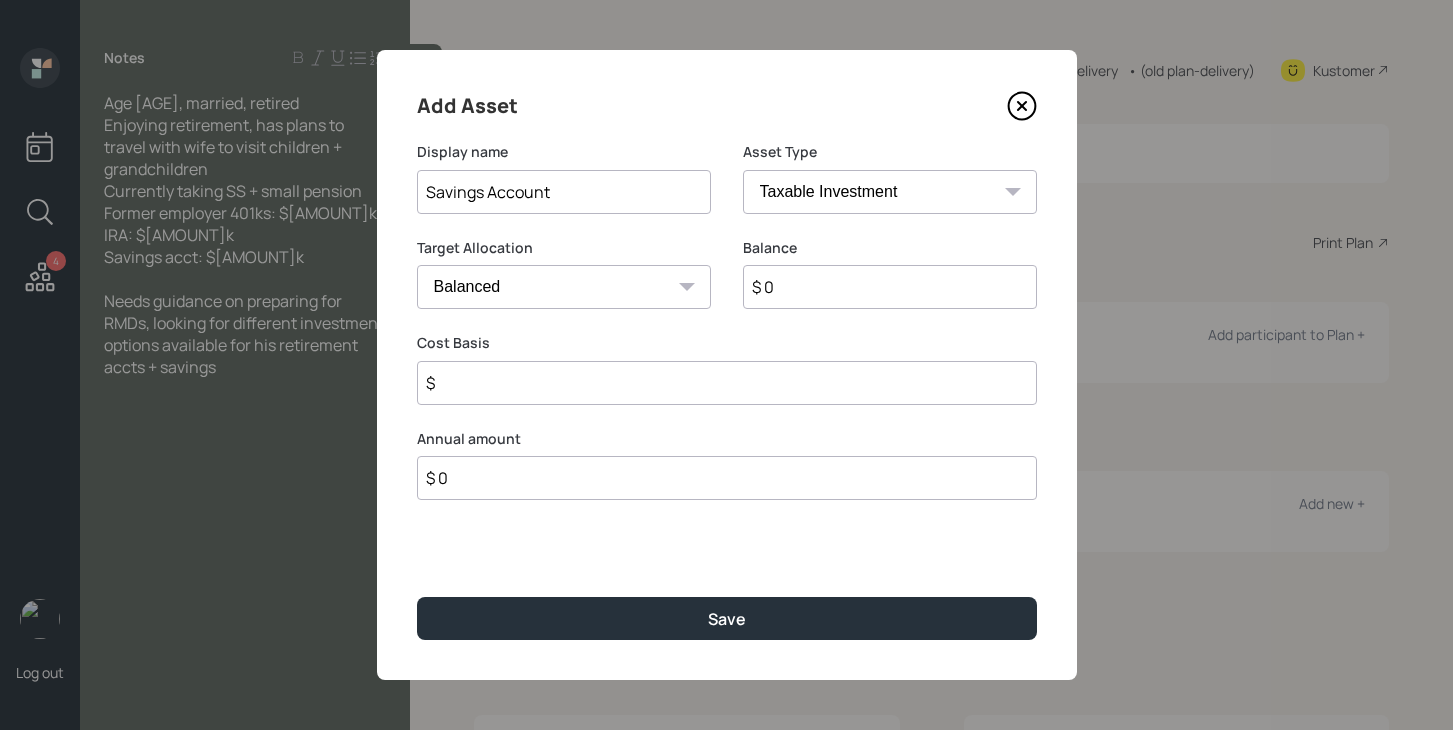 click on "SEP IRA IRA Roth IRA 401(k) Roth 401(k) 403(b) Roth 403(b) 457(b) Roth 457(b) Health Savings Account 529 Taxable Investment Checking / Savings Emergency Fund" at bounding box center [890, 192] 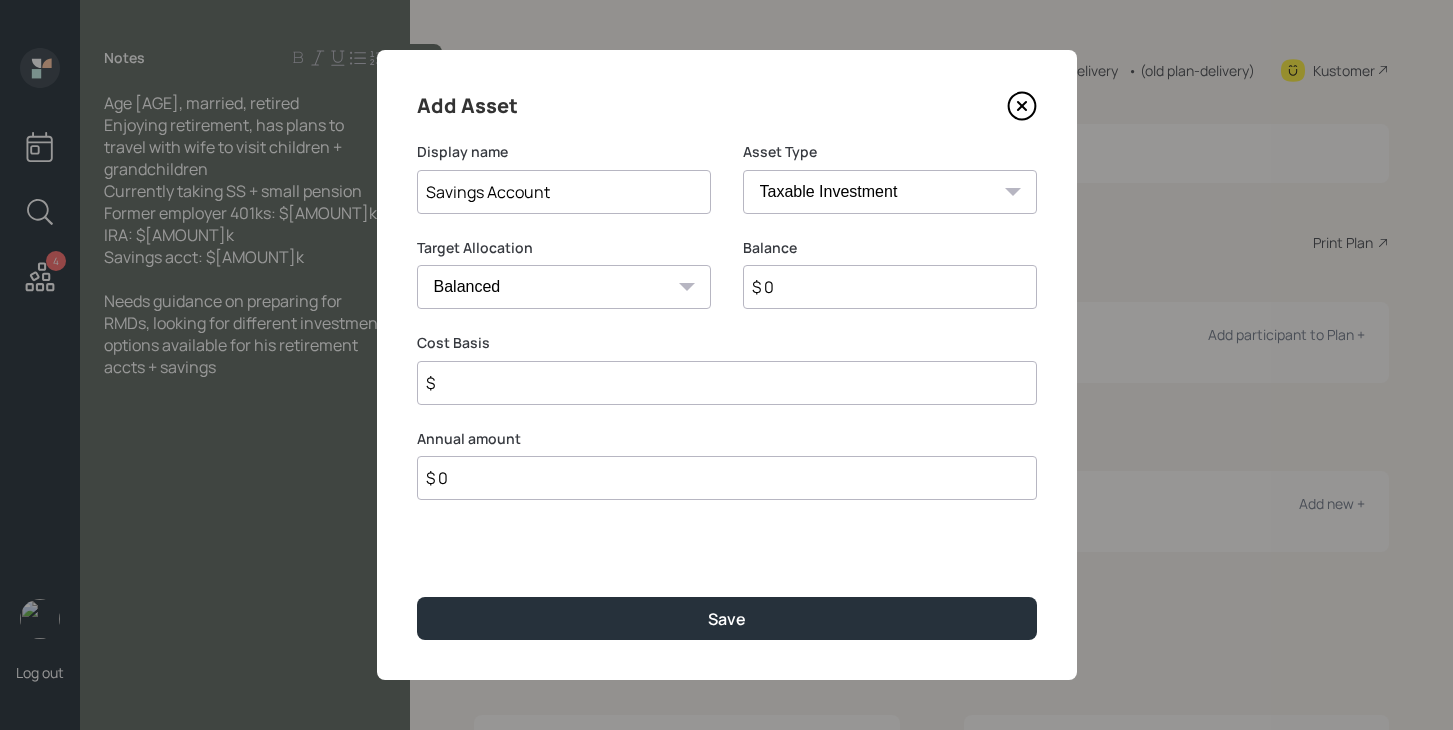 select on "cash" 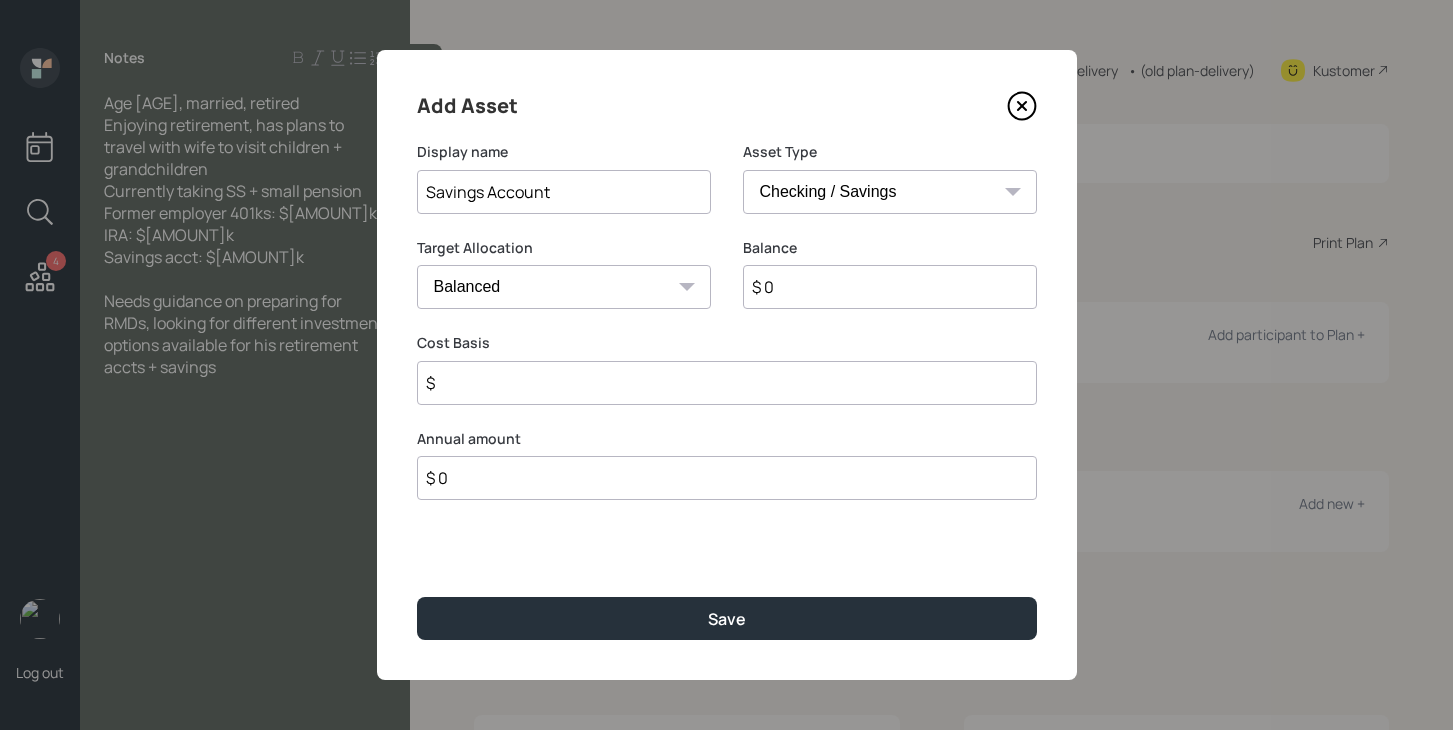 type on "$" 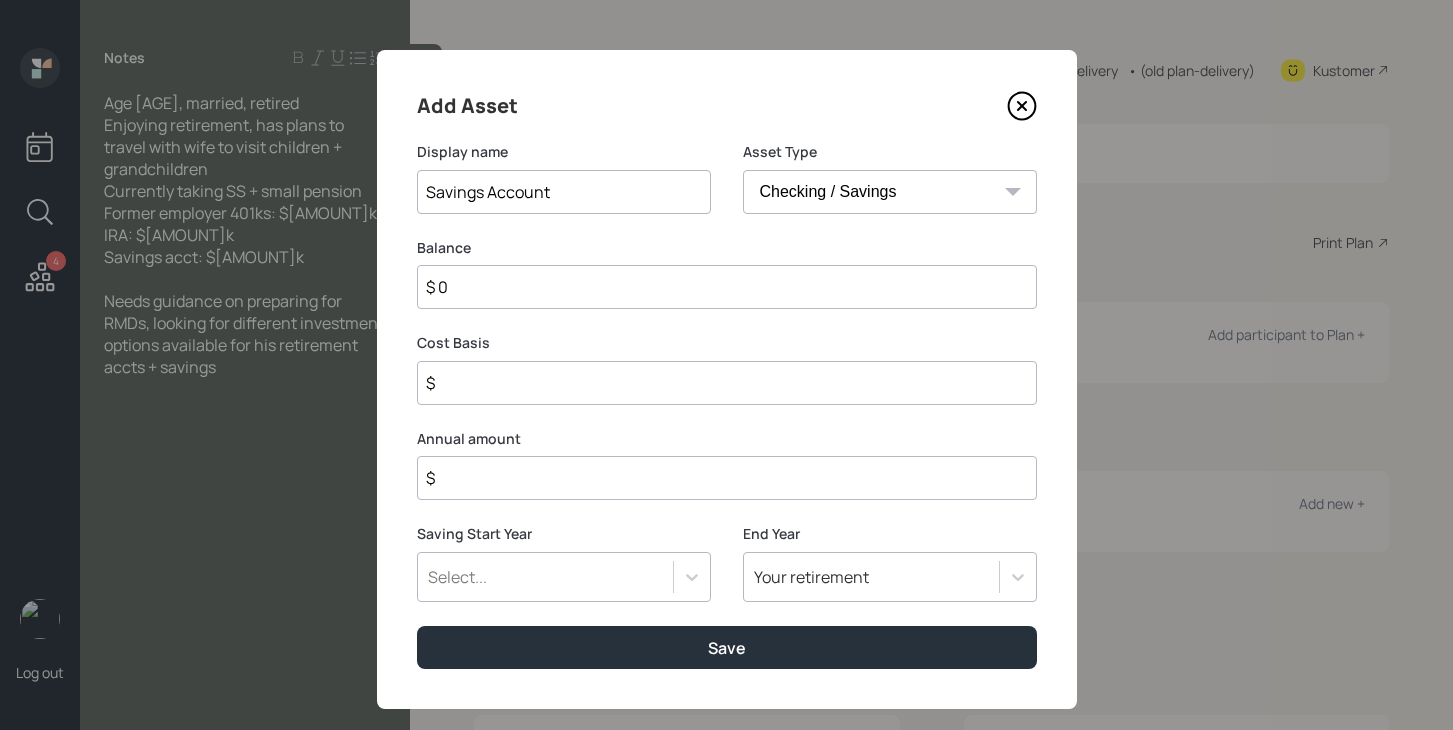 click on "$ 0" at bounding box center [727, 287] 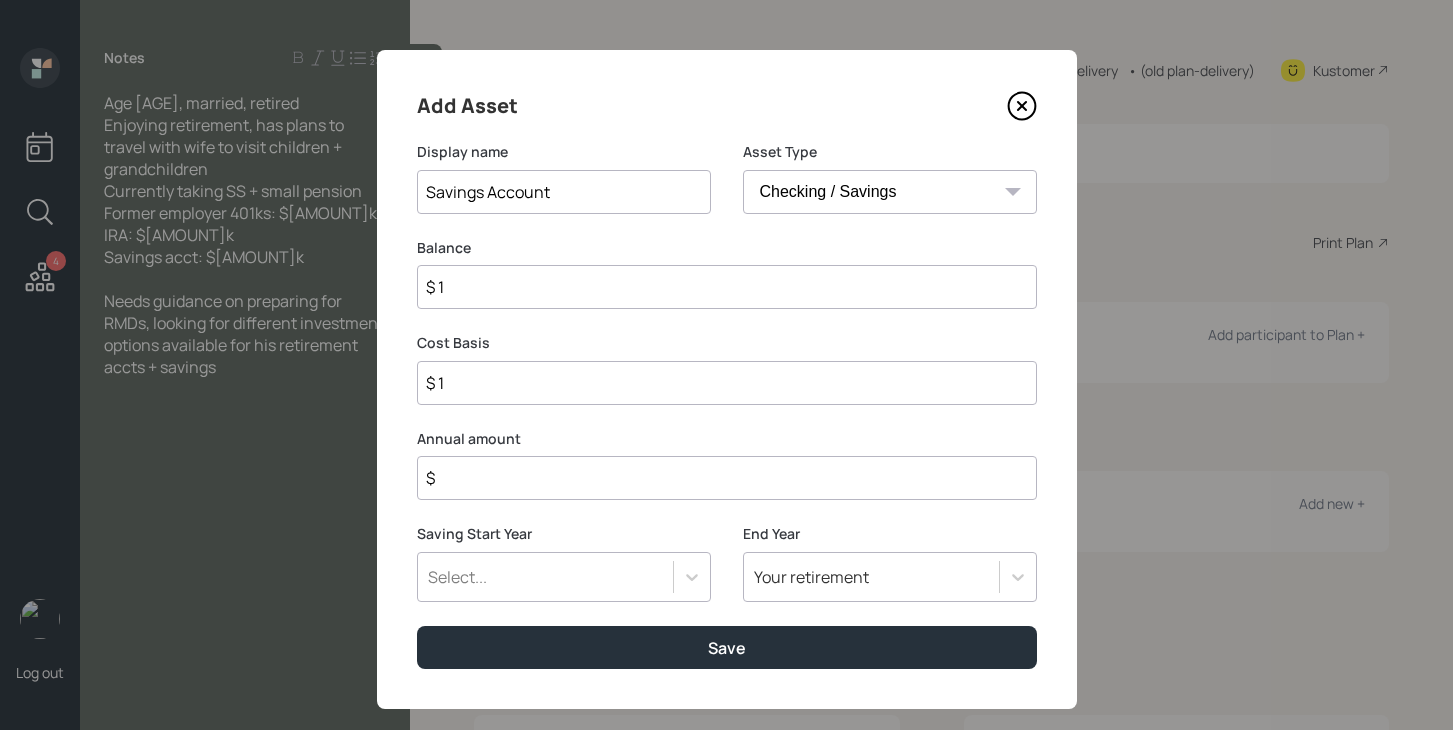 type on "$ 15" 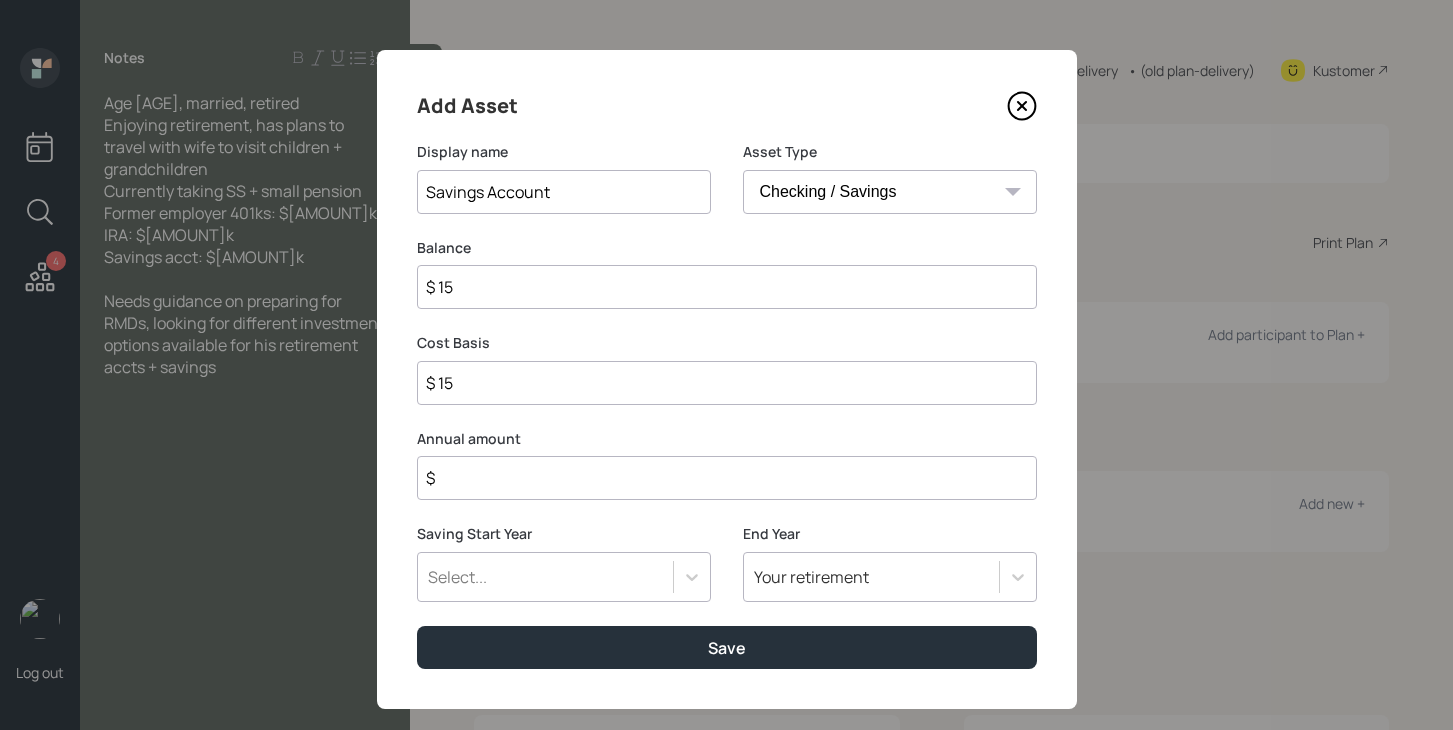 type on "$ 150" 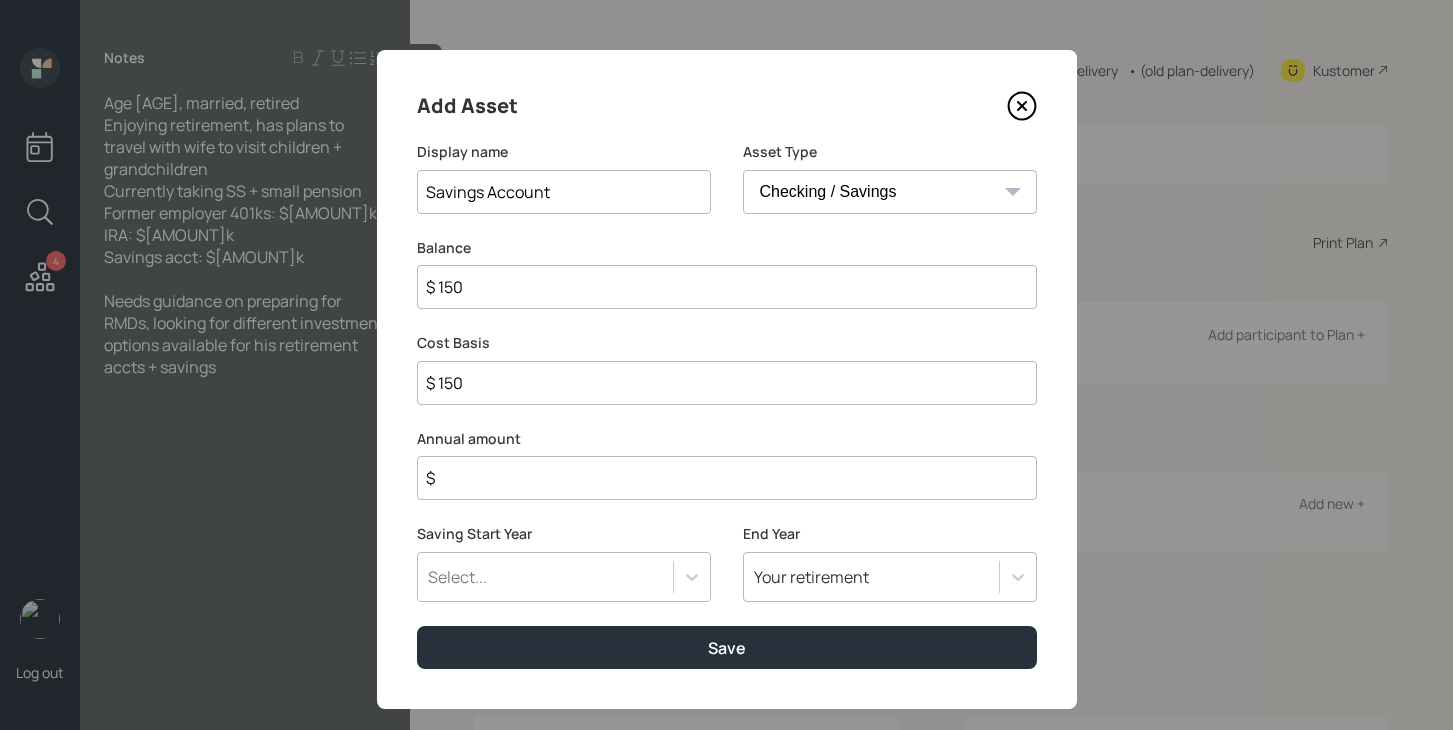 type on "$ 1,500" 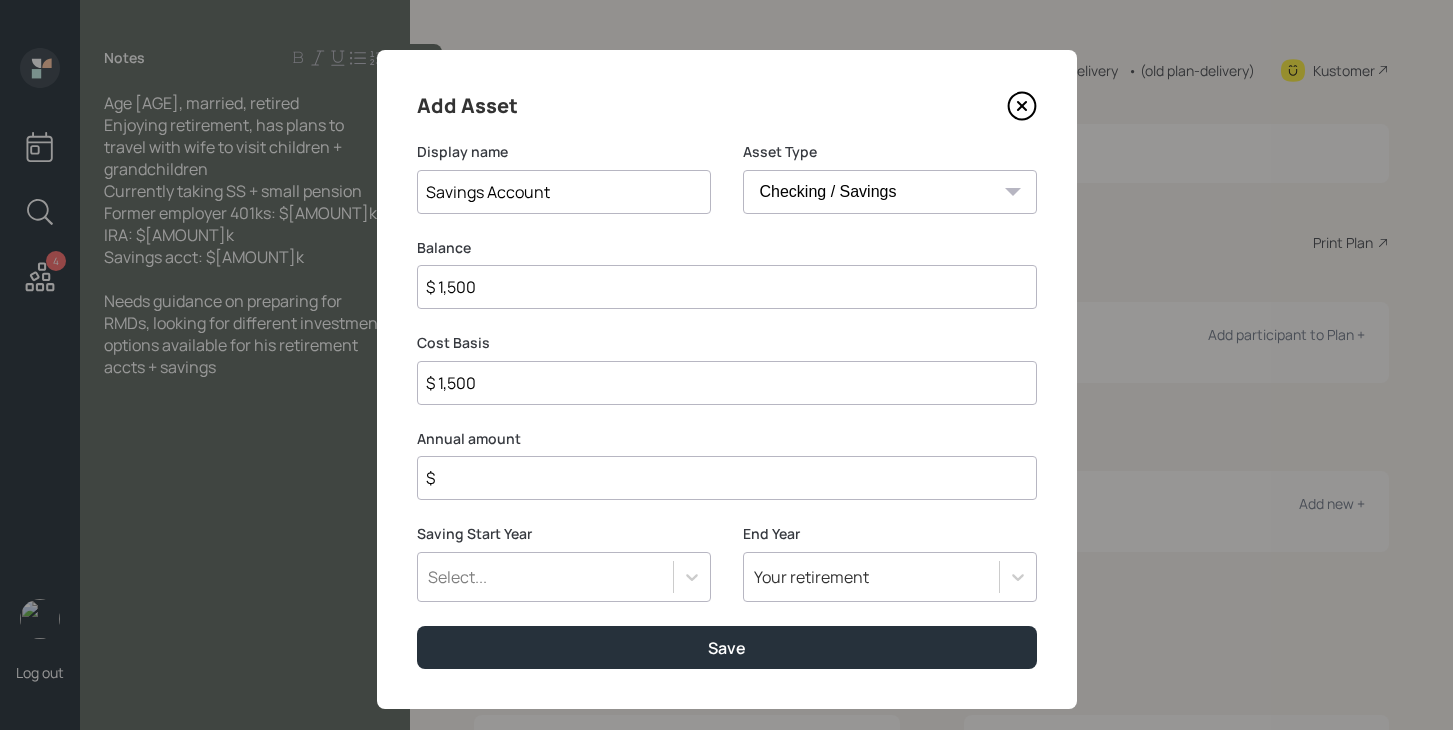 type on "$ 15,000" 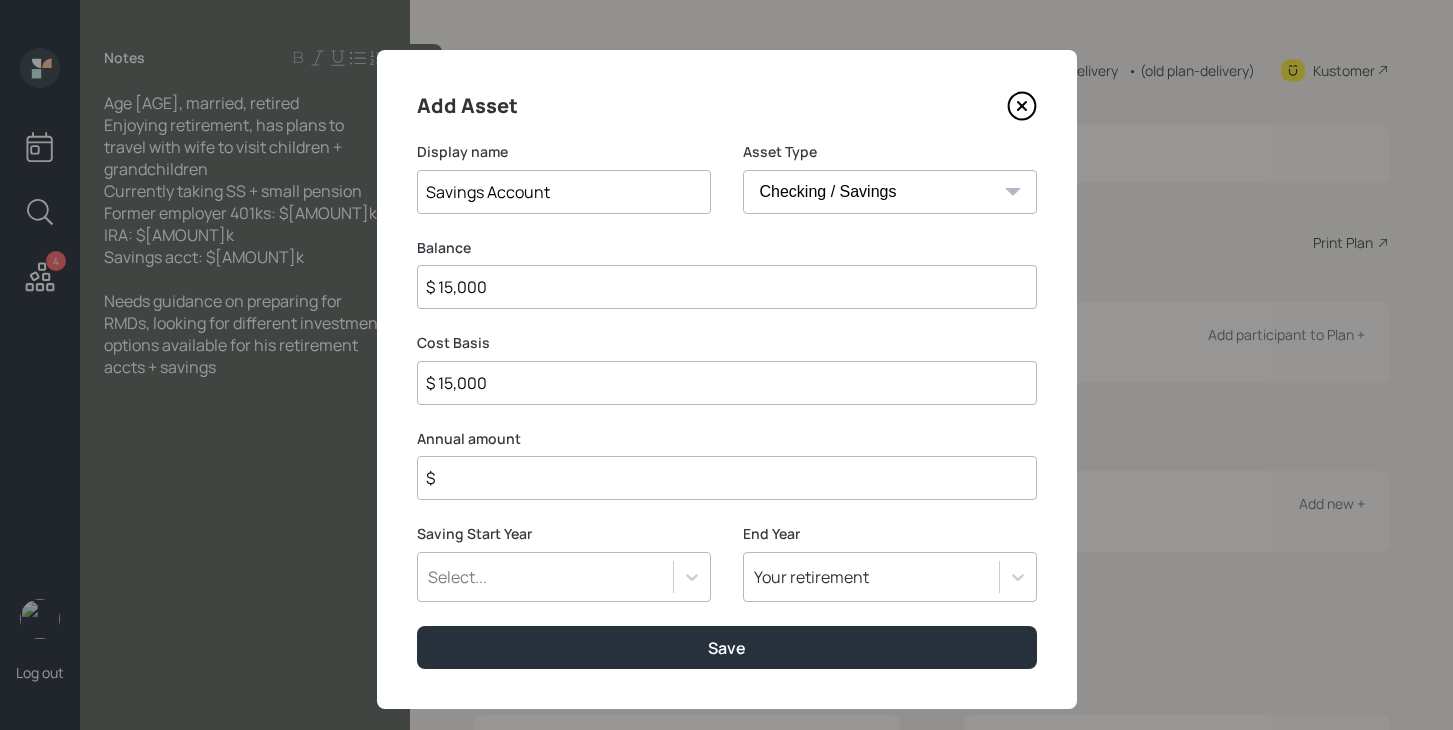 type on "$ 150,000" 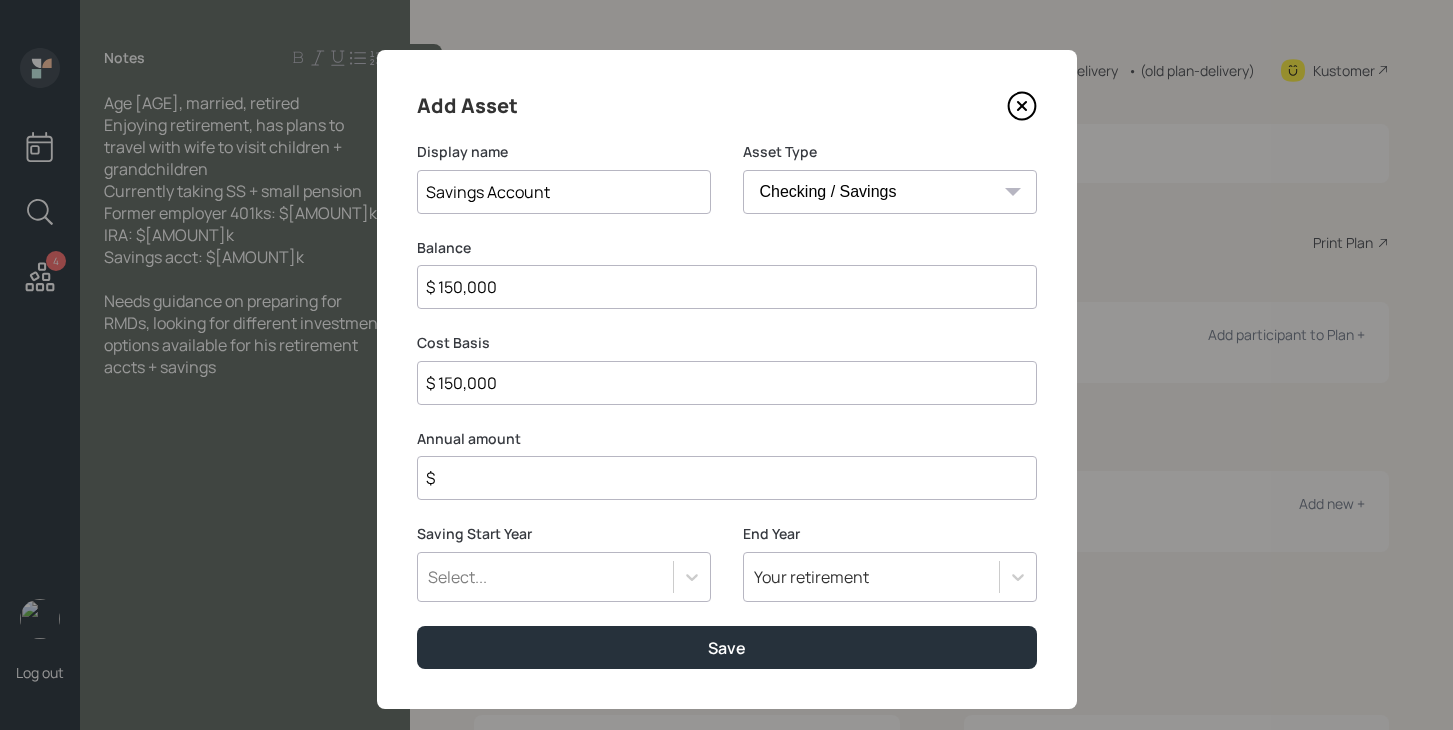 type on "$ 150,000" 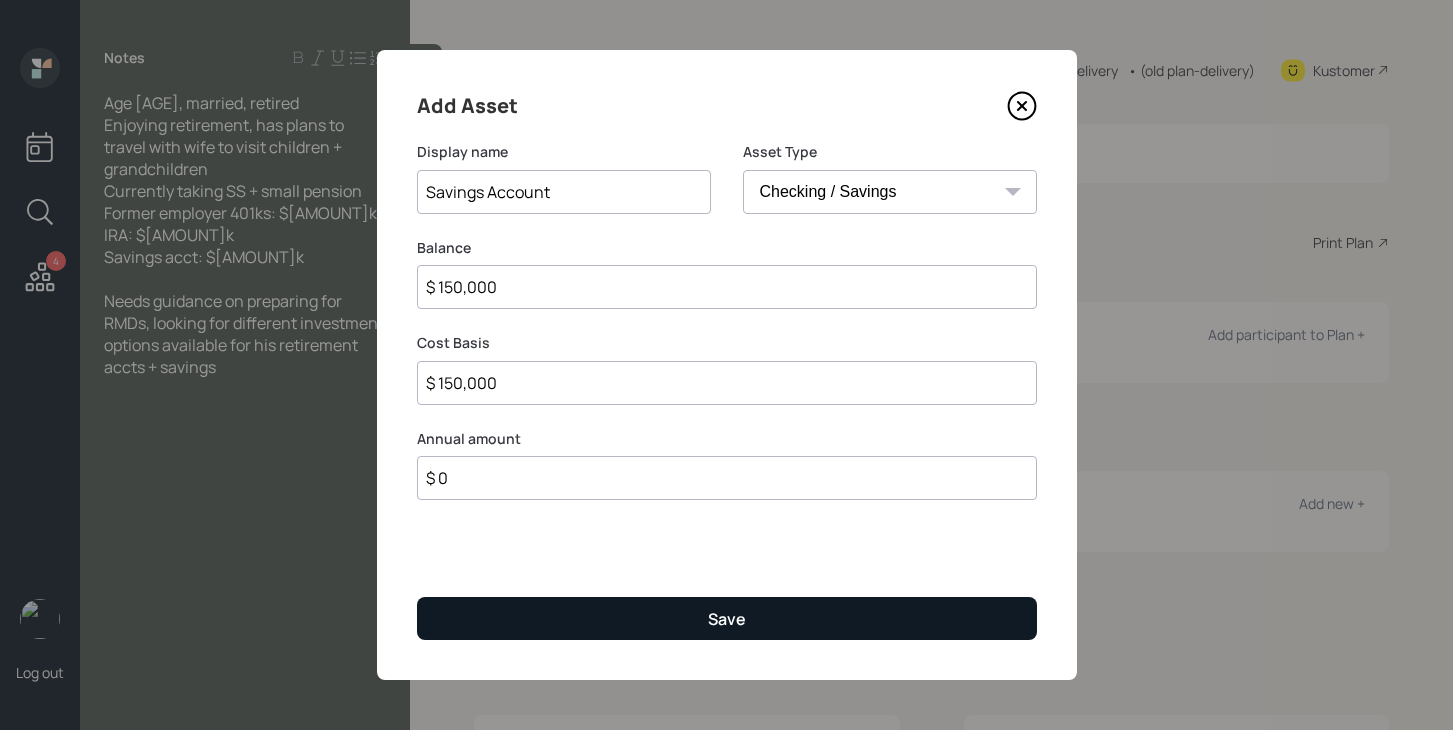 type on "$ 0" 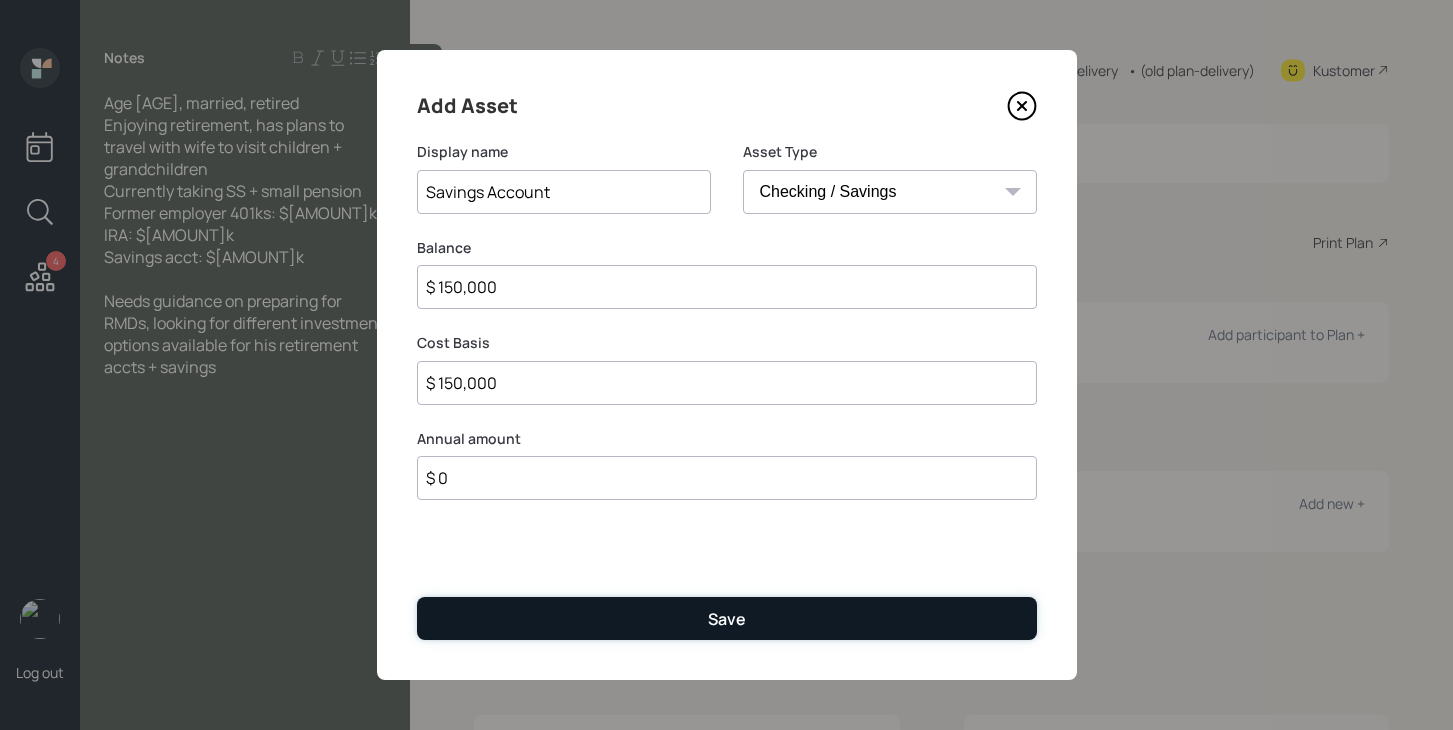 click on "Save" at bounding box center (727, 618) 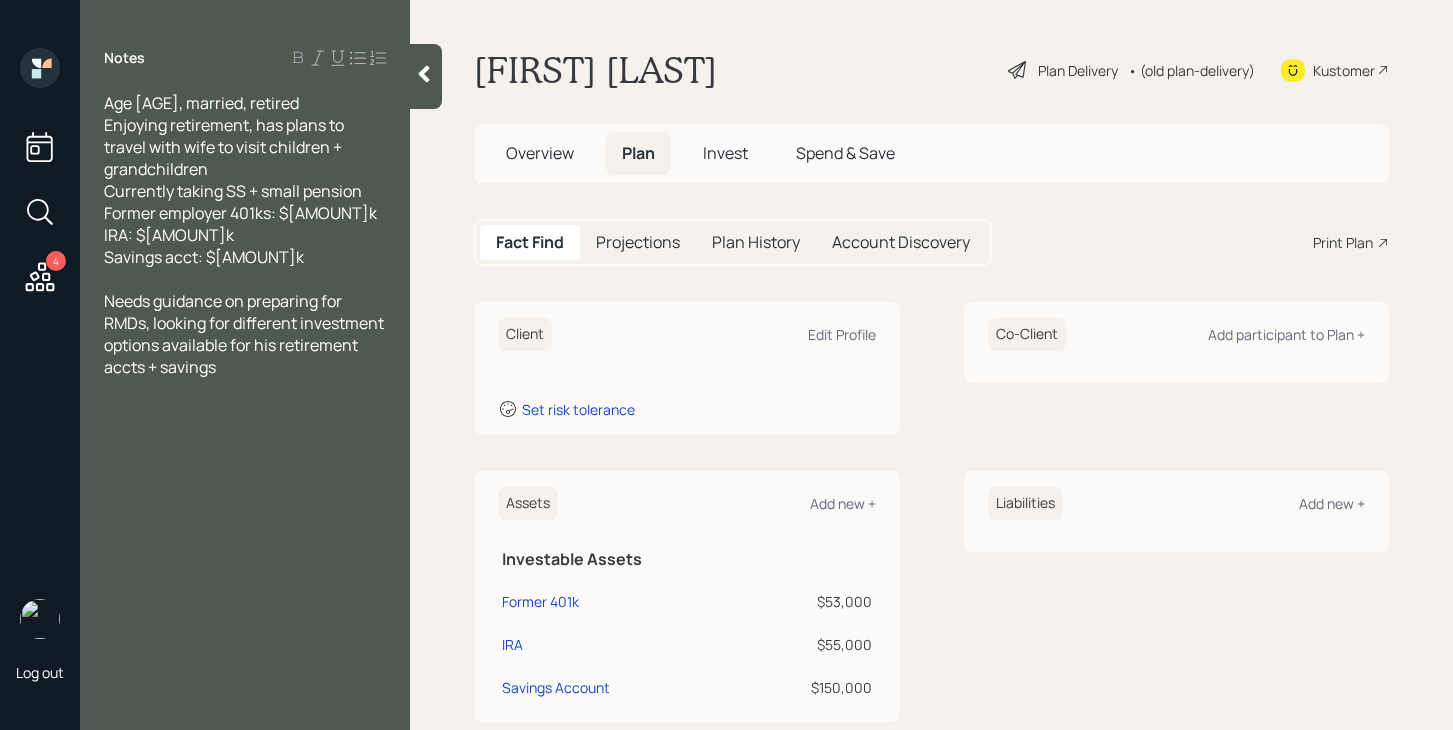 click 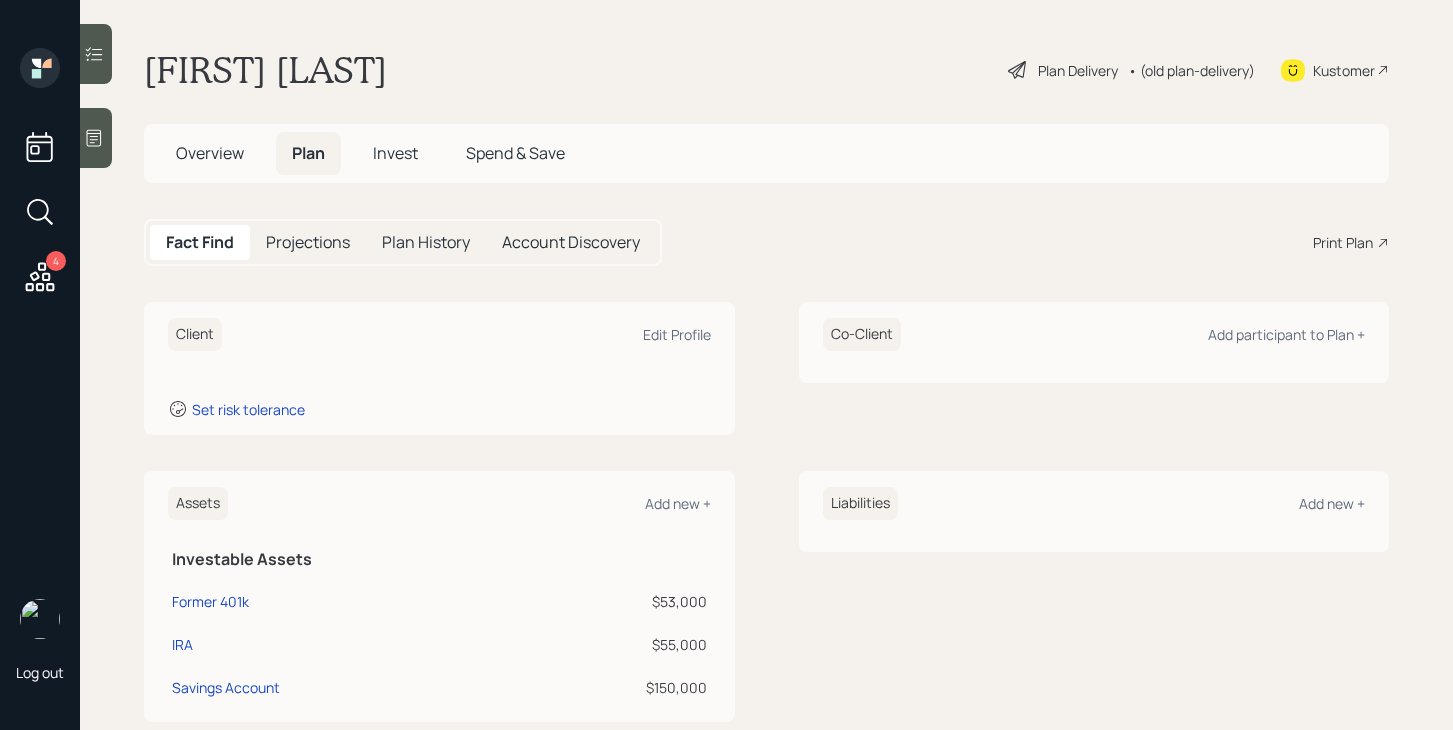 click on "Overview" at bounding box center (210, 153) 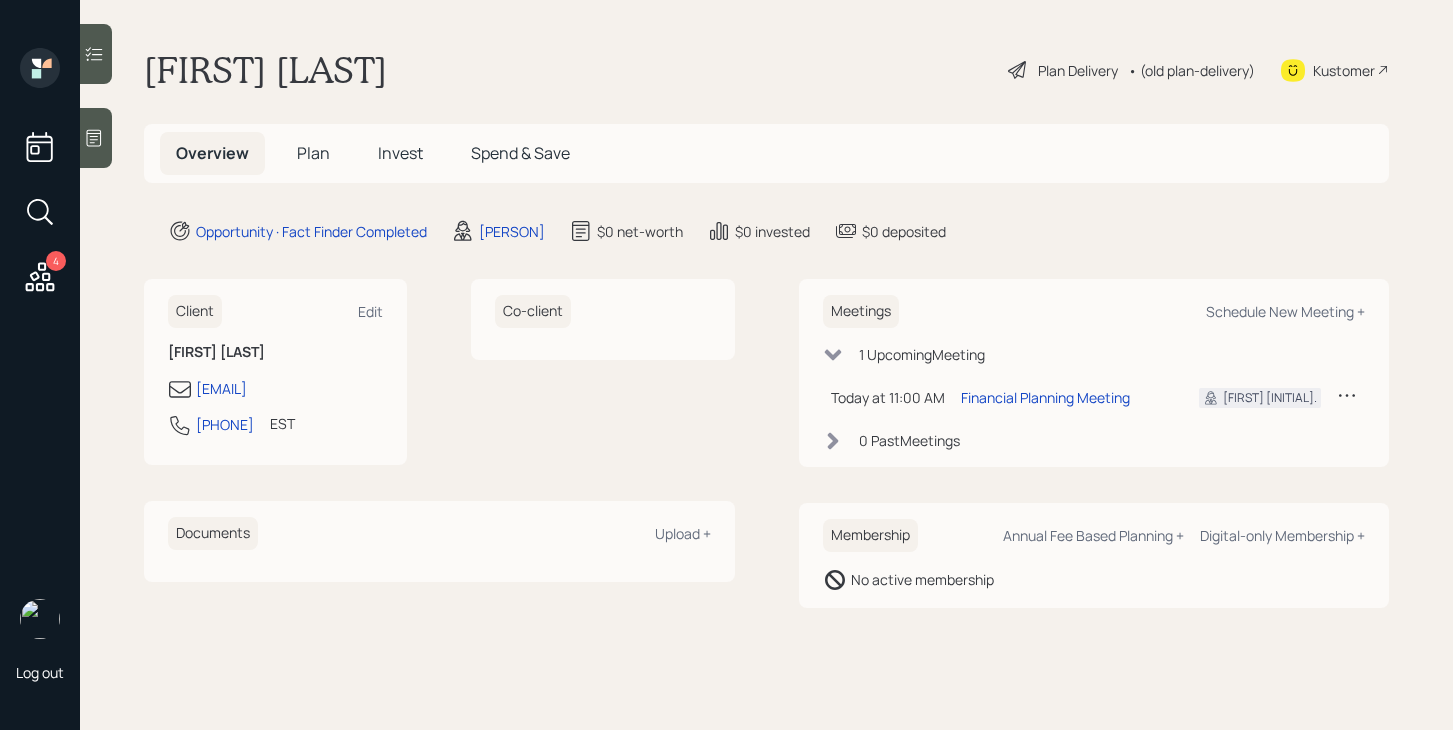 click on "Plan" at bounding box center [313, 153] 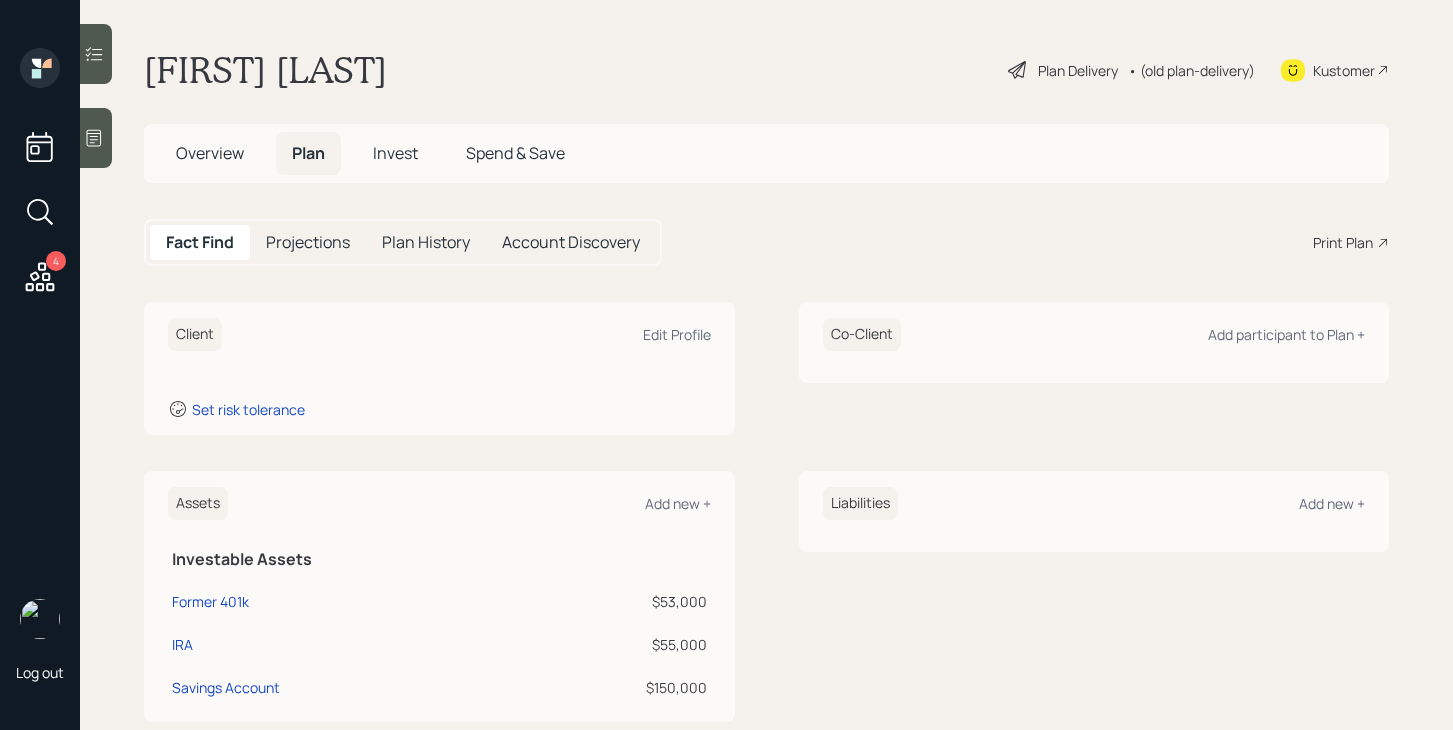 click on "Overview" at bounding box center [210, 153] 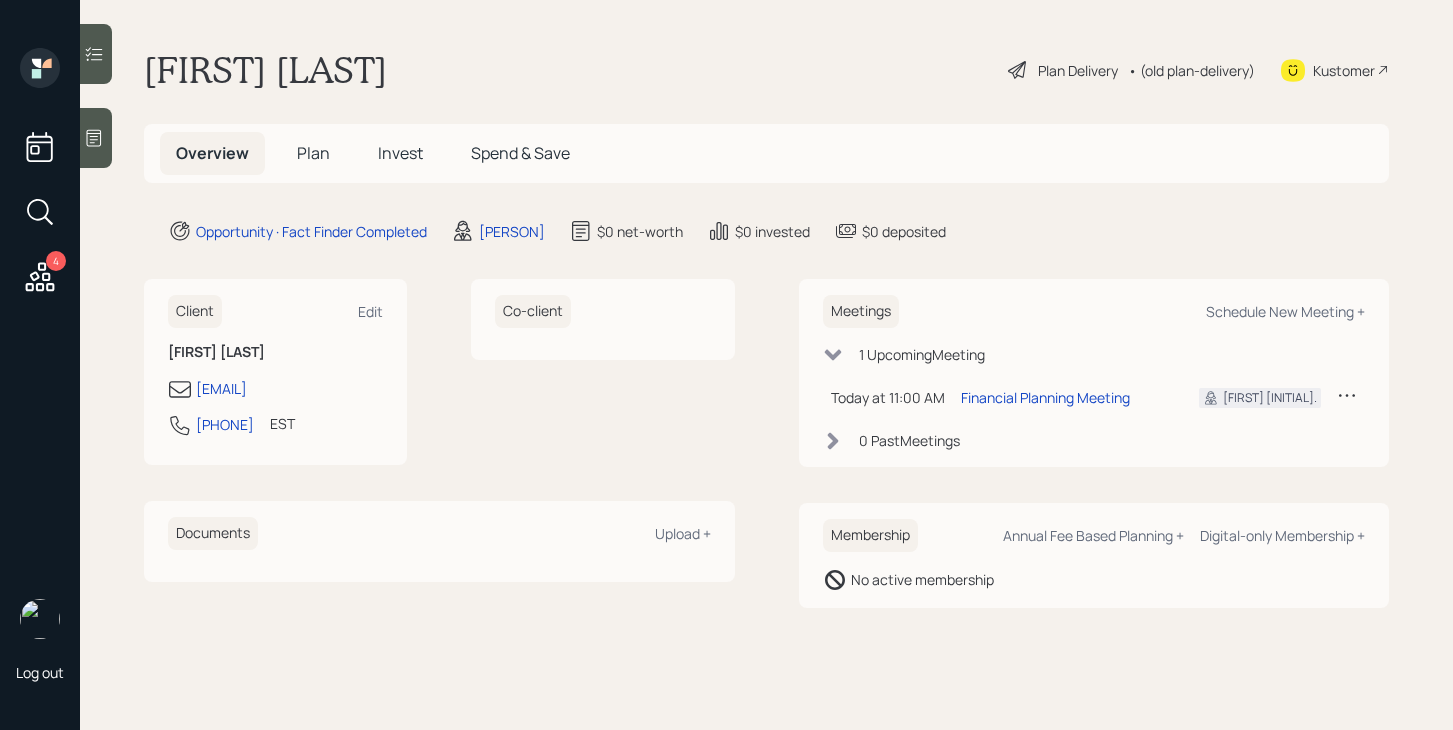 click on "Plan" at bounding box center [313, 153] 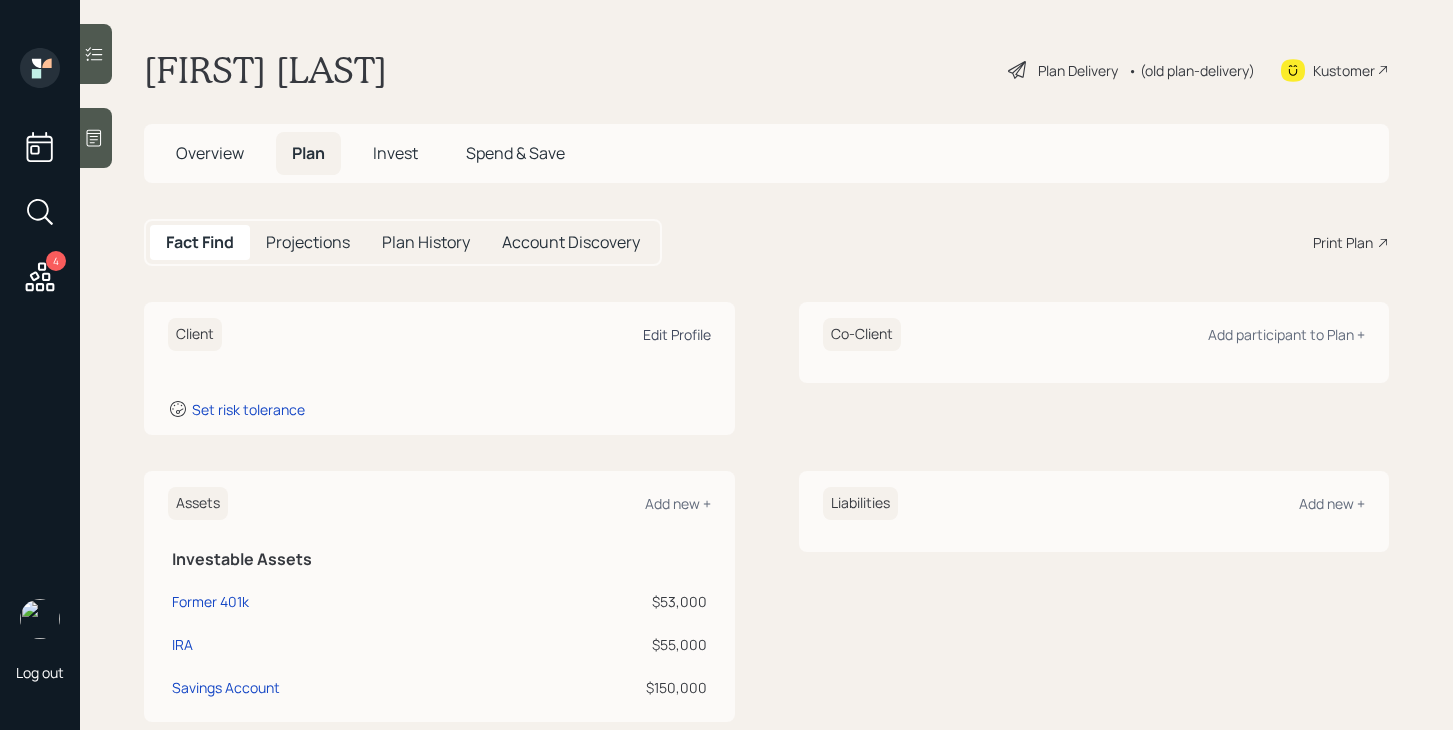click on "Edit Profile" at bounding box center (677, 334) 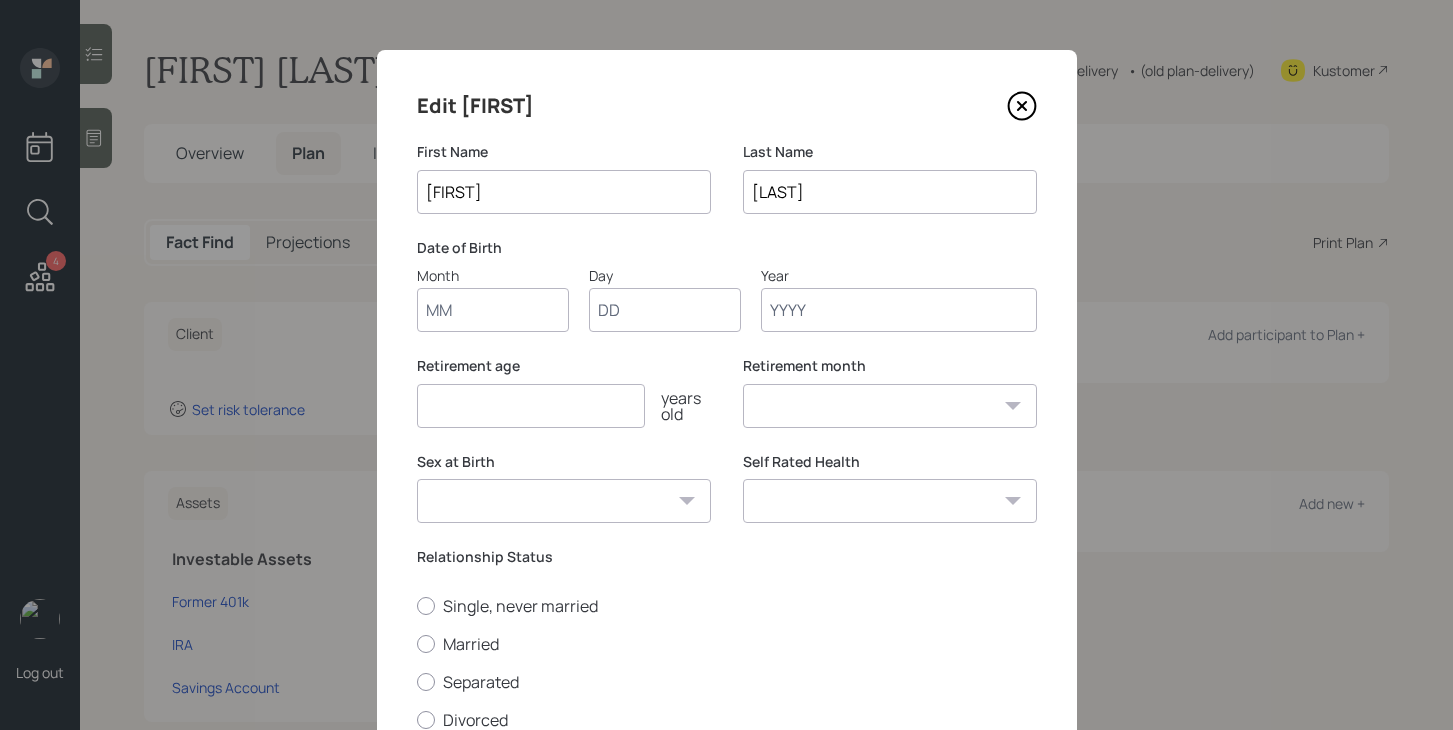 click on "Month" at bounding box center [493, 310] 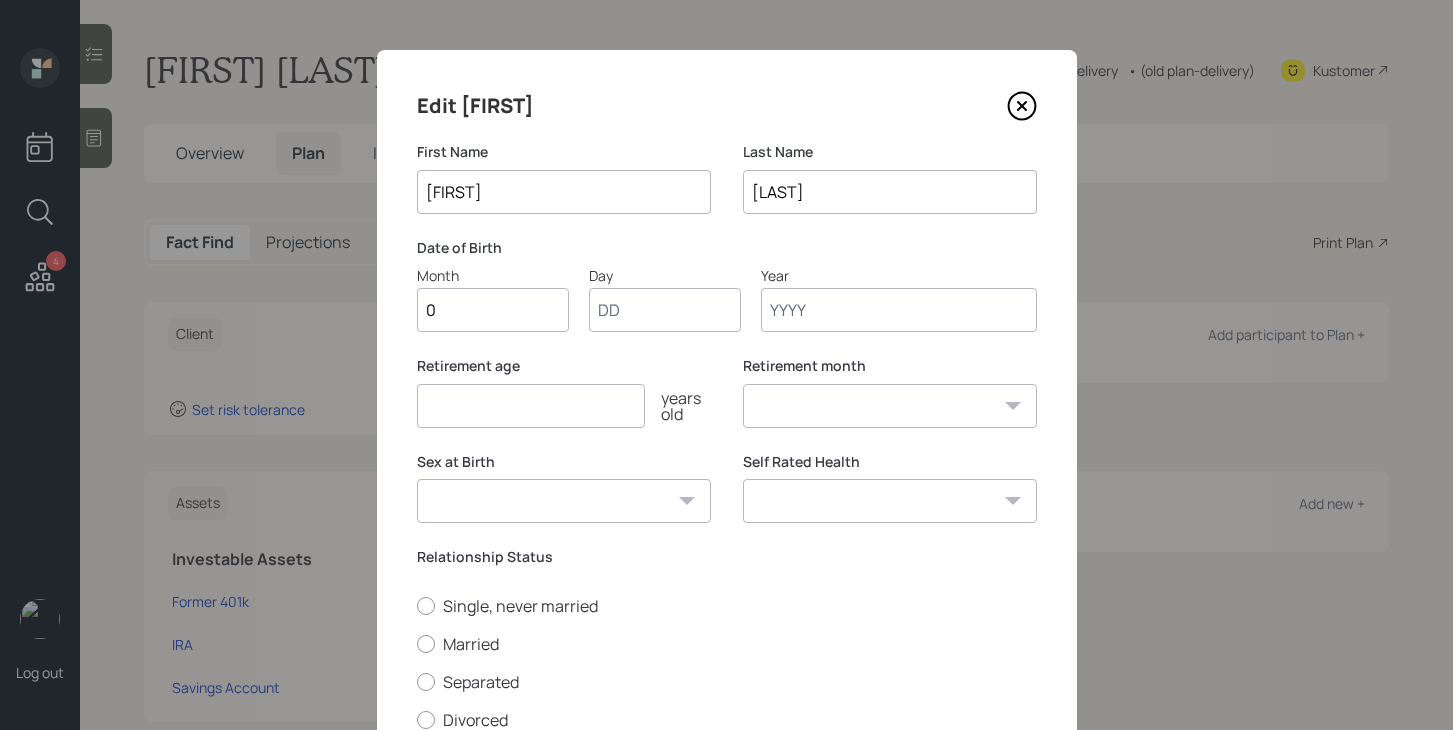 type on "02" 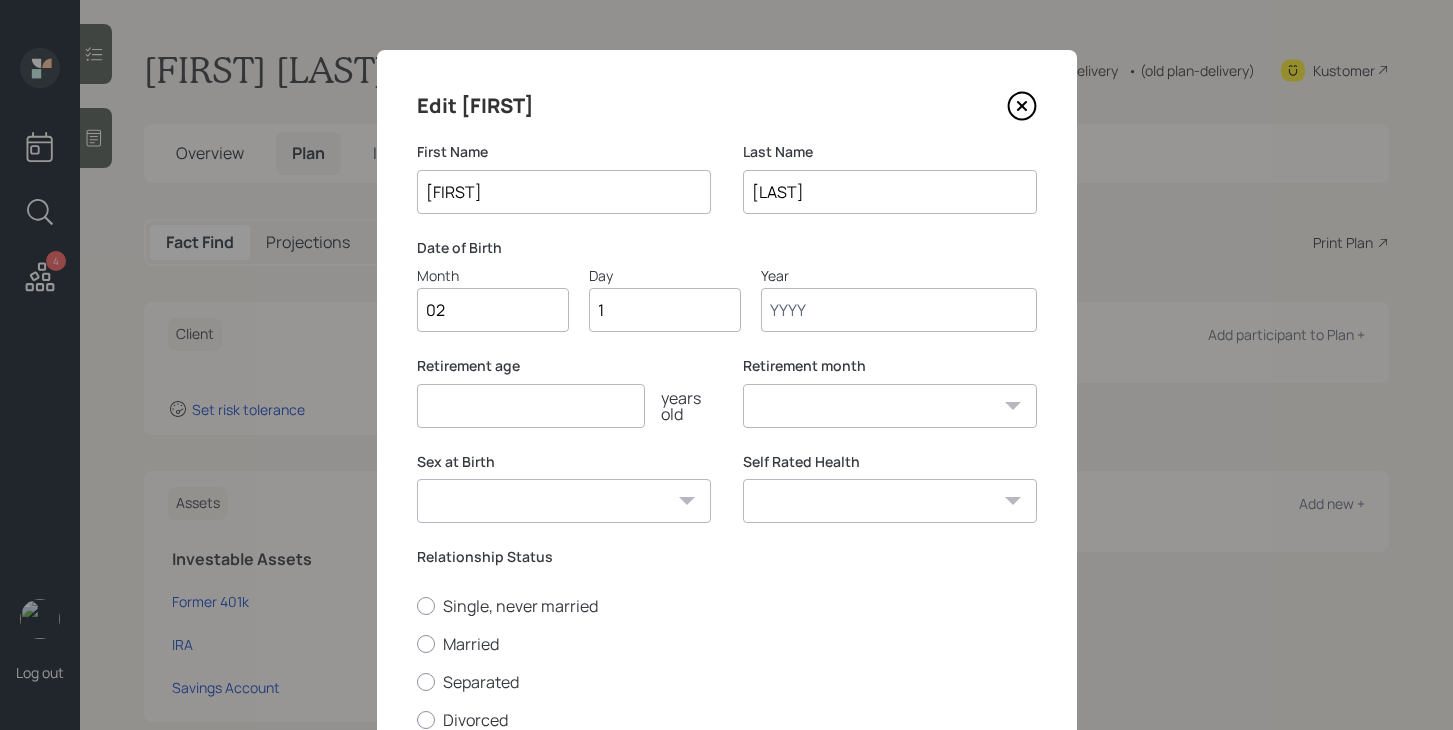 type on "18" 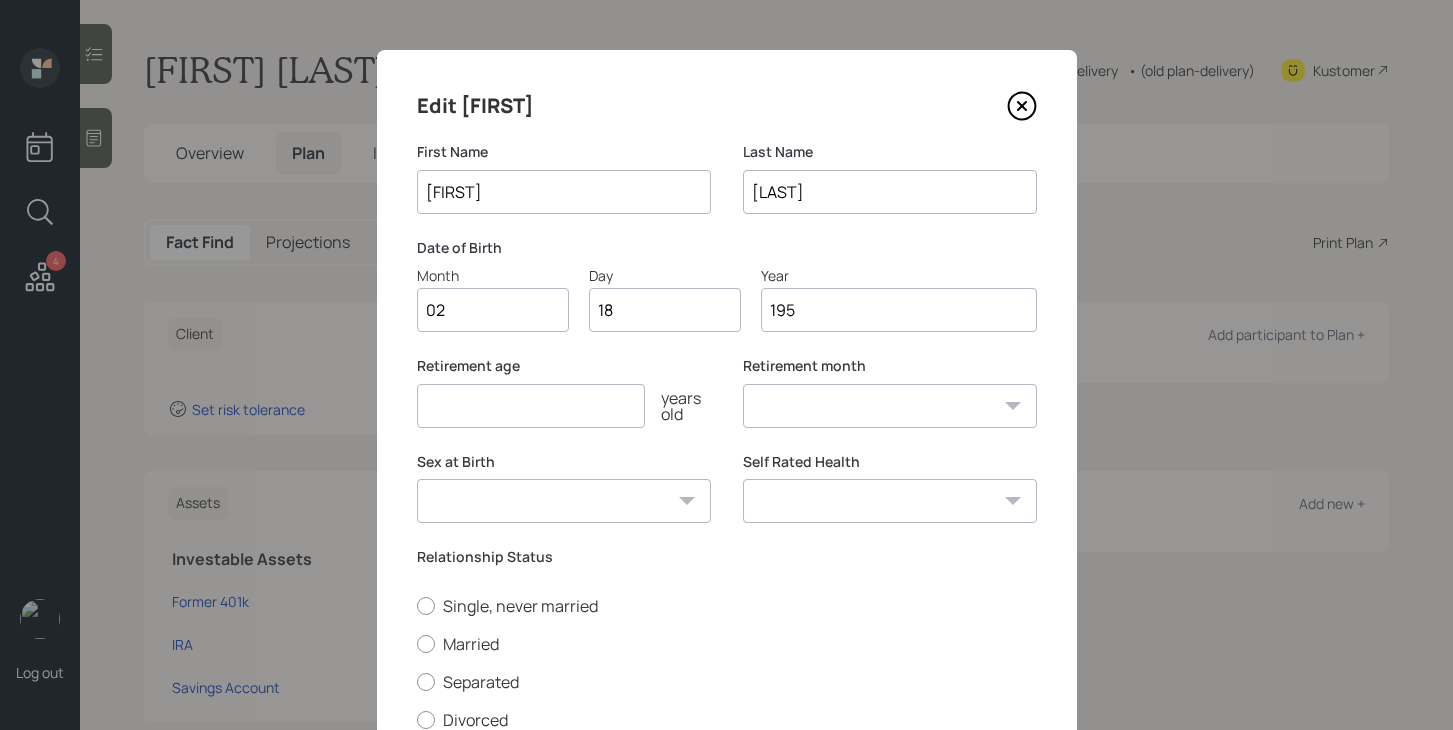 type on "[YEAR]" 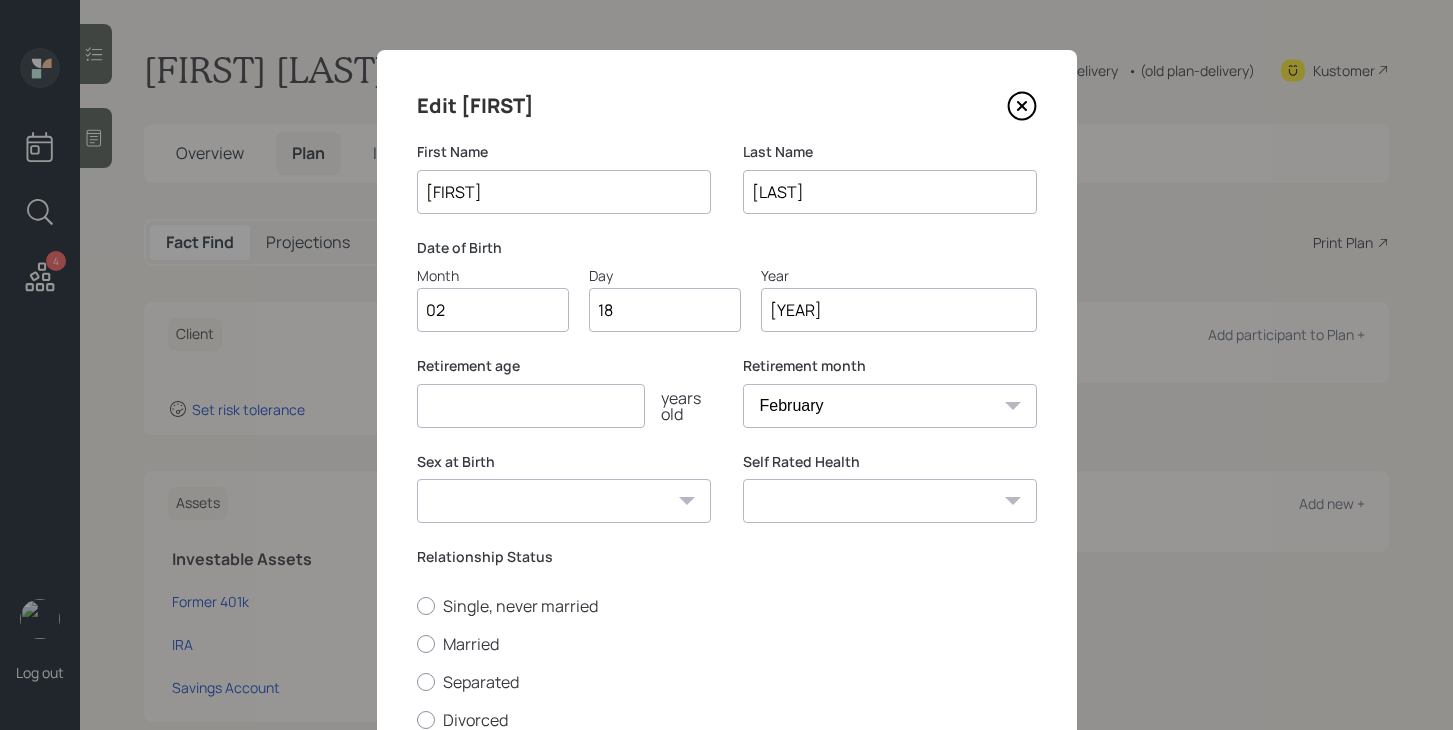 type on "[YEAR]" 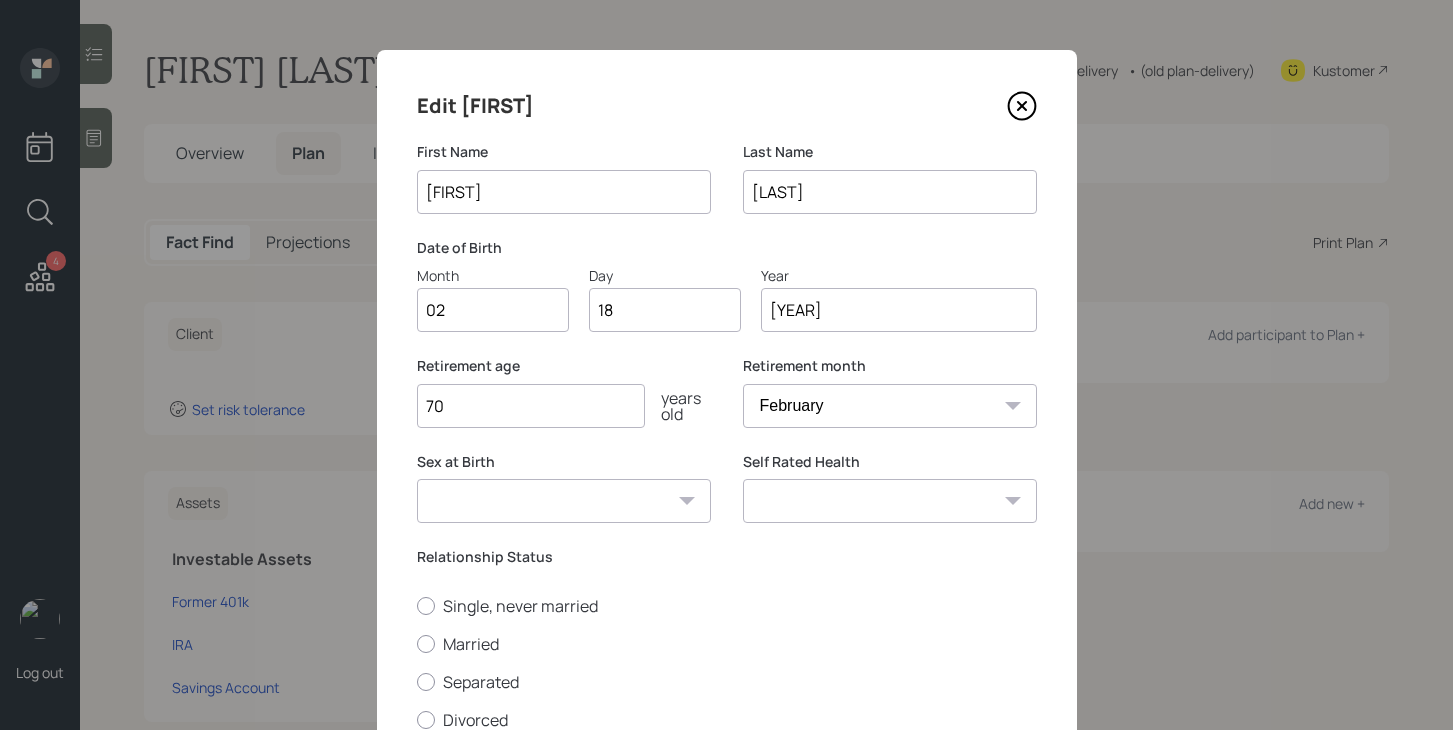 type on "70" 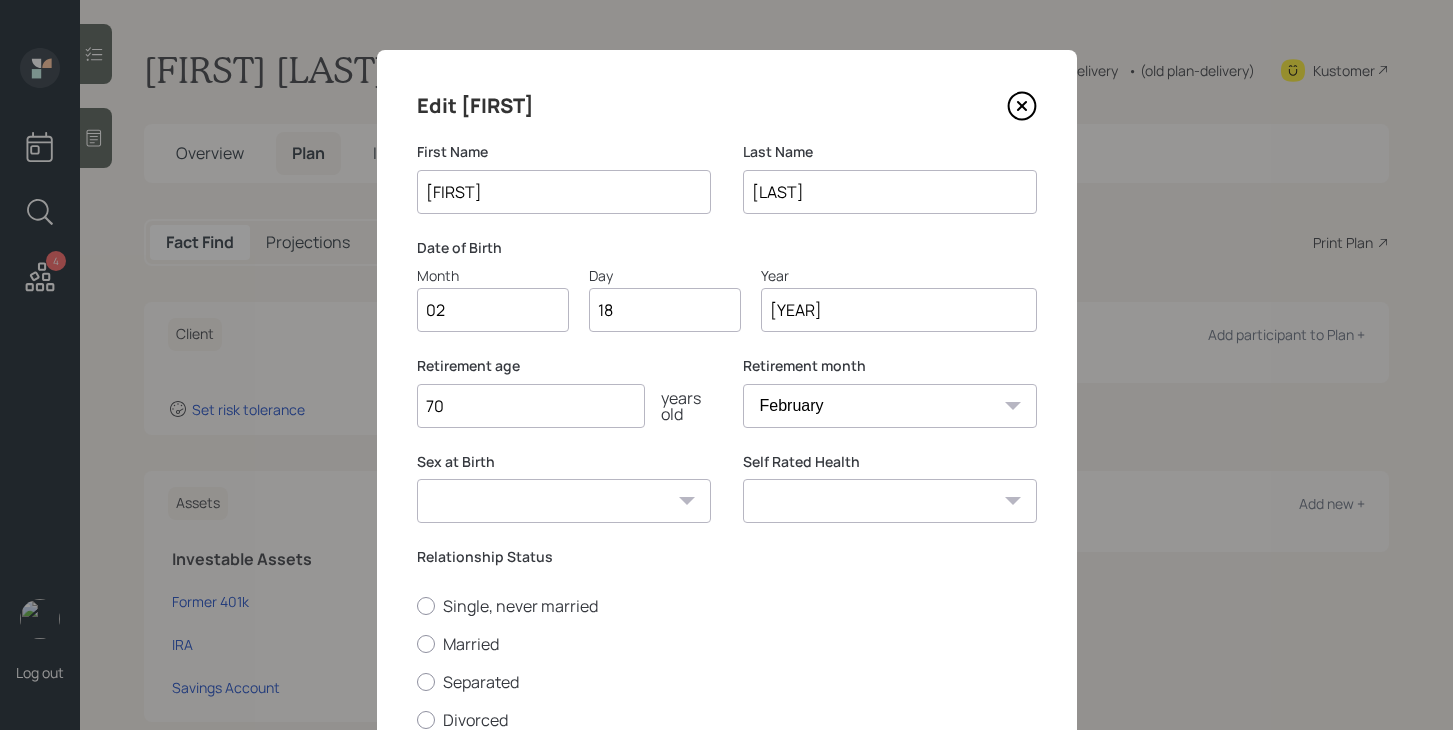 click on "[GENDER] [GENDER] [GENDER] / Prefer not to say" at bounding box center (564, 501) 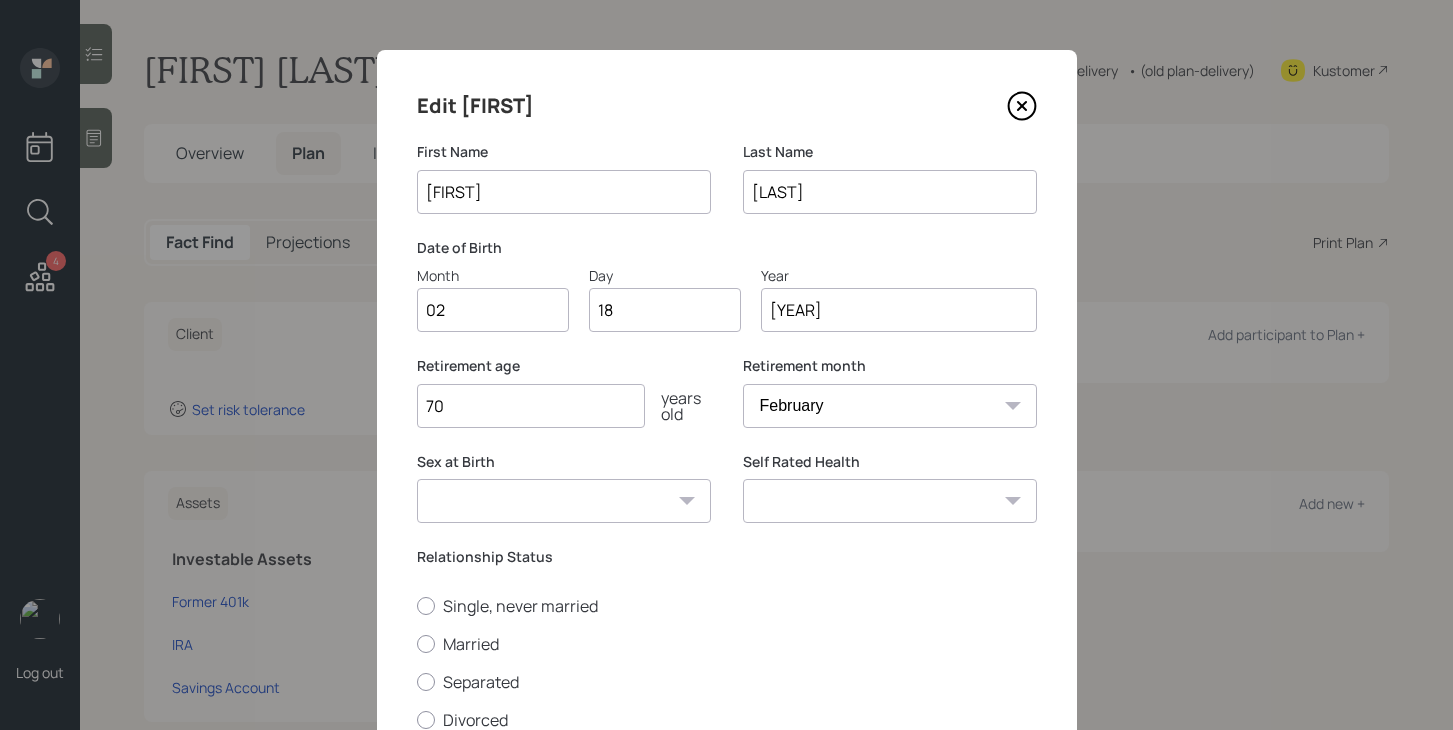 select on "male" 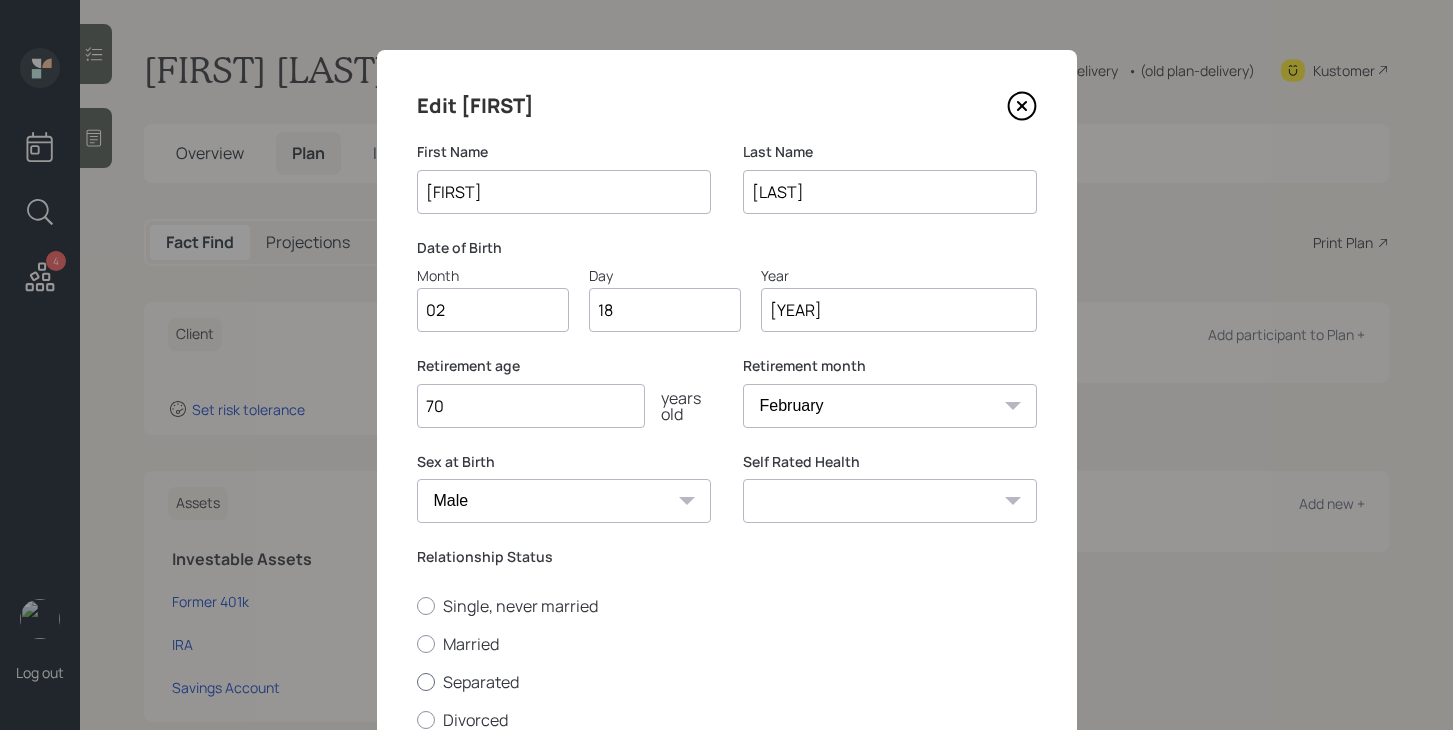 scroll, scrollTop: 59, scrollLeft: 0, axis: vertical 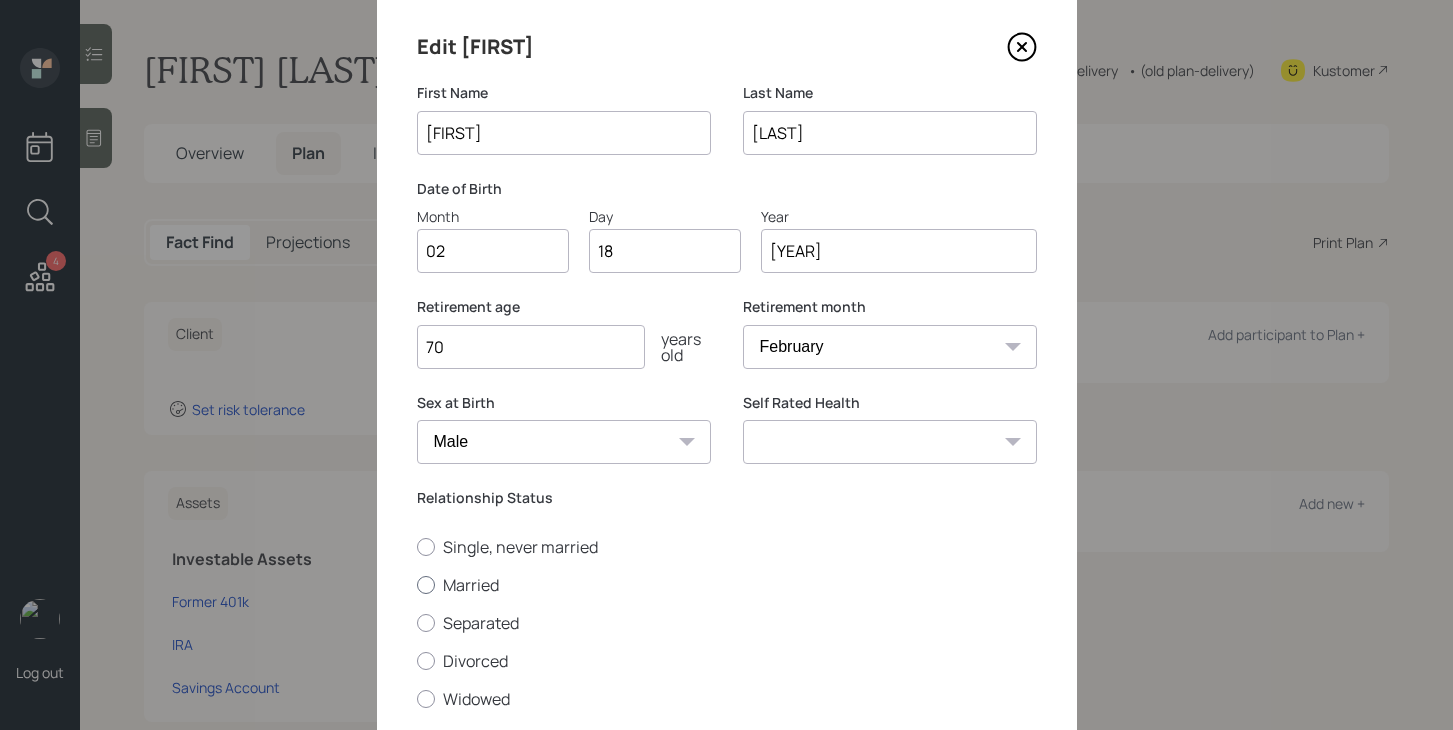 click on "Married" at bounding box center [727, 585] 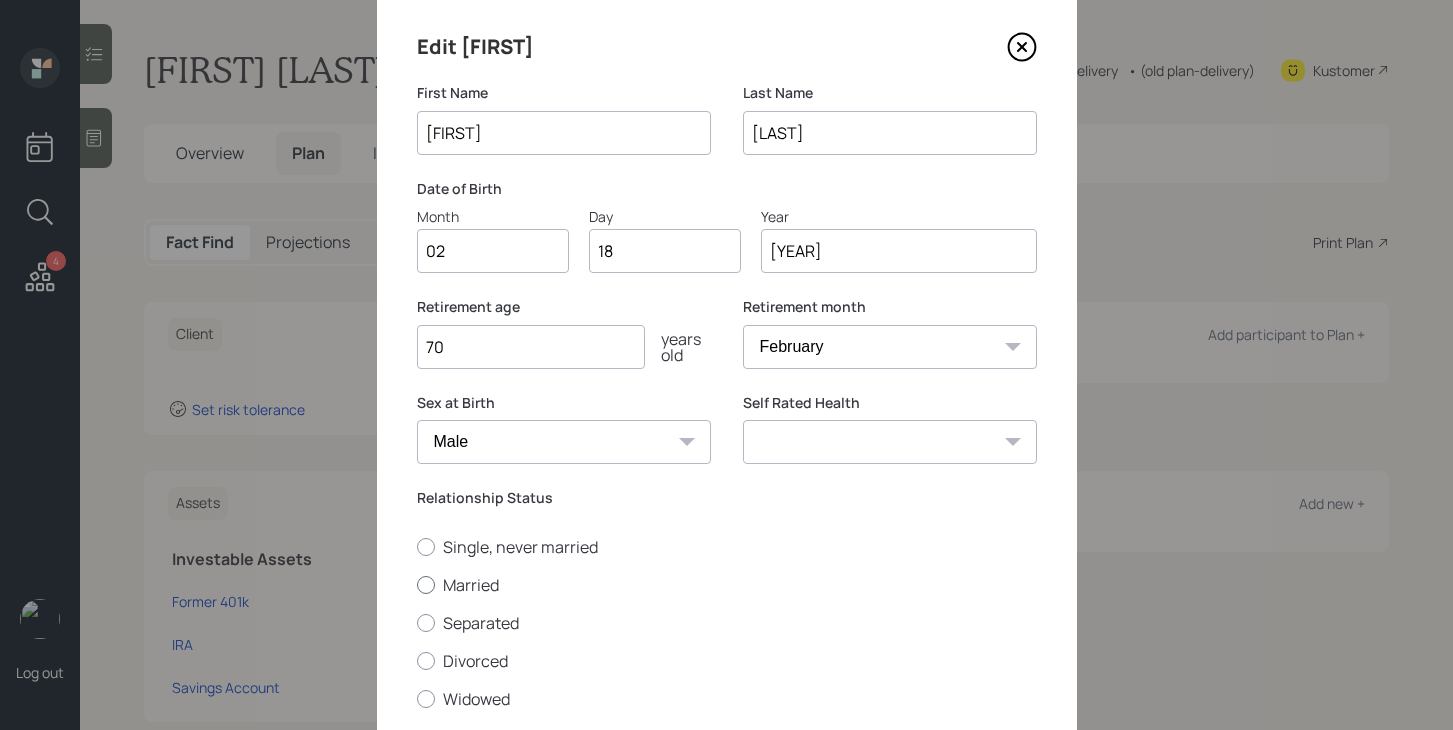 radio on "true" 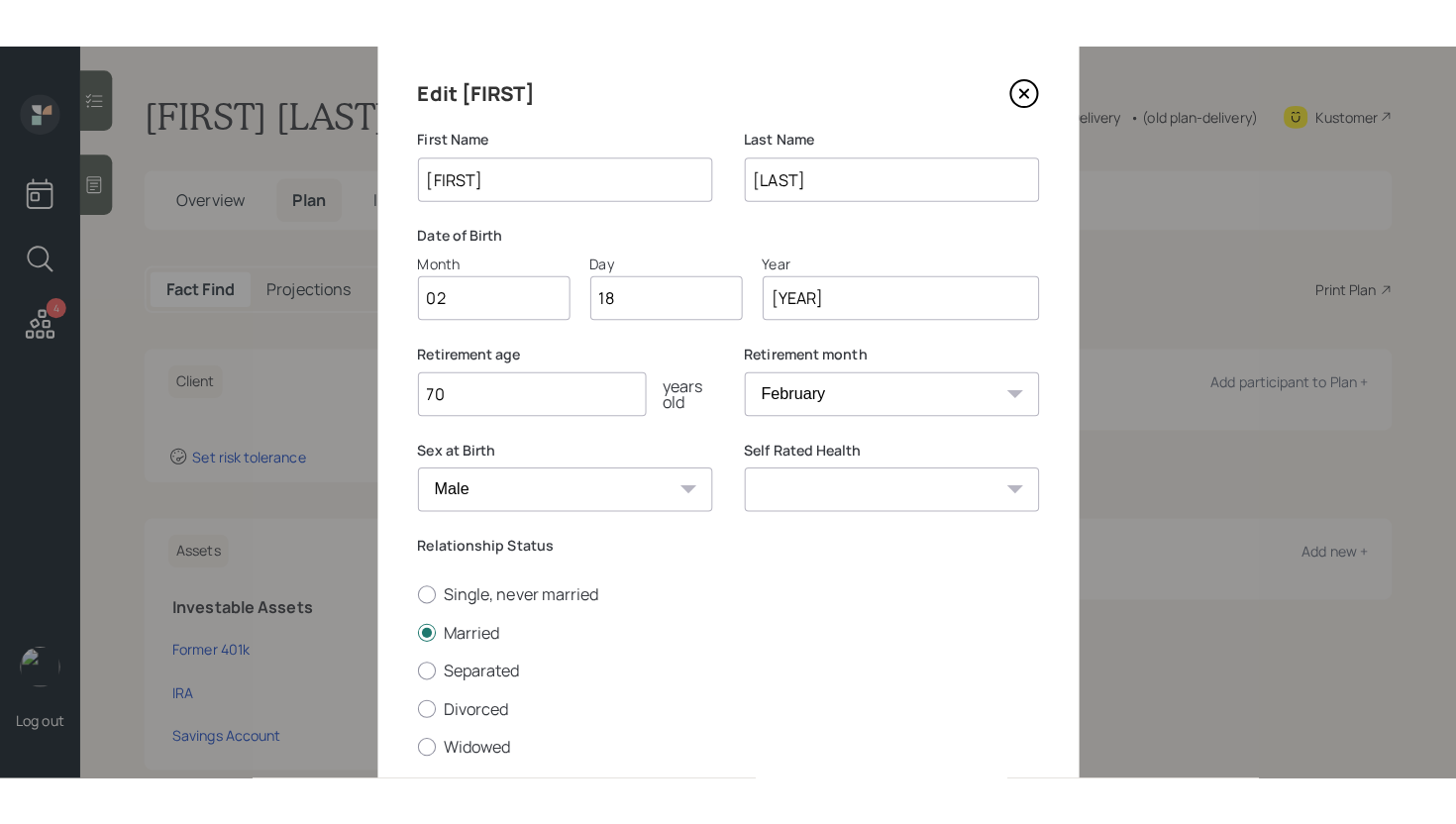 scroll, scrollTop: 195, scrollLeft: 0, axis: vertical 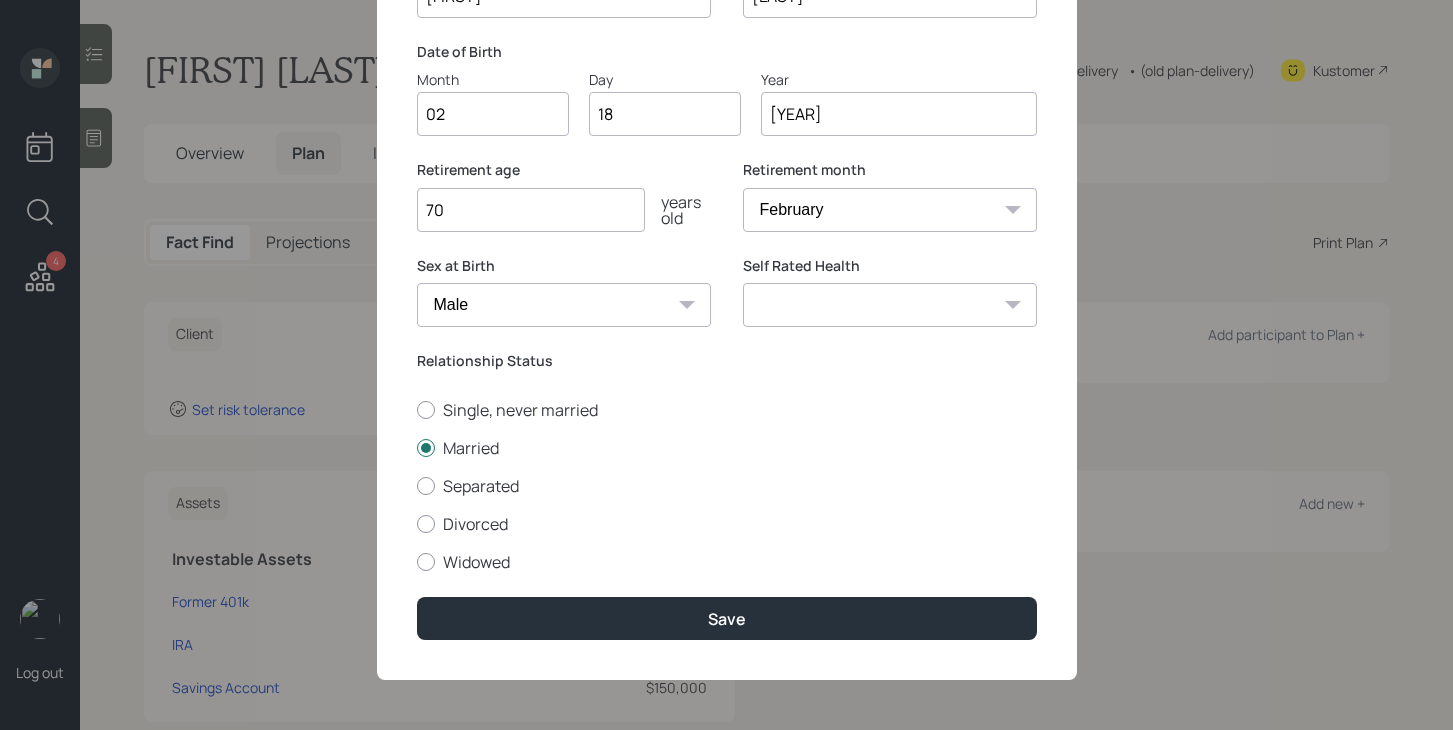 click on "Excellent Very Good Good Fair Poor" at bounding box center [890, 305] 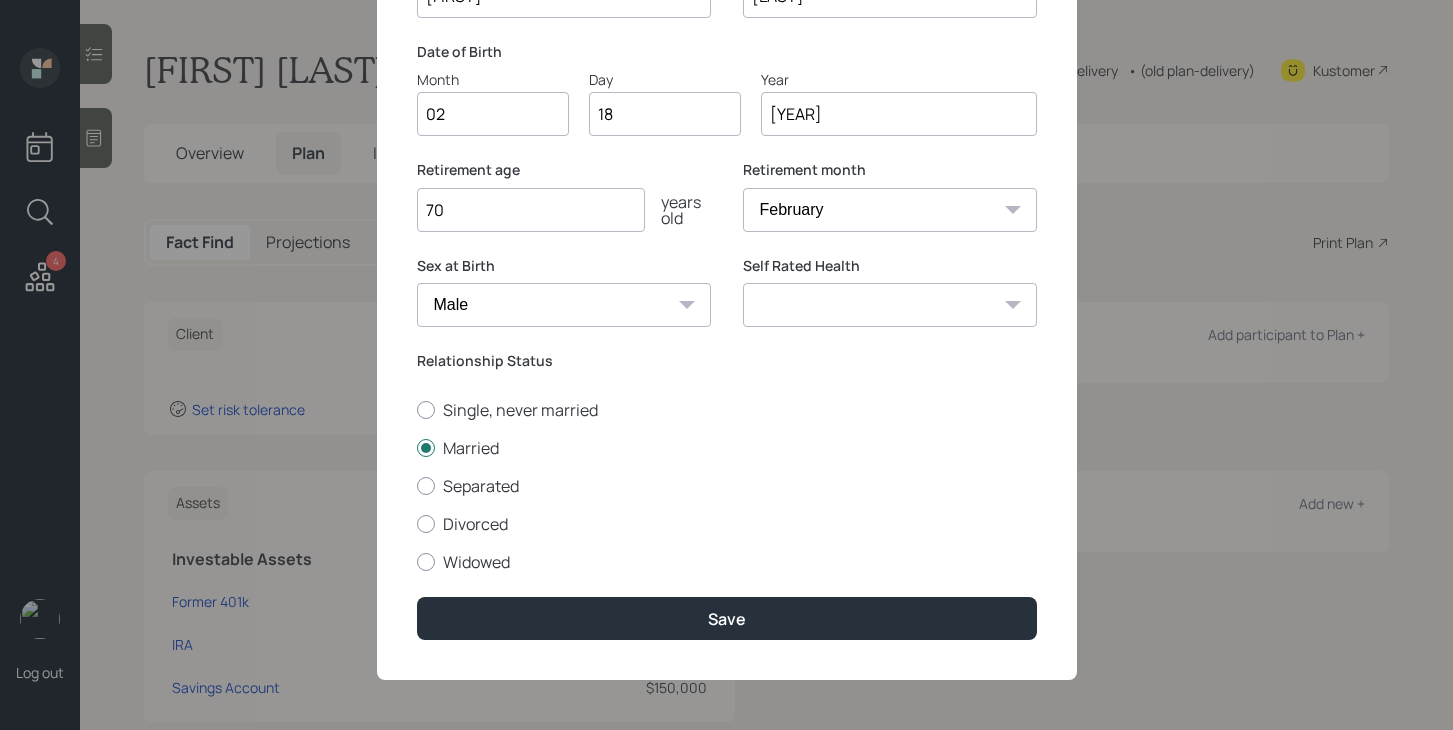 select on "good" 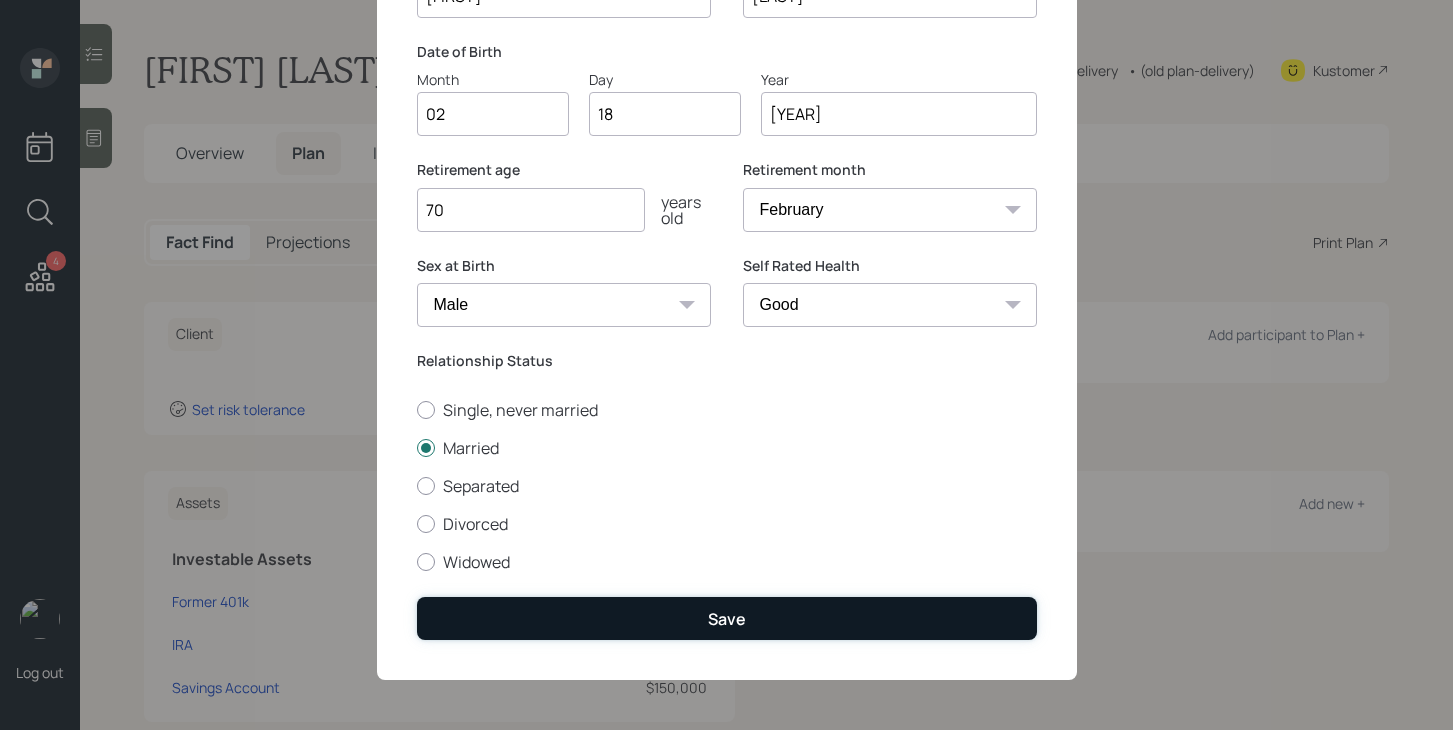 click on "Save" at bounding box center [727, 618] 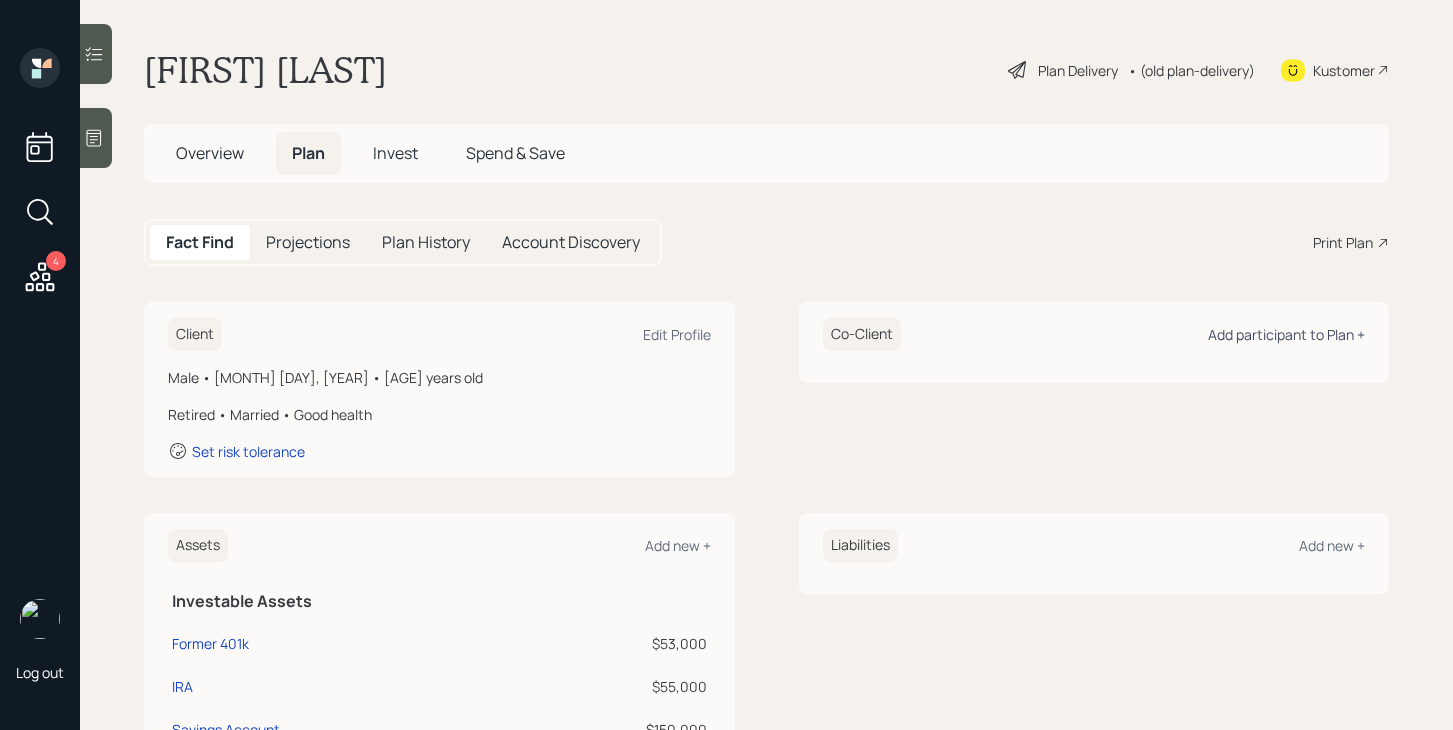 click on "Add participant to Plan +" at bounding box center [1286, 334] 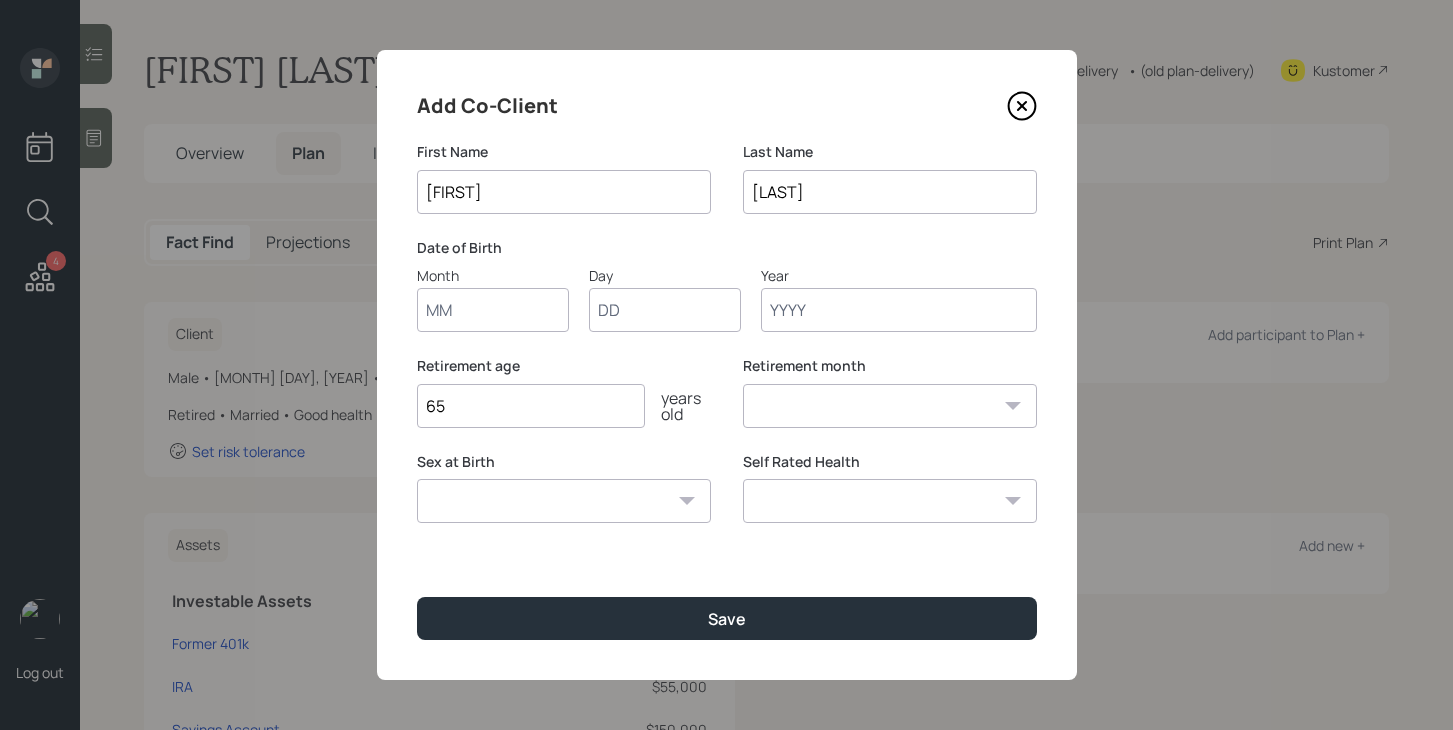 type on "[FIRST]" 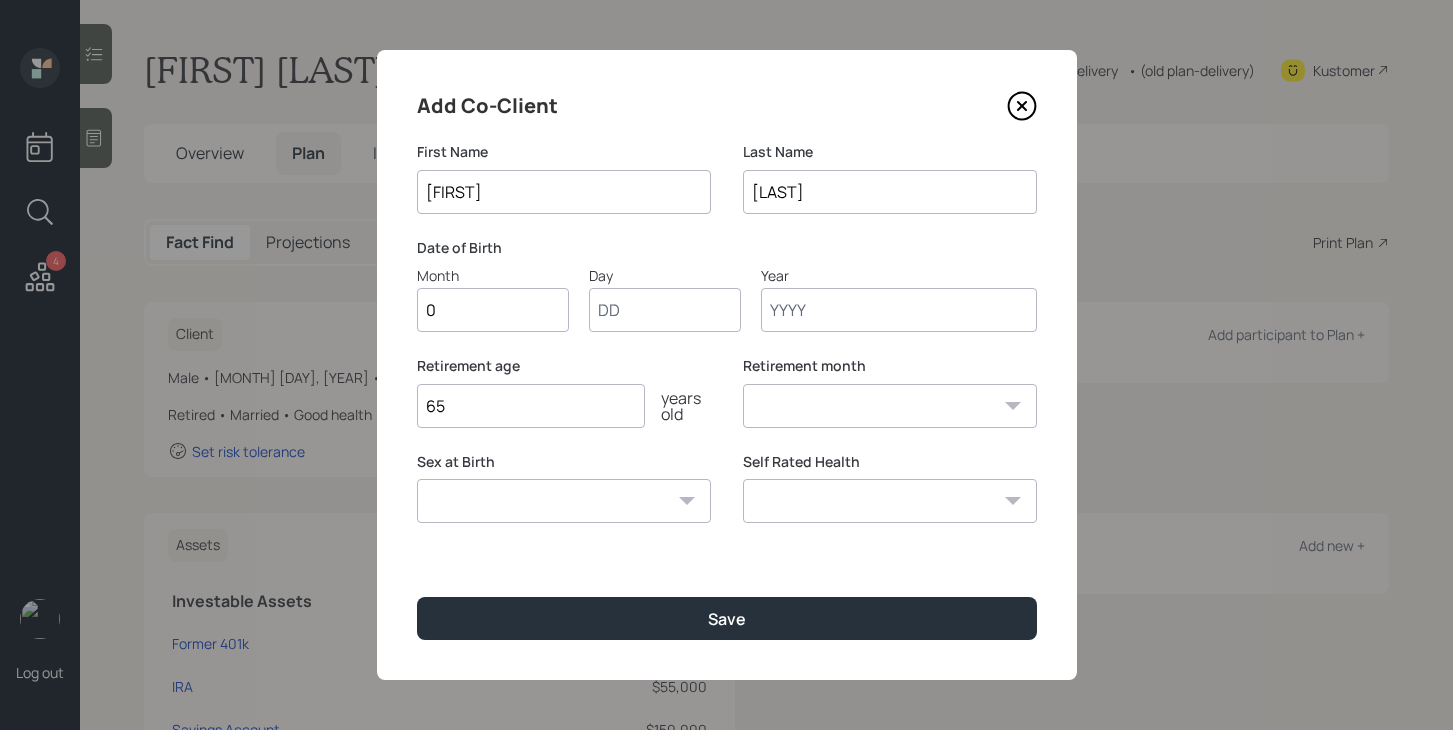 type on "07" 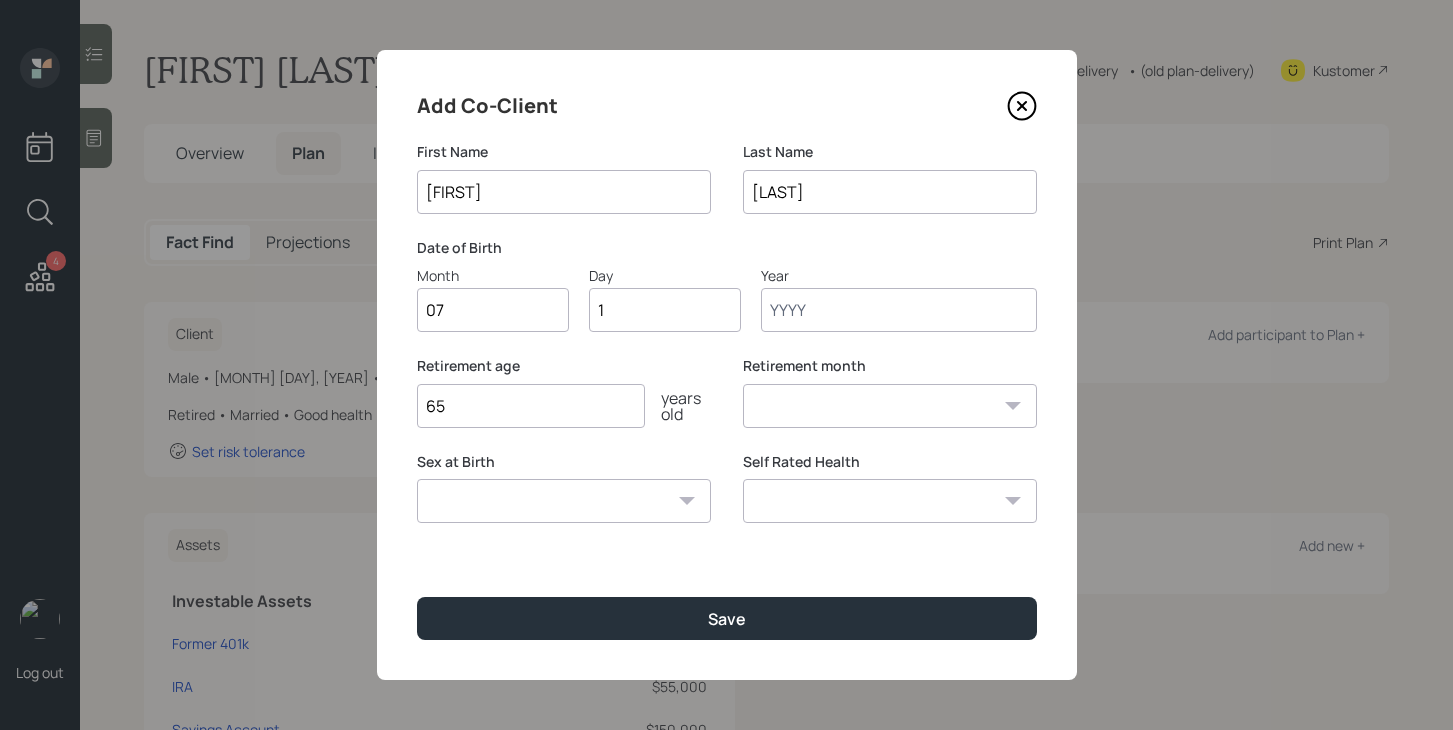 type on "17" 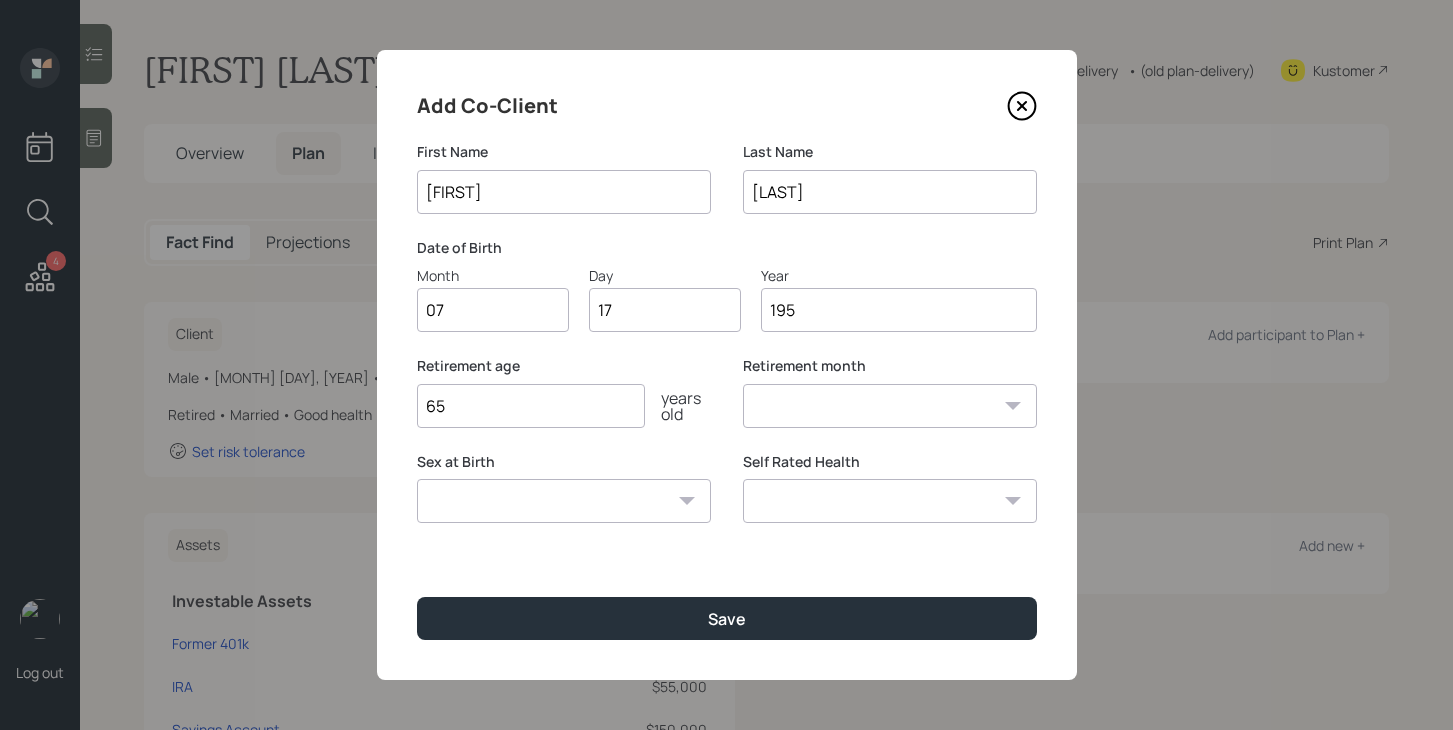 type on "[YEAR]" 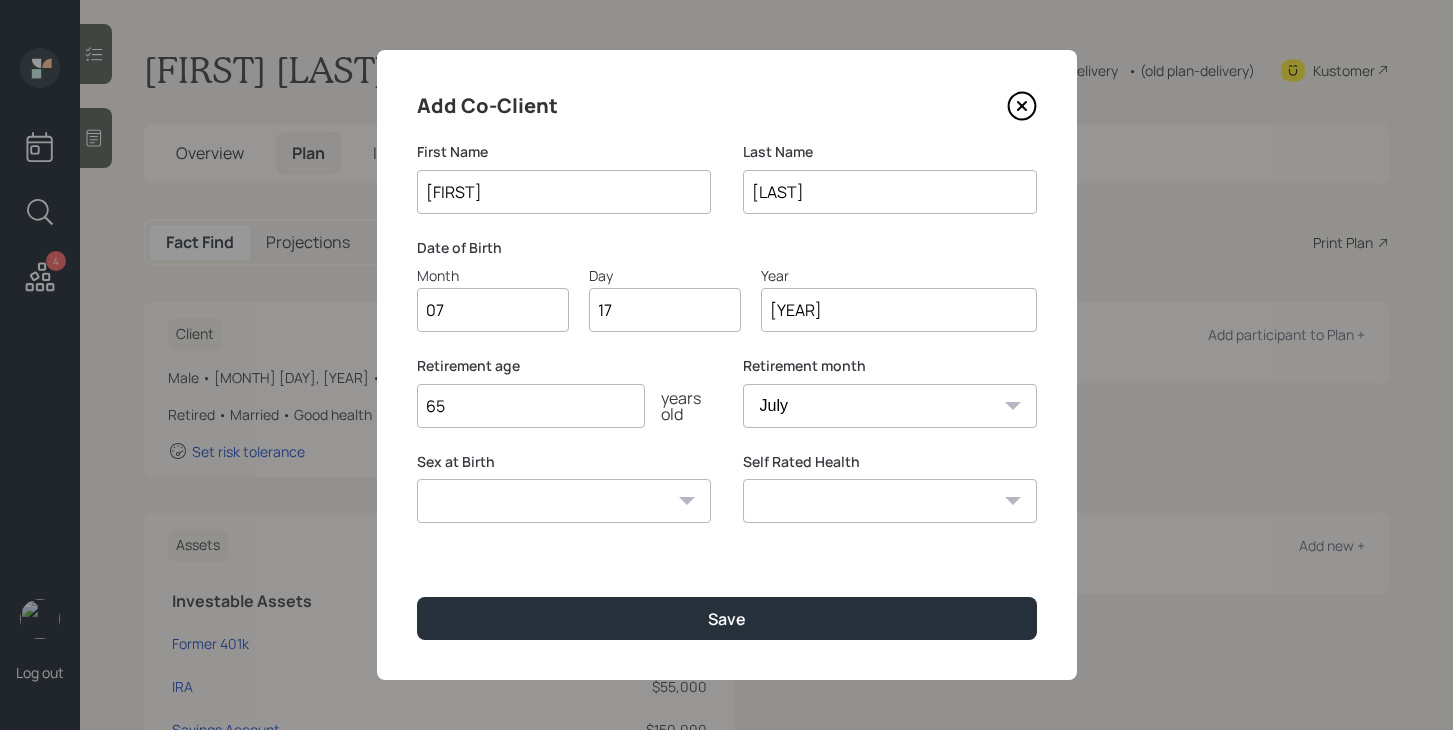 type on "[YEAR]" 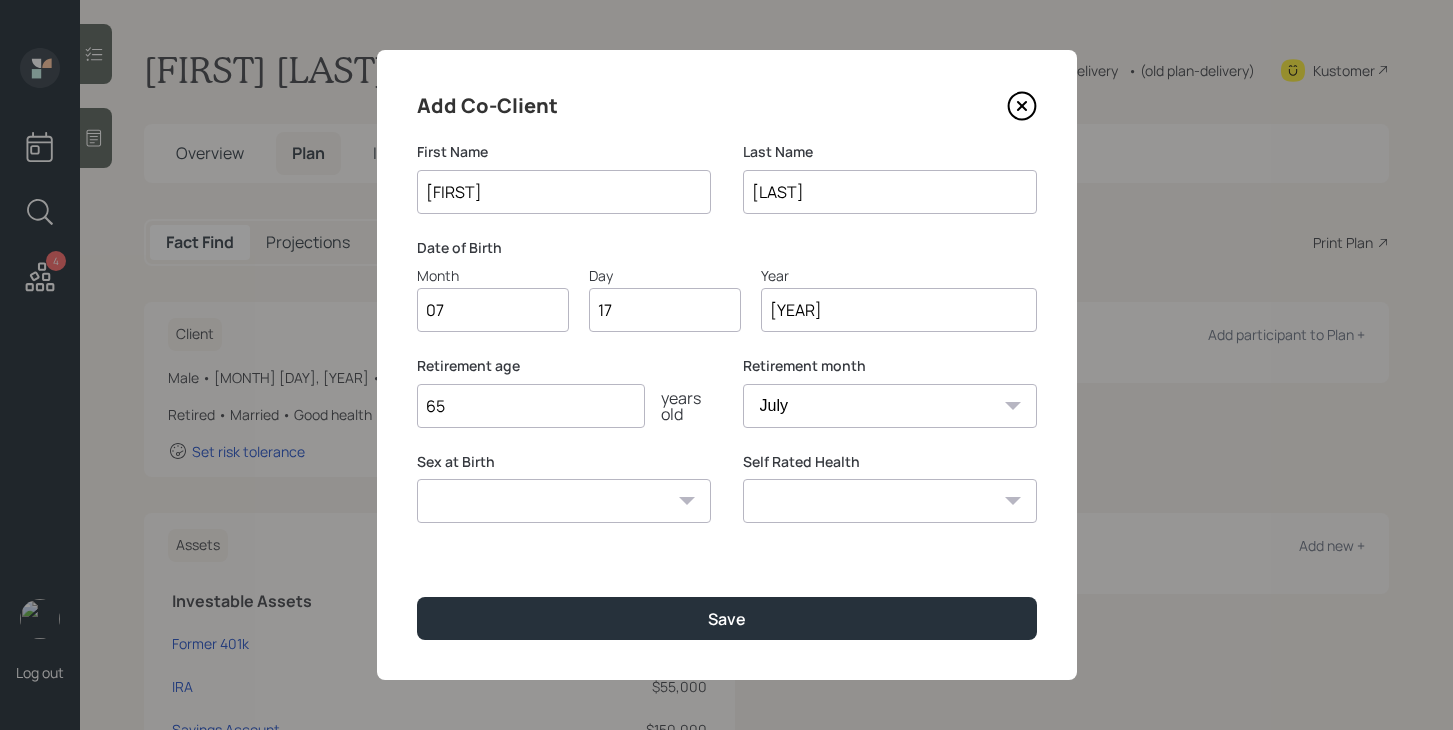 click on "[GENDER] [GENDER] [GENDER] / Prefer not to say" at bounding box center [564, 501] 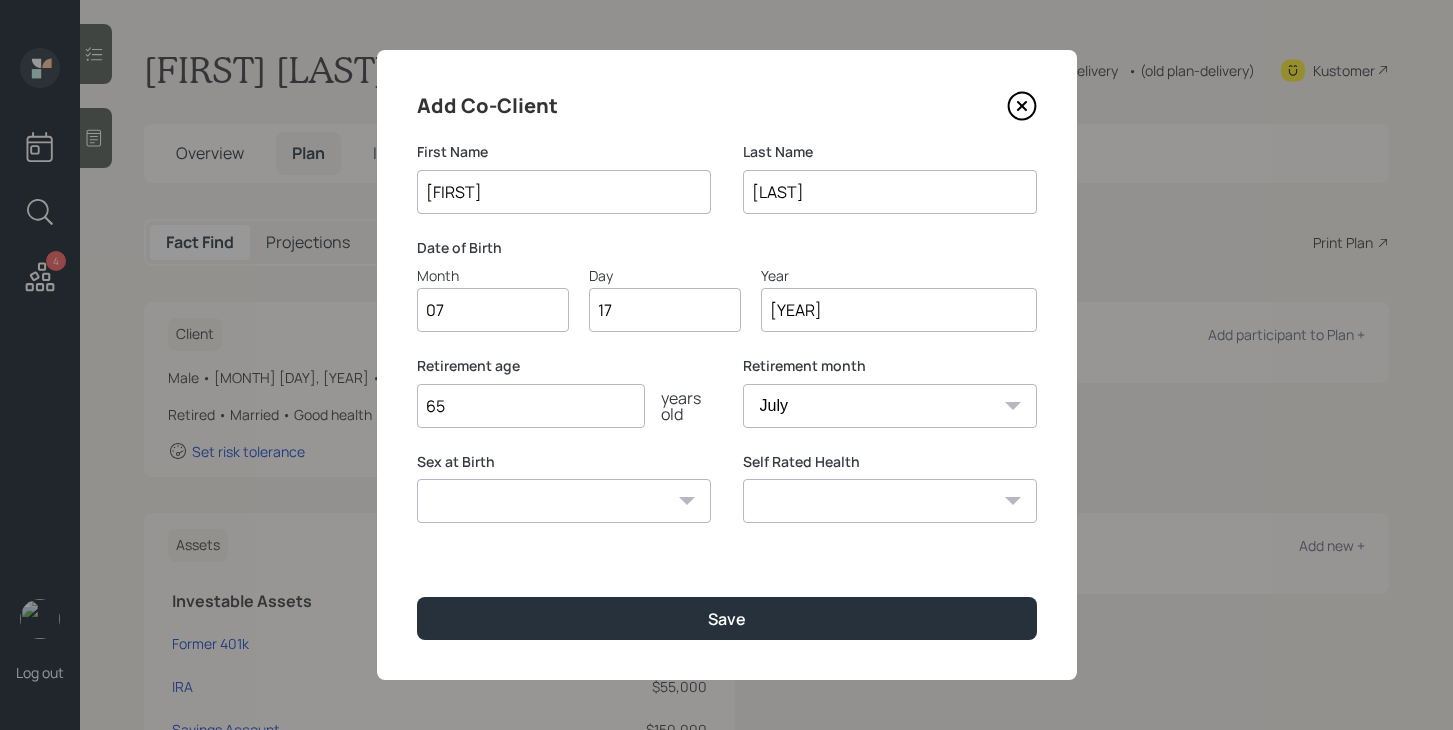 select on "female" 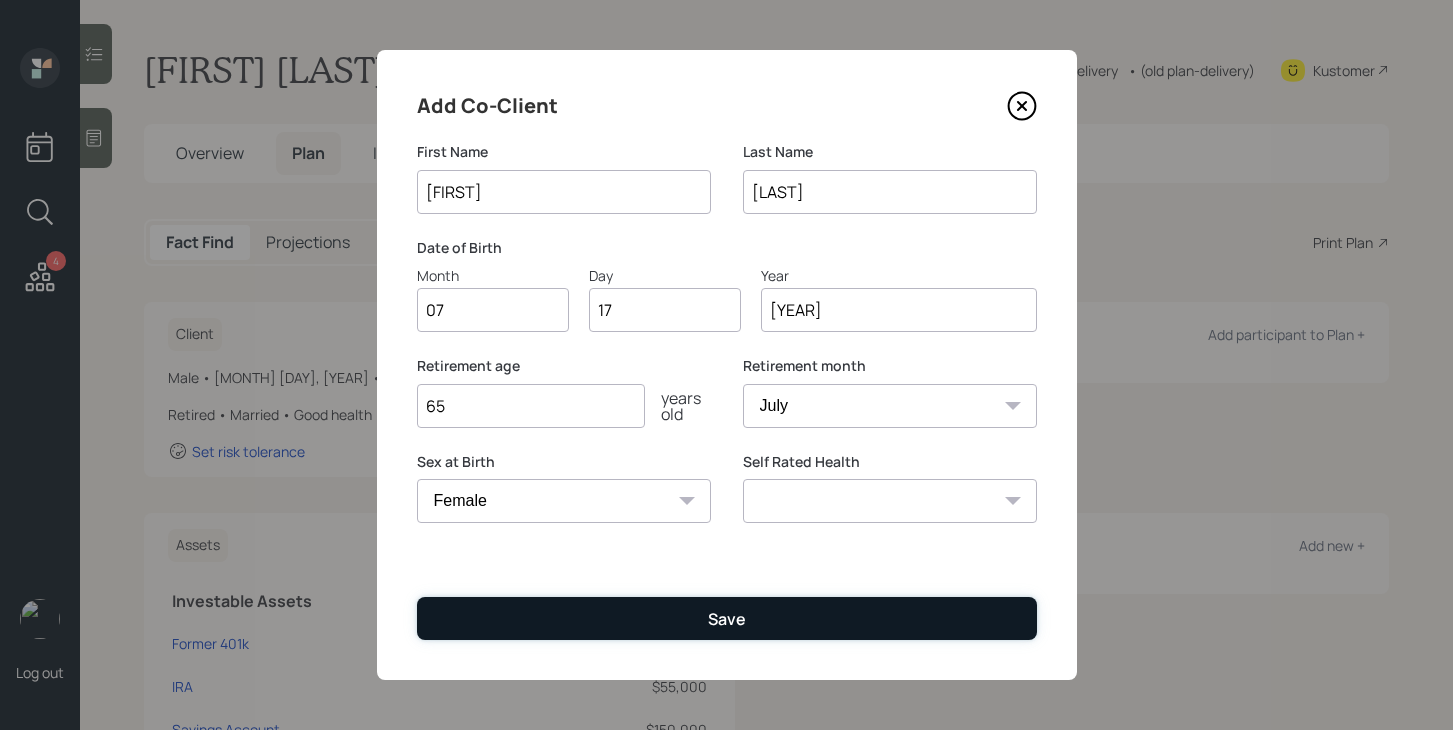 click on "Save" at bounding box center [727, 618] 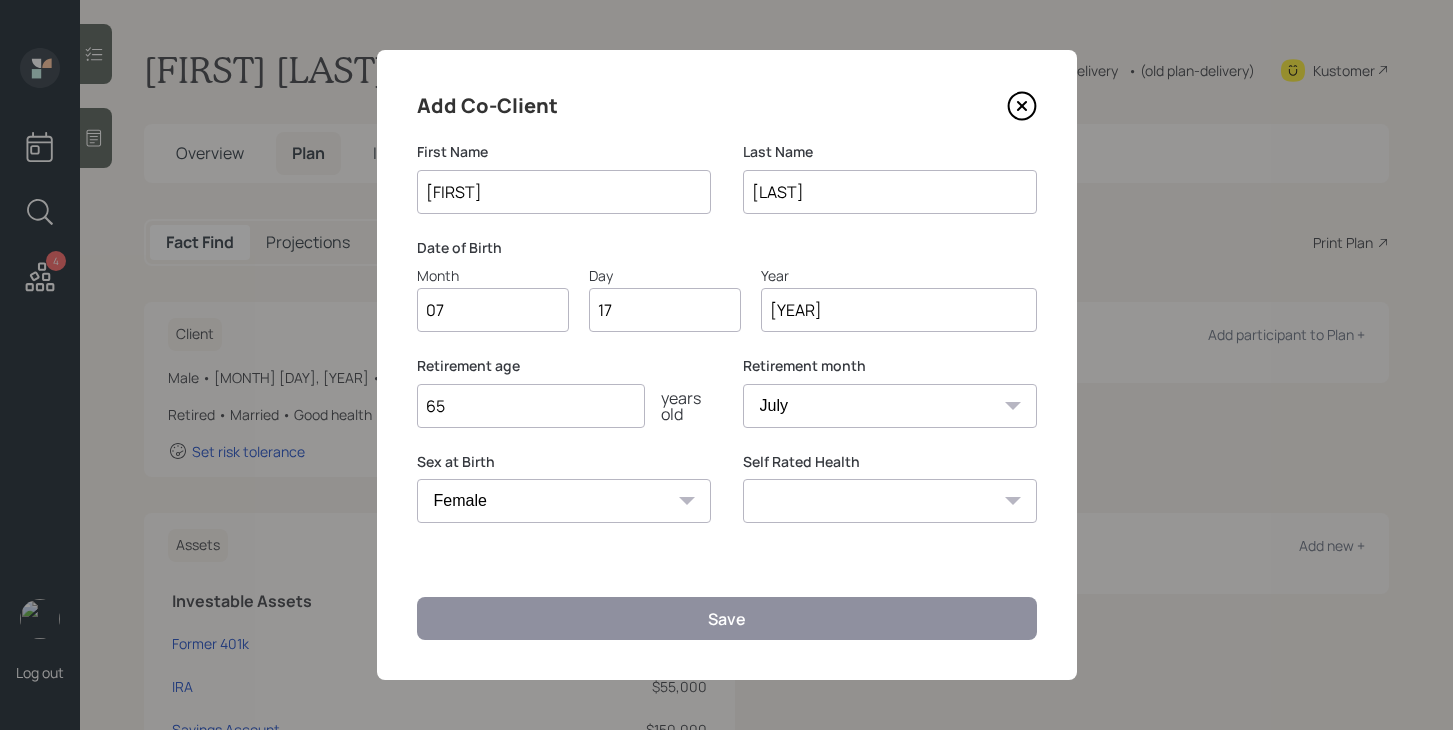 click 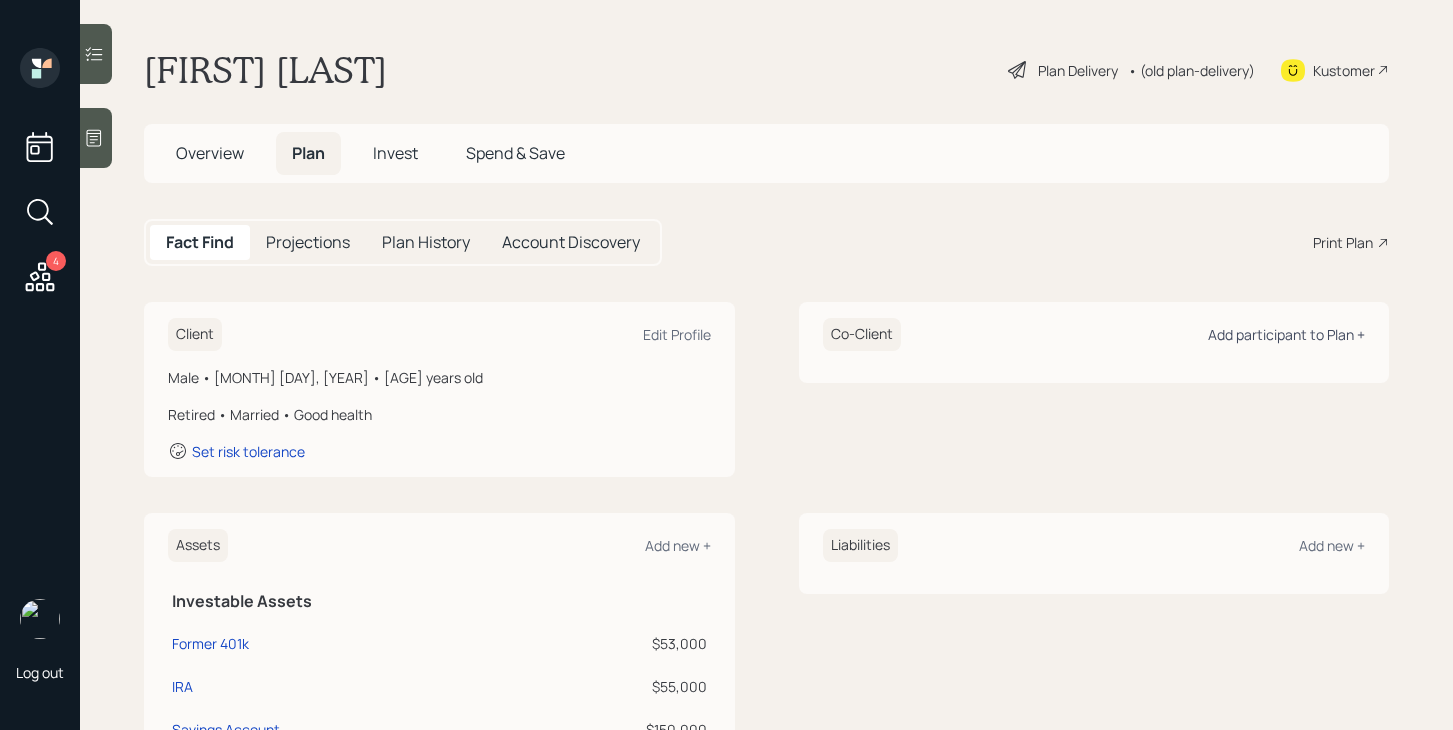 click on "Add participant to Plan +" at bounding box center [1286, 334] 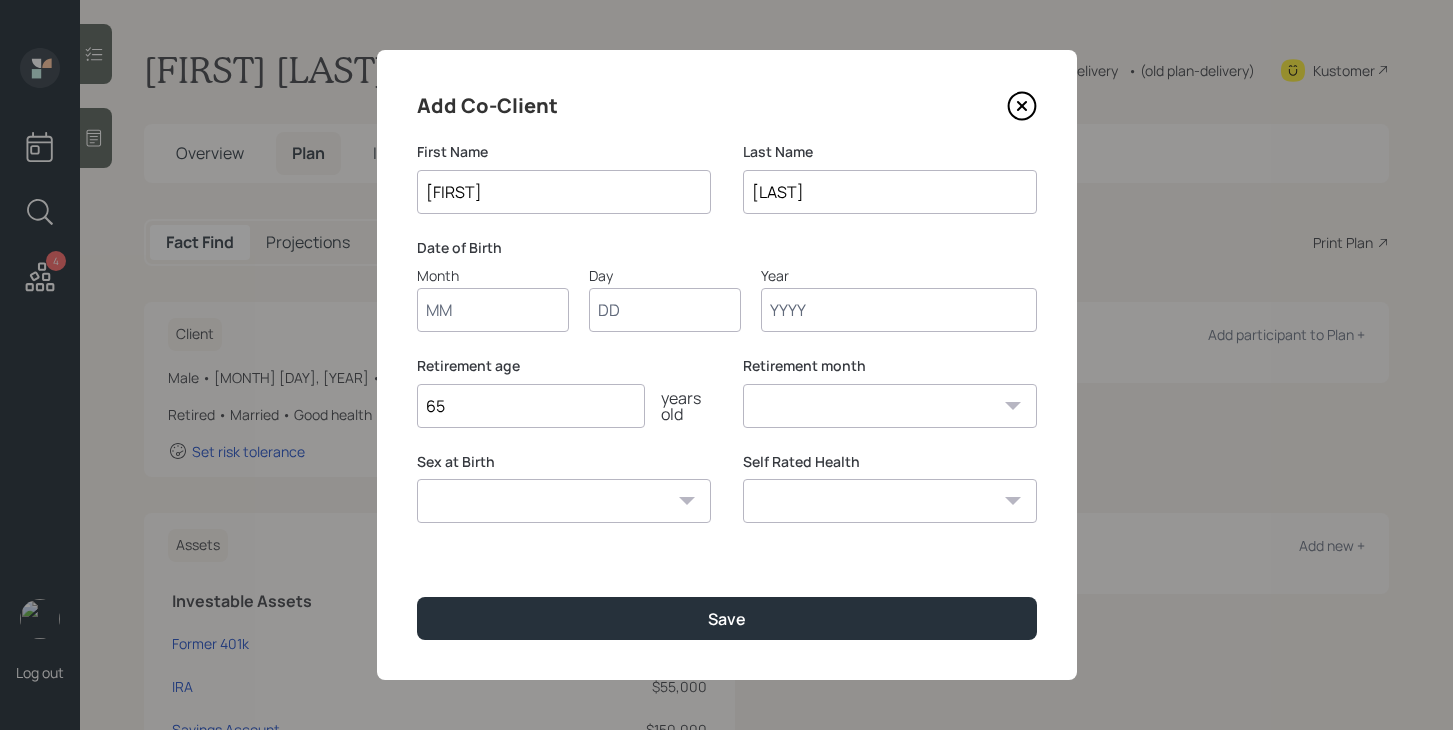 type on "[FIRST]" 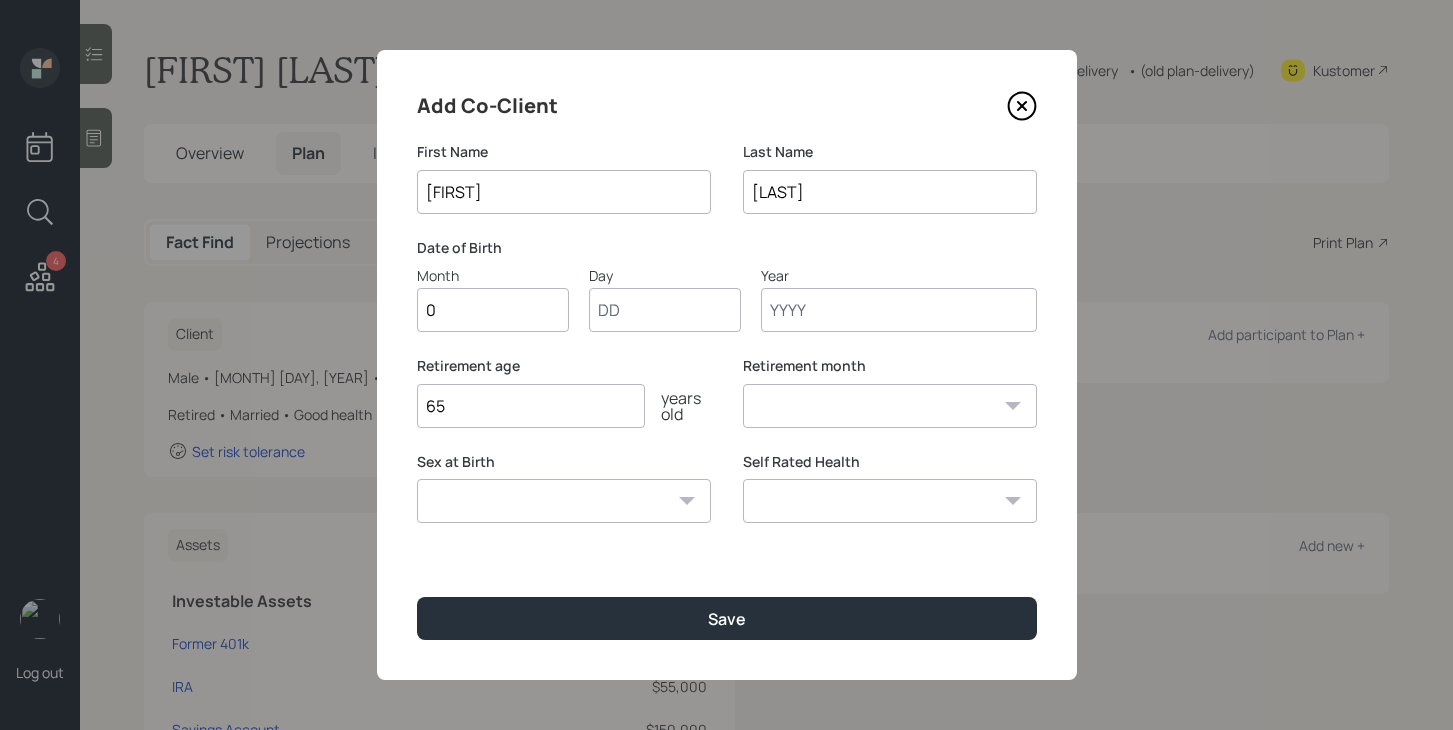 type on "07" 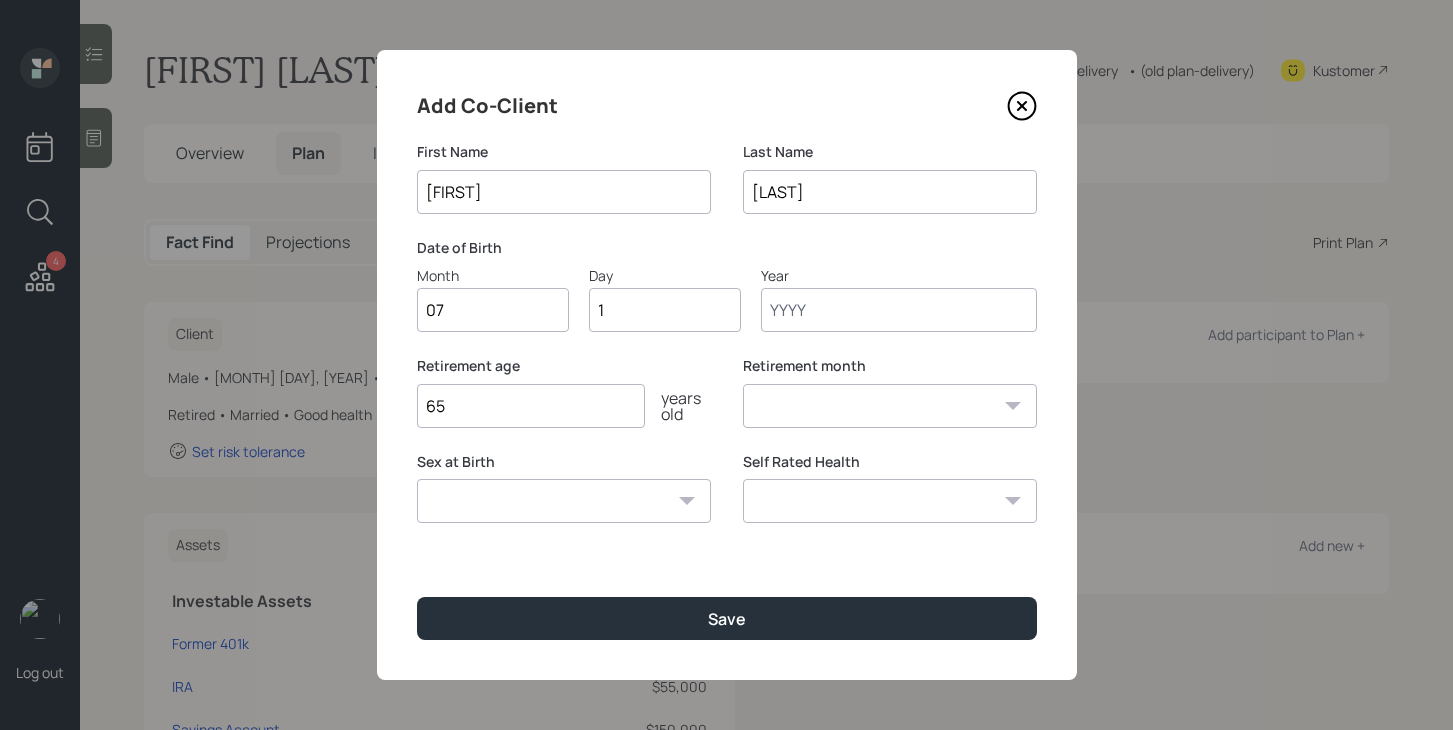 type on "17" 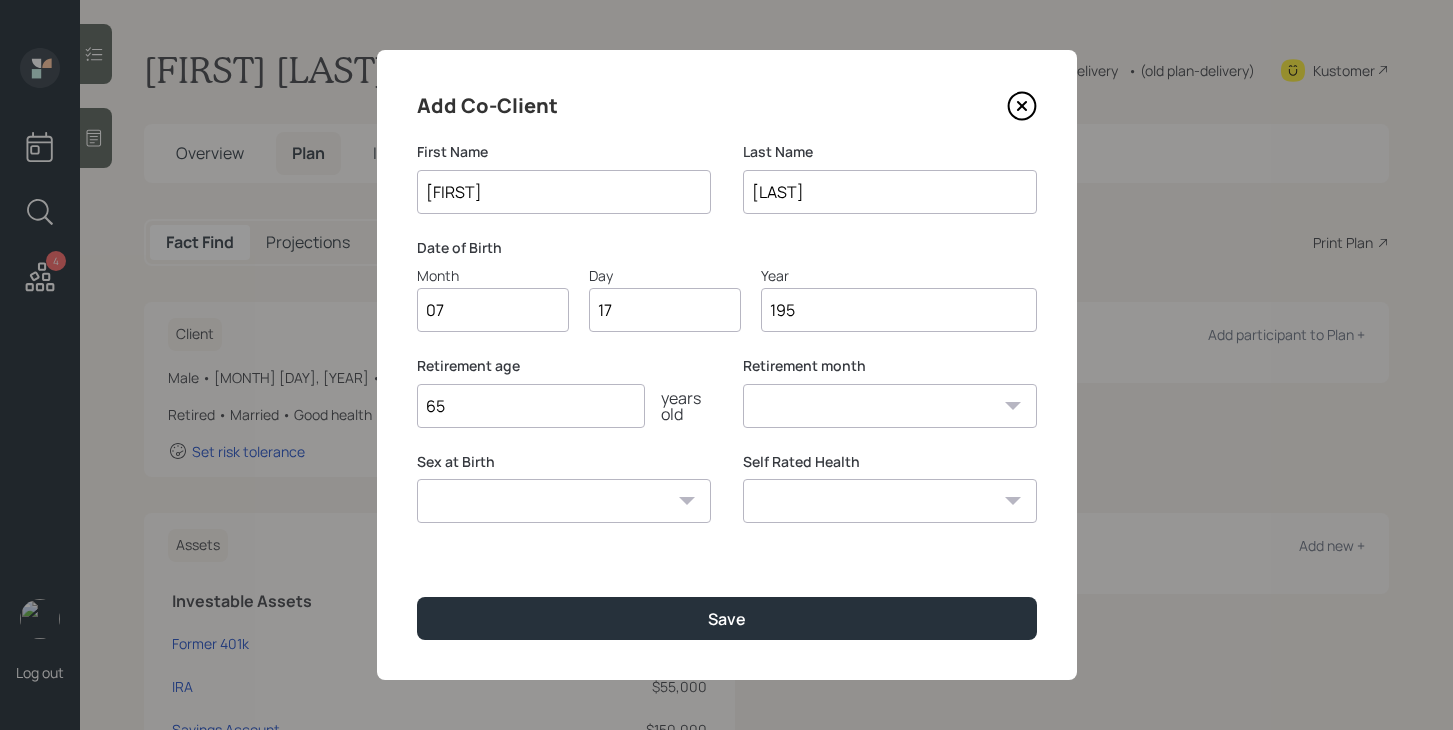 type on "[YEAR]" 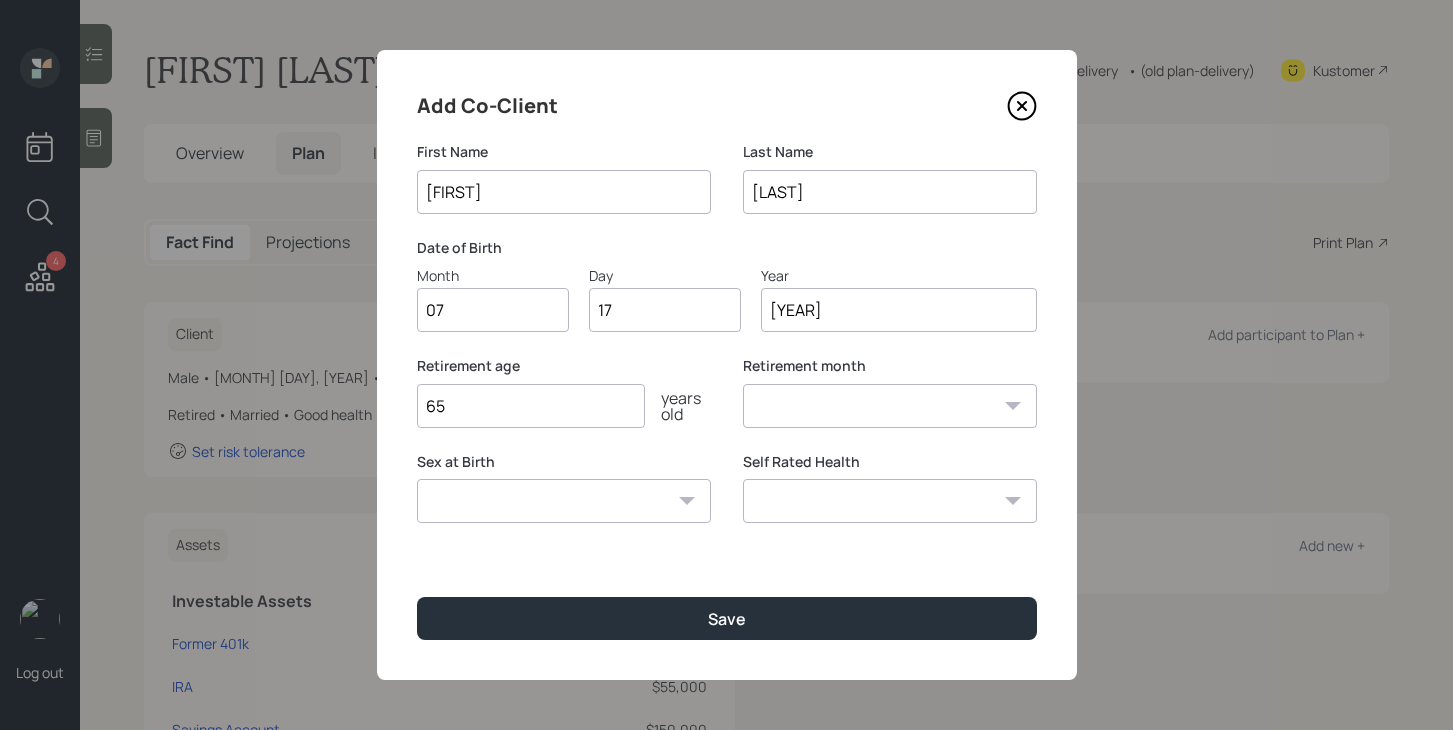 select on "7" 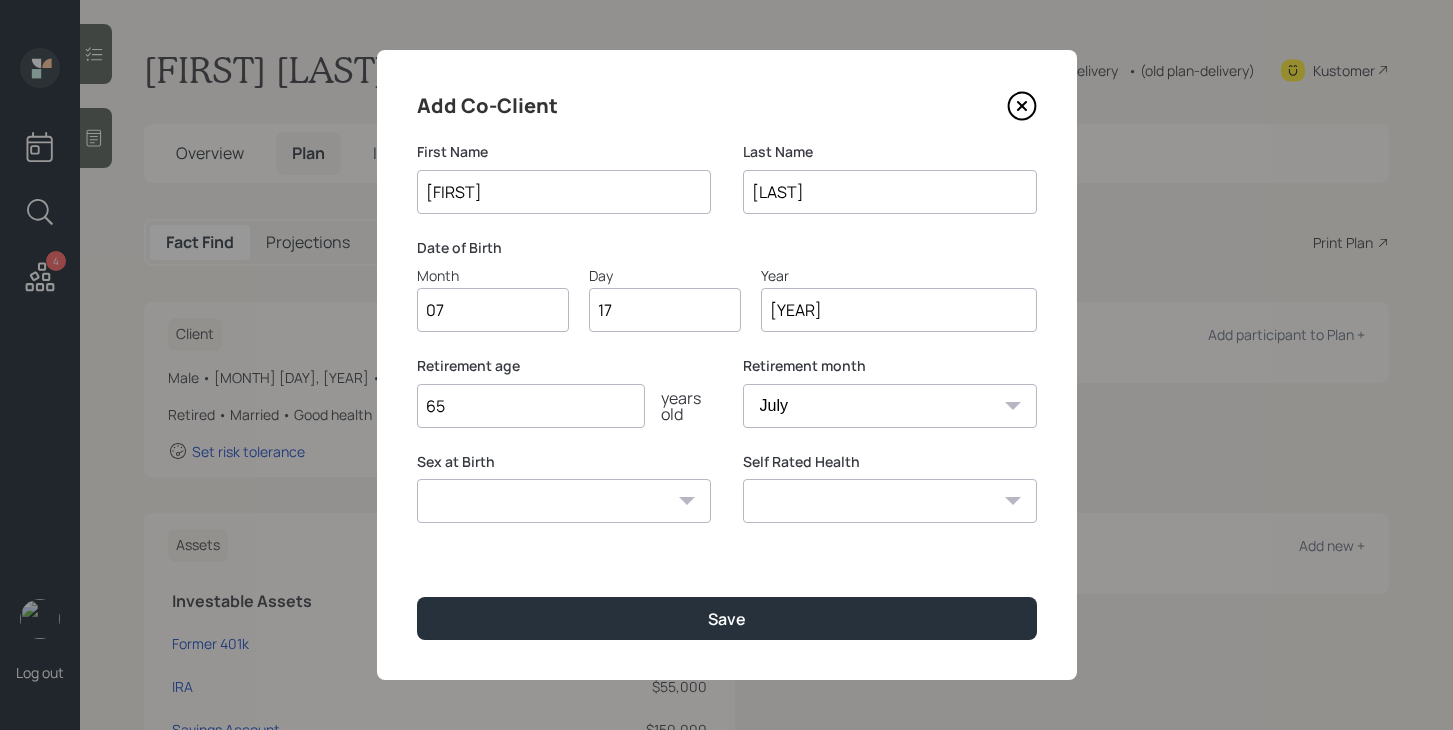 type on "[YEAR]" 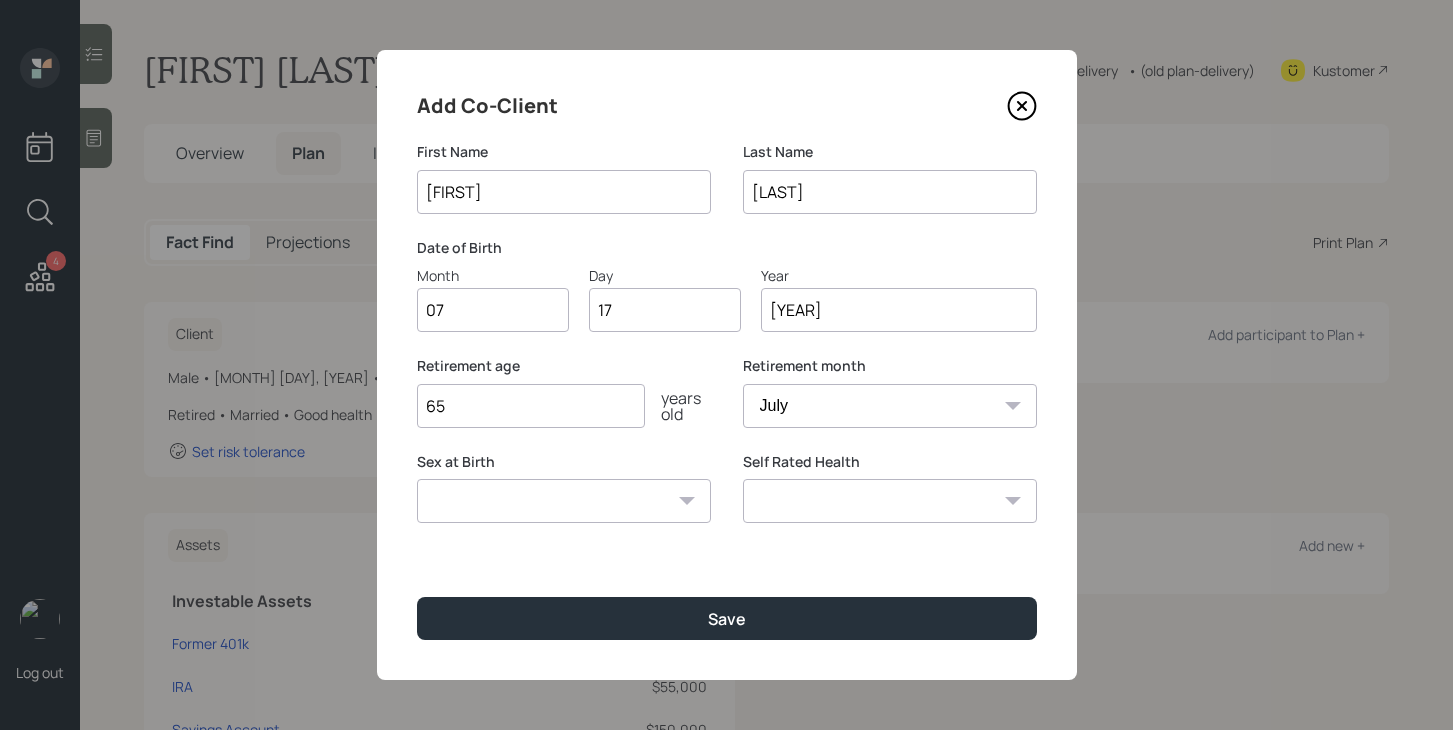 click on "[GENDER] [GENDER] [GENDER] / Prefer not to say" at bounding box center (564, 501) 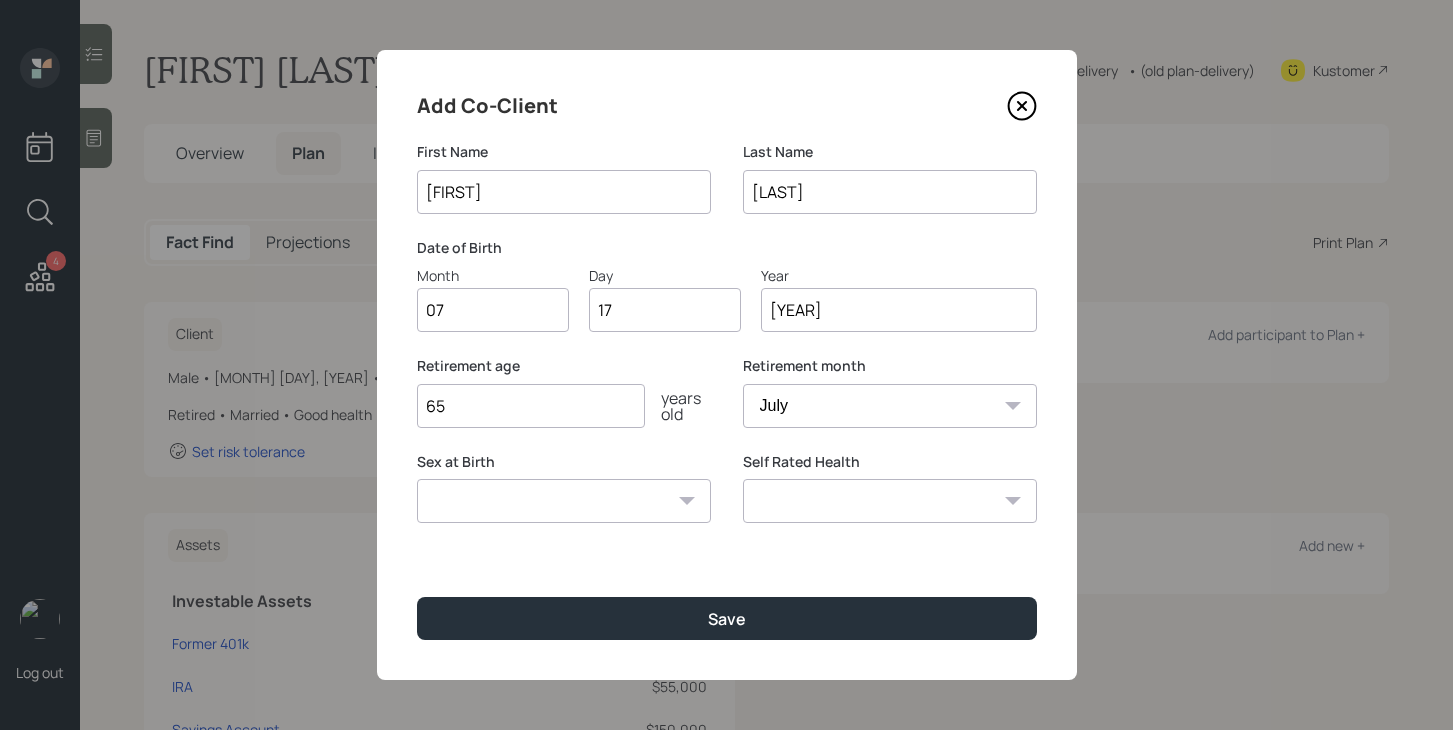 select on "female" 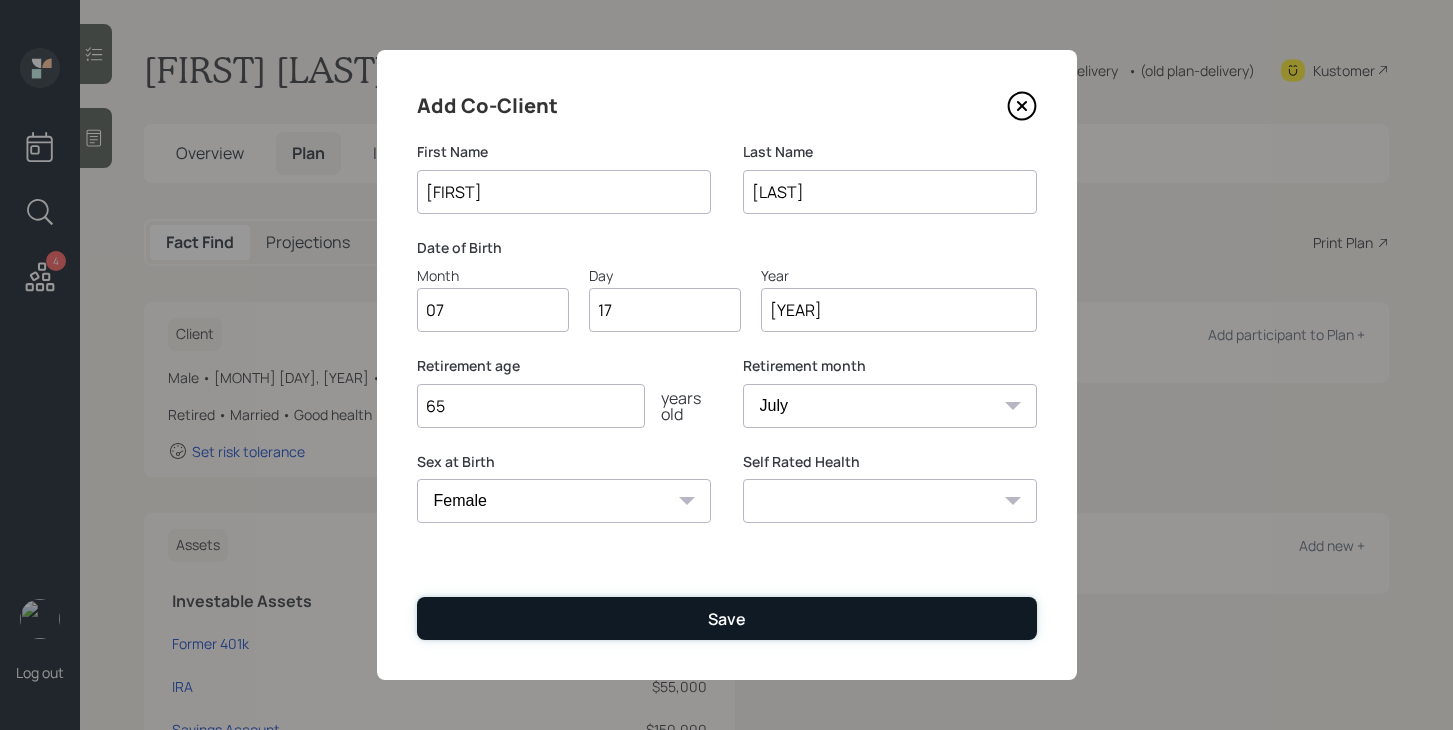 click on "Save" at bounding box center (727, 618) 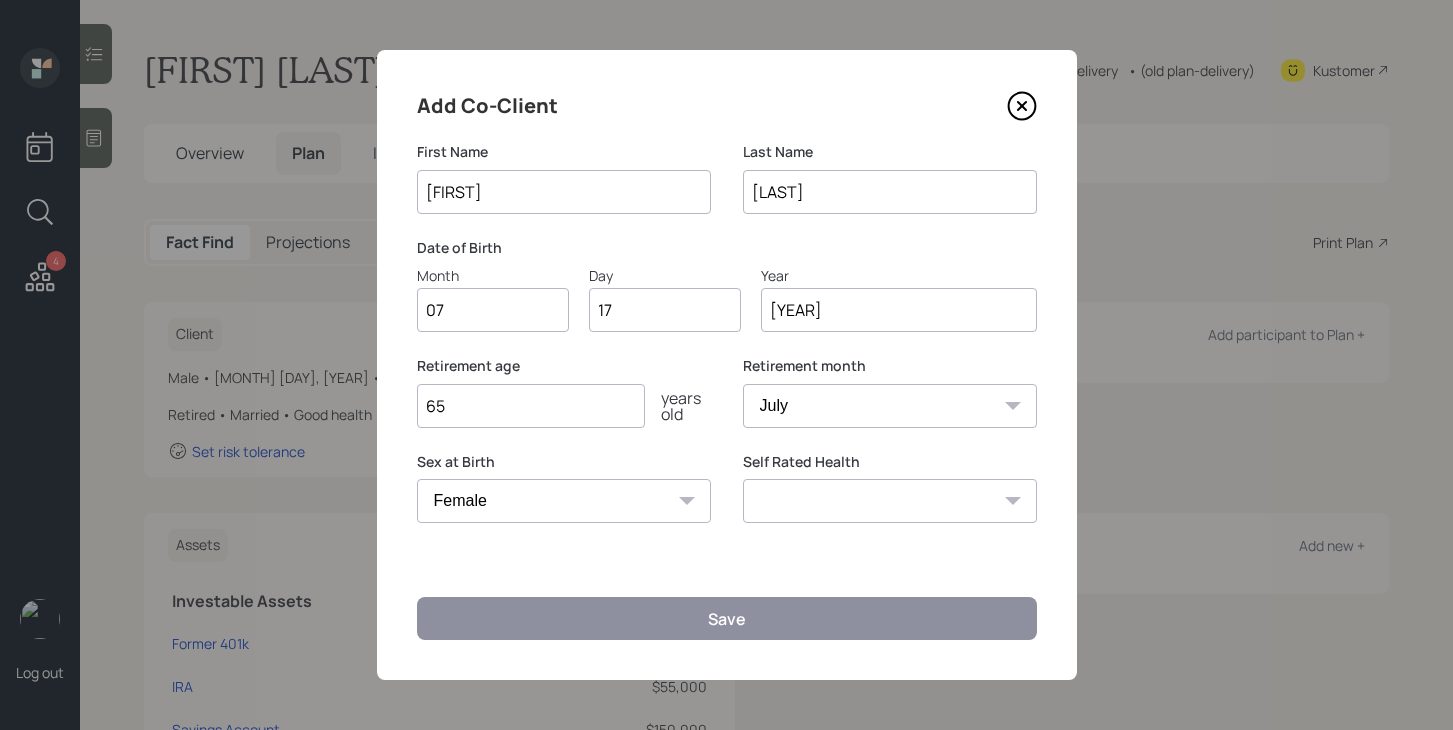 click on "07" at bounding box center [493, 310] 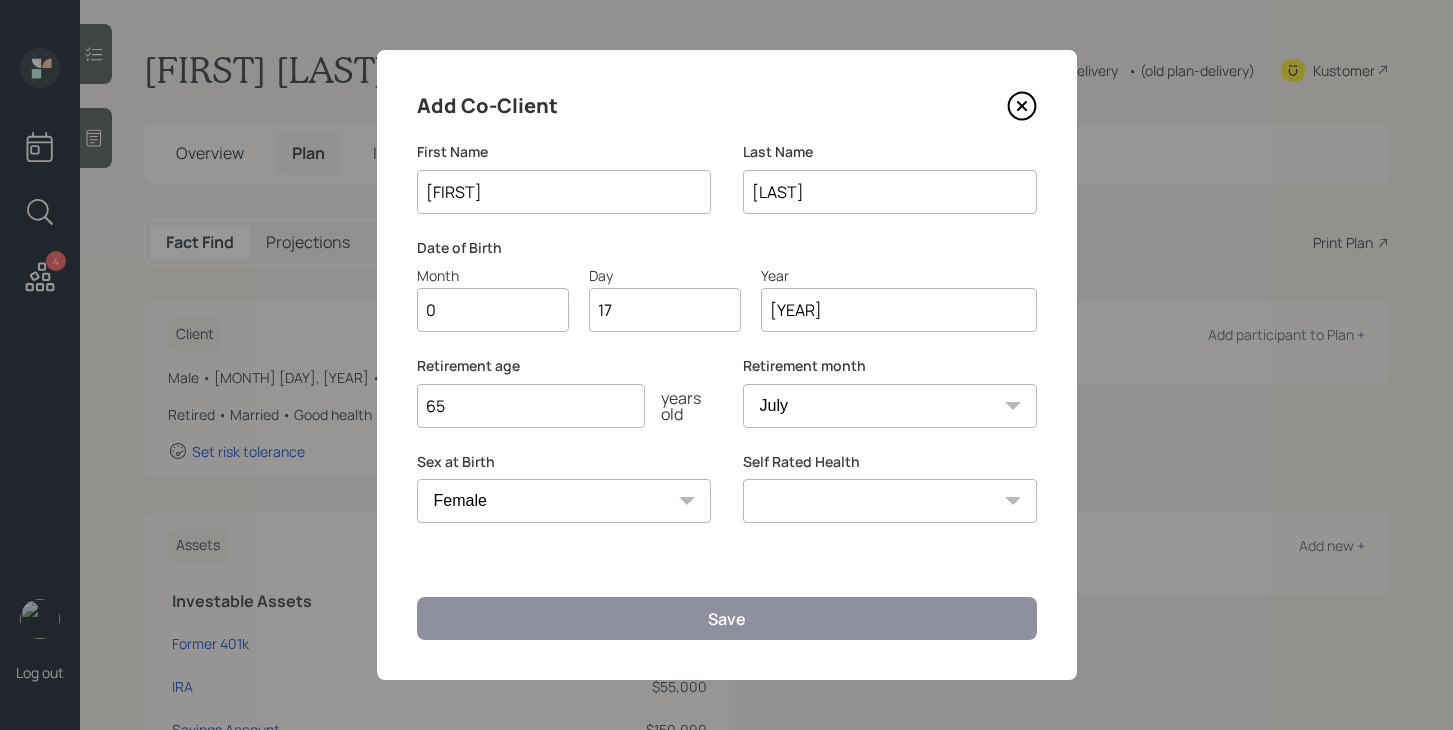 type on "08" 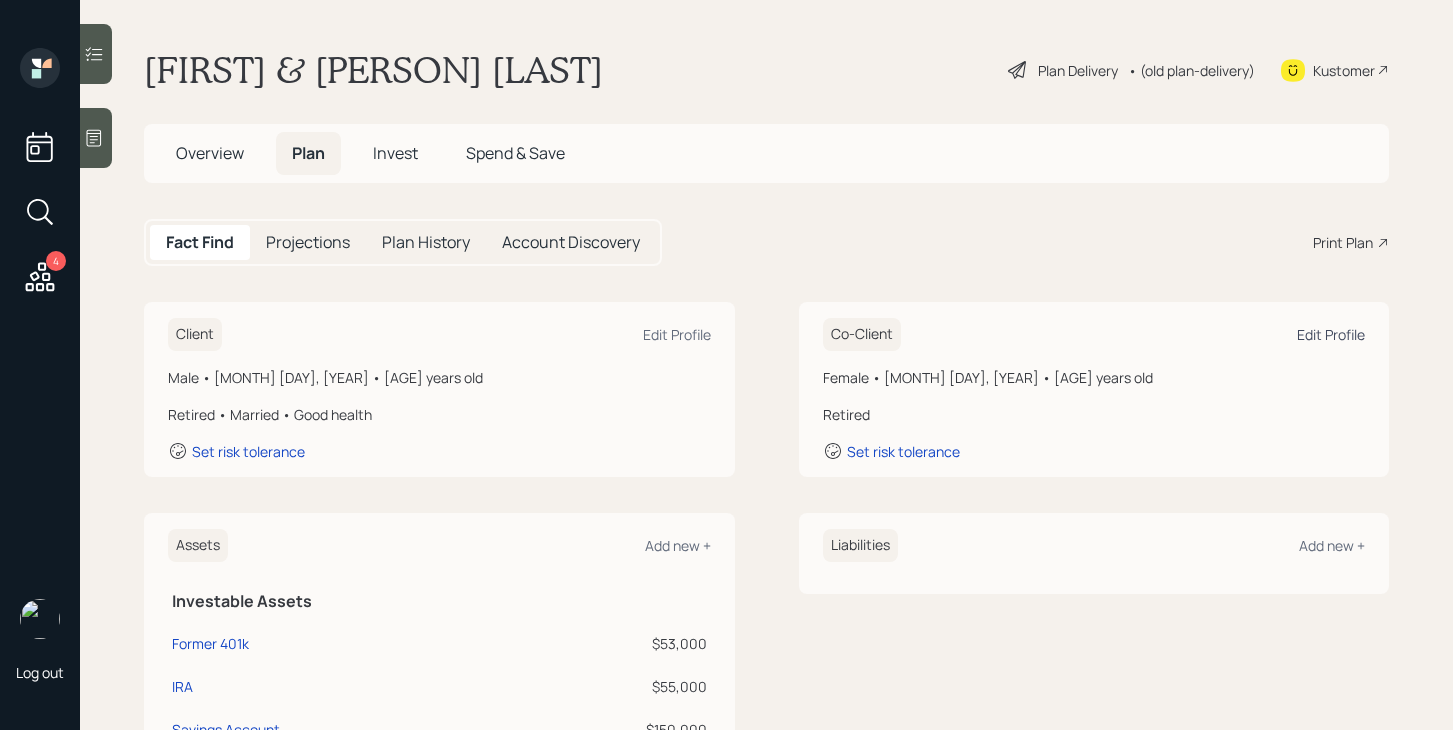 click on "Edit Profile" at bounding box center (1331, 334) 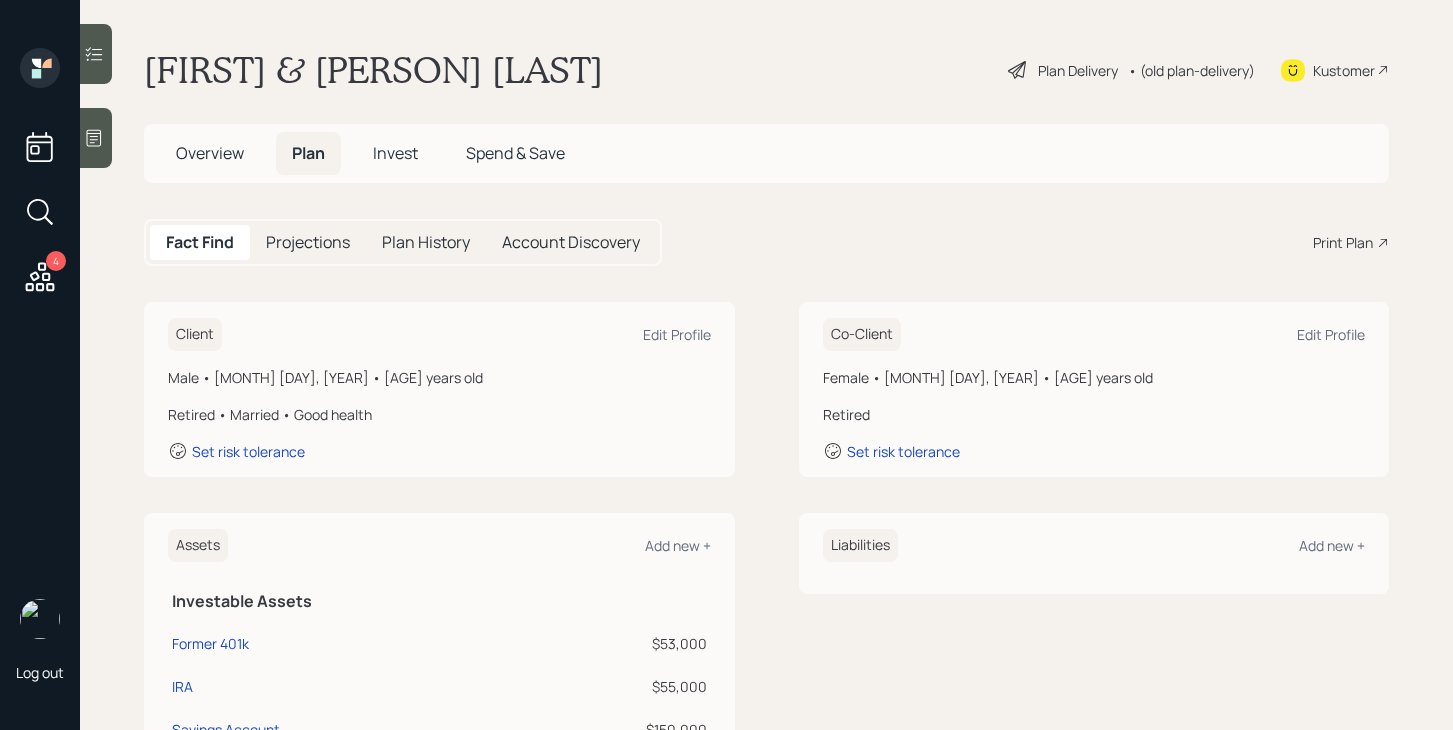 select on "7" 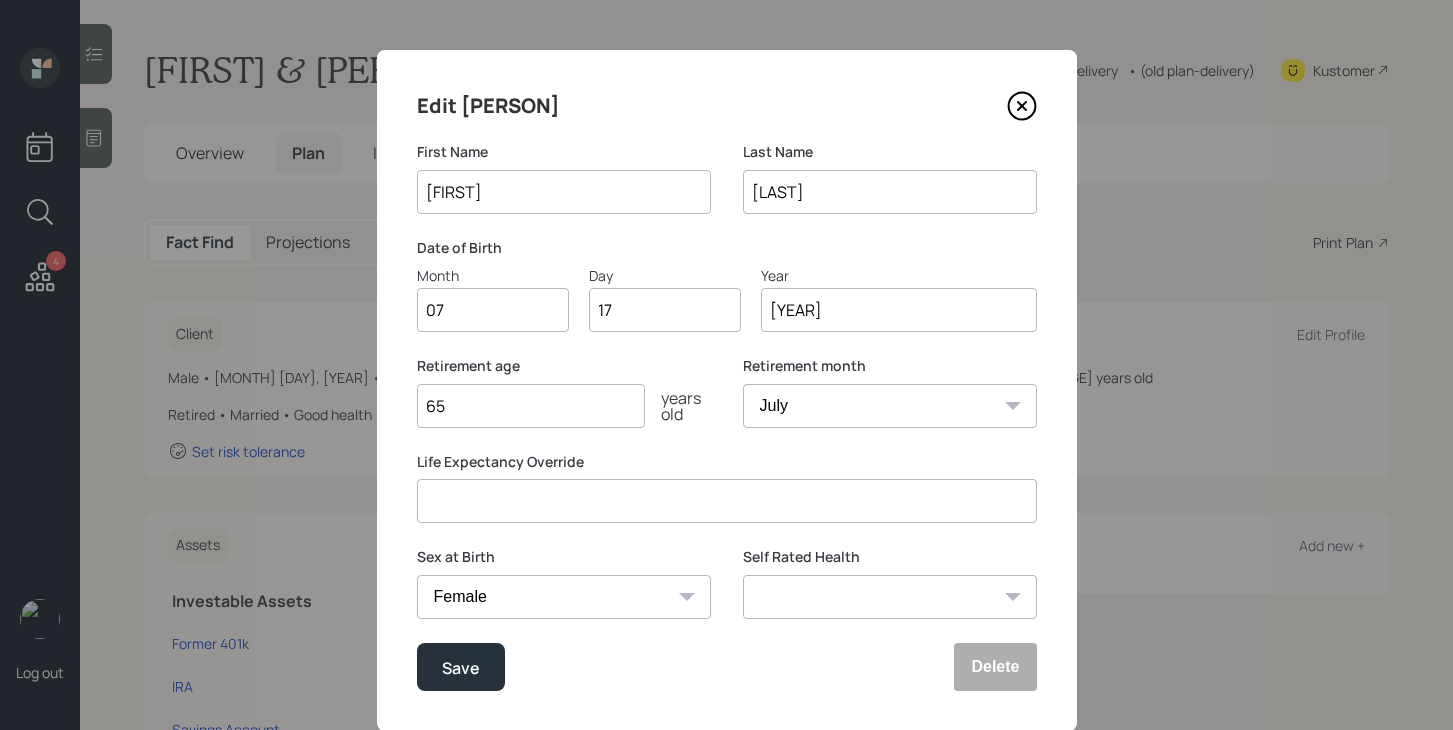 click on "07" at bounding box center (493, 310) 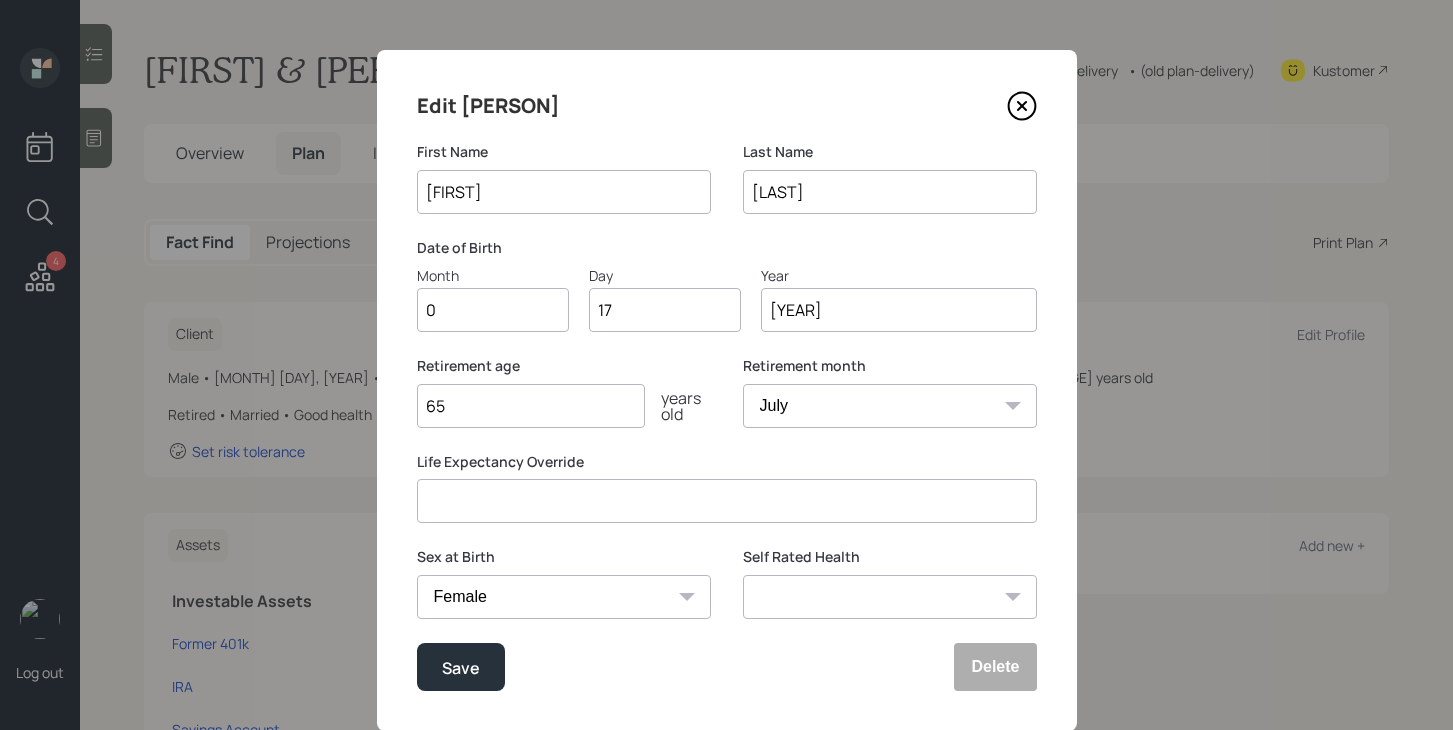 type on "08" 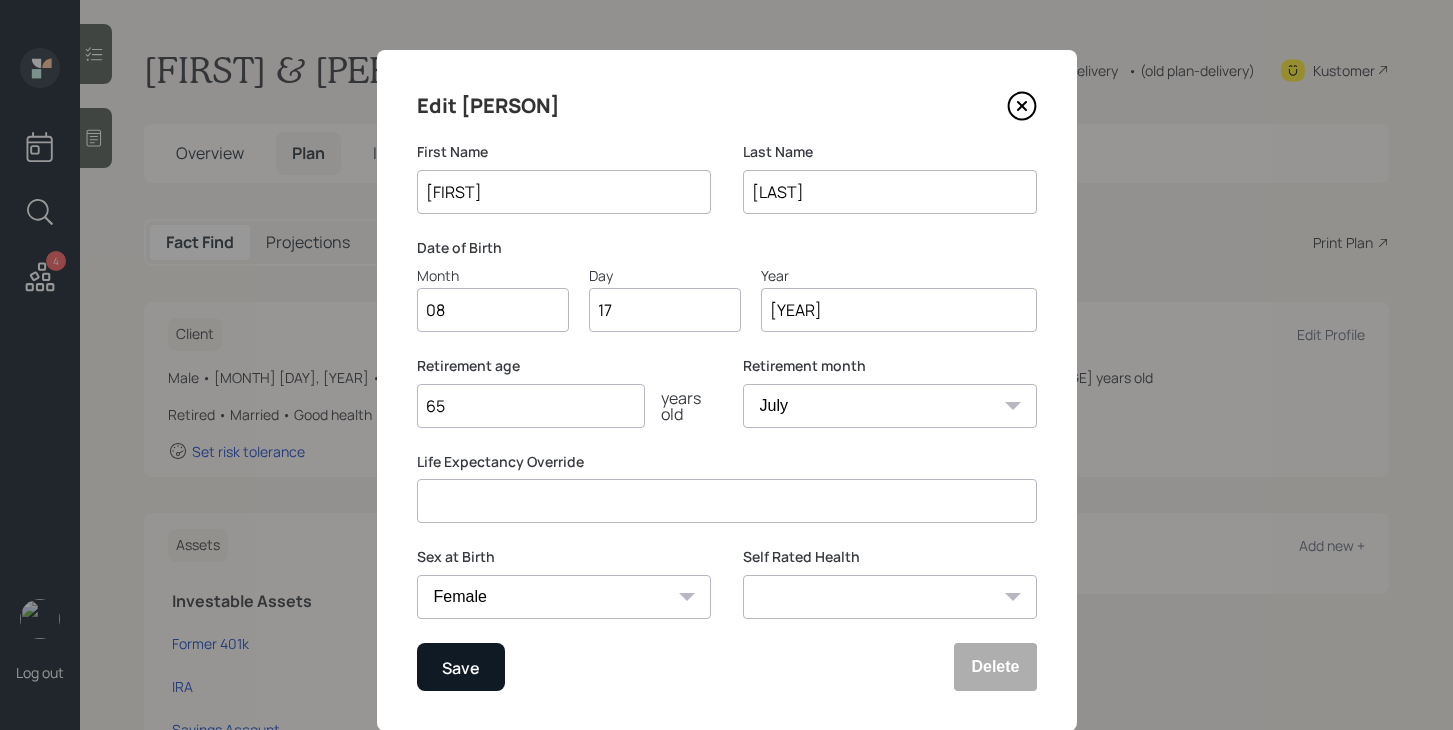 click on "Save" at bounding box center [461, 667] 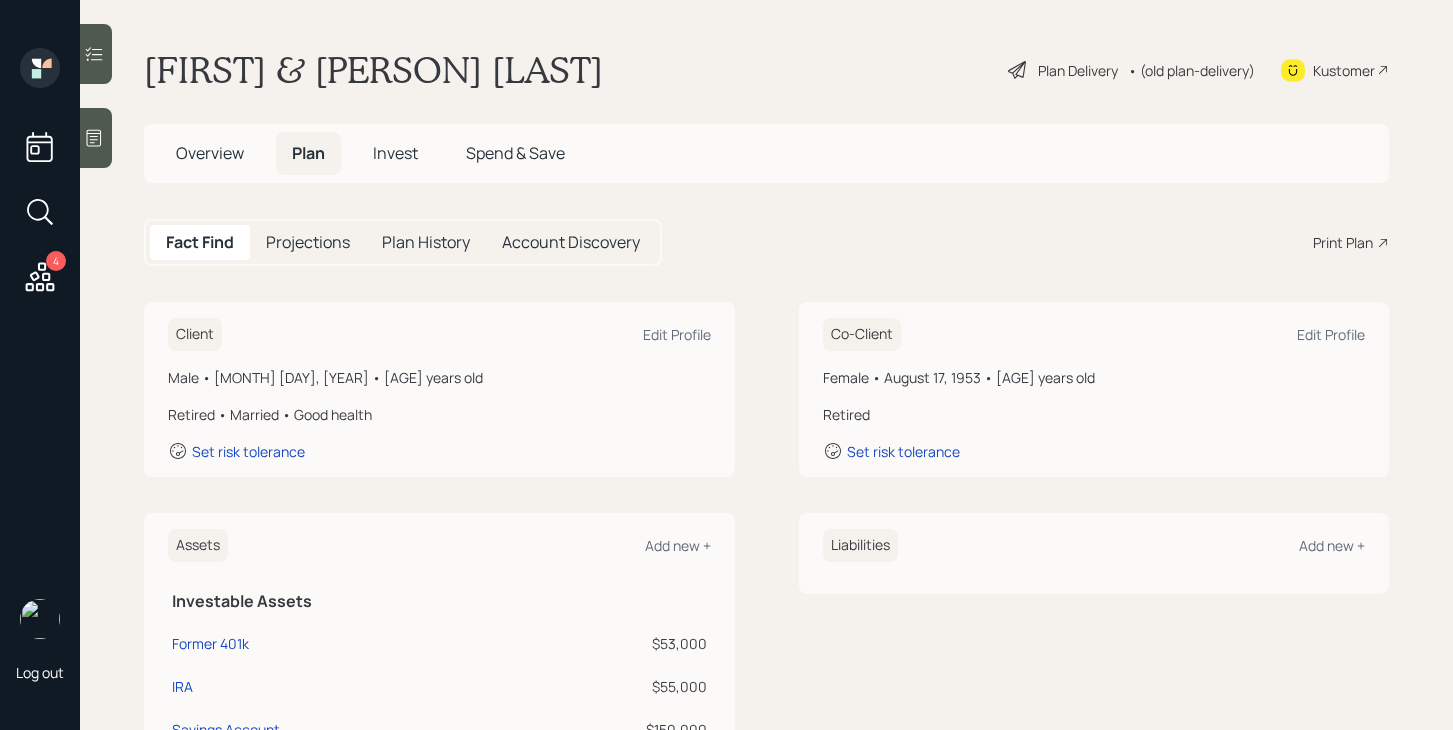 click on "Plan Delivery" at bounding box center [1078, 70] 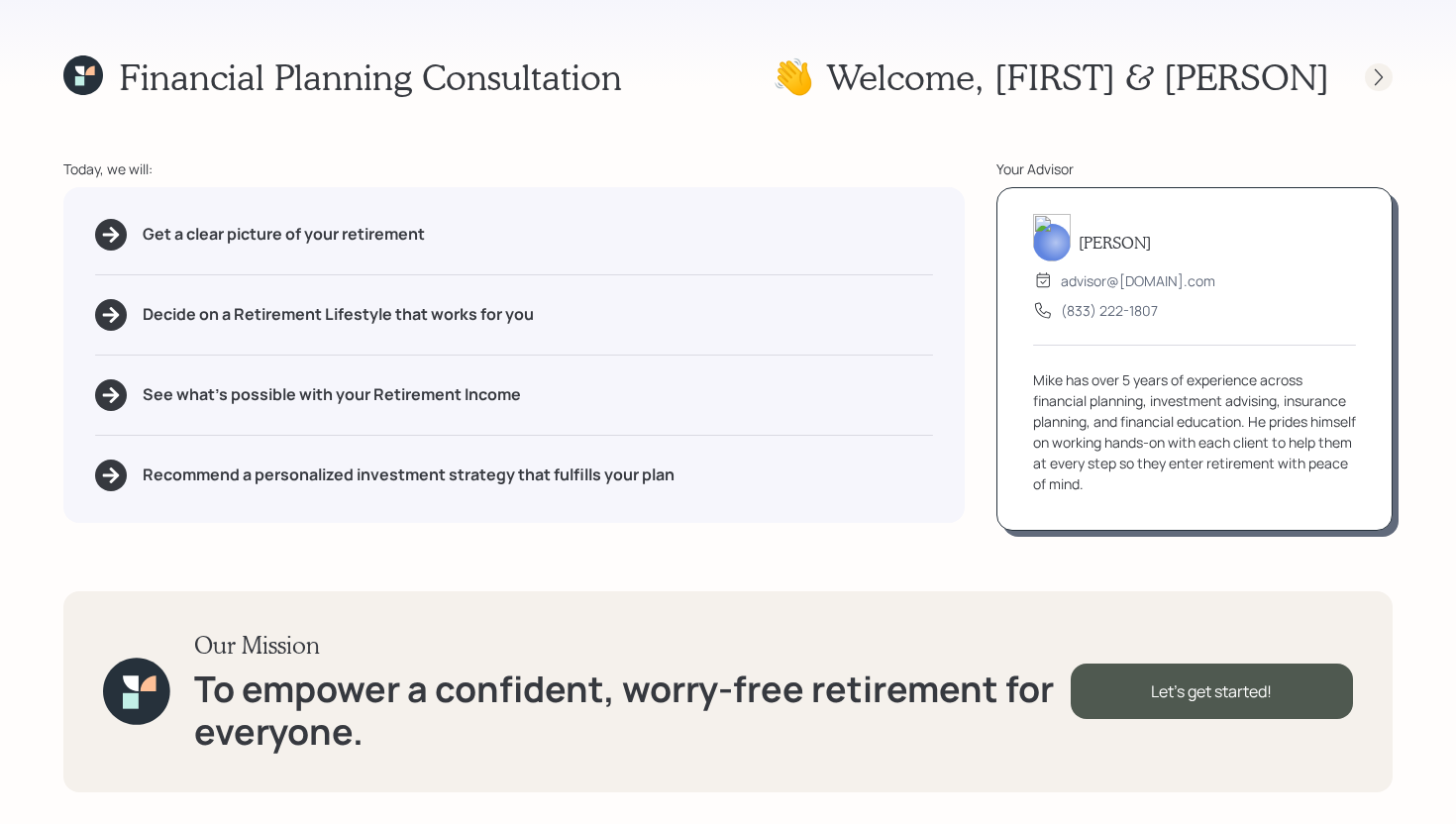 click 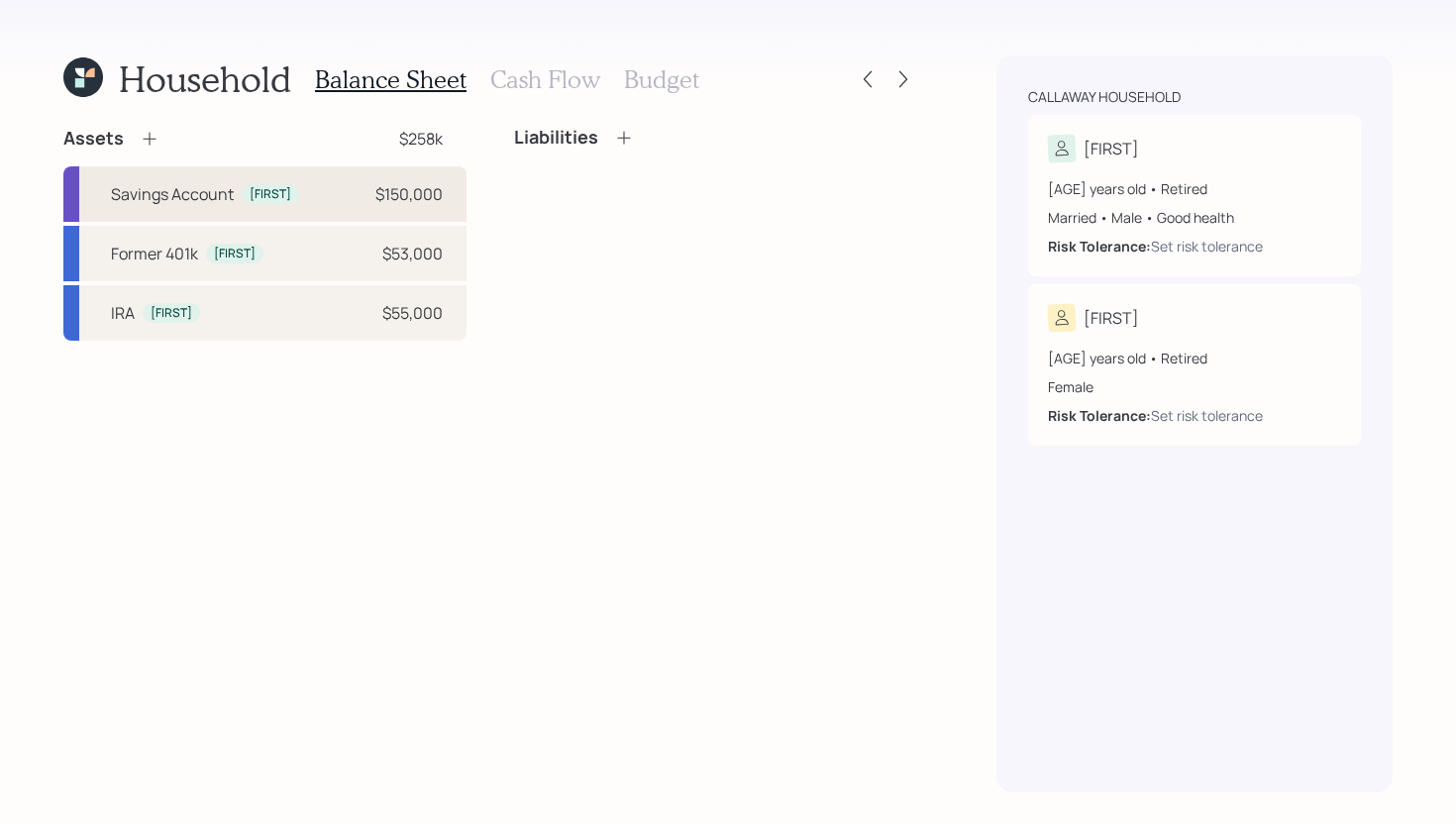 click on "Savings Account [FIRST] $150,000" at bounding box center (264, 194) 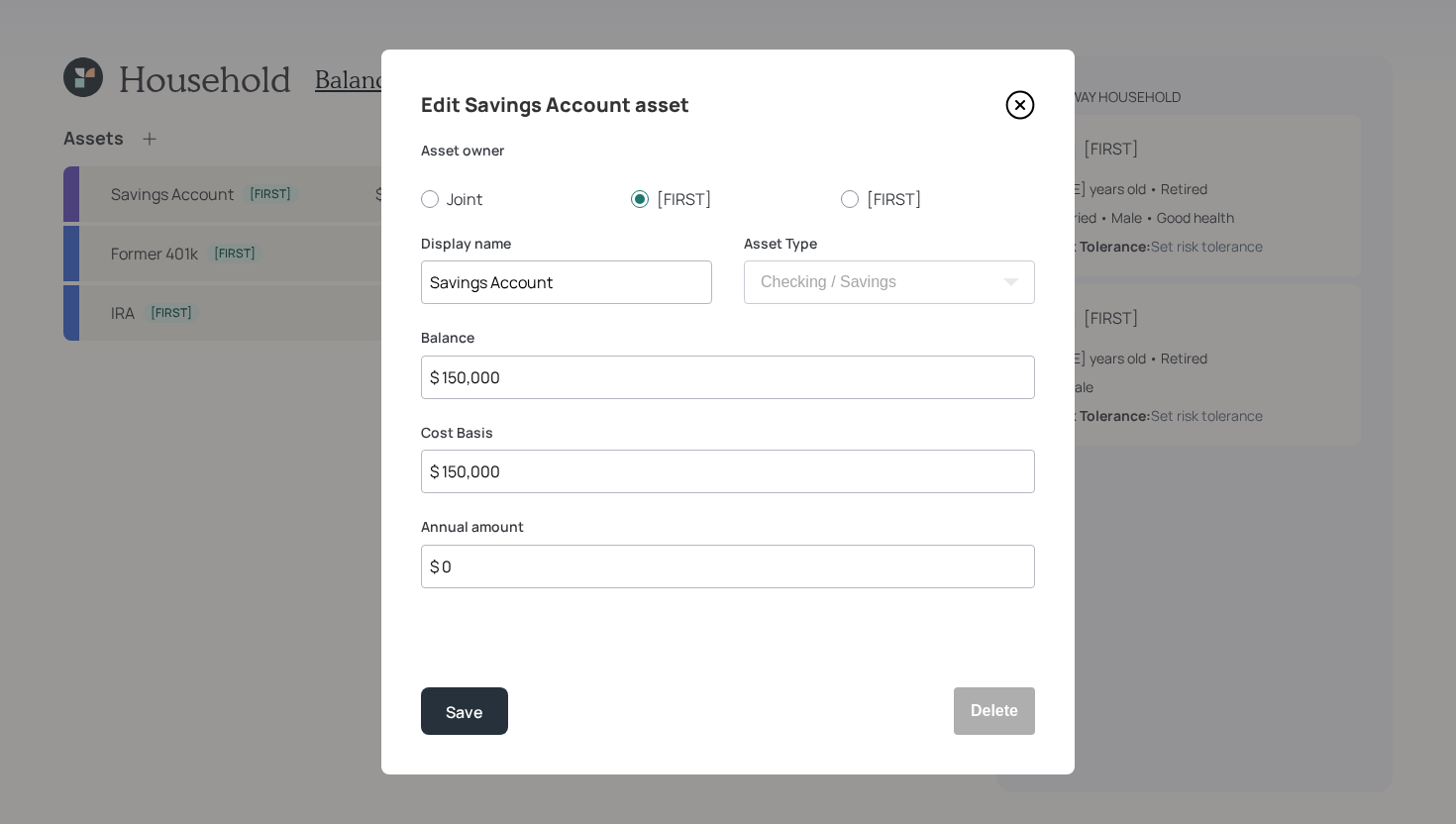 click on "$ 150,000" at bounding box center (728, 377) 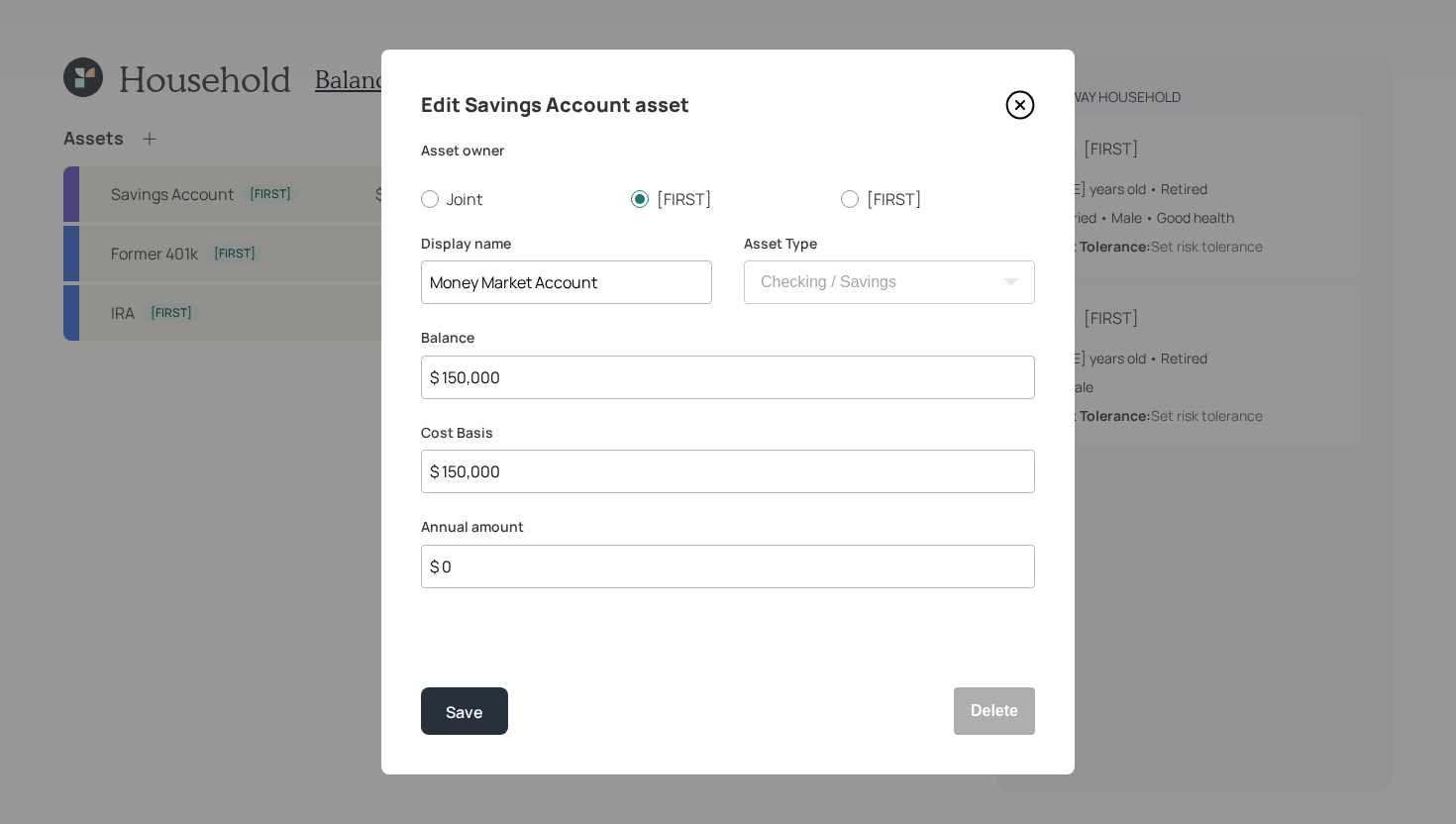 type on "Money Market Account" 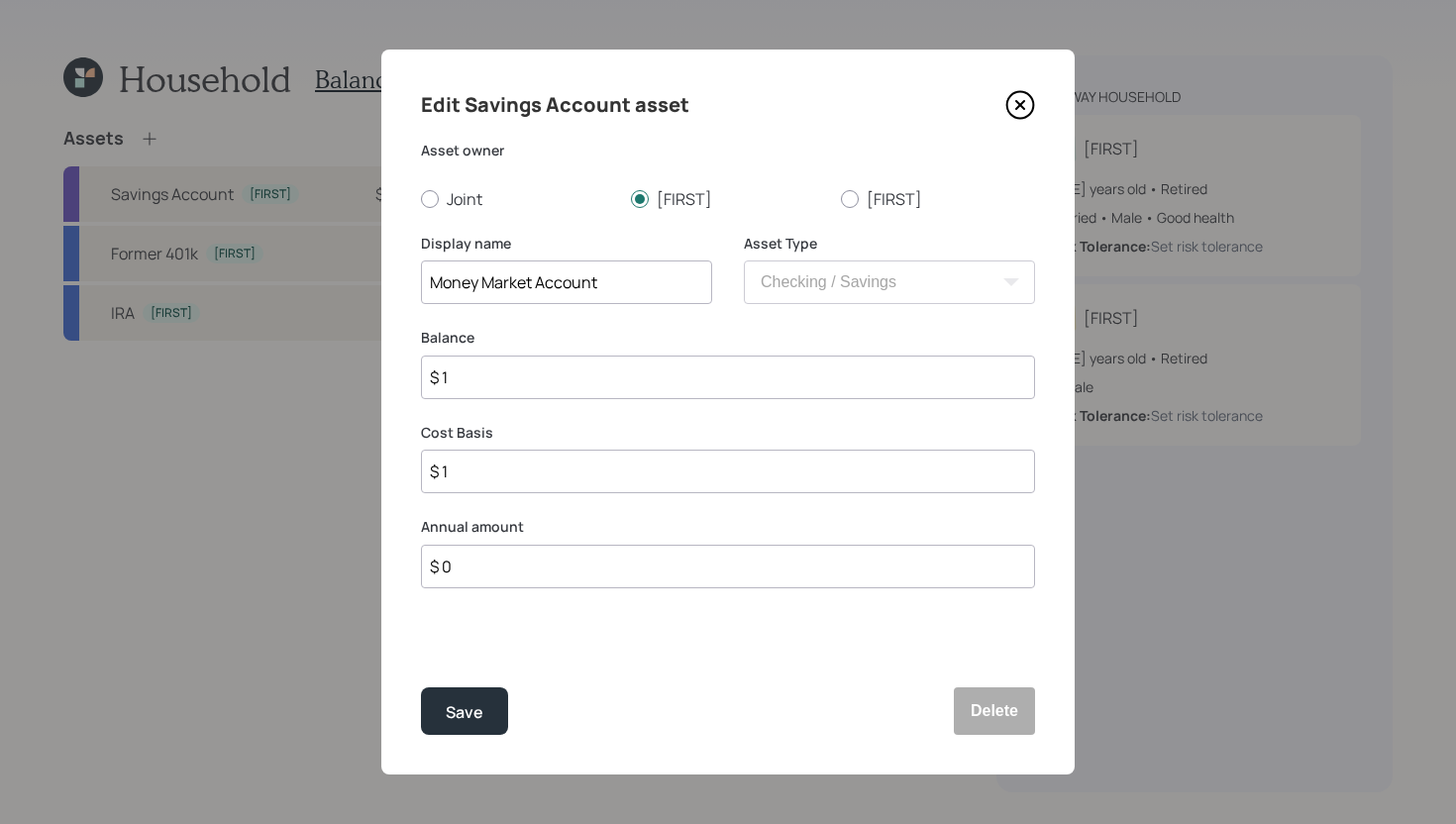 type on "$ 15" 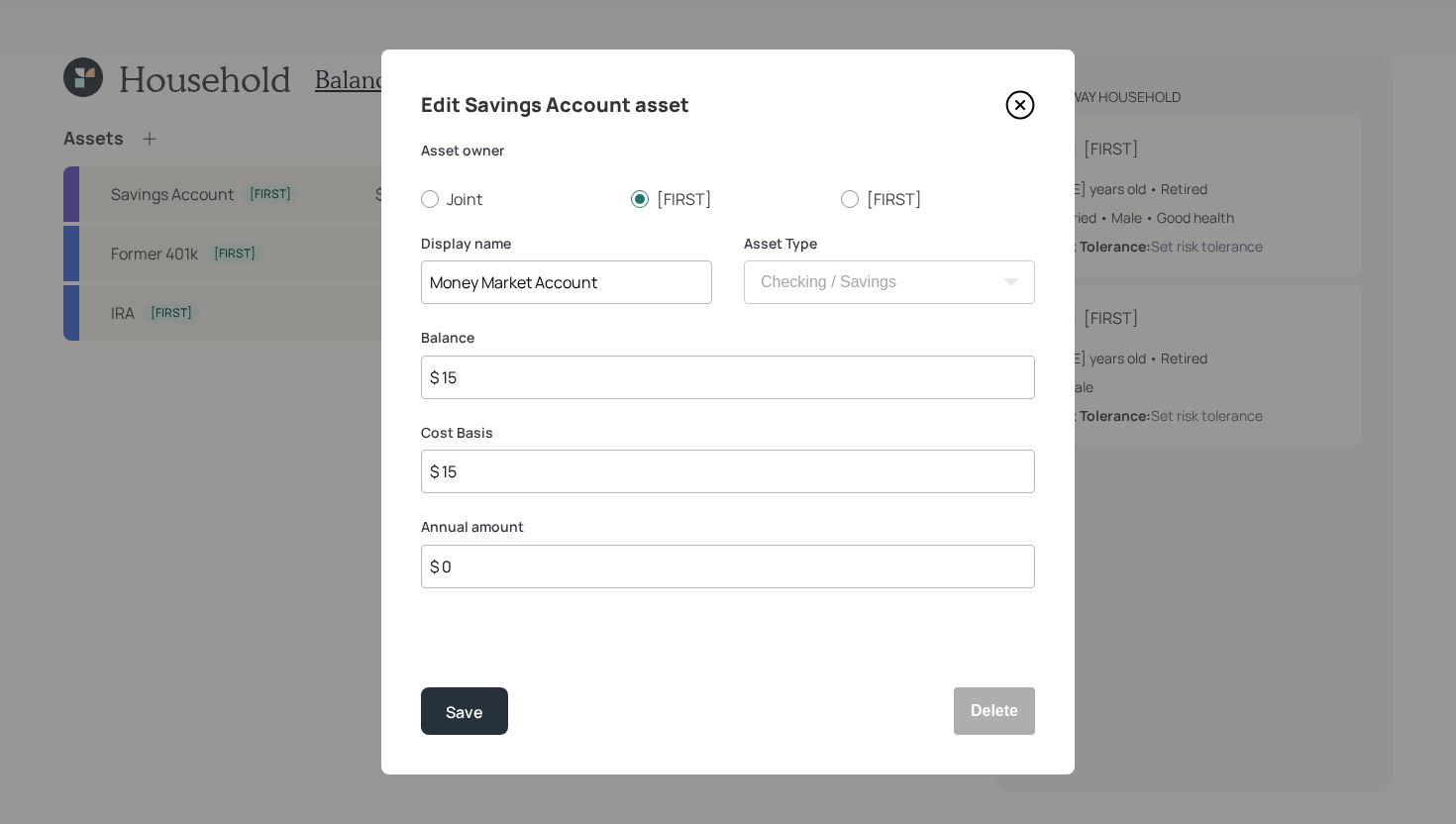 type on "$ 152" 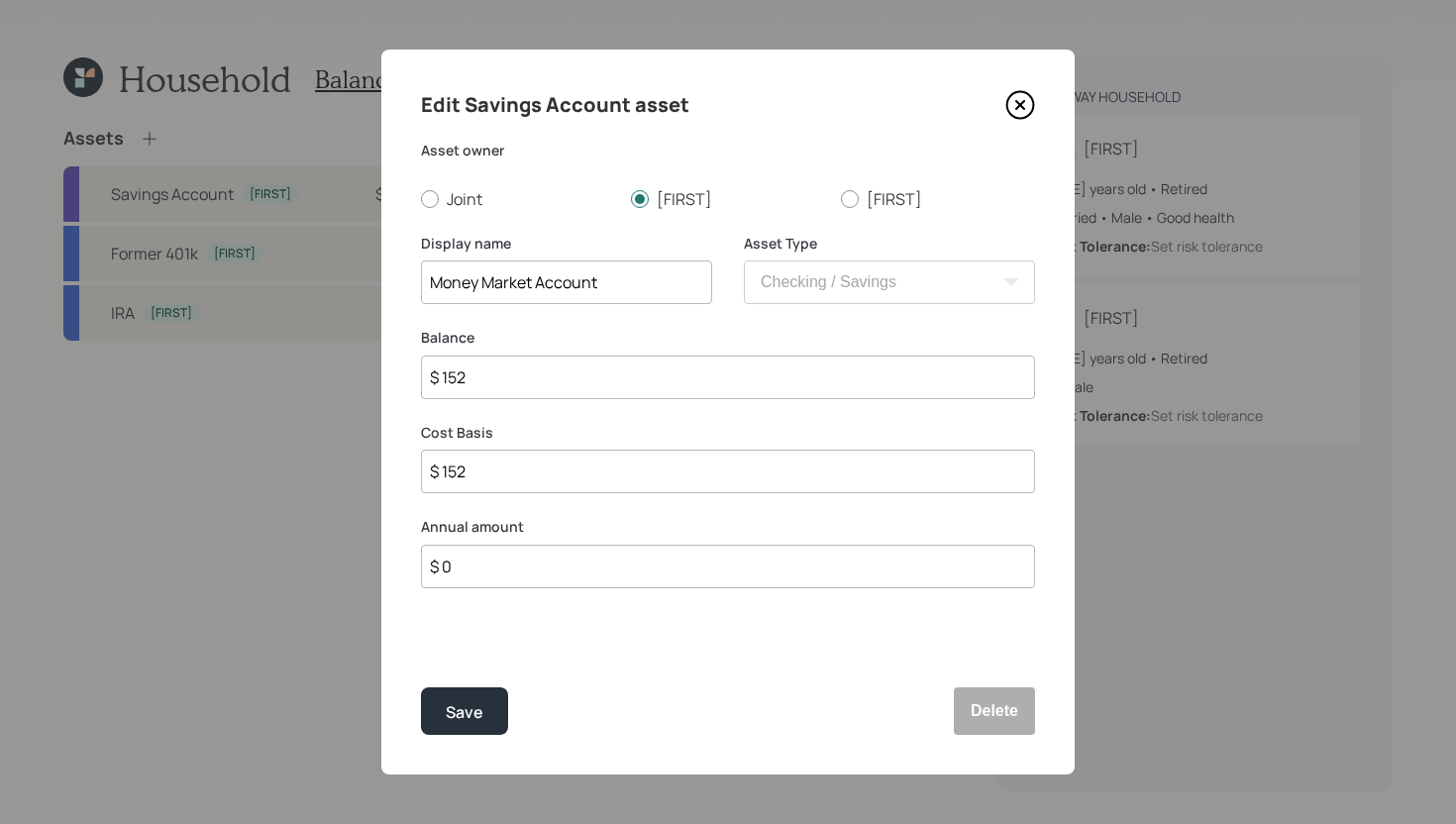type on "$ [AMOUNT]" 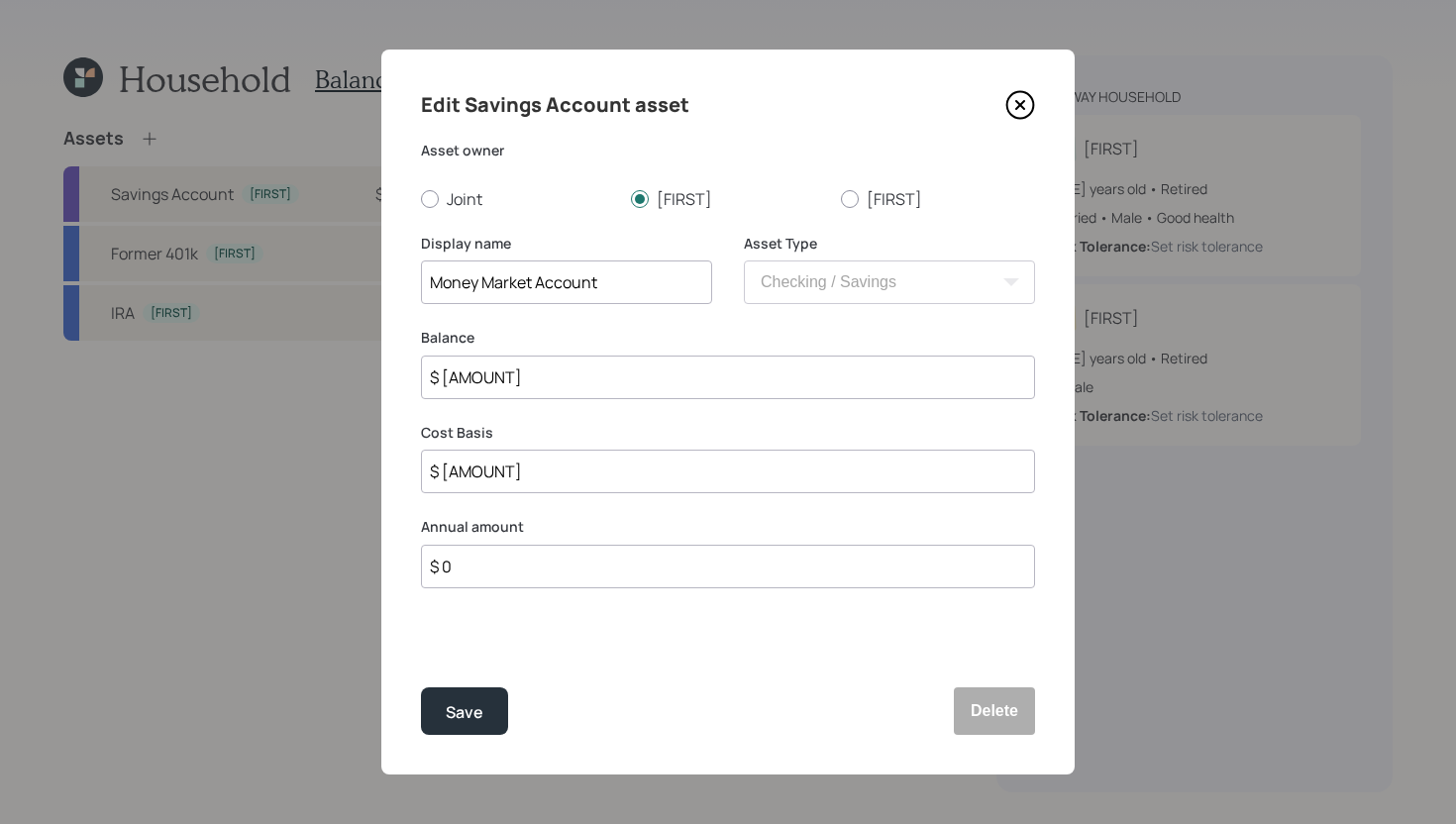 type on "$ 15,269" 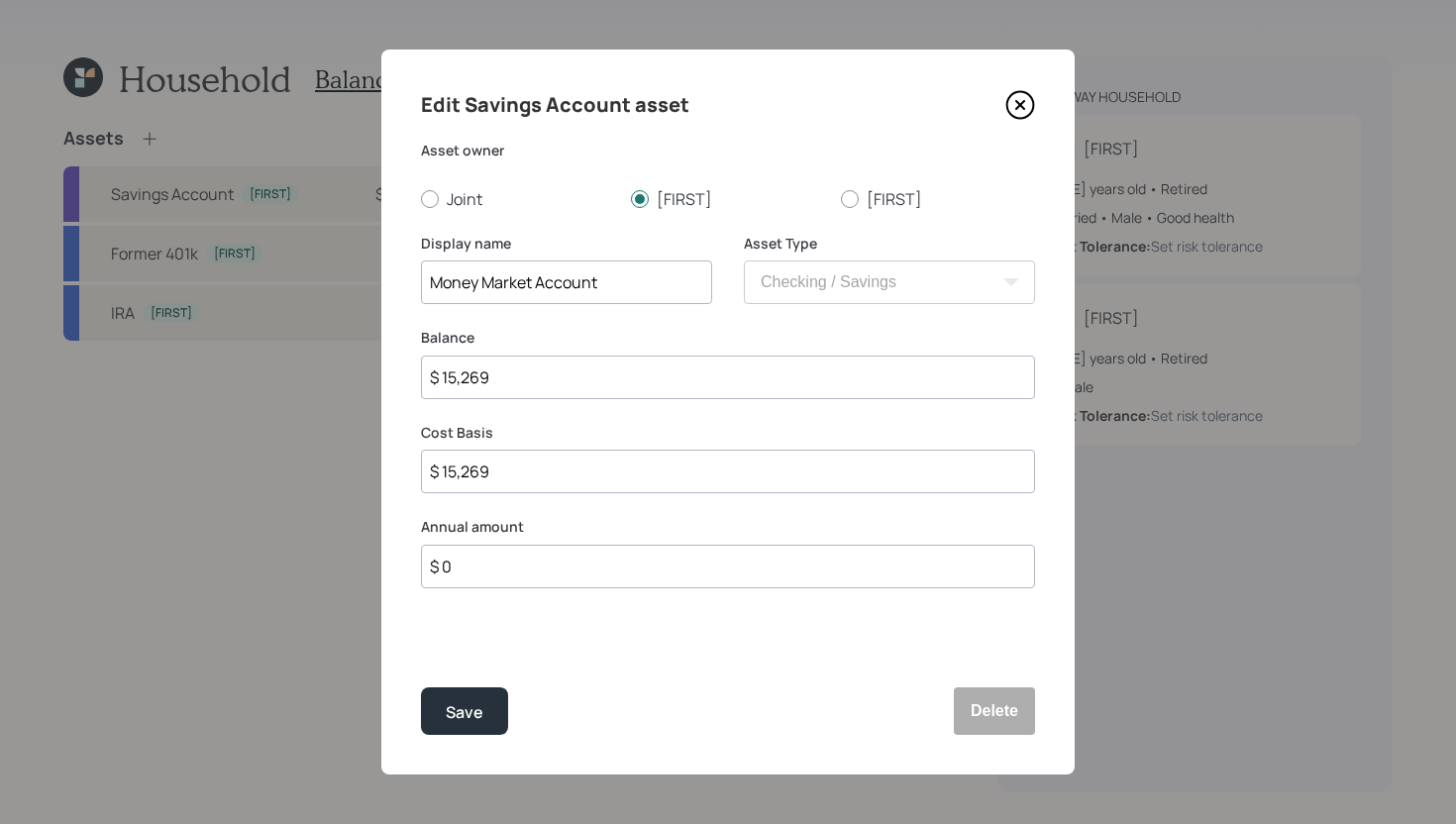 type on "$ 152,699" 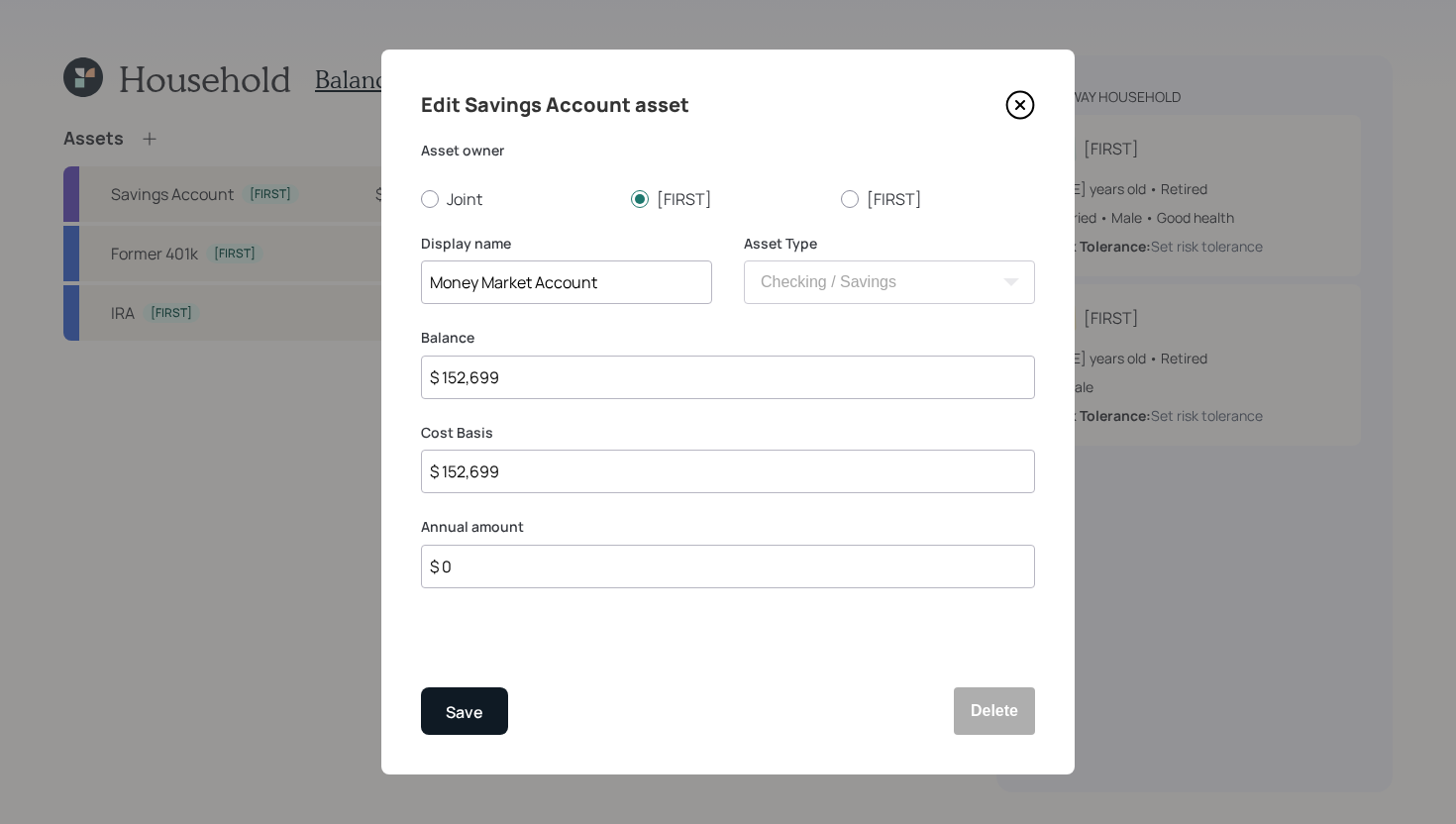 type on "$ 152,699" 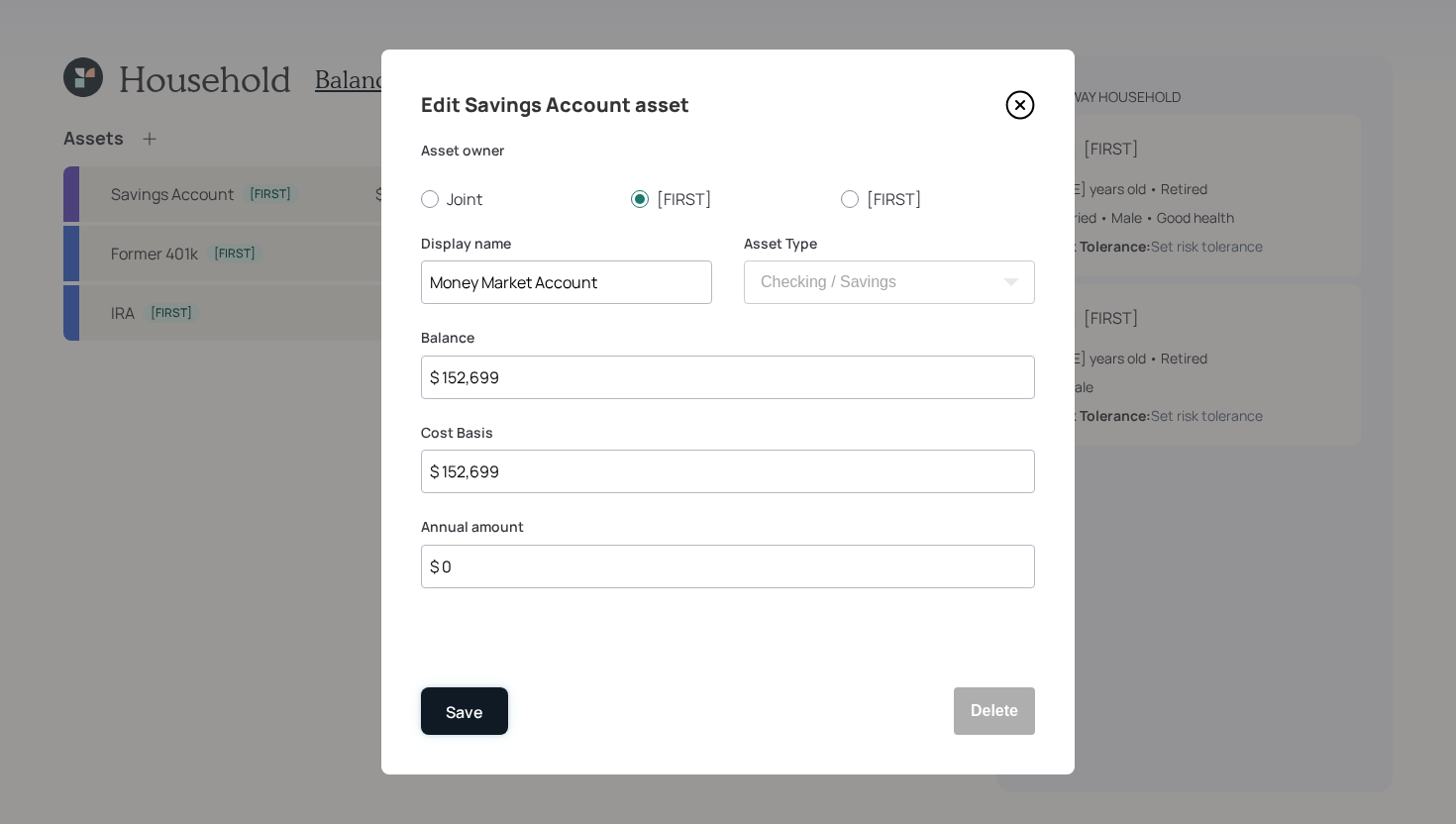 click on "Save" at bounding box center (465, 712) 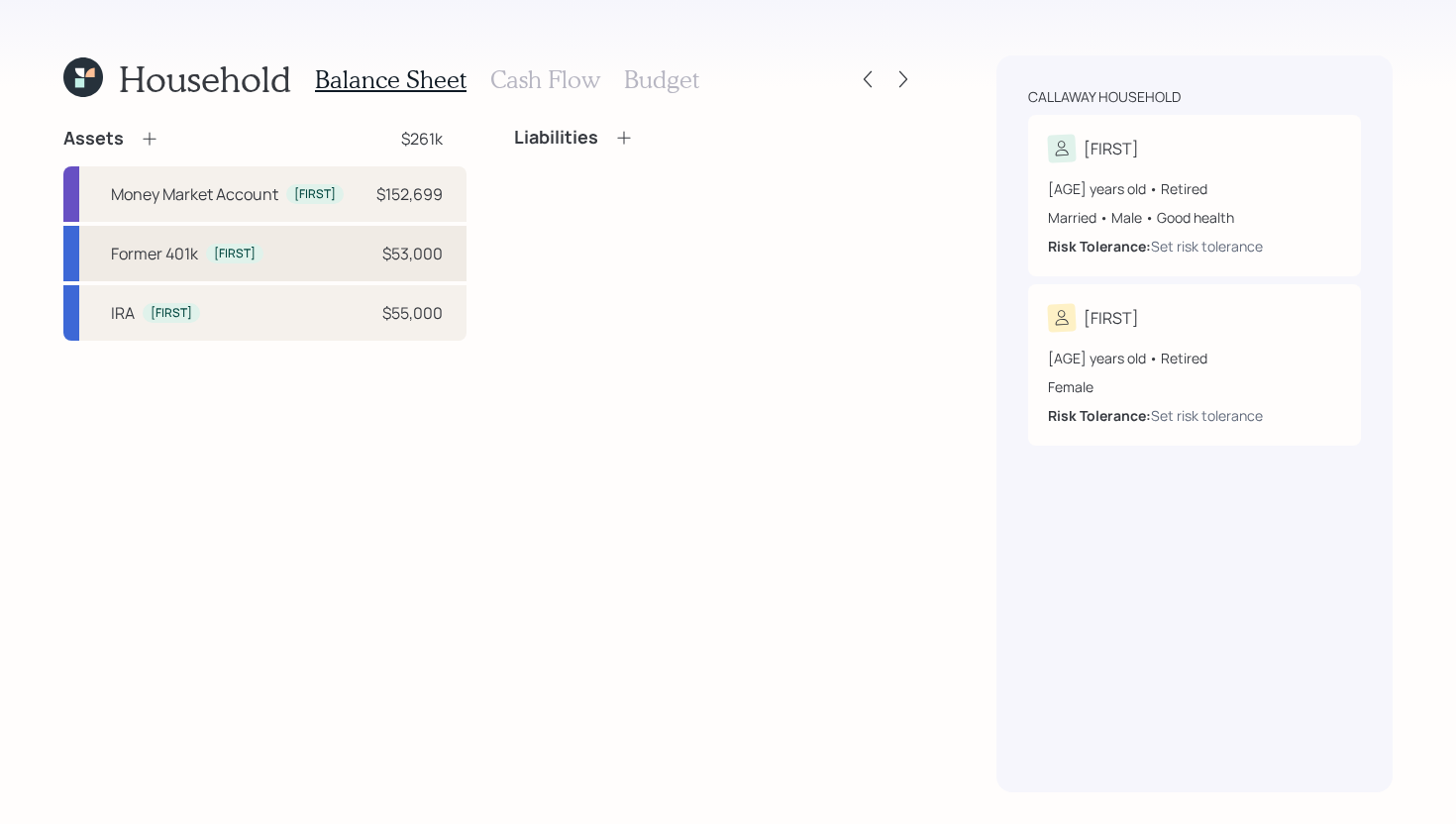 click on "Former 401k [FIRST] $[AMOUNT]" at bounding box center (264, 254) 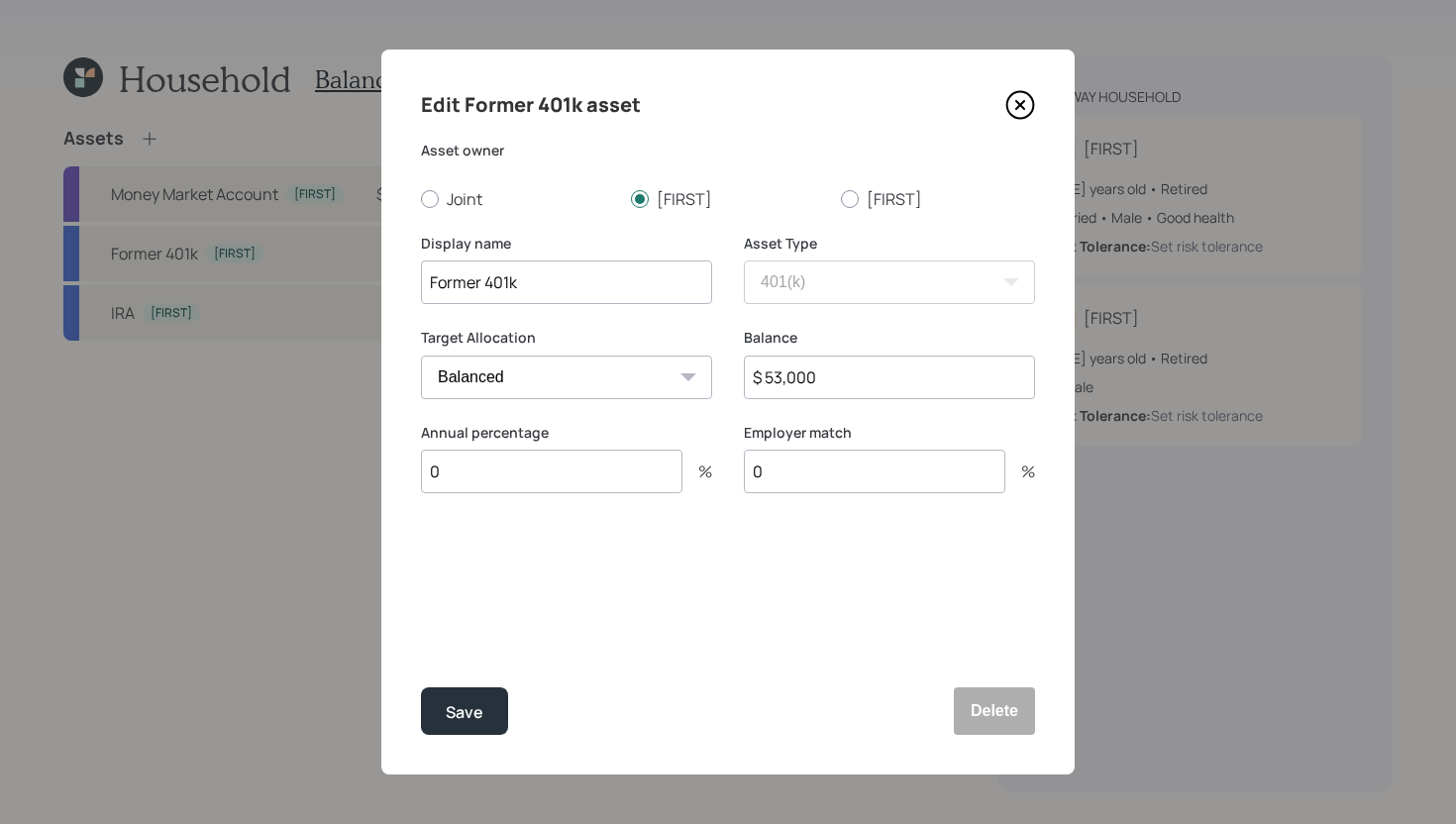 click on "$ 53,000" at bounding box center [889, 377] 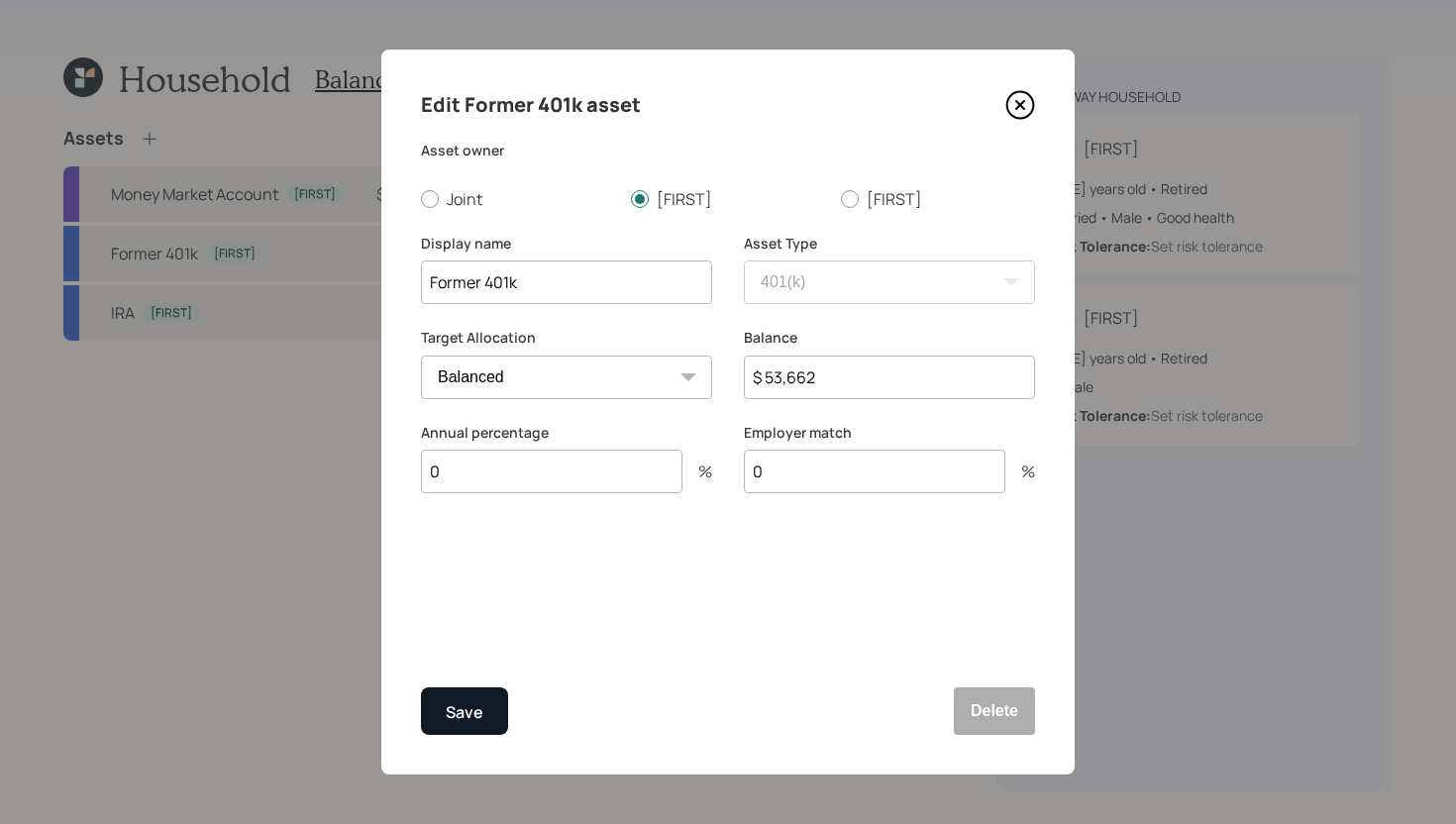 type on "$ 53,662" 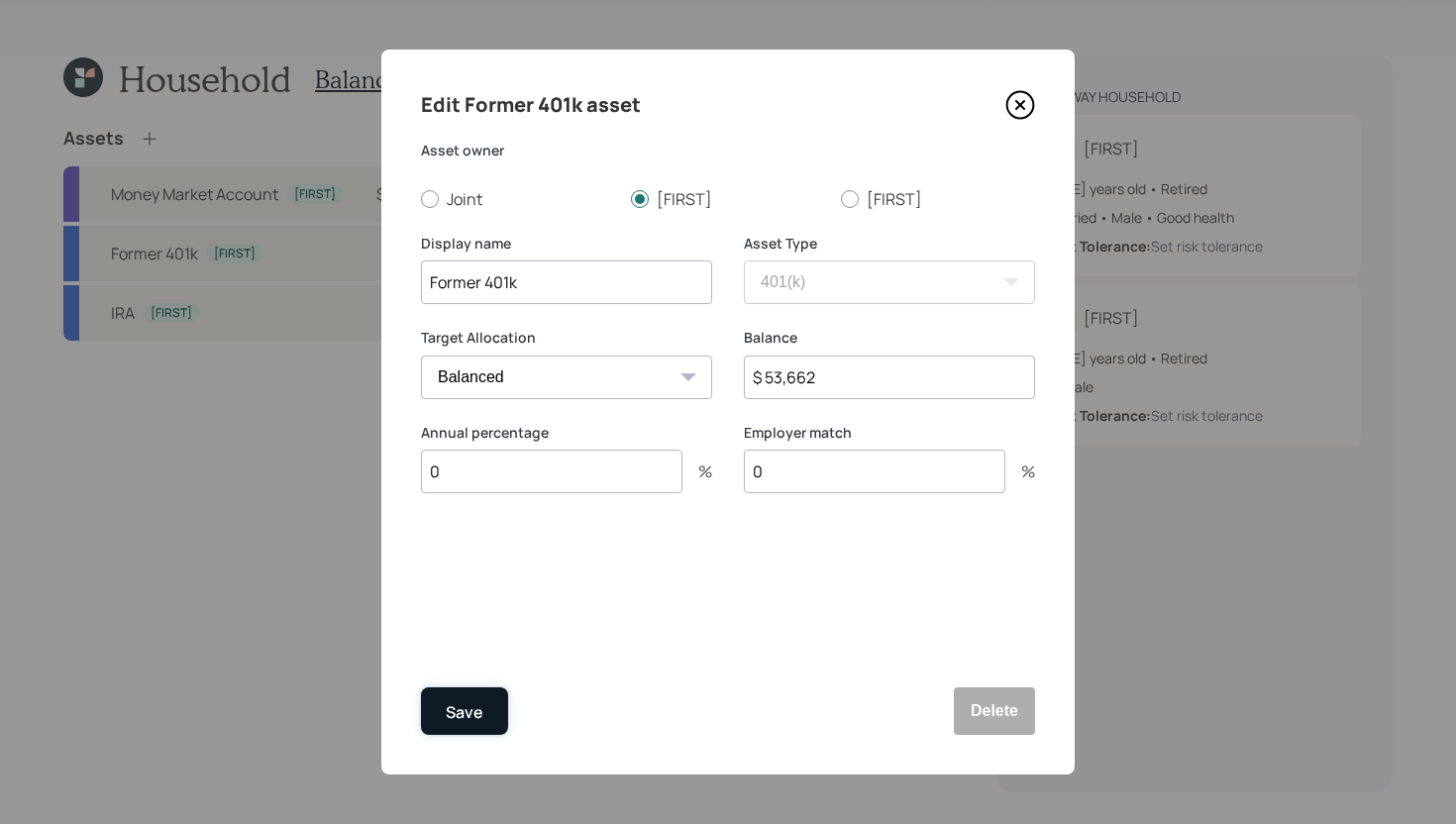 click on "Save" at bounding box center (465, 712) 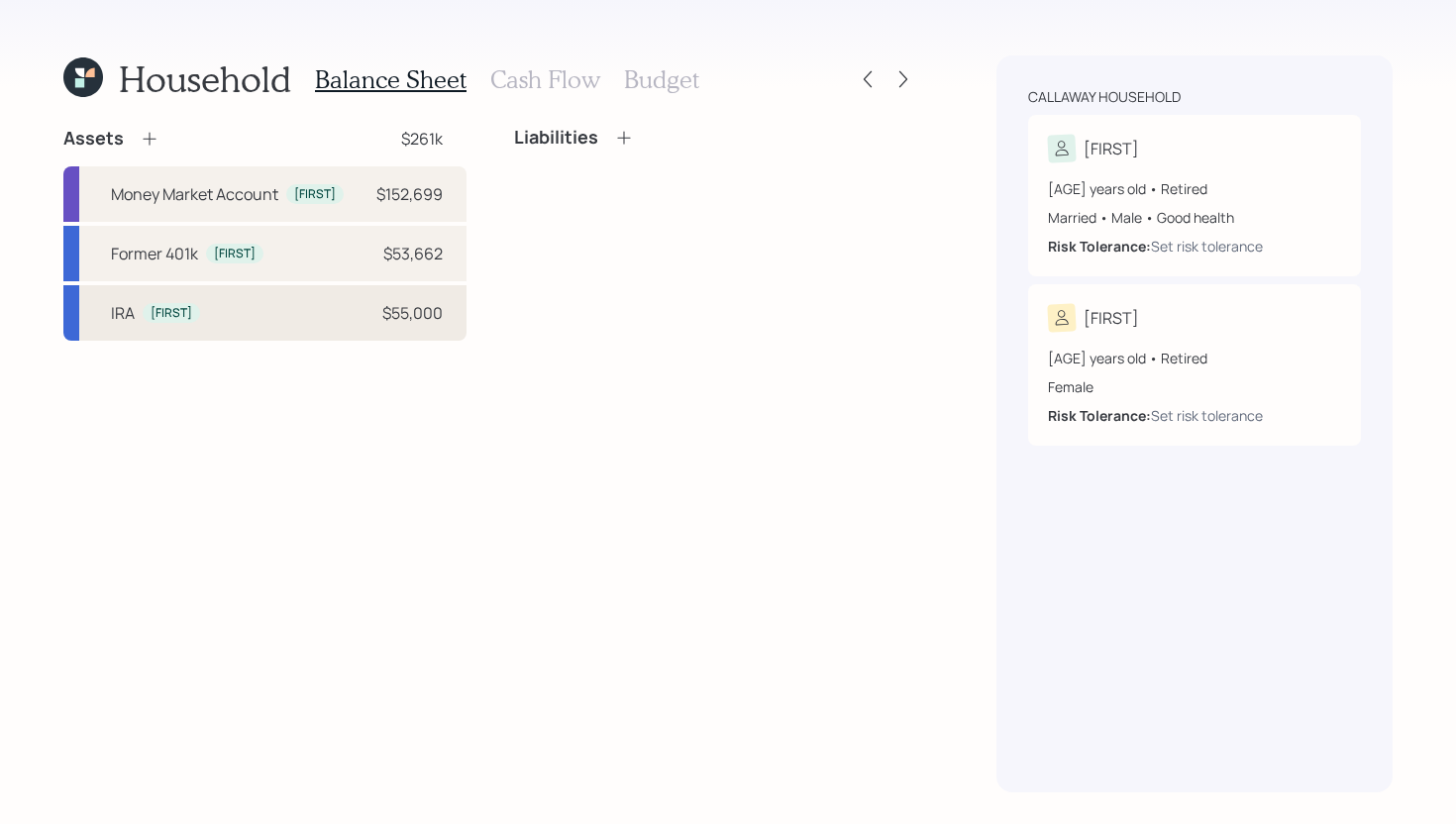 click on "IRA [FIRST] $[AMOUNT]" at bounding box center [264, 313] 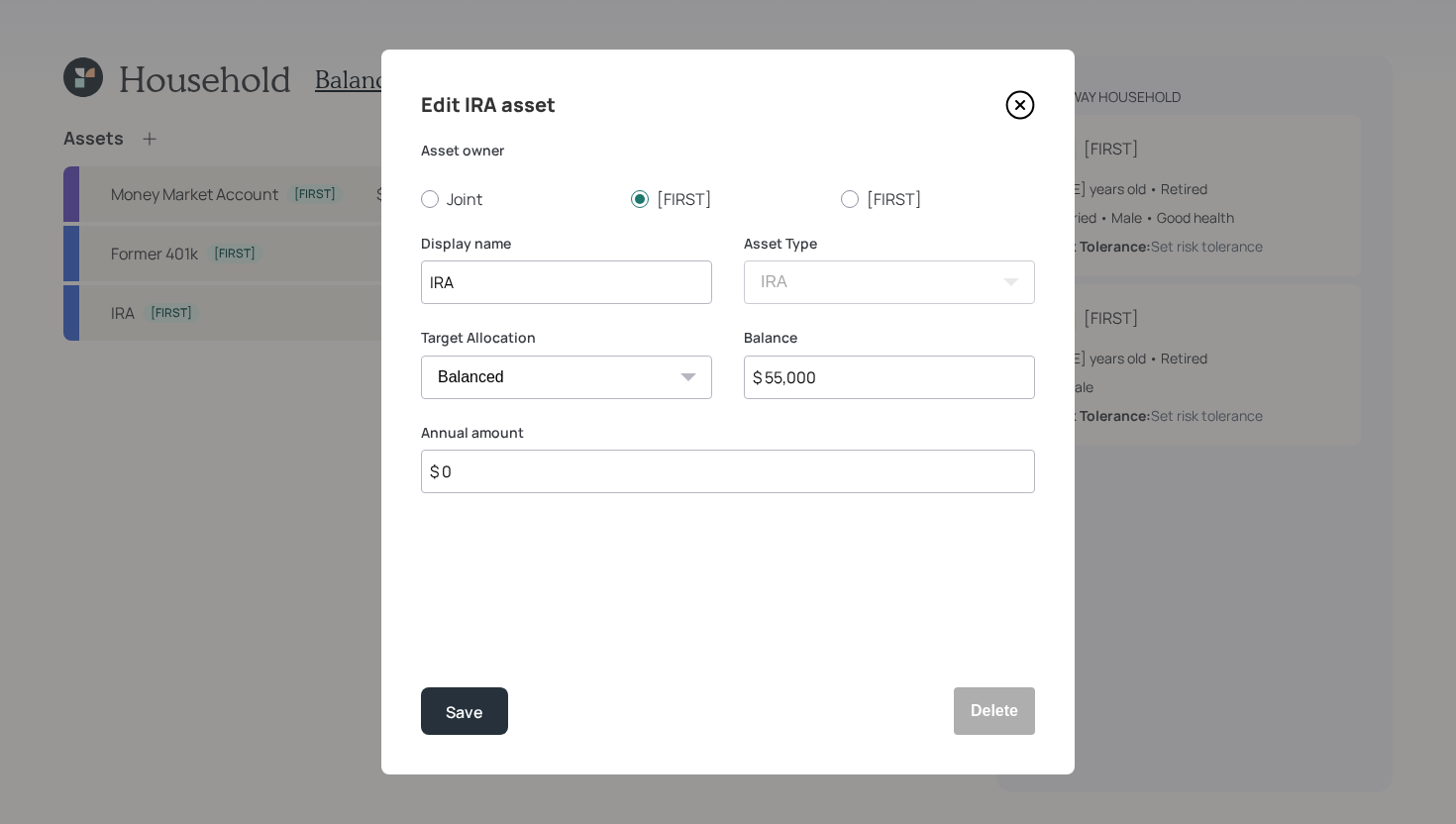 click 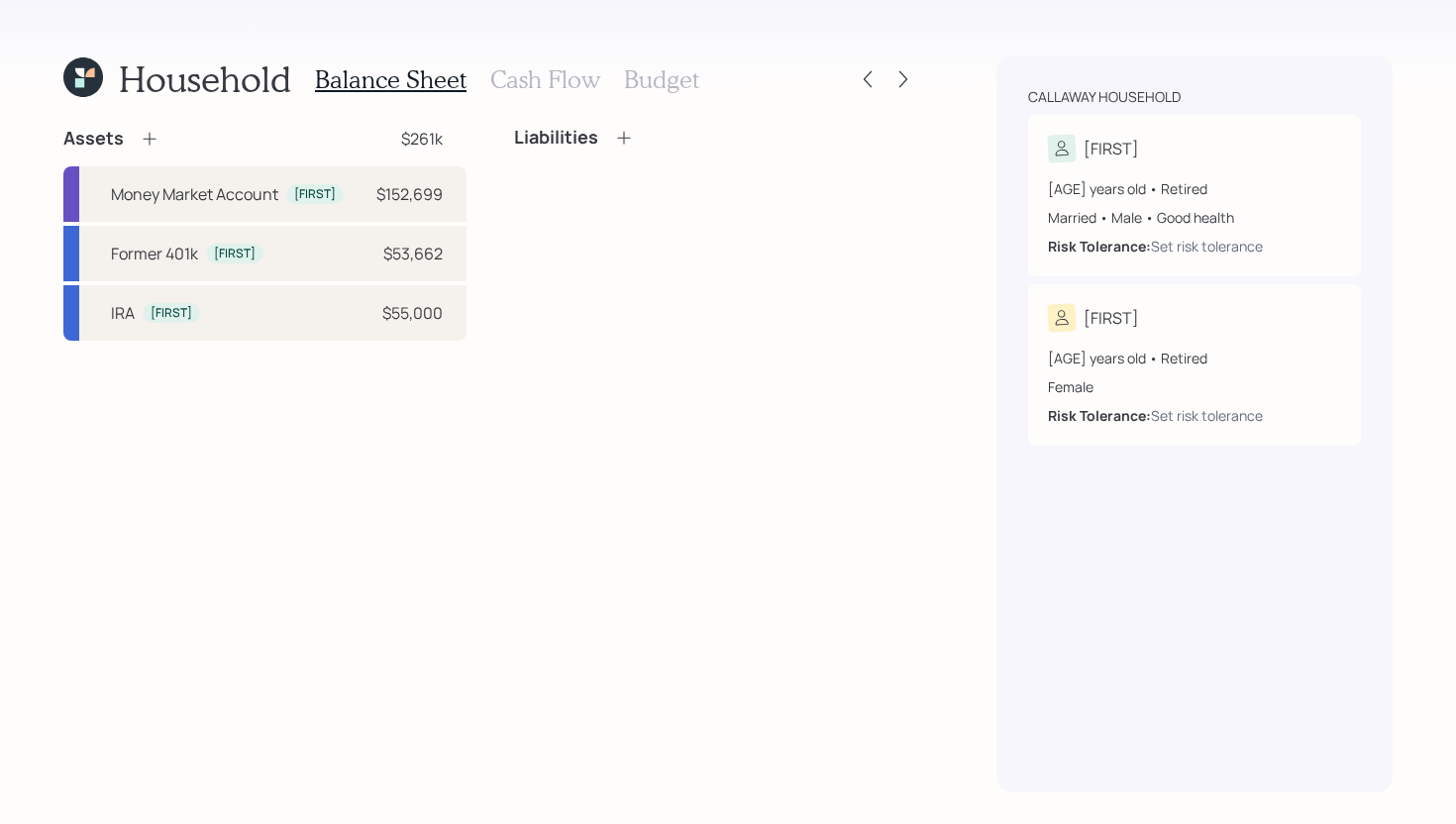 click 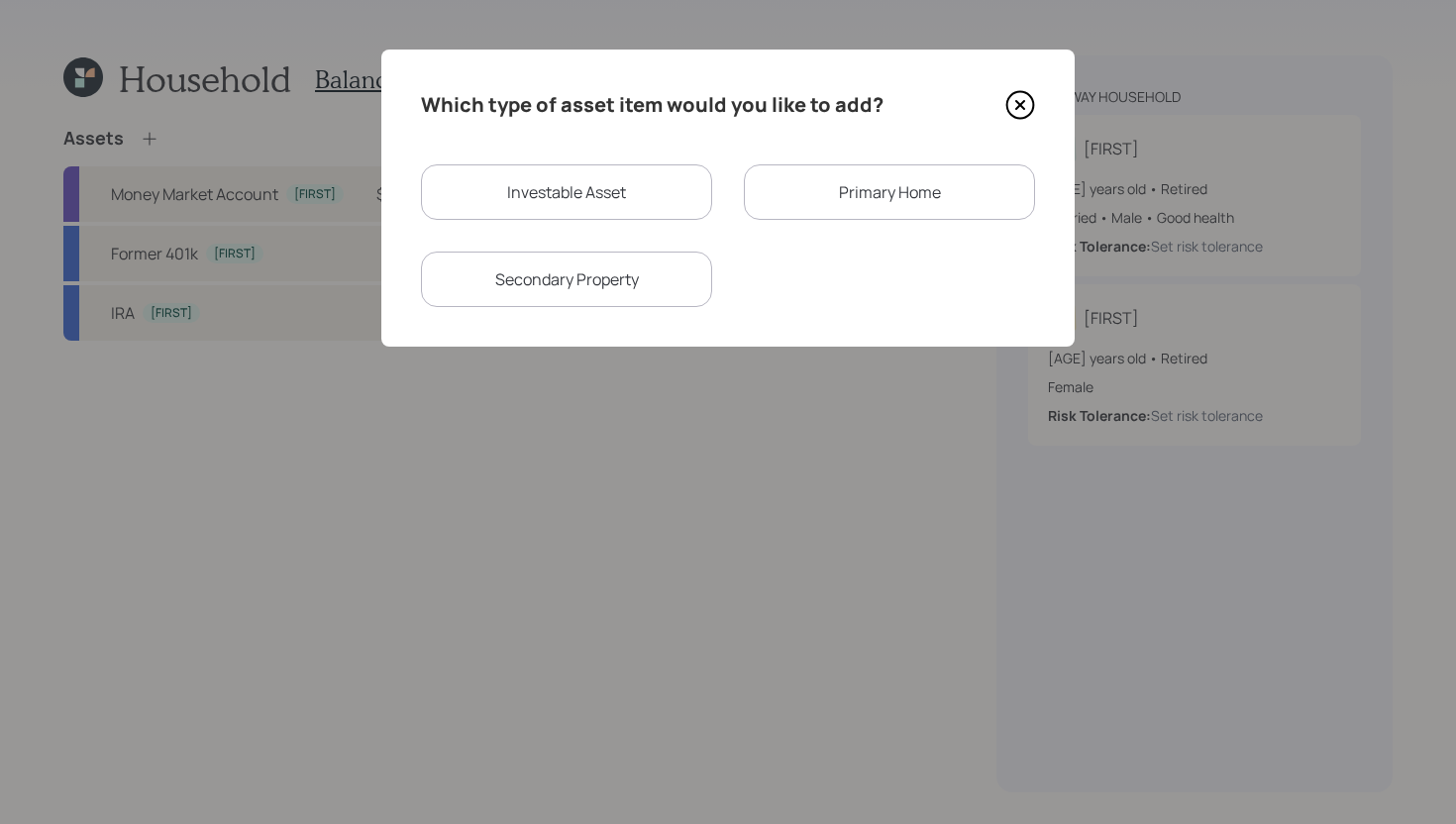 click on "Investable Asset" at bounding box center [567, 192] 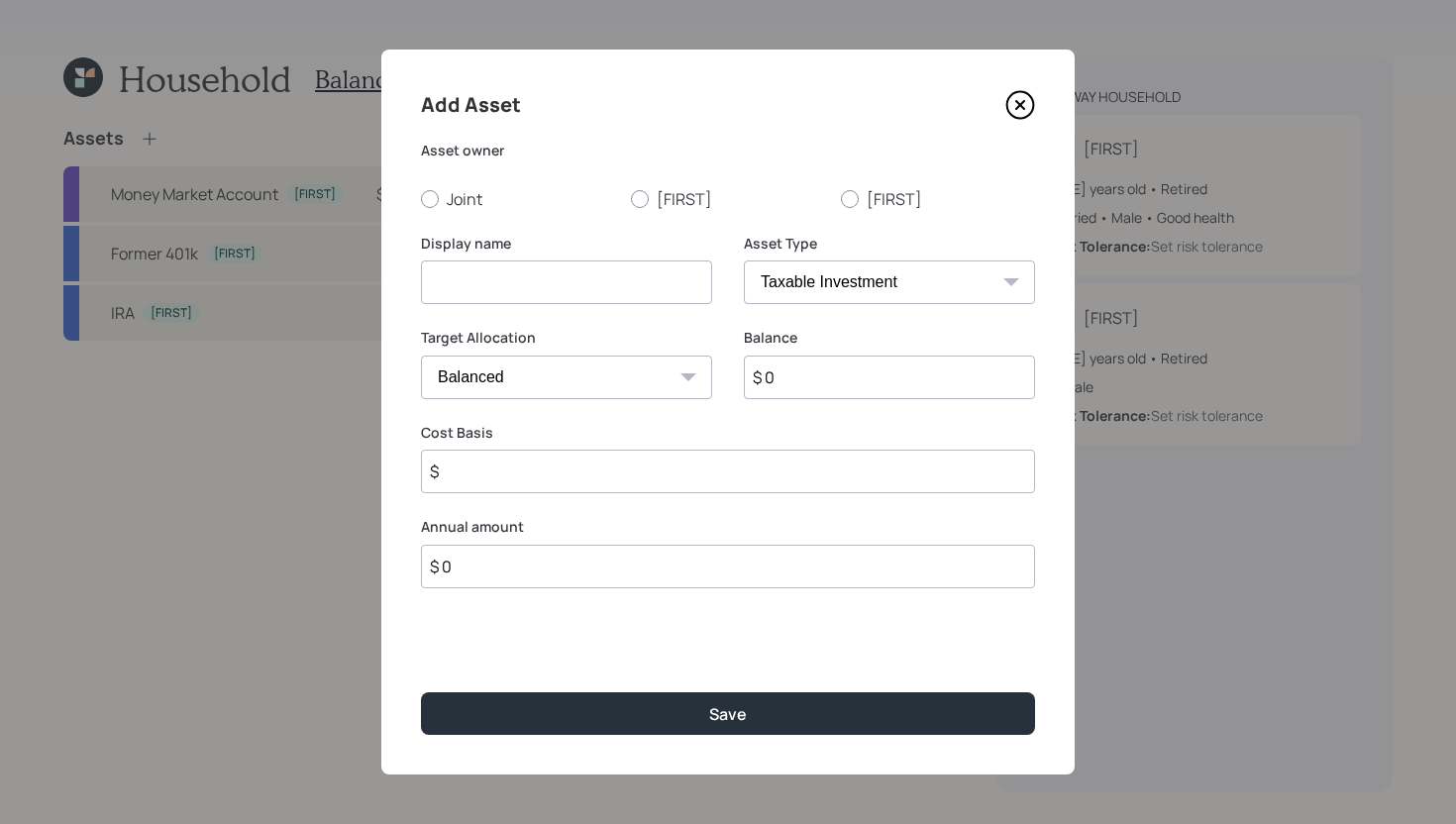 click on "SEP IRA IRA Roth IRA 401(k) Roth 401(k) 403(b) Roth 403(b) 457(b) Roth 457(b) Health Savings Account 529 Taxable Investment Checking / Savings Emergency Fund" at bounding box center (889, 282) 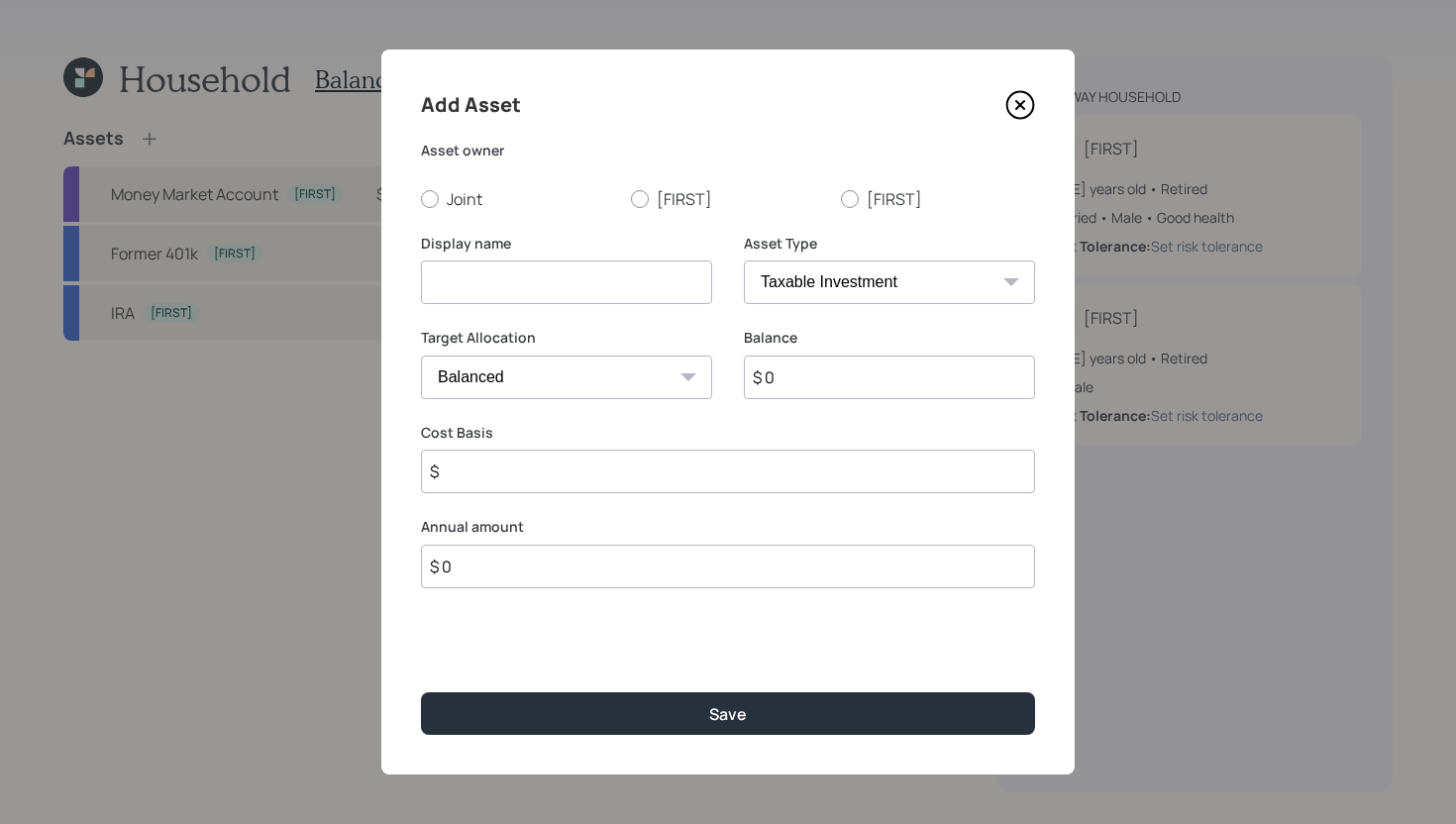 select on "roth_ira" 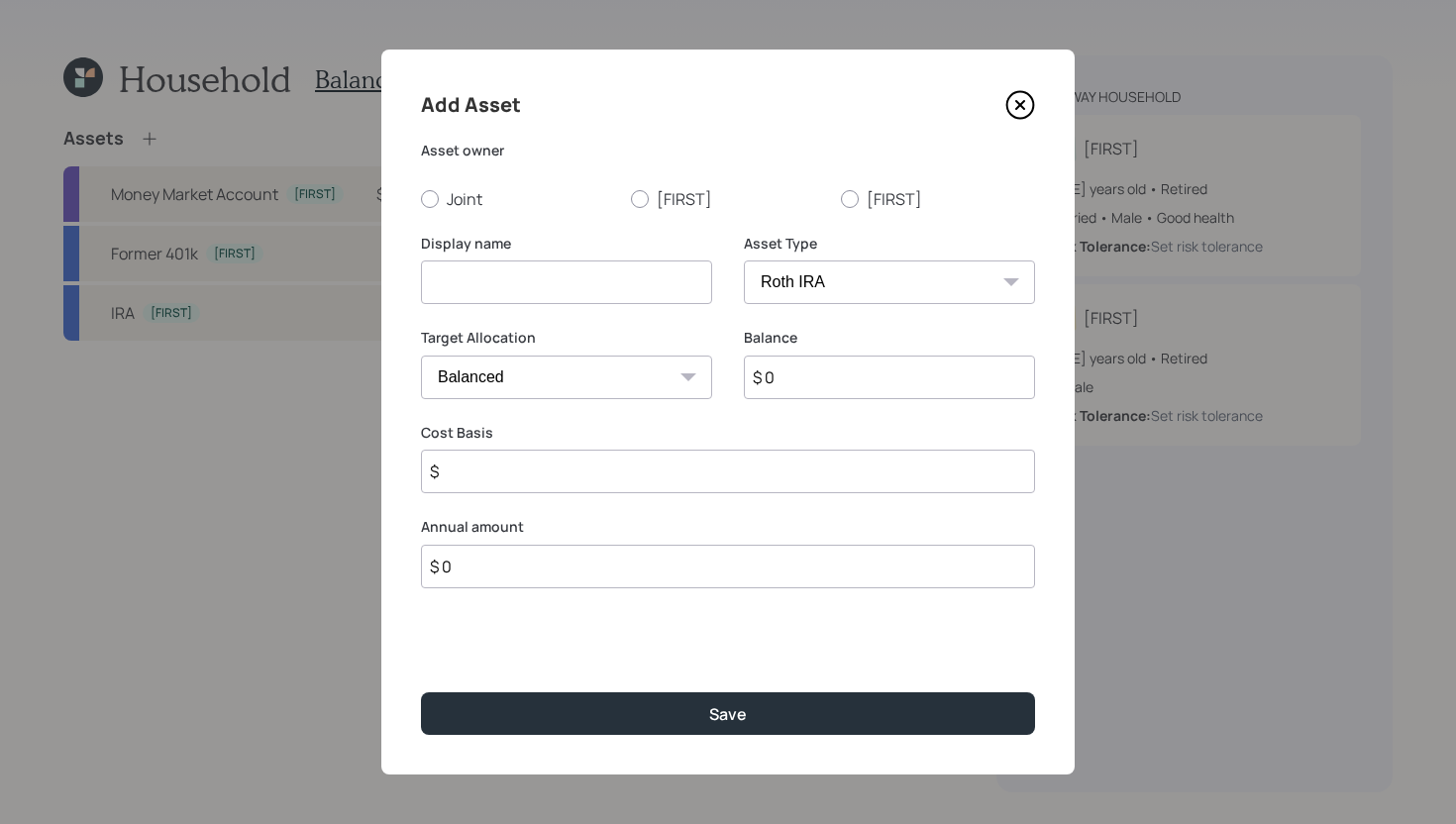 type on "$" 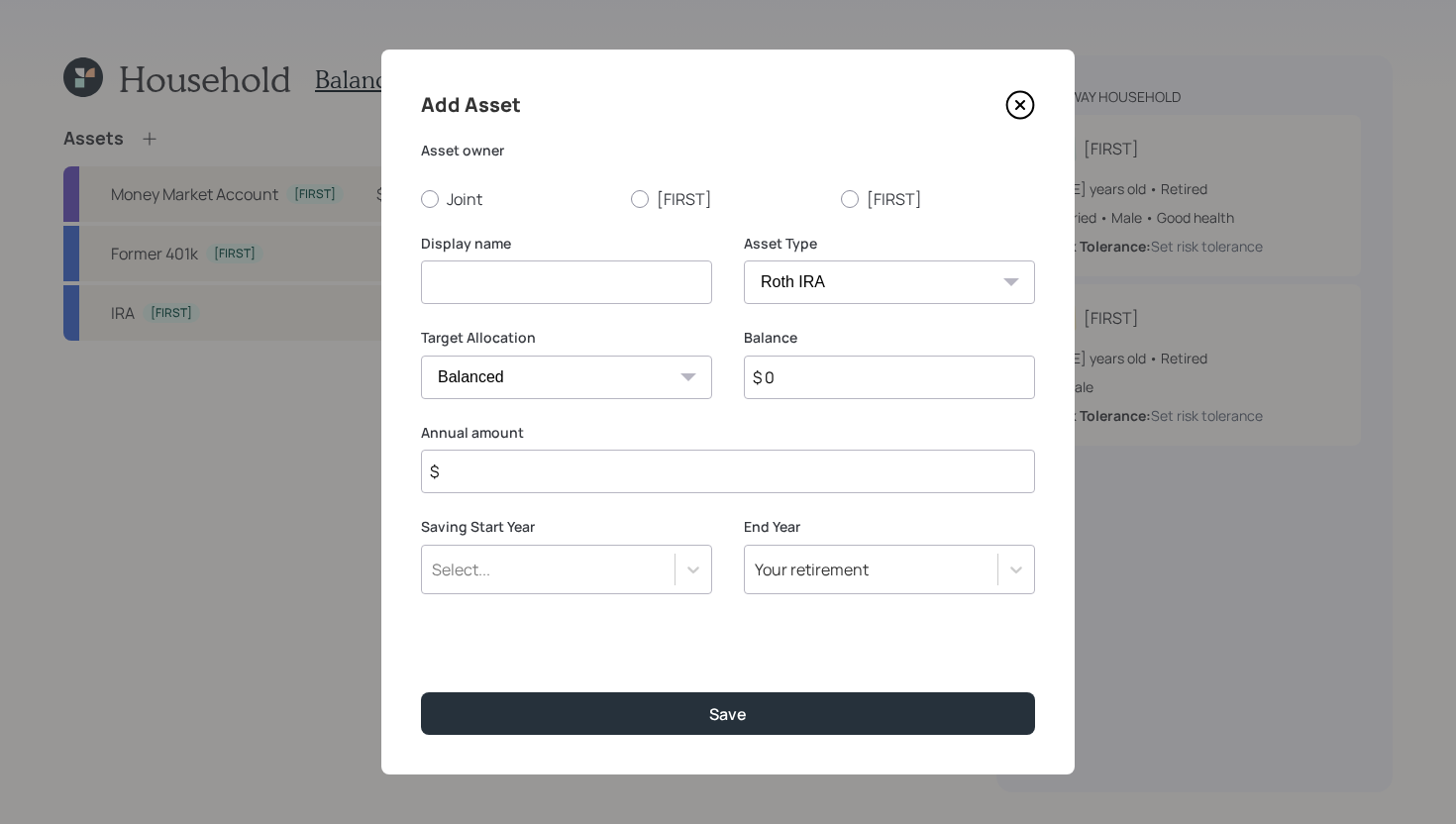 click on "Add Asset Asset owner Joint [FIRST] [FIRST] Display name Asset Type SEP IRA IRA Roth IRA 401(k) Roth 401(k) 403(b) Roth 403(b) 457(b) Roth 457(b) Health Savings Account 529 Taxable Investment Checking / Savings Emergency Fund Target Allocation Cash Conservative Balanced Aggressive Balance $ [AMOUNT] Annual amount $ Saving Start Year Select... End Year Your retirement Save" at bounding box center [728, 412] 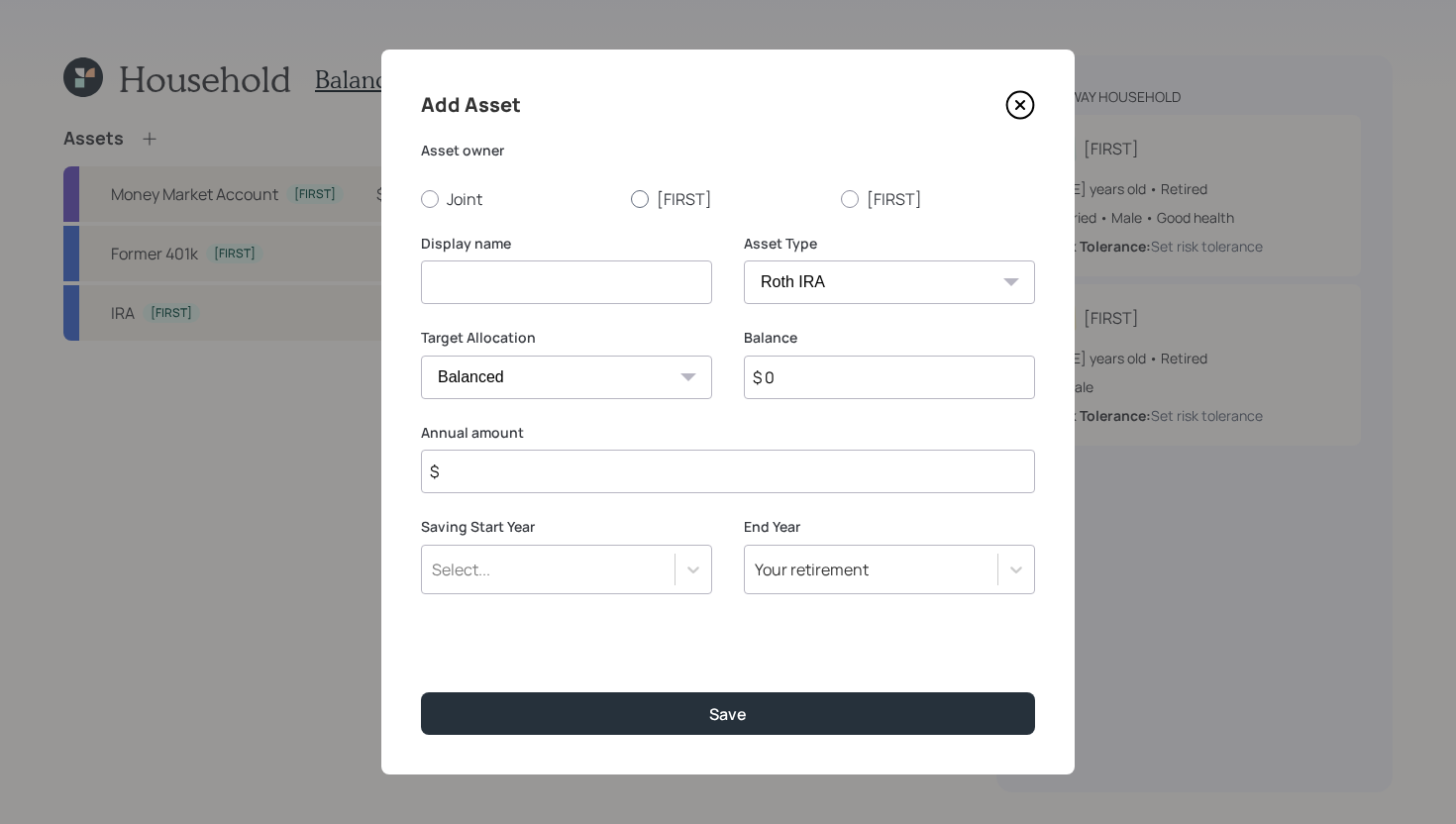 click on "[FIRST]" at bounding box center [728, 199] 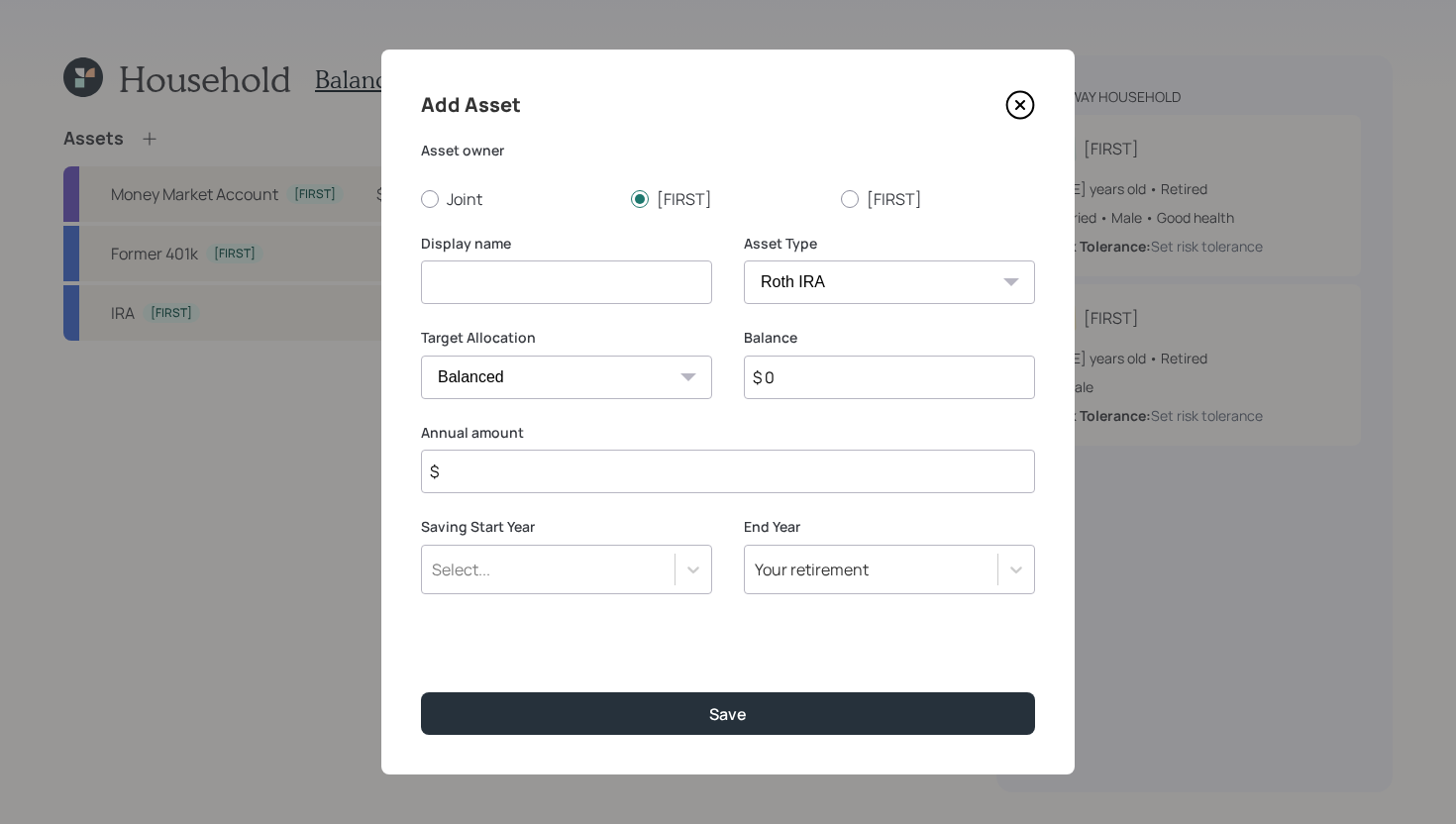 click at bounding box center [567, 282] 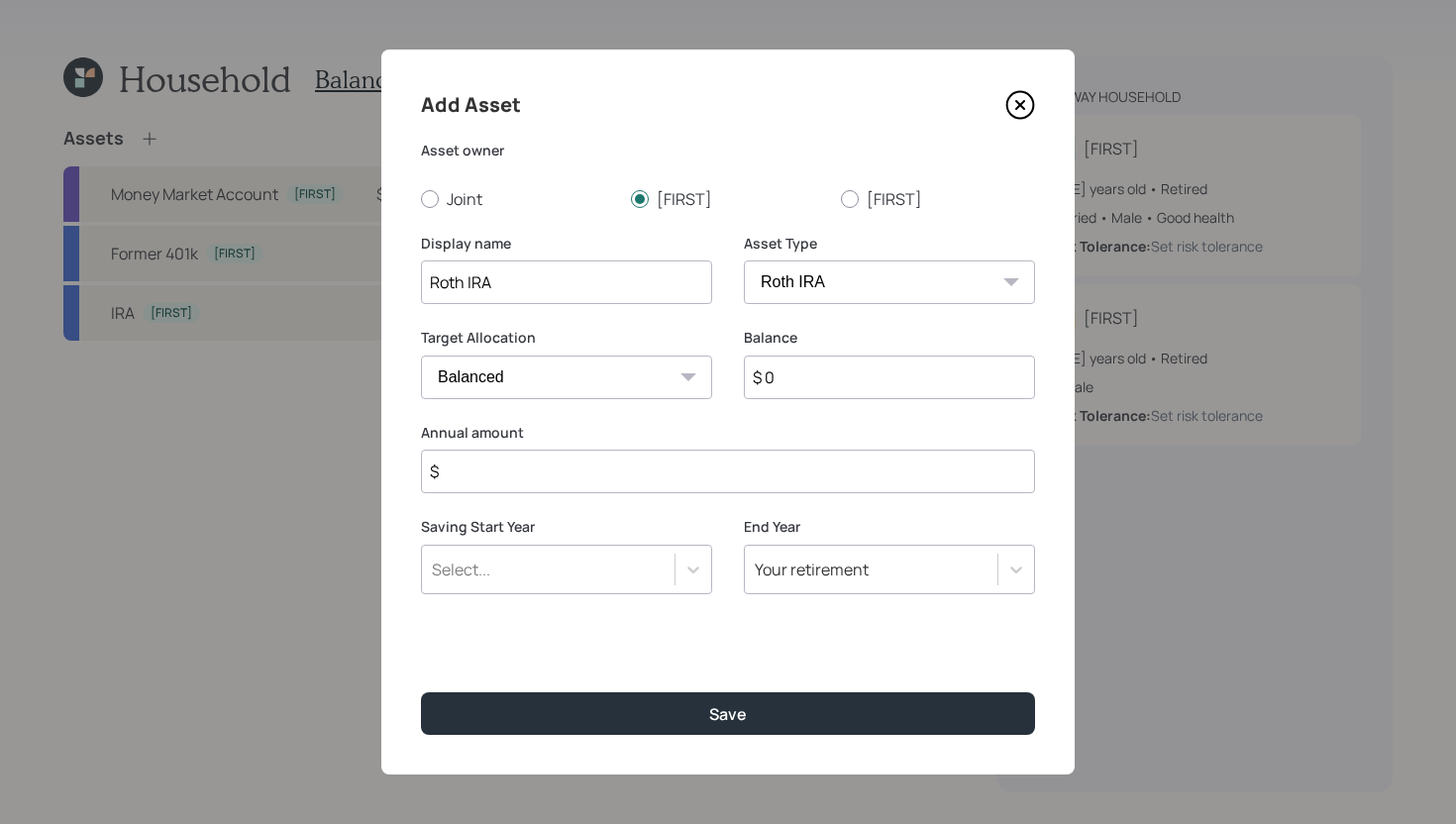 type on "Roth IRA" 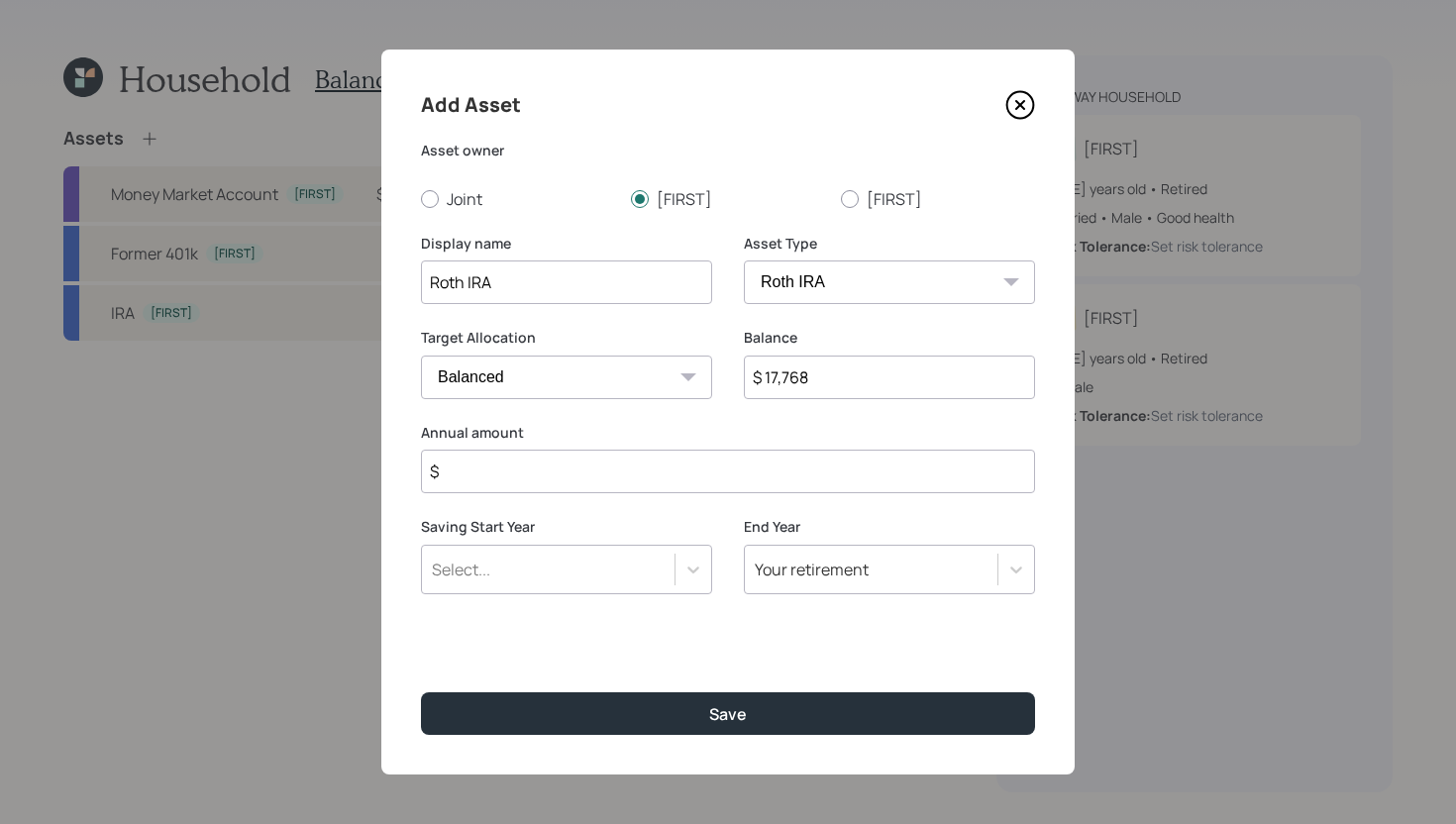 type on "$ 17,768" 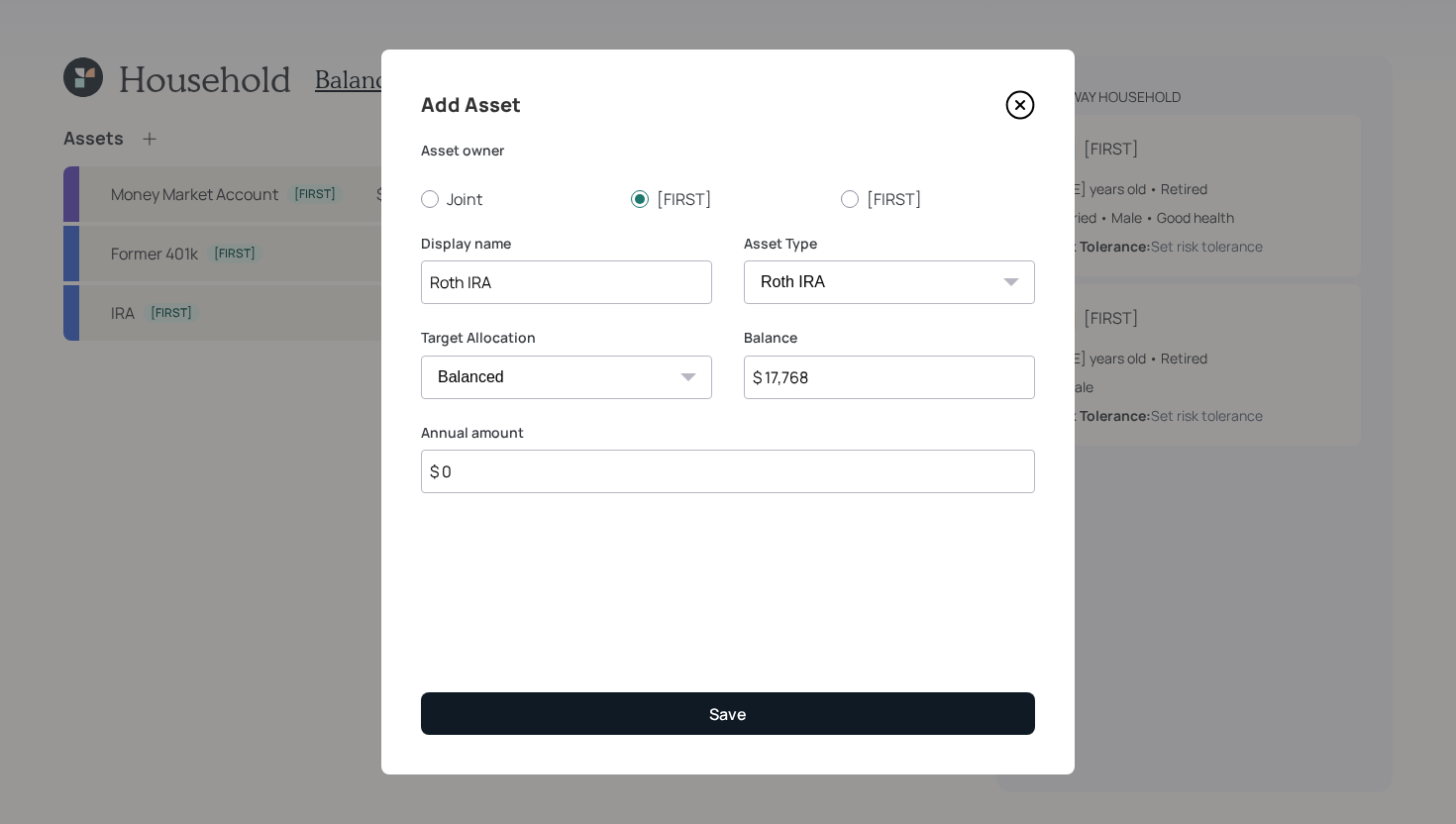 type on "$ 0" 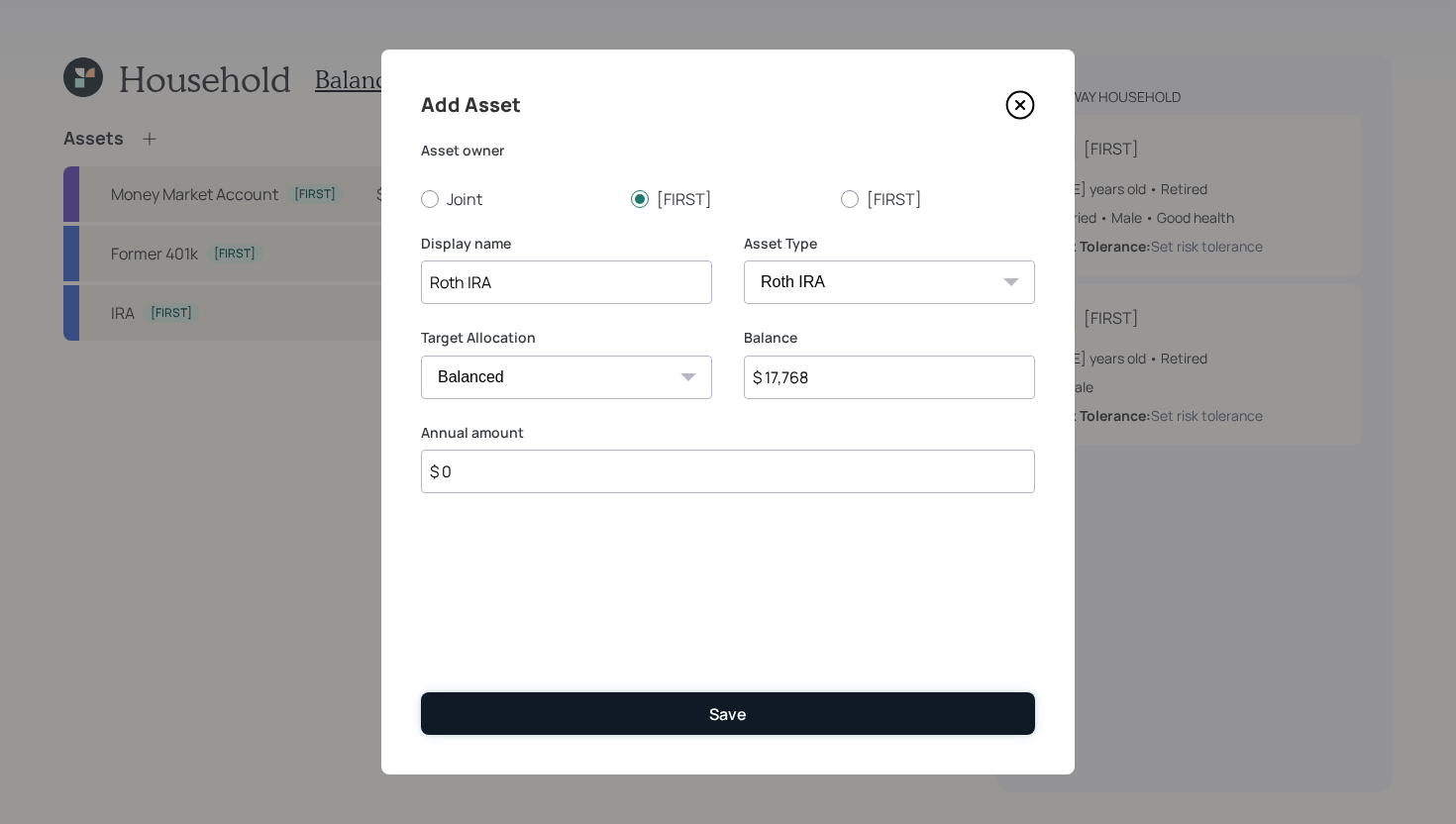click on "Save" at bounding box center [728, 713] 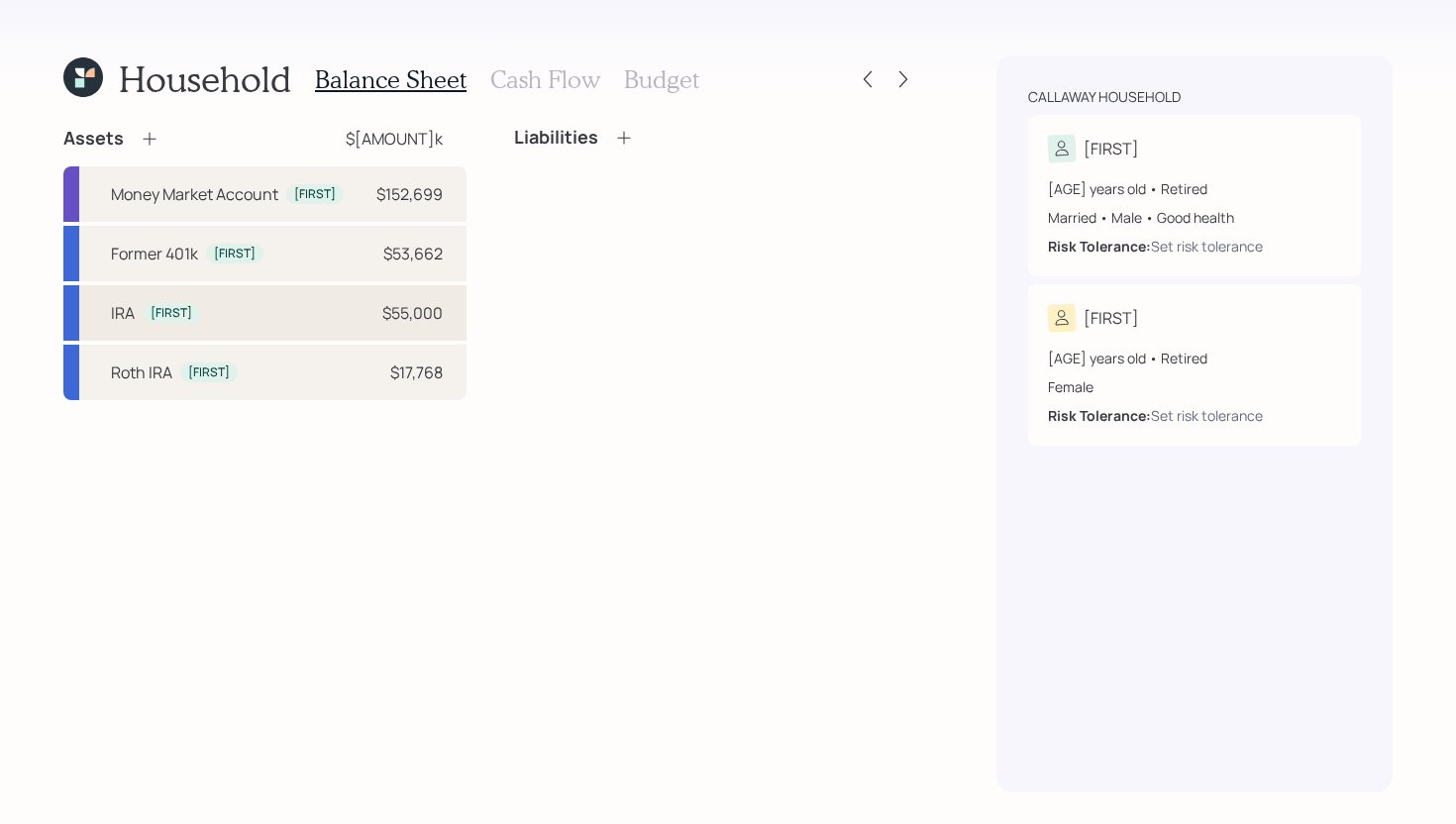 click on "IRA [FIRST] $[AMOUNT]" at bounding box center (264, 313) 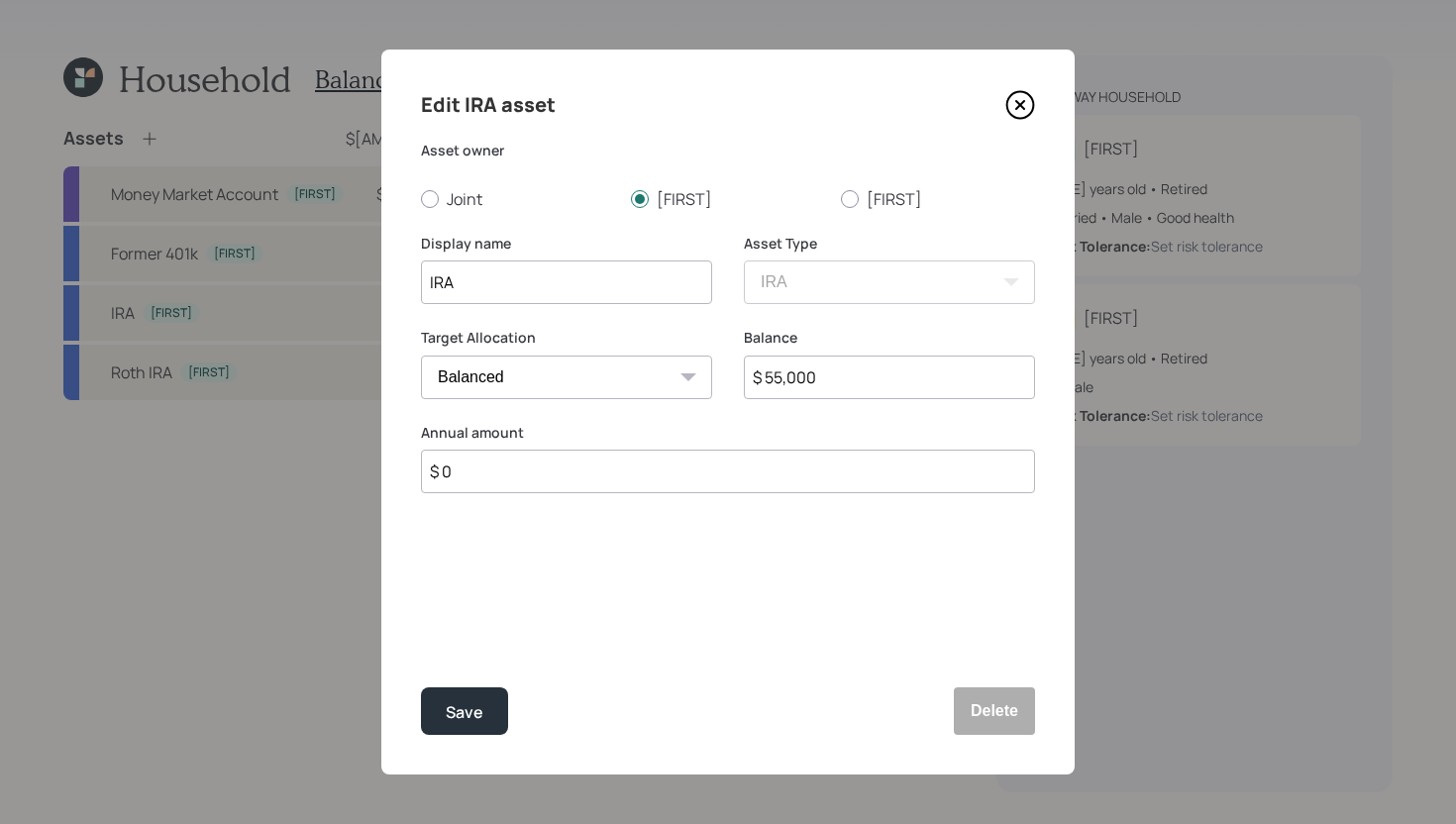 click on "$ 55,000" at bounding box center (889, 377) 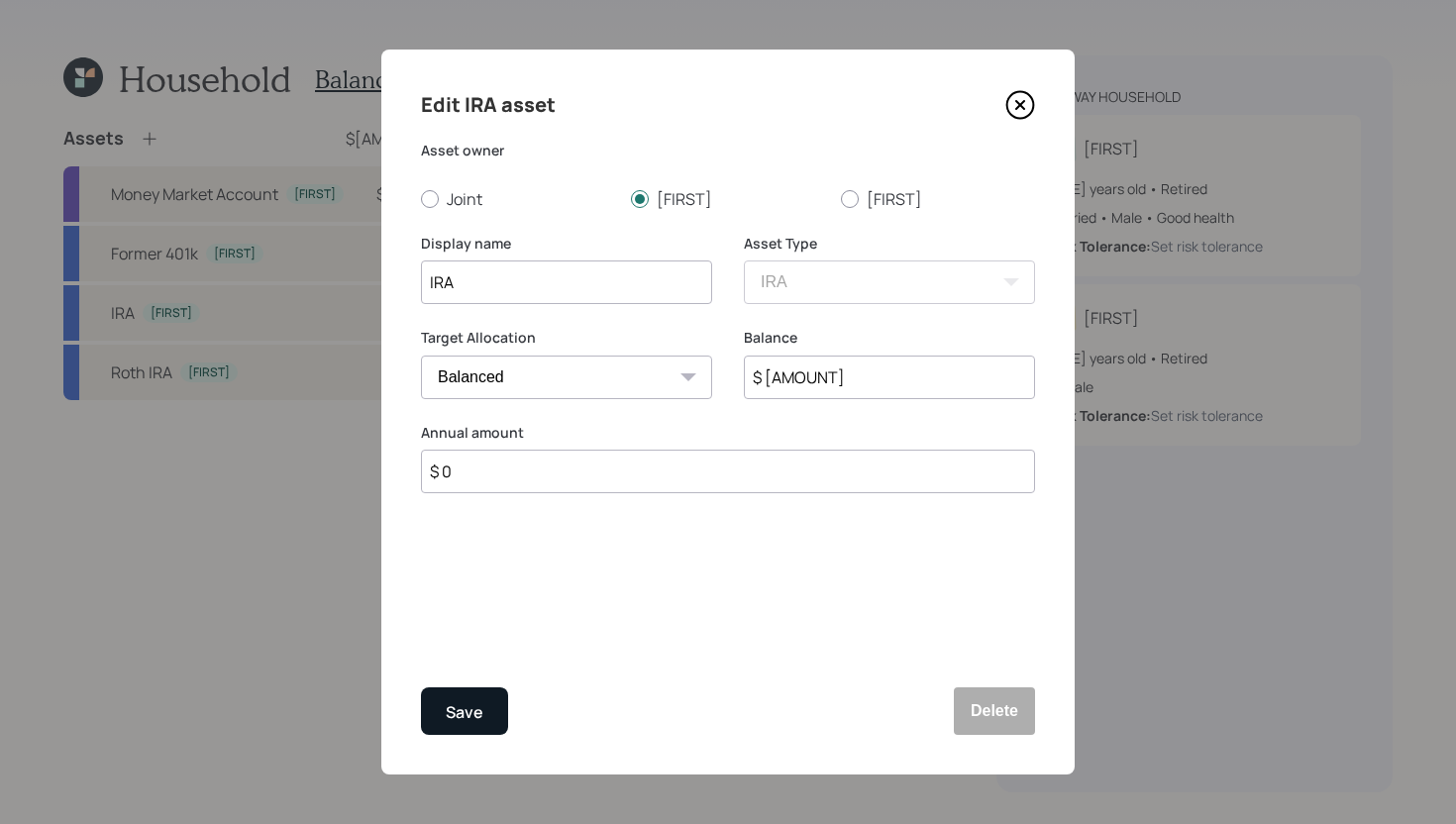 type on "$ [AMOUNT]" 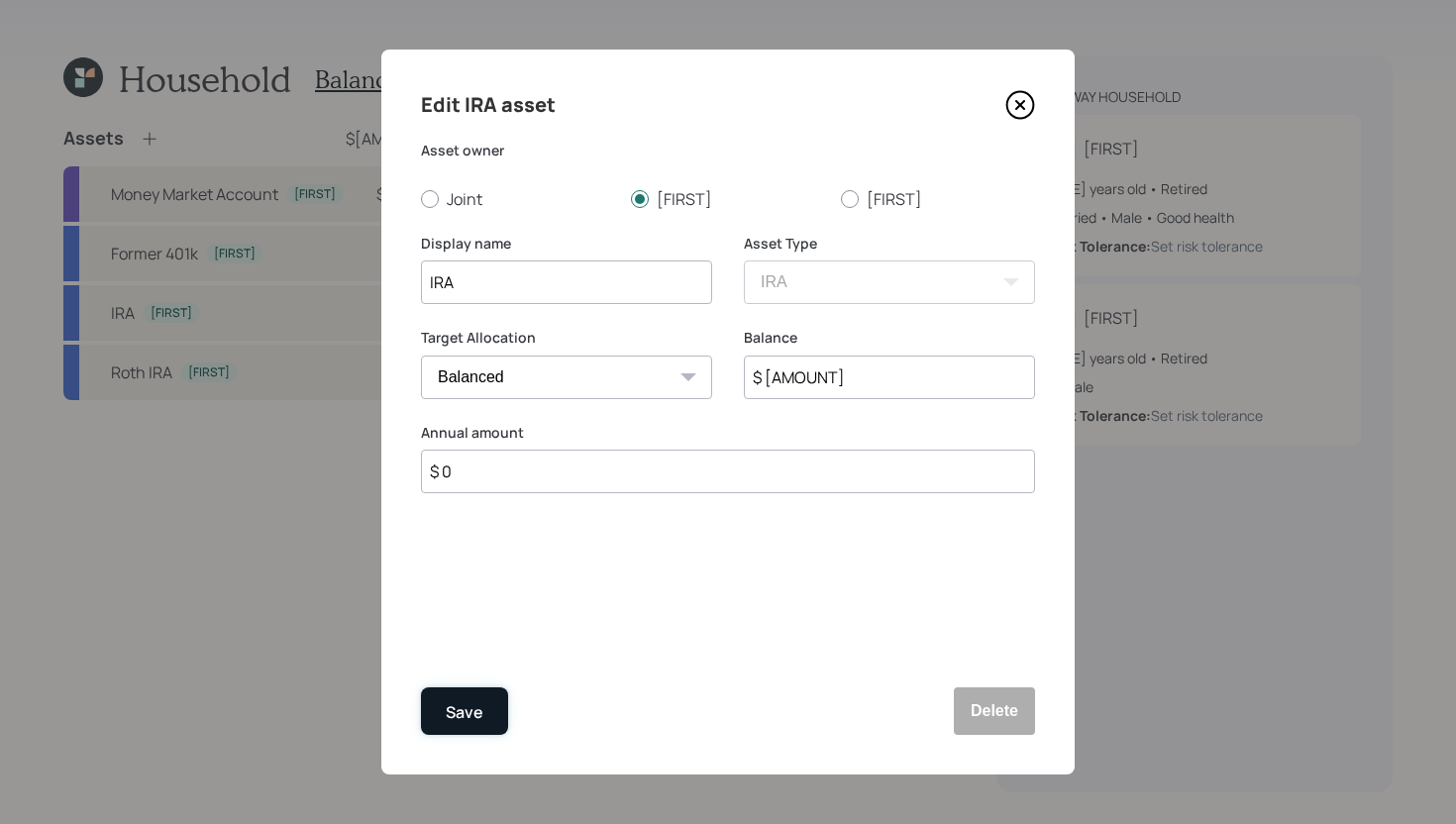 click on "Save" at bounding box center (465, 711) 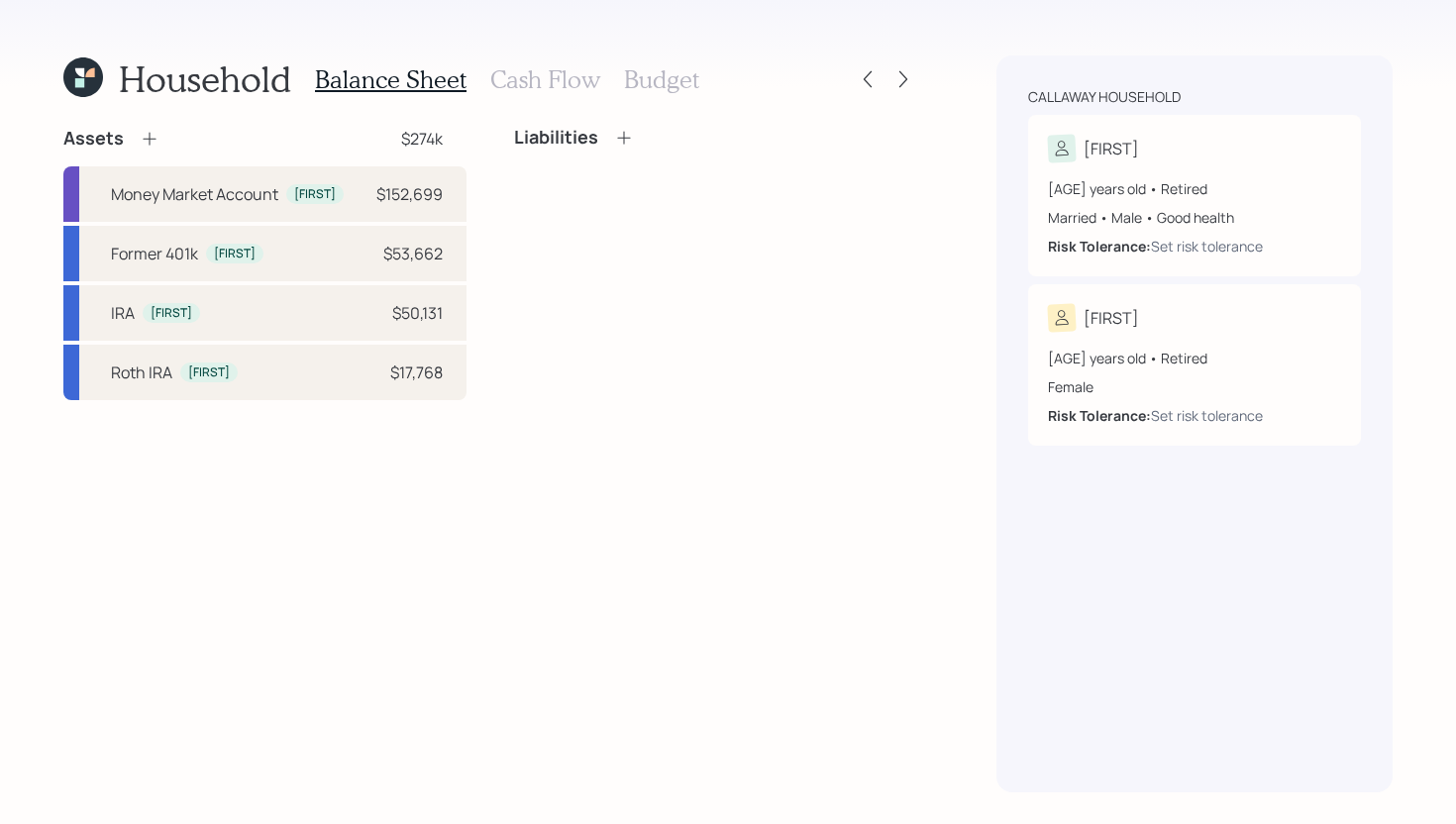 click 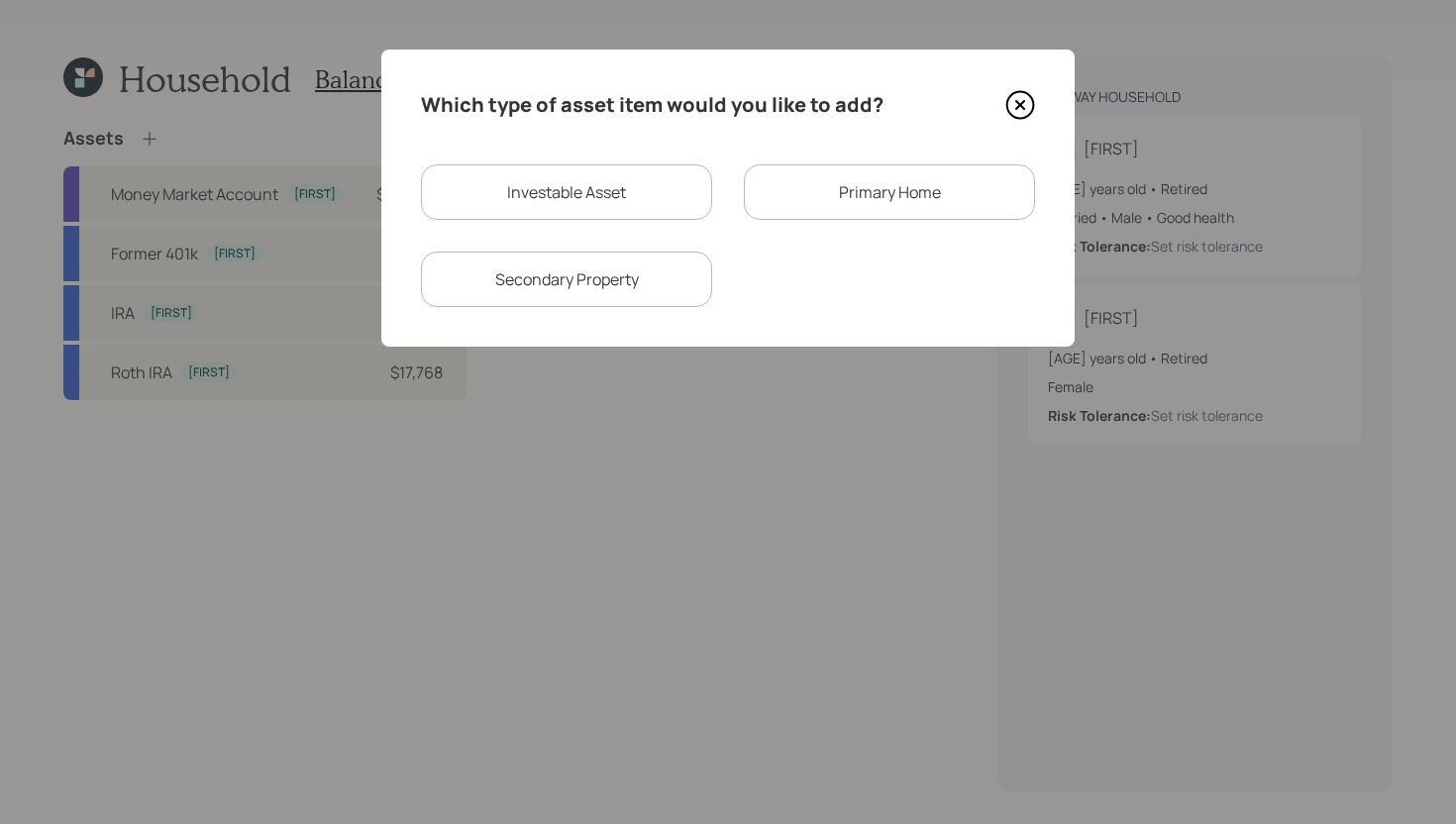 click on "Investable Asset" at bounding box center (567, 192) 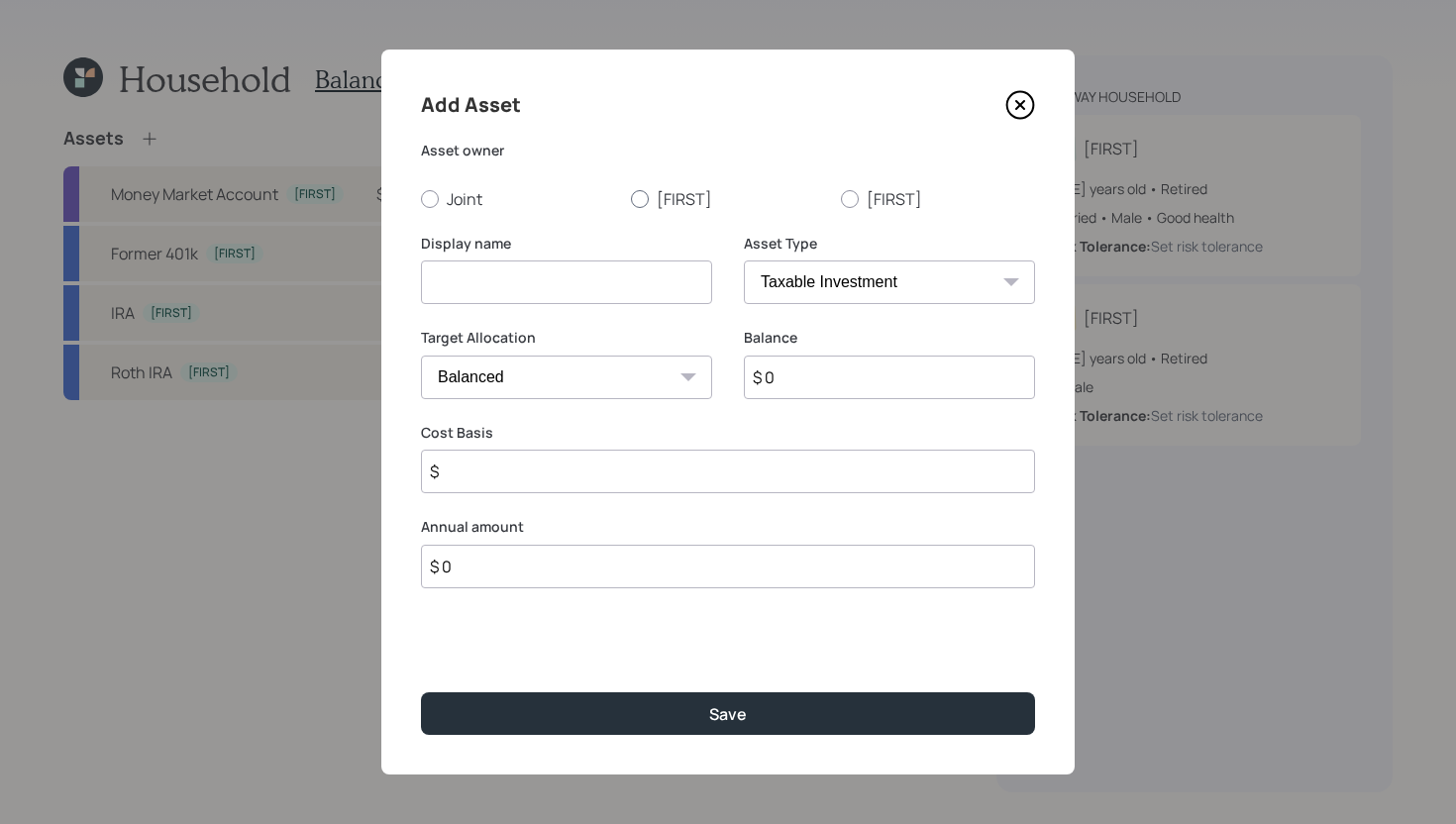 click on "[FIRST]" at bounding box center [728, 199] 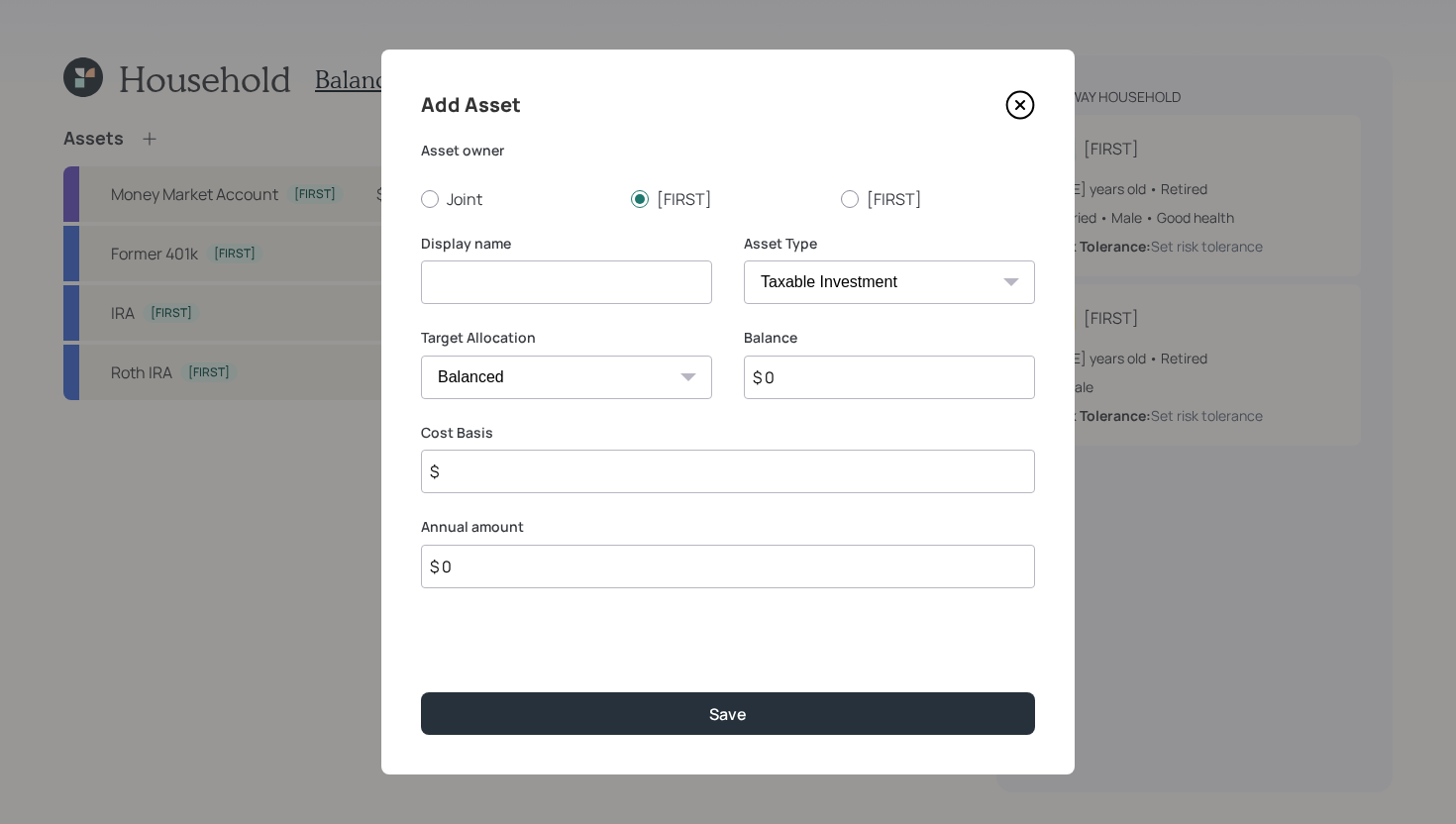 click at bounding box center [567, 282] 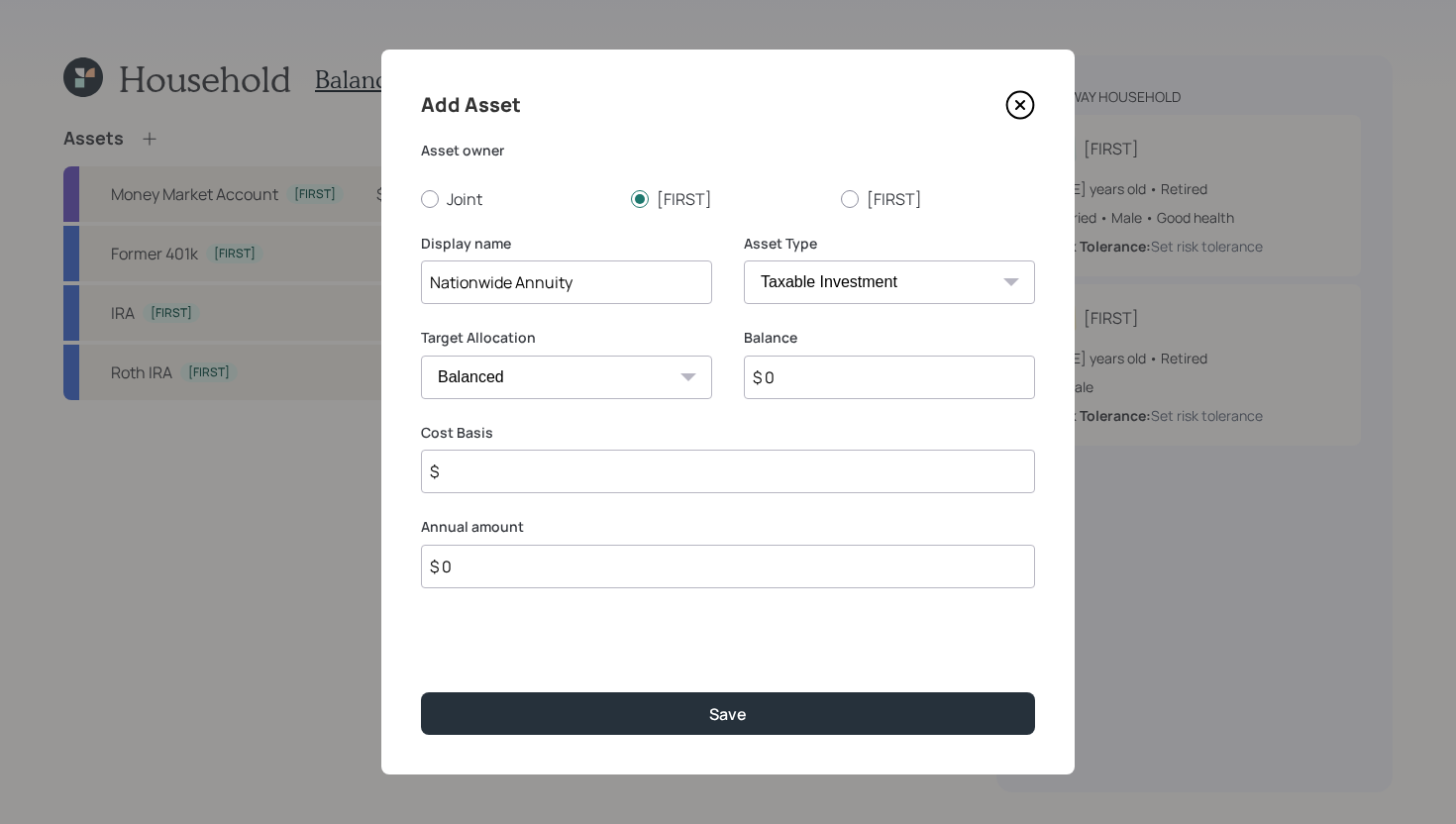 type on "Nationwide Annuity" 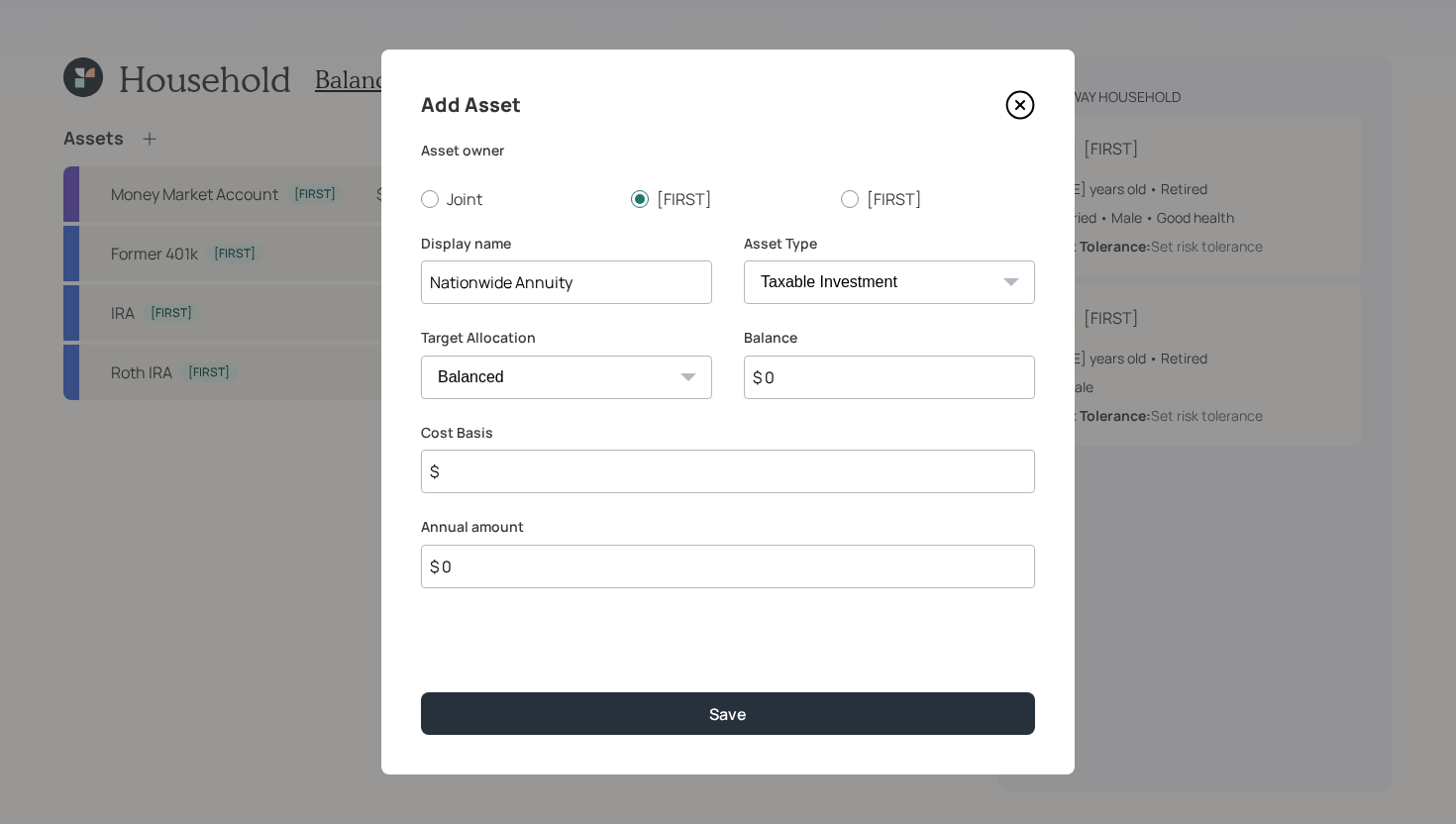 click on "SEP IRA IRA Roth IRA 401(k) Roth 401(k) 403(b) Roth 403(b) 457(b) Roth 457(b) Health Savings Account 529 Taxable Investment Checking / Savings Emergency Fund" at bounding box center (889, 282) 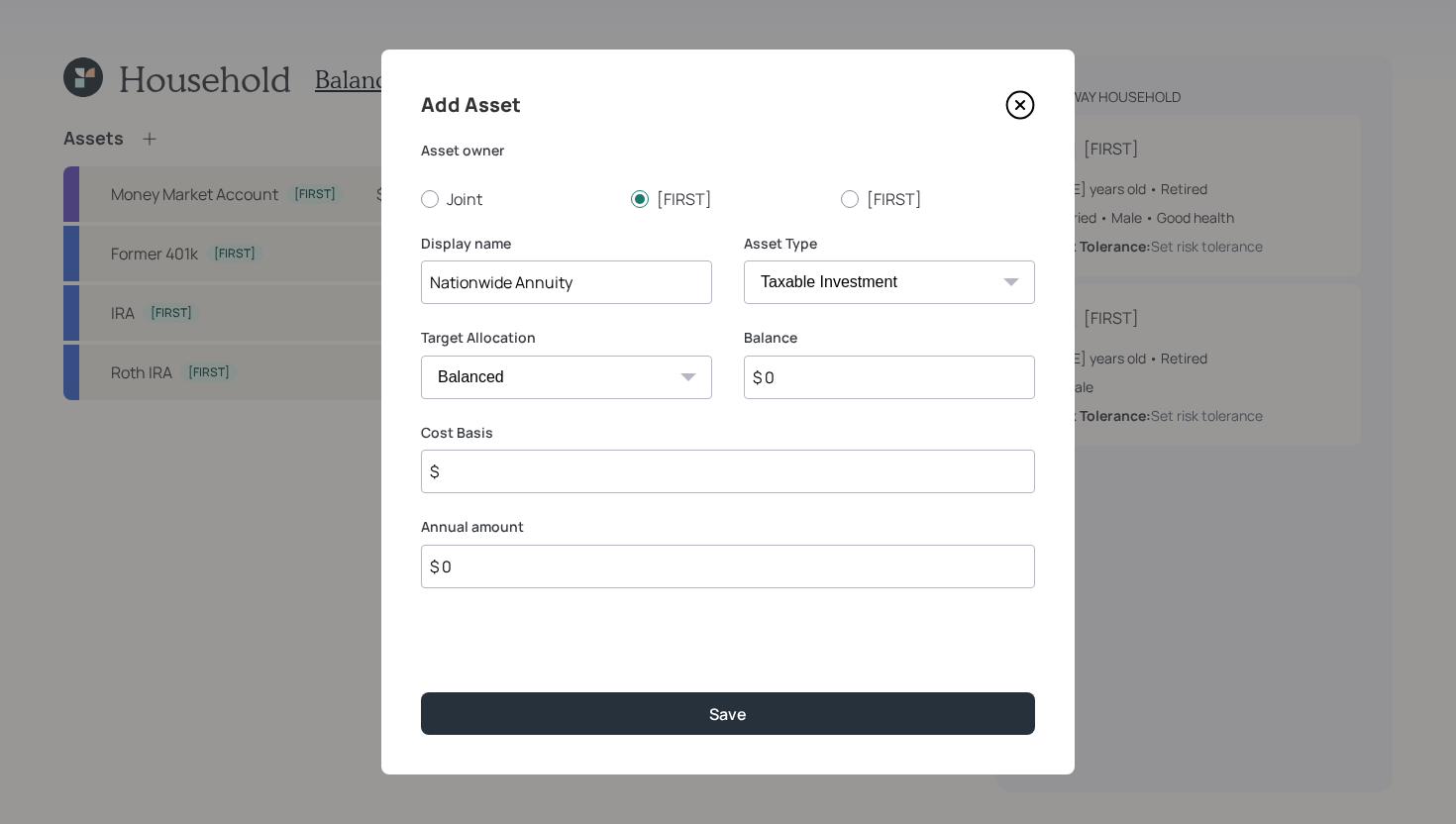 click on "$ 0" at bounding box center (889, 377) 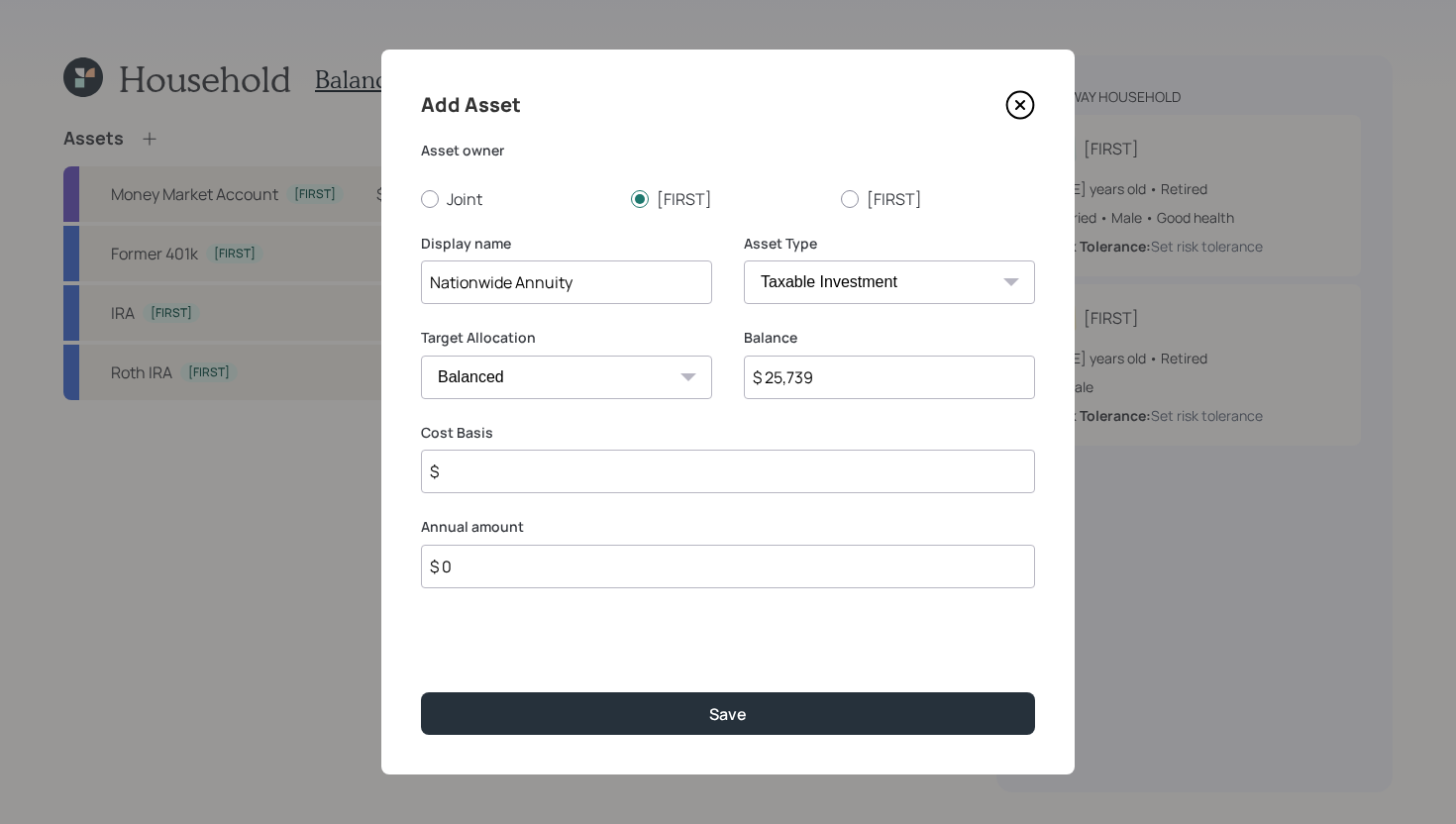type on "$ 25,739" 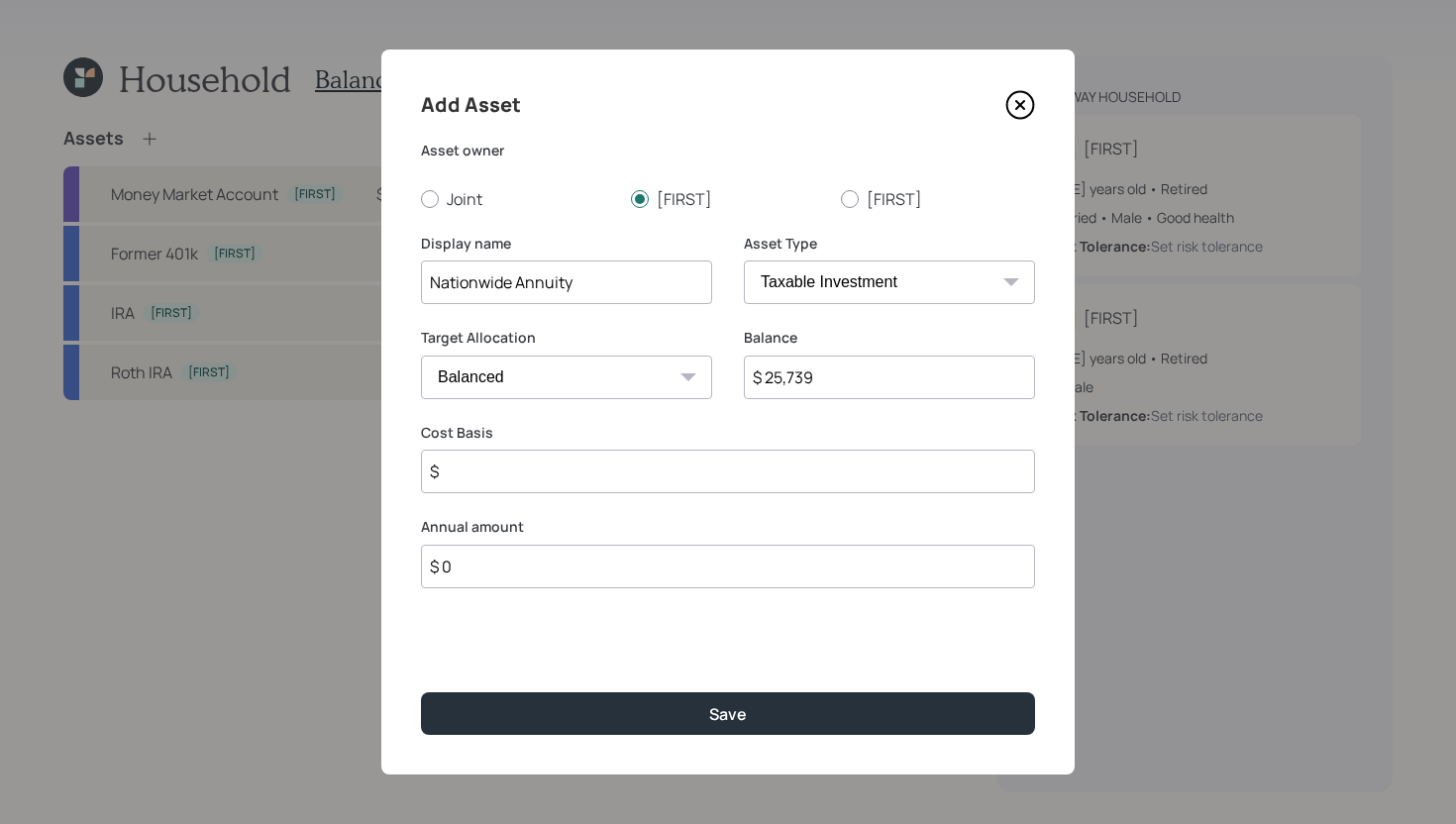 click on "SEP IRA IRA Roth IRA 401(k) Roth 401(k) 403(b) Roth 403(b) 457(b) Roth 457(b) Health Savings Account 529 Taxable Investment Checking / Savings Emergency Fund" at bounding box center (889, 282) 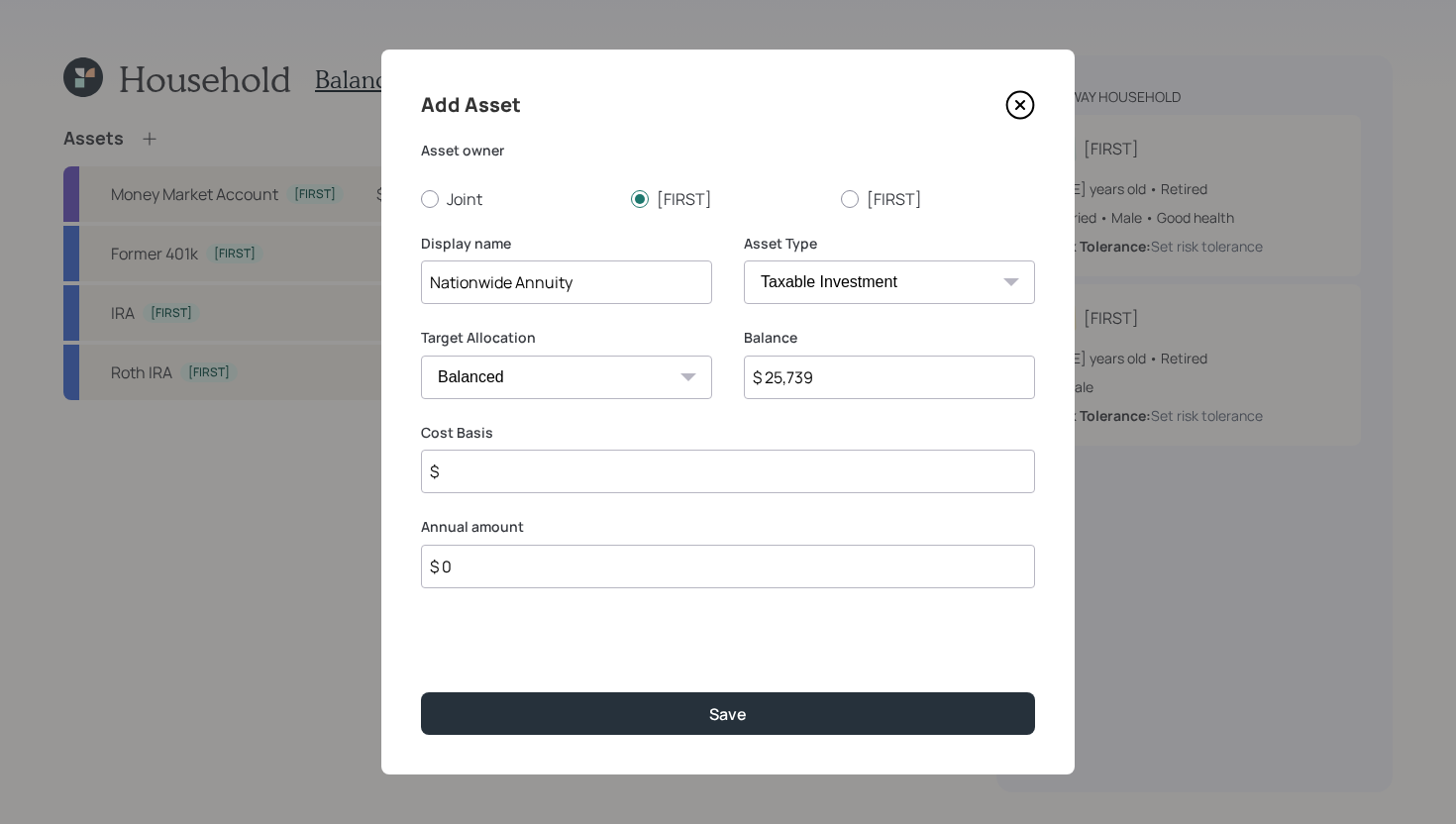 select on "ira" 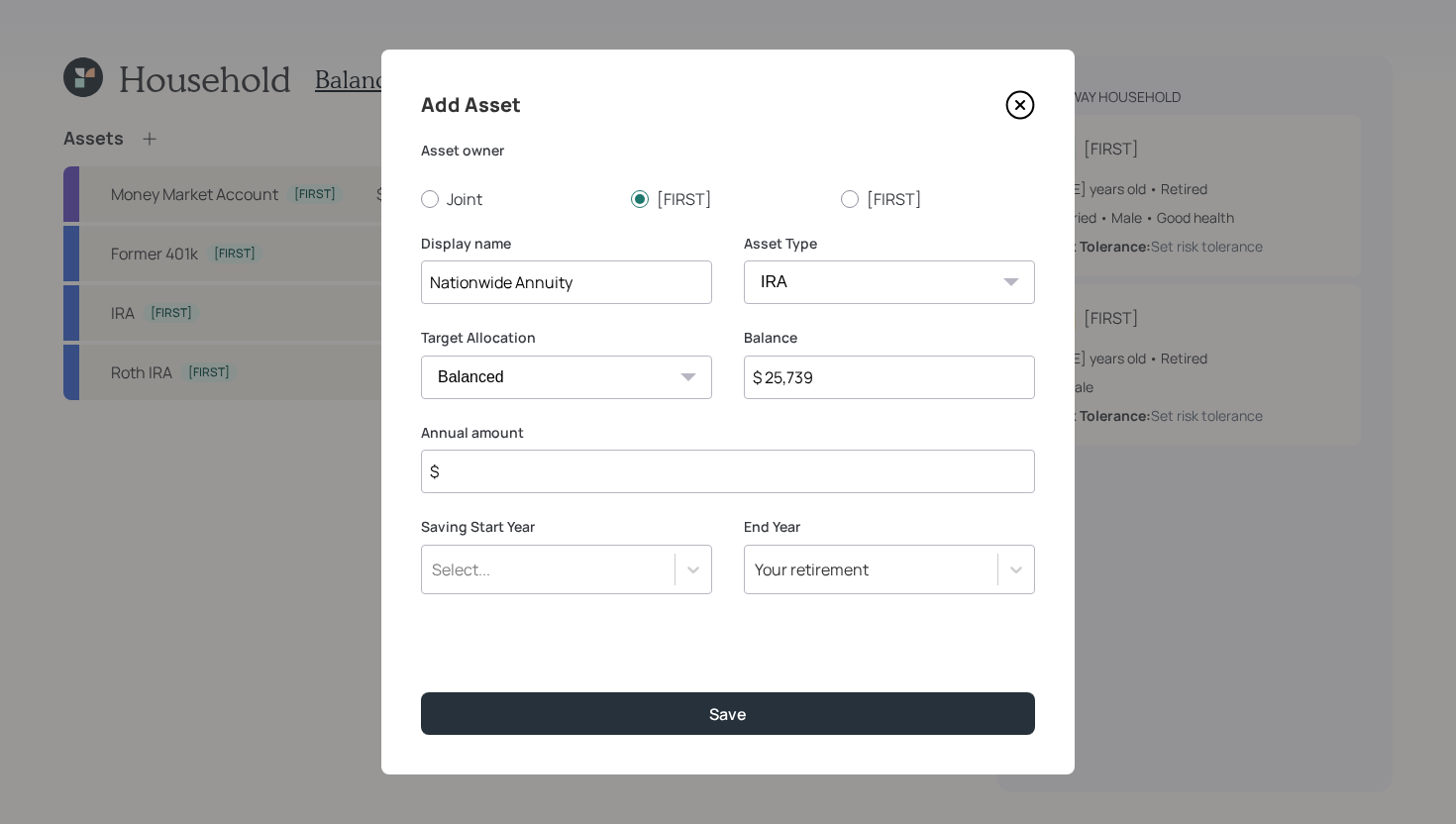 click on "$" at bounding box center [728, 471] 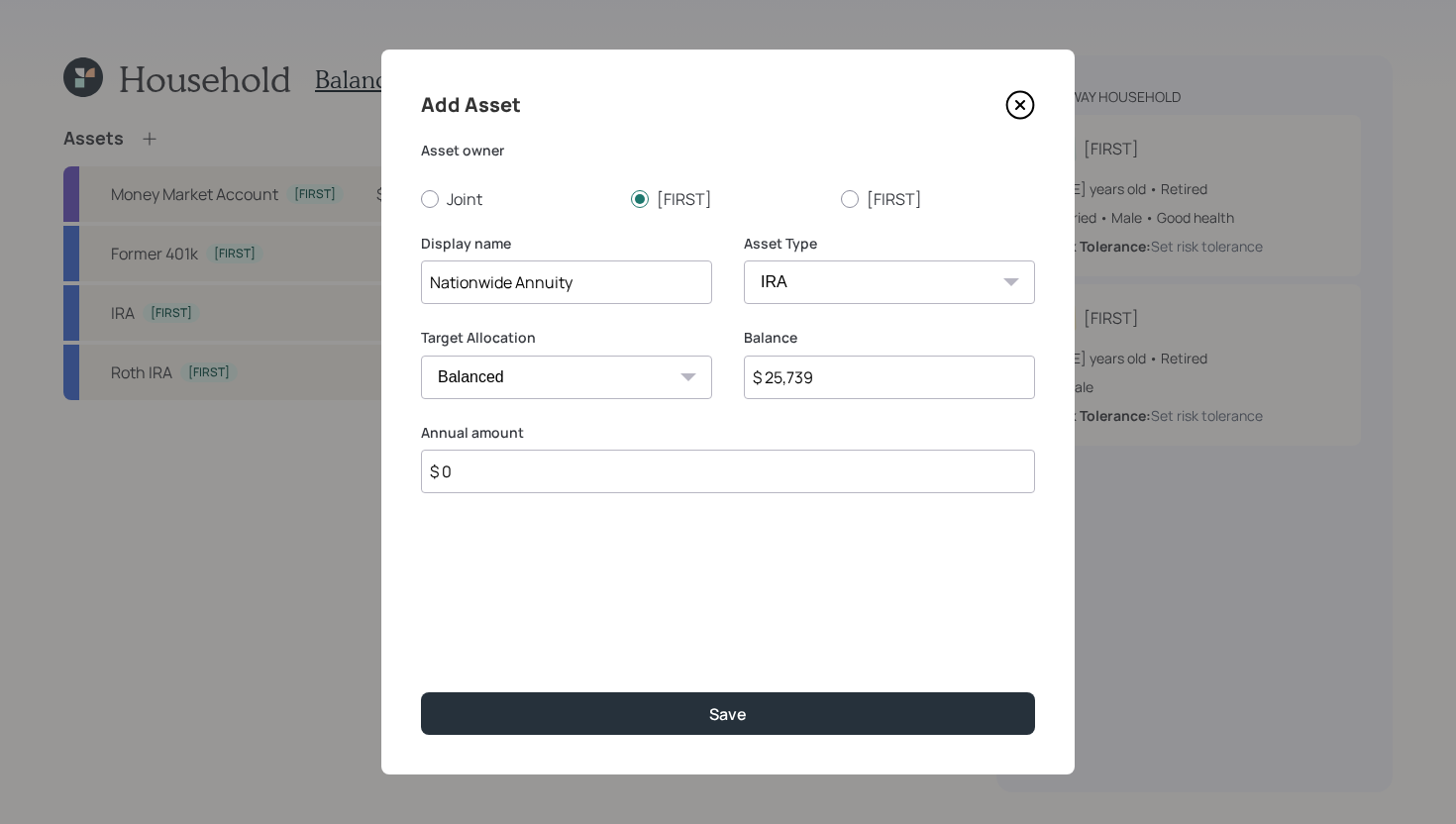 type on "$ 0" 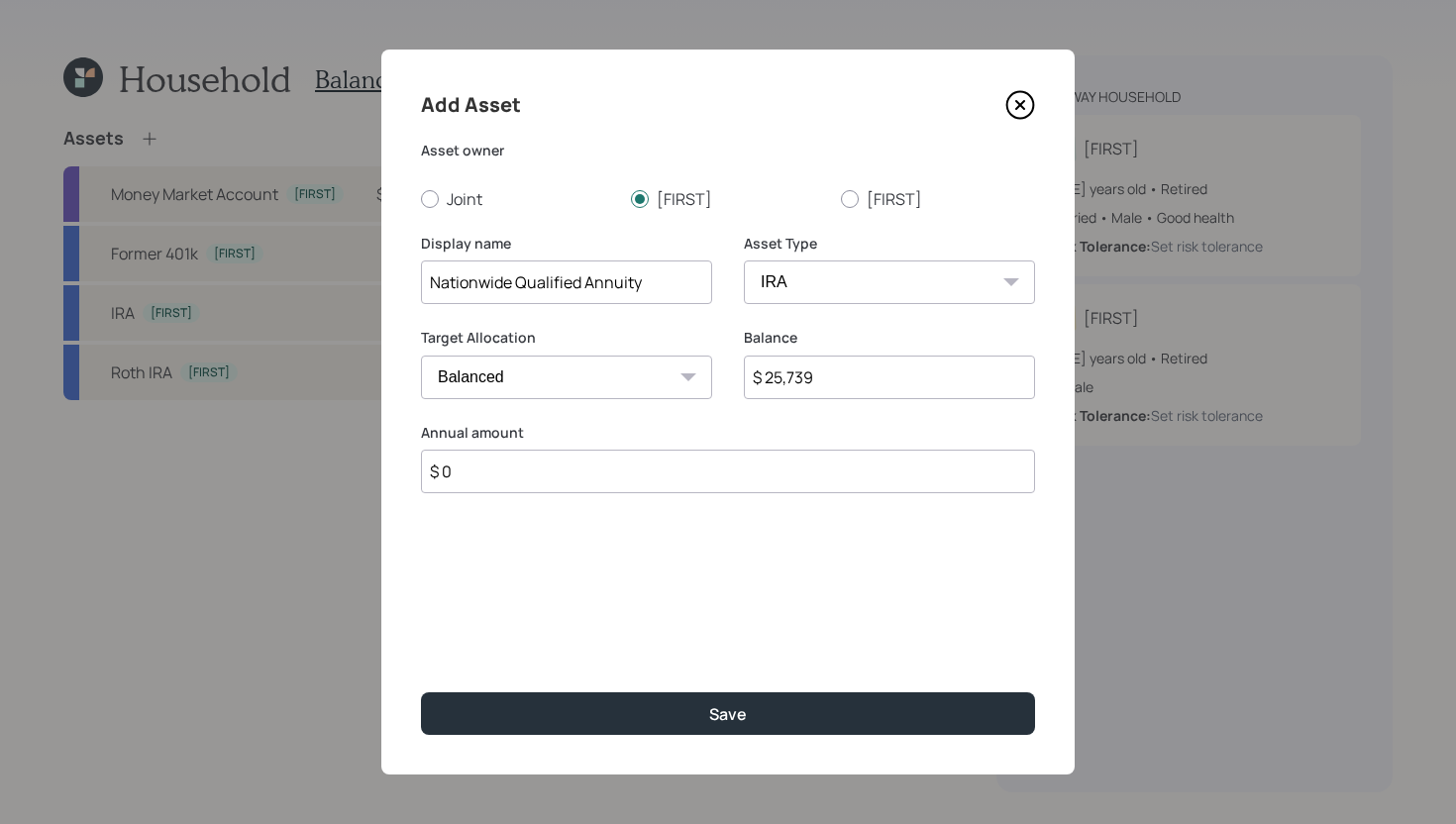 click on "Nationwide Qualified Annuity" at bounding box center [567, 282] 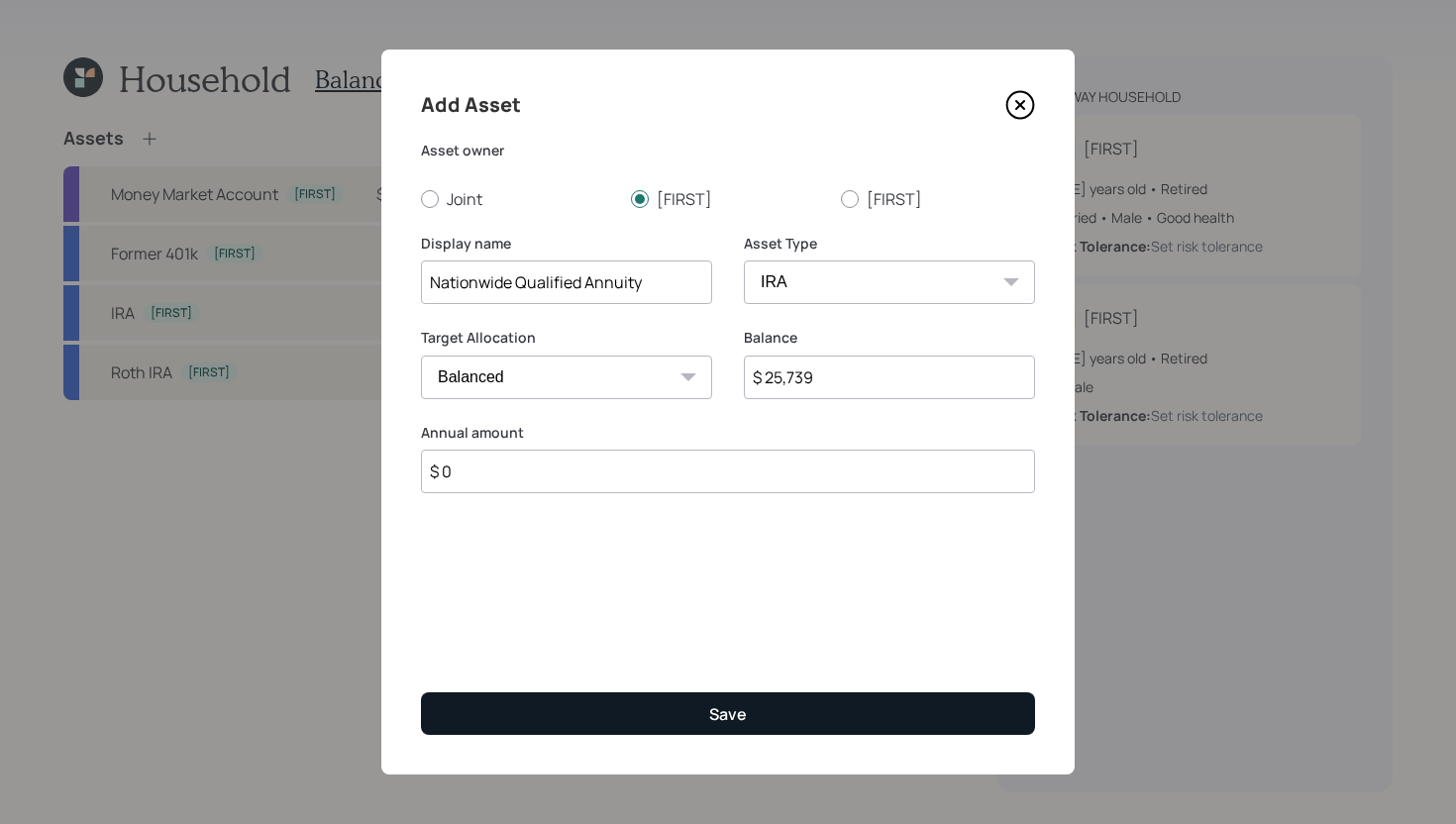 type on "Nationwide Qualified Annuity" 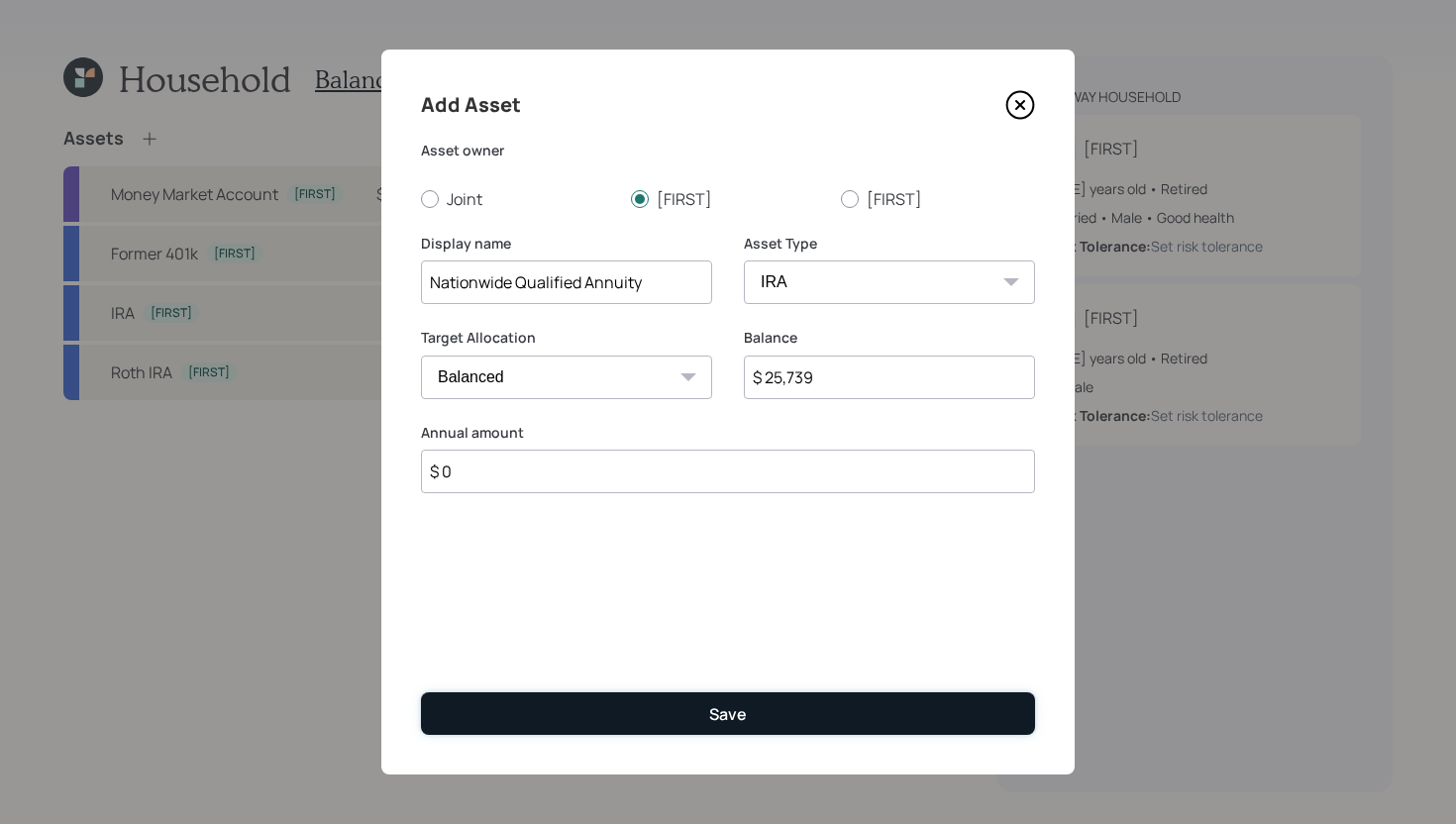click on "Save" at bounding box center [728, 714] 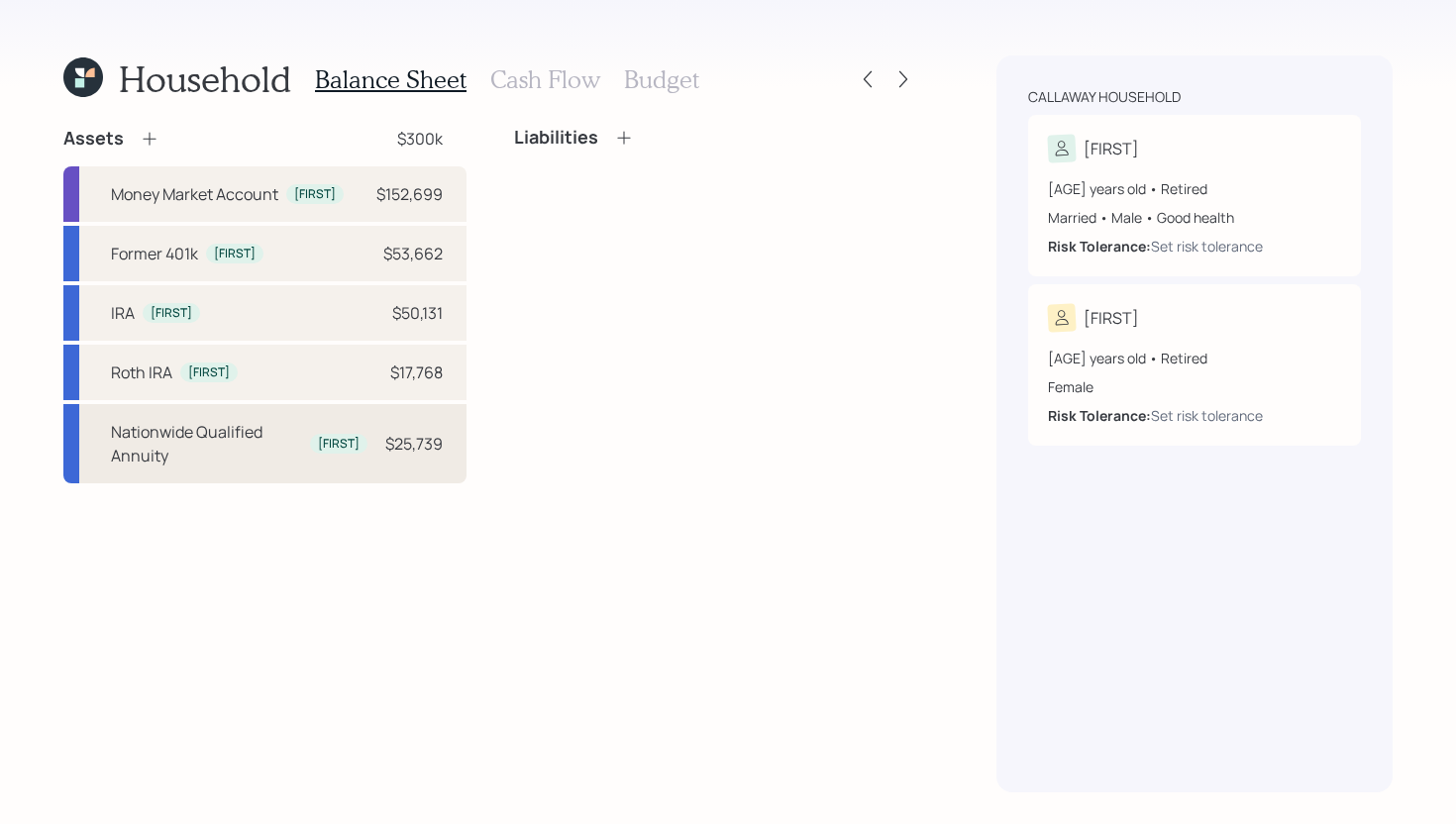 click on "Nationwide Qualified Annuity" at bounding box center [206, 444] 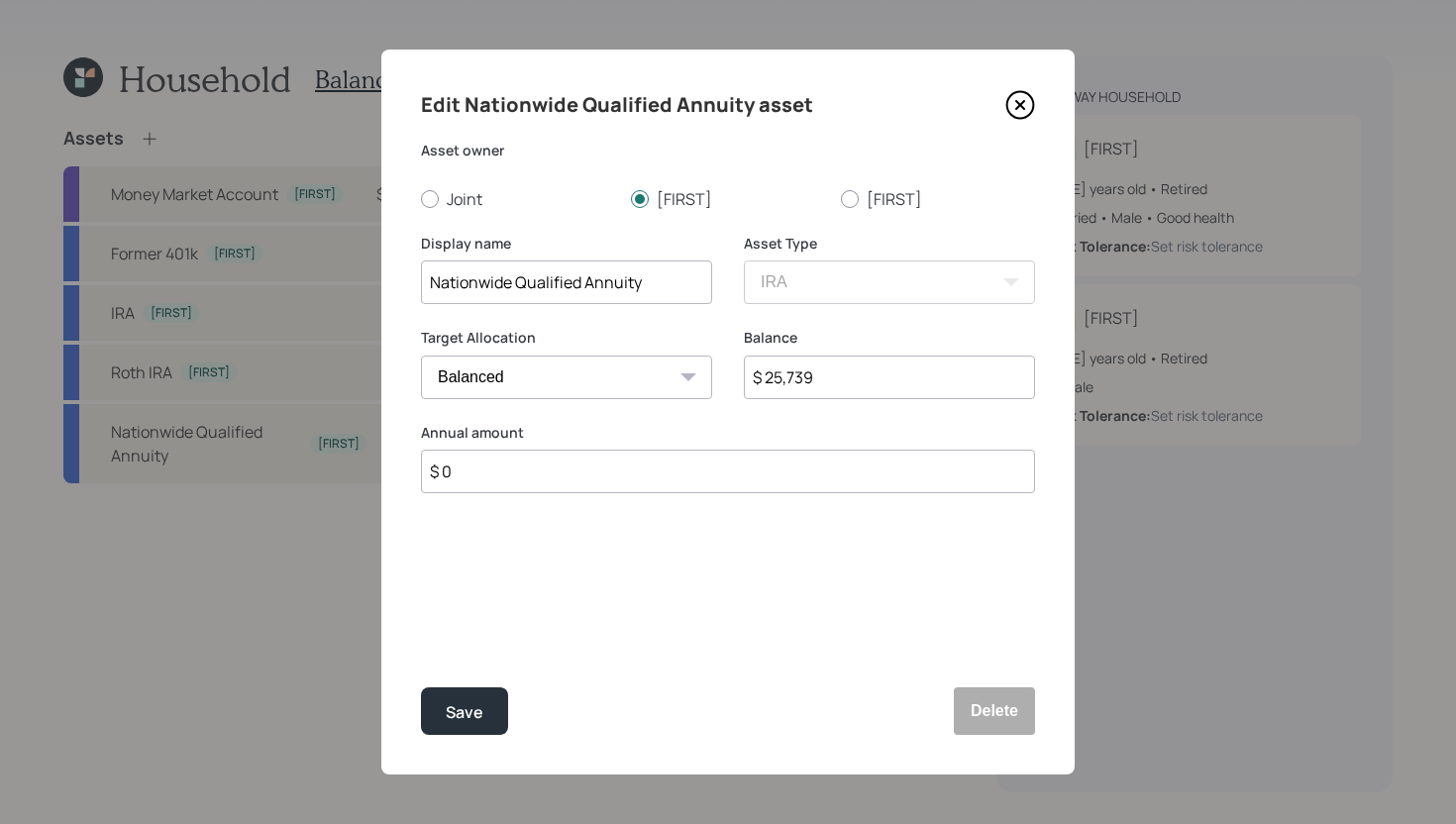 click 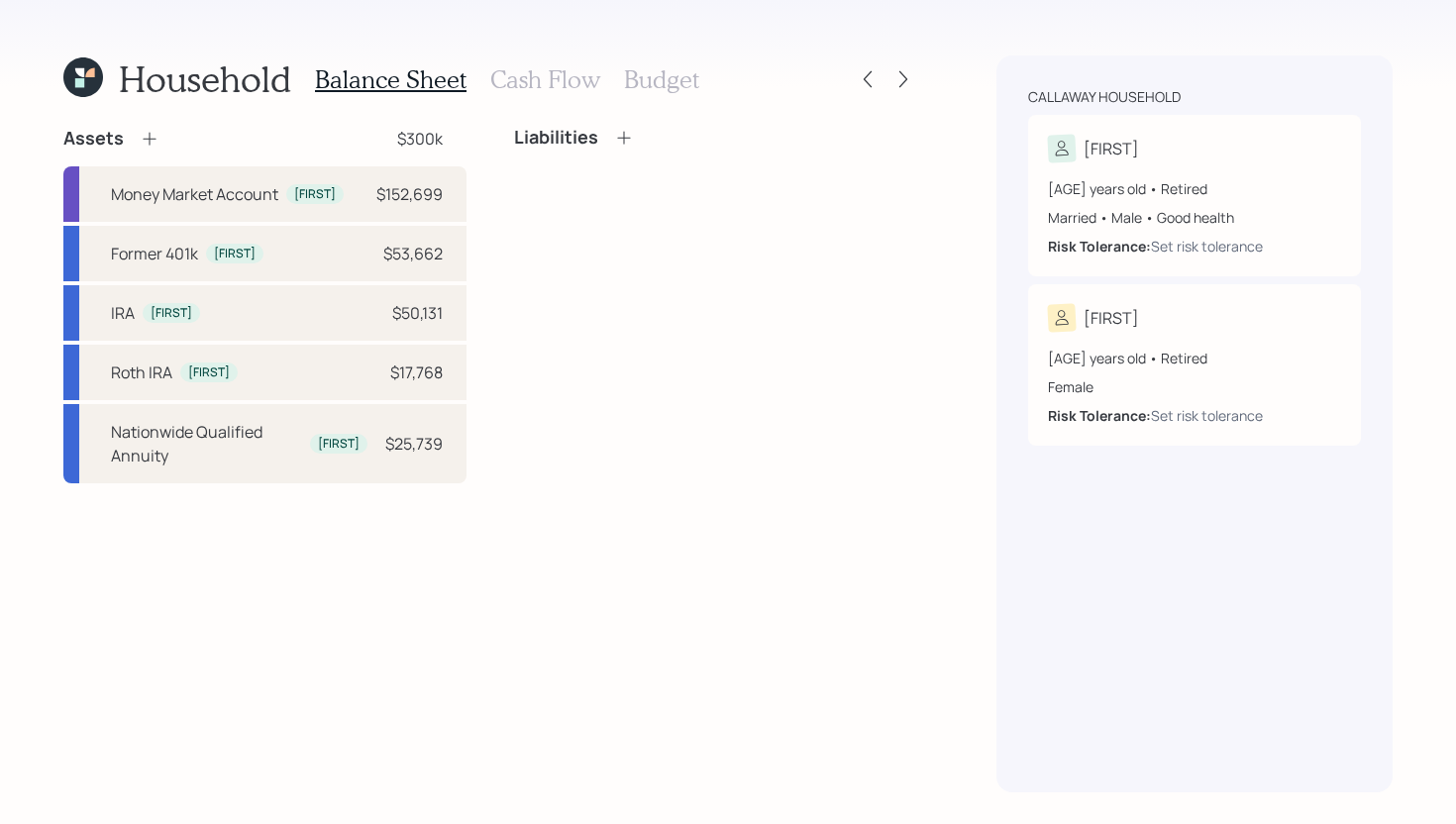 click 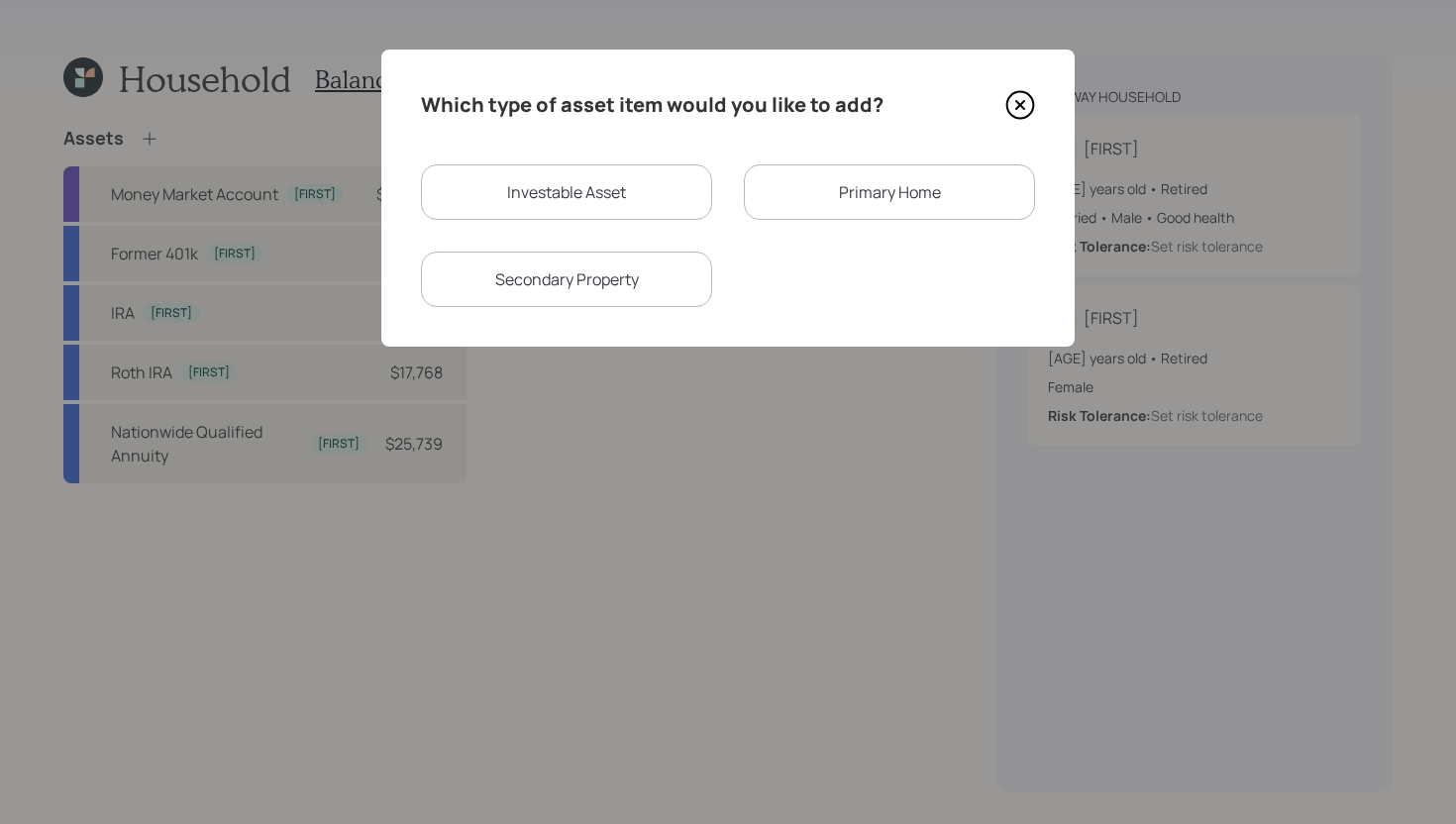 click on "Primary Home" at bounding box center [889, 192] 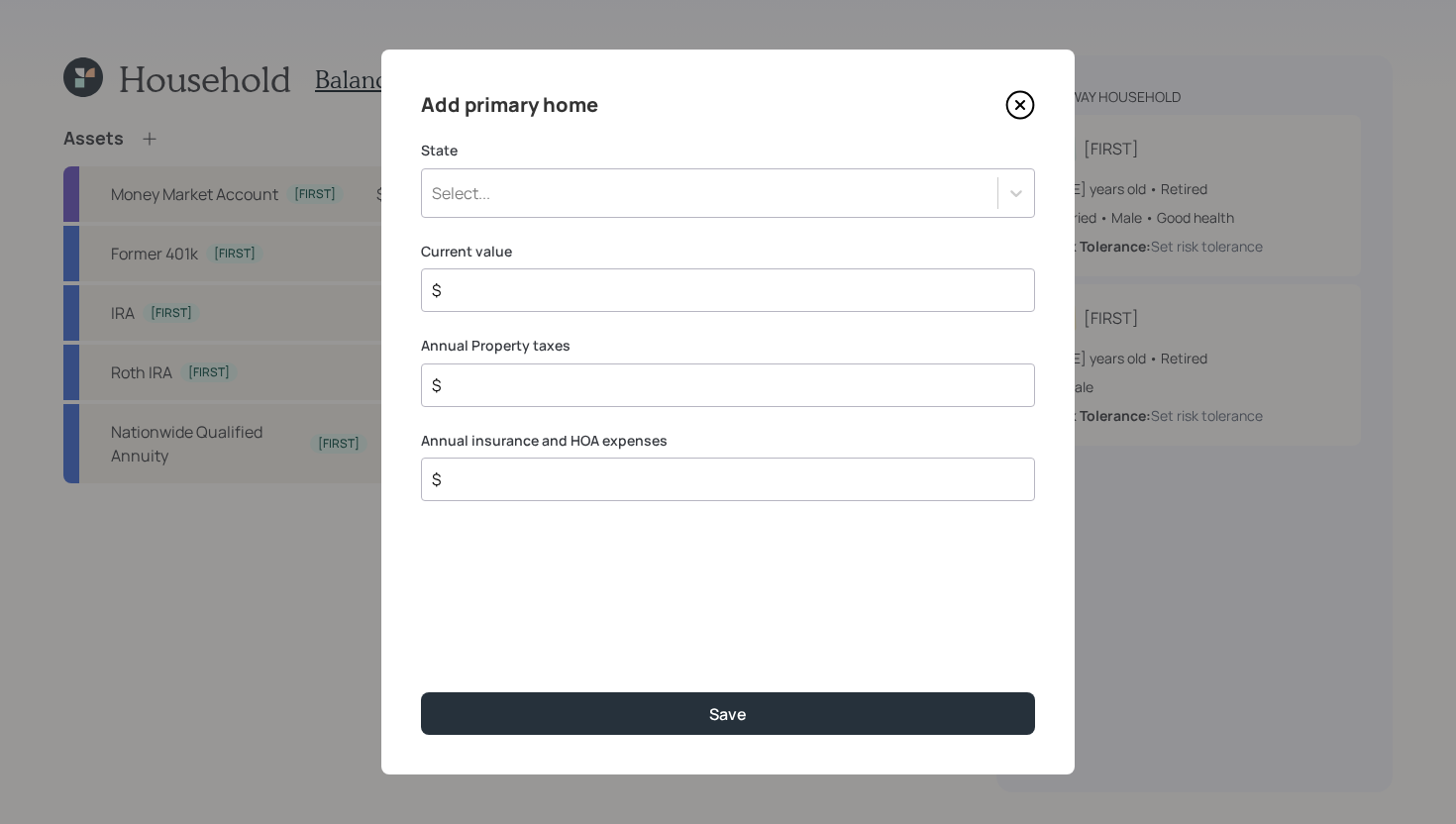 click on "Select..." at bounding box center (709, 193) 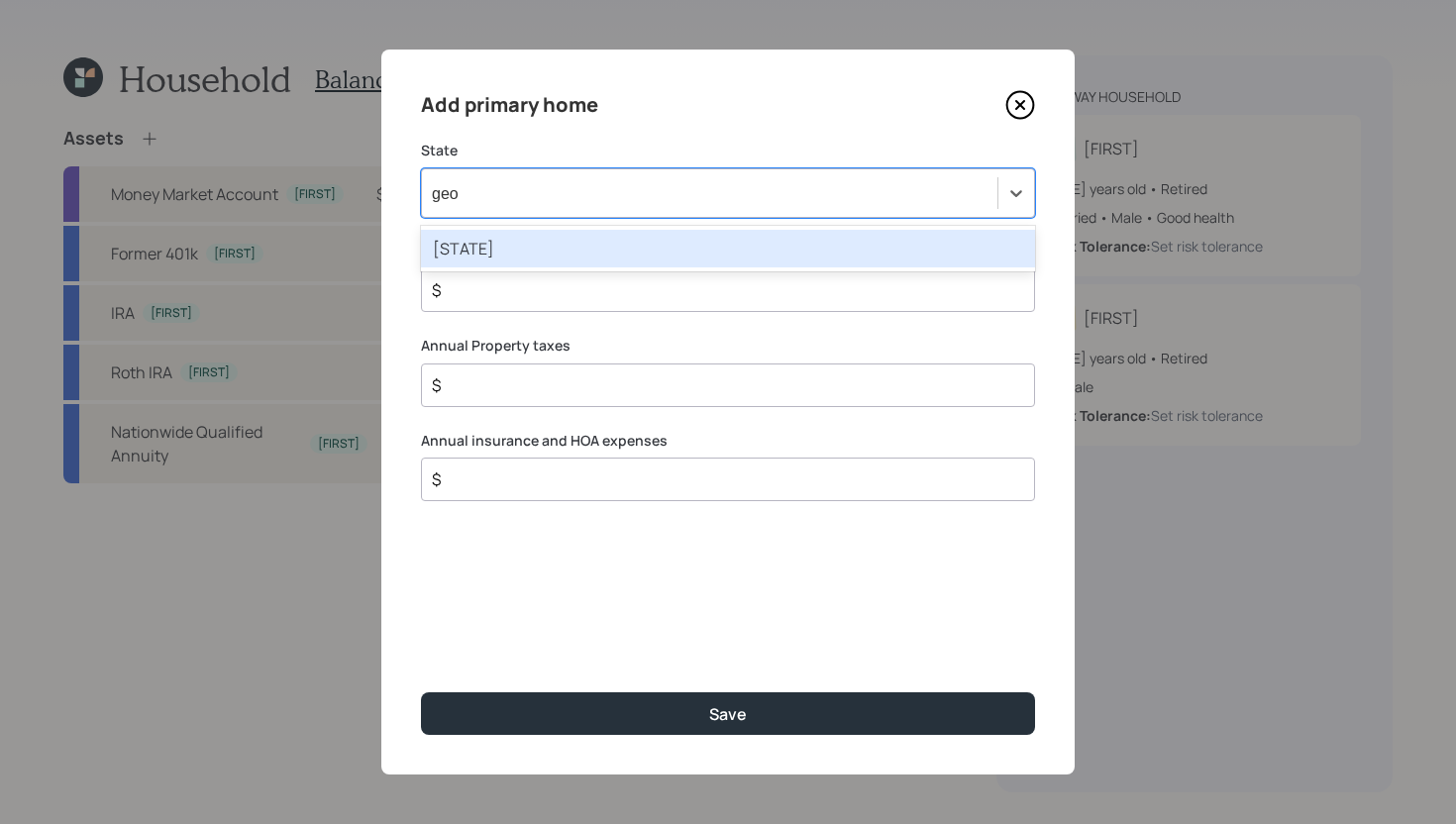 type on "geor" 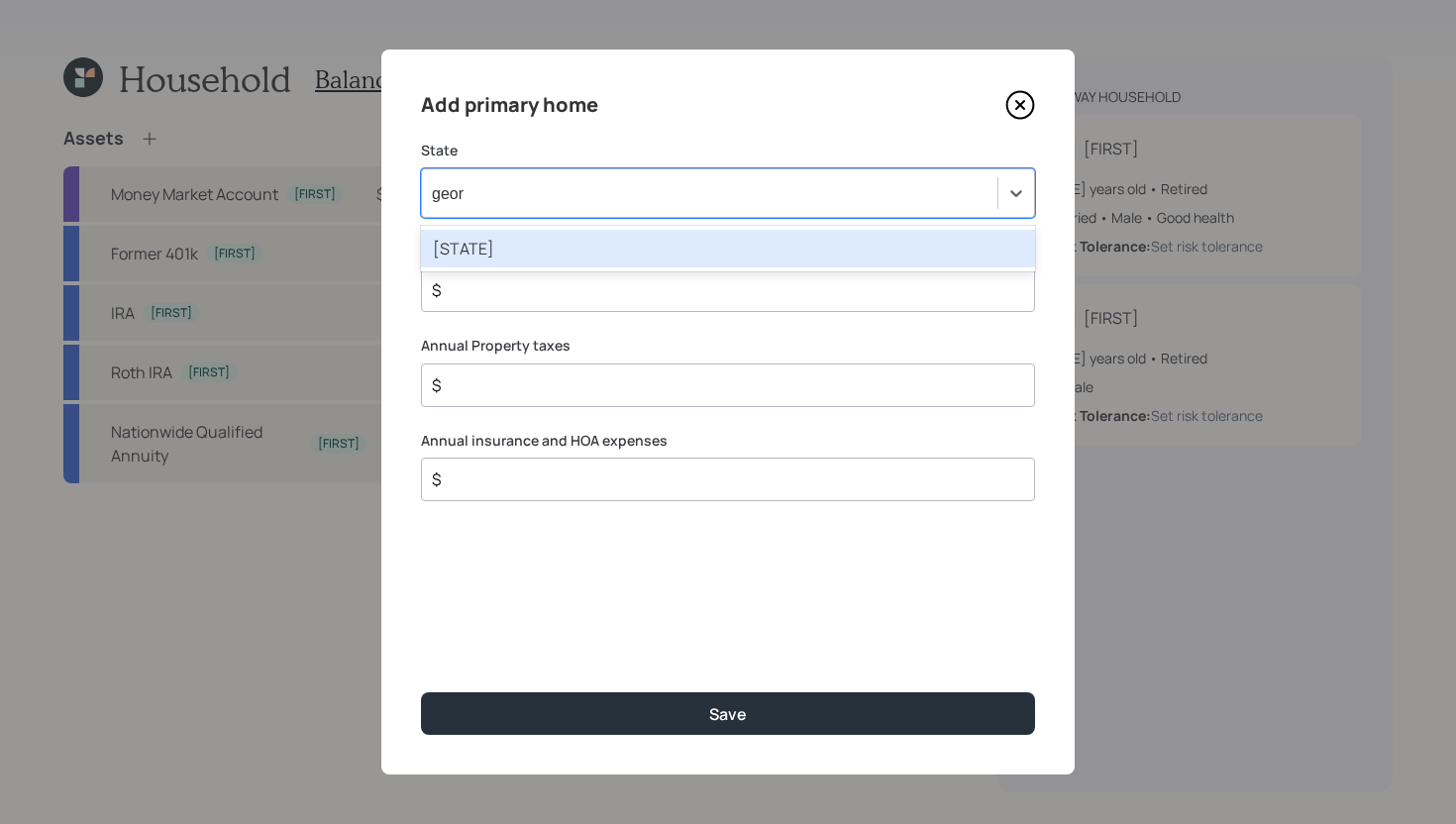 click on "[STATE]" at bounding box center [728, 249] 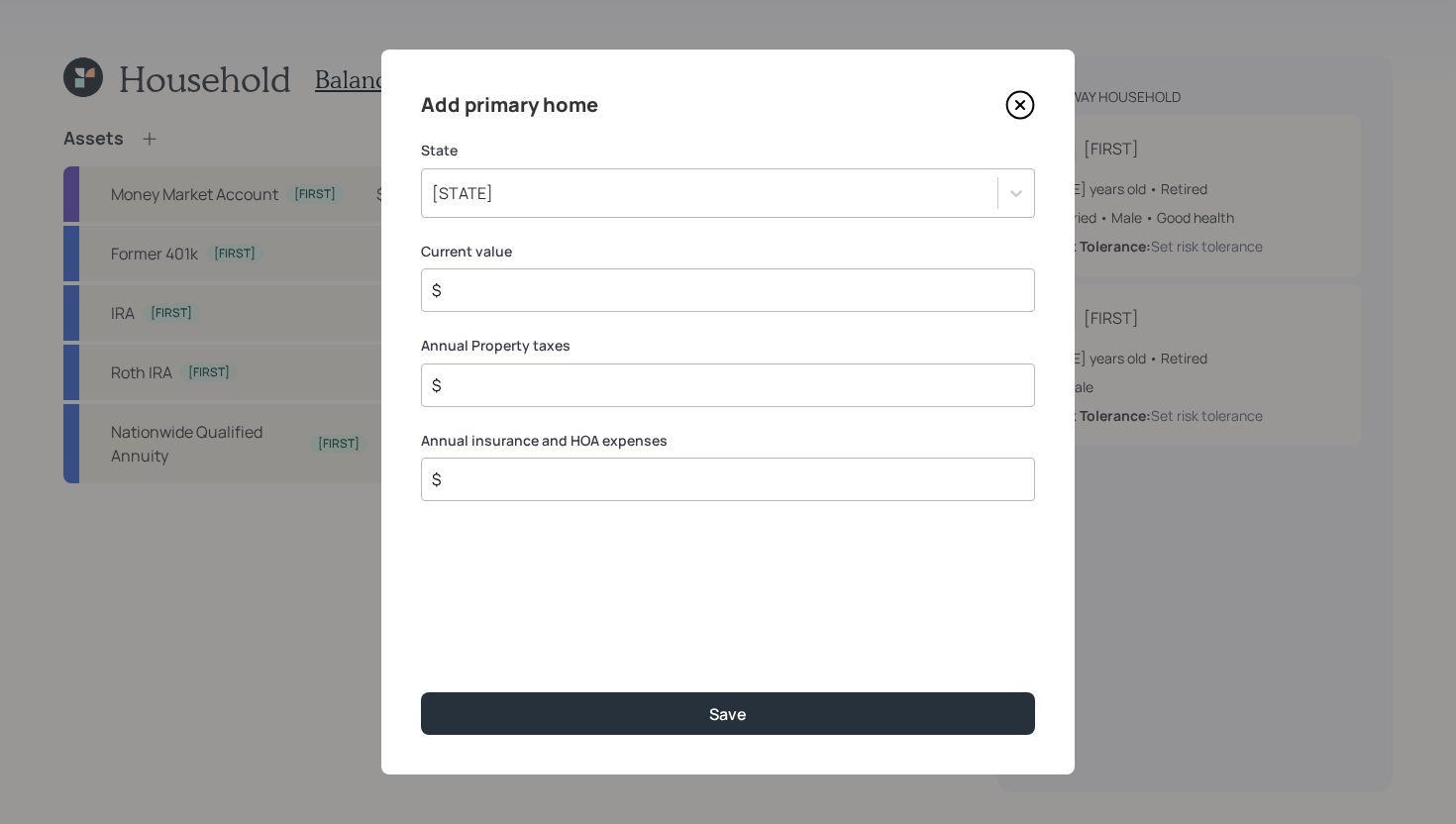 click on "$" at bounding box center (720, 290) 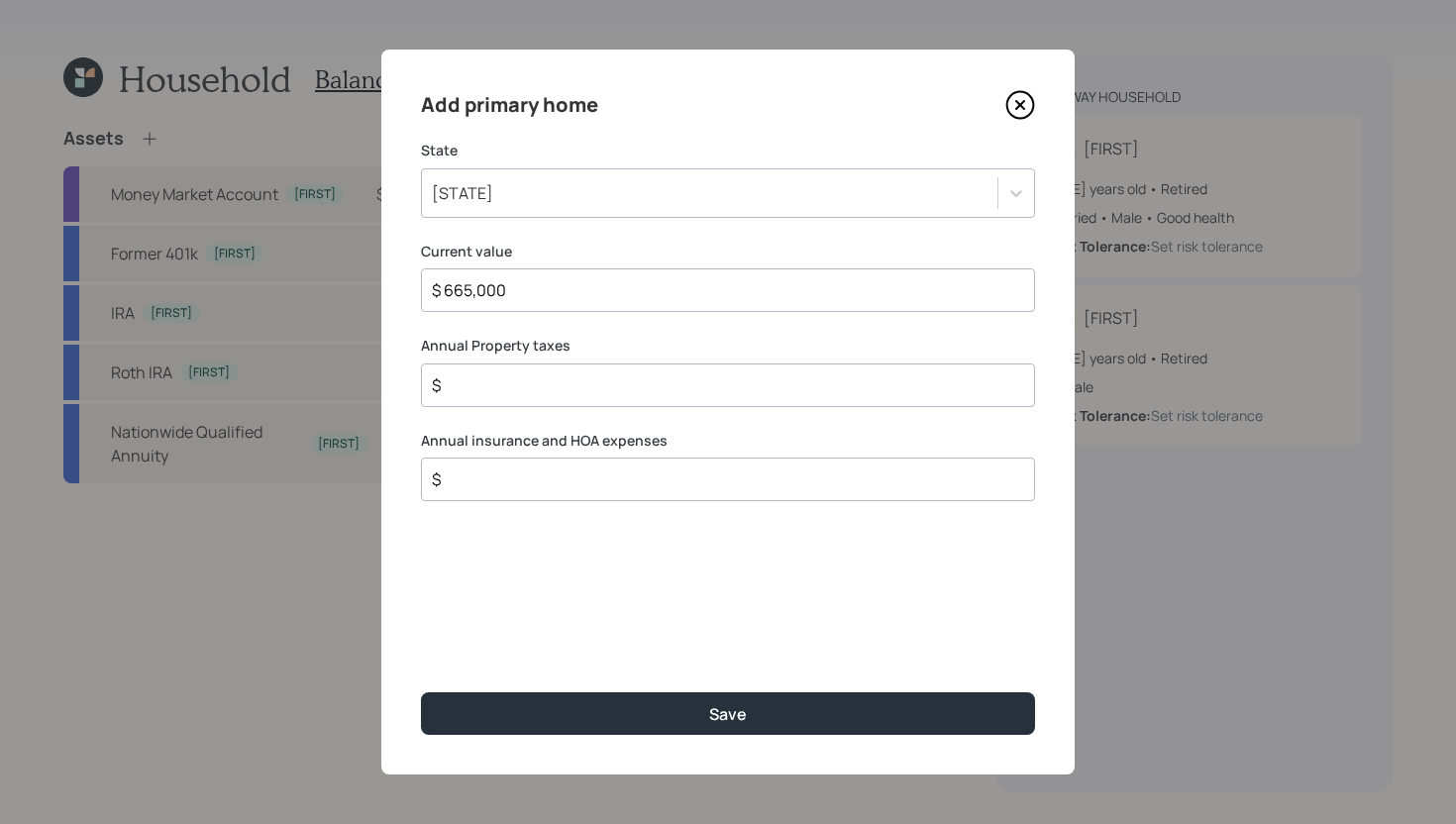 type on "$ 665,000" 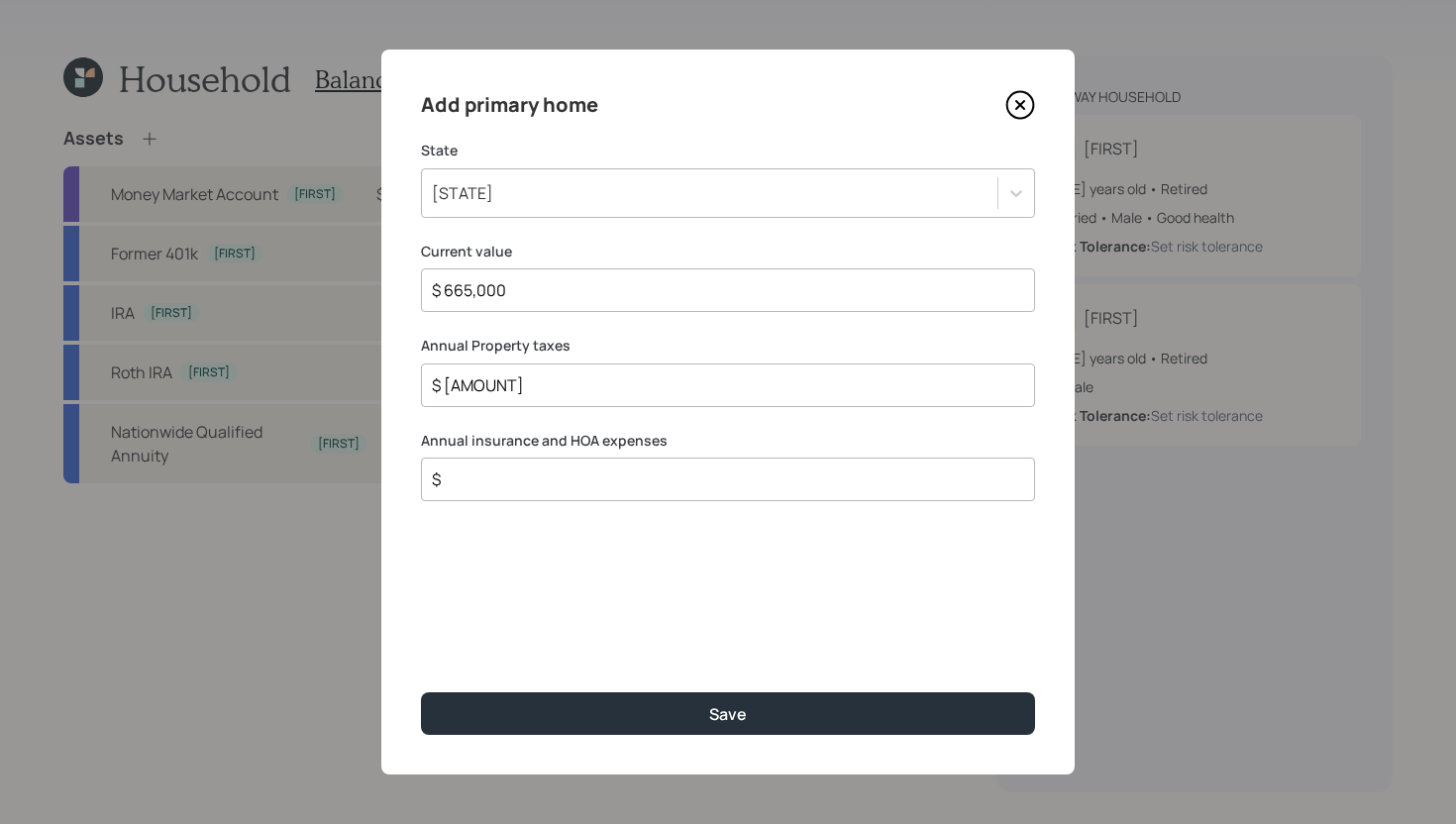 type on "$ [AMOUNT]" 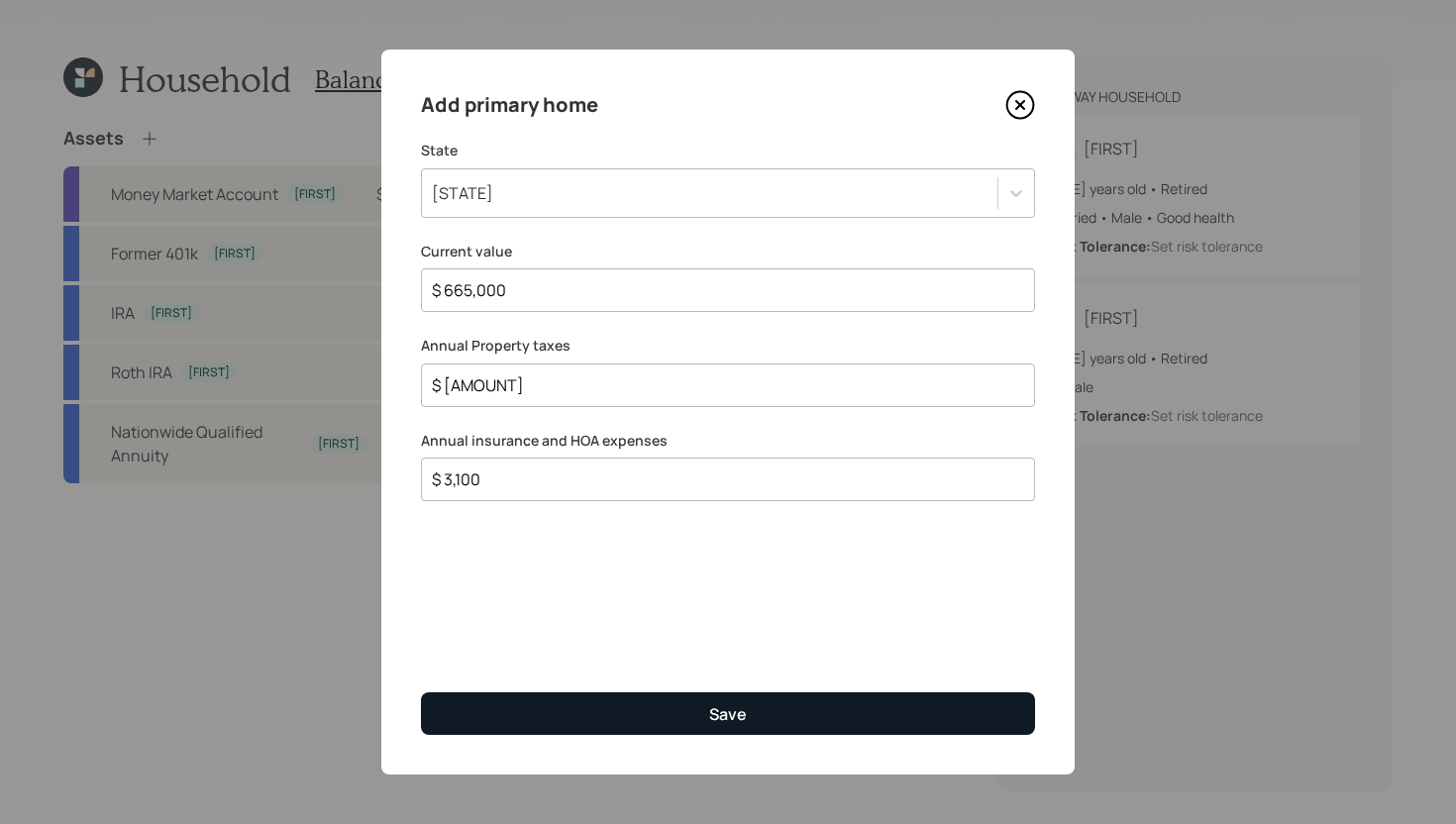 type on "$ 3,100" 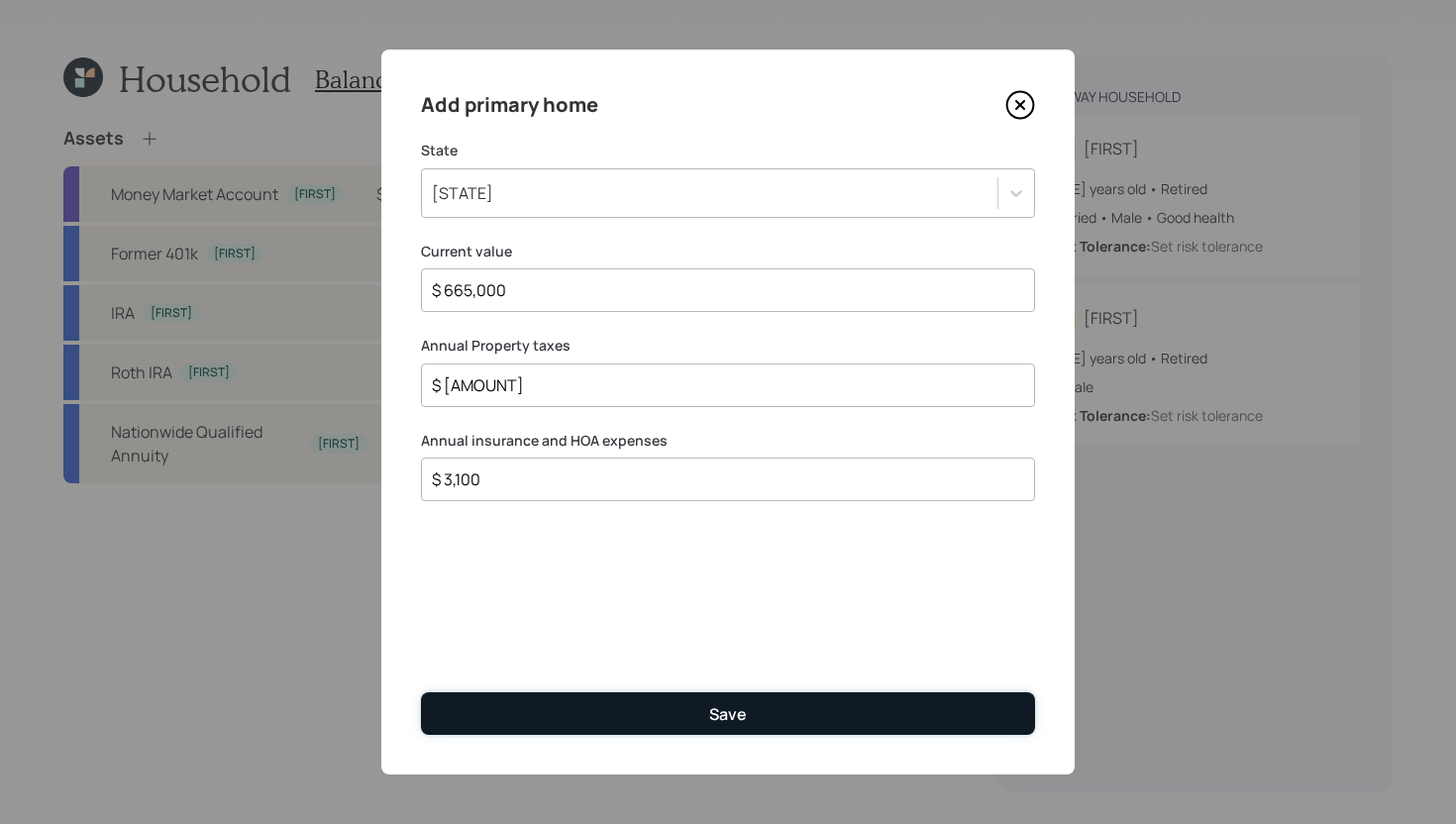 click on "Save" at bounding box center (728, 713) 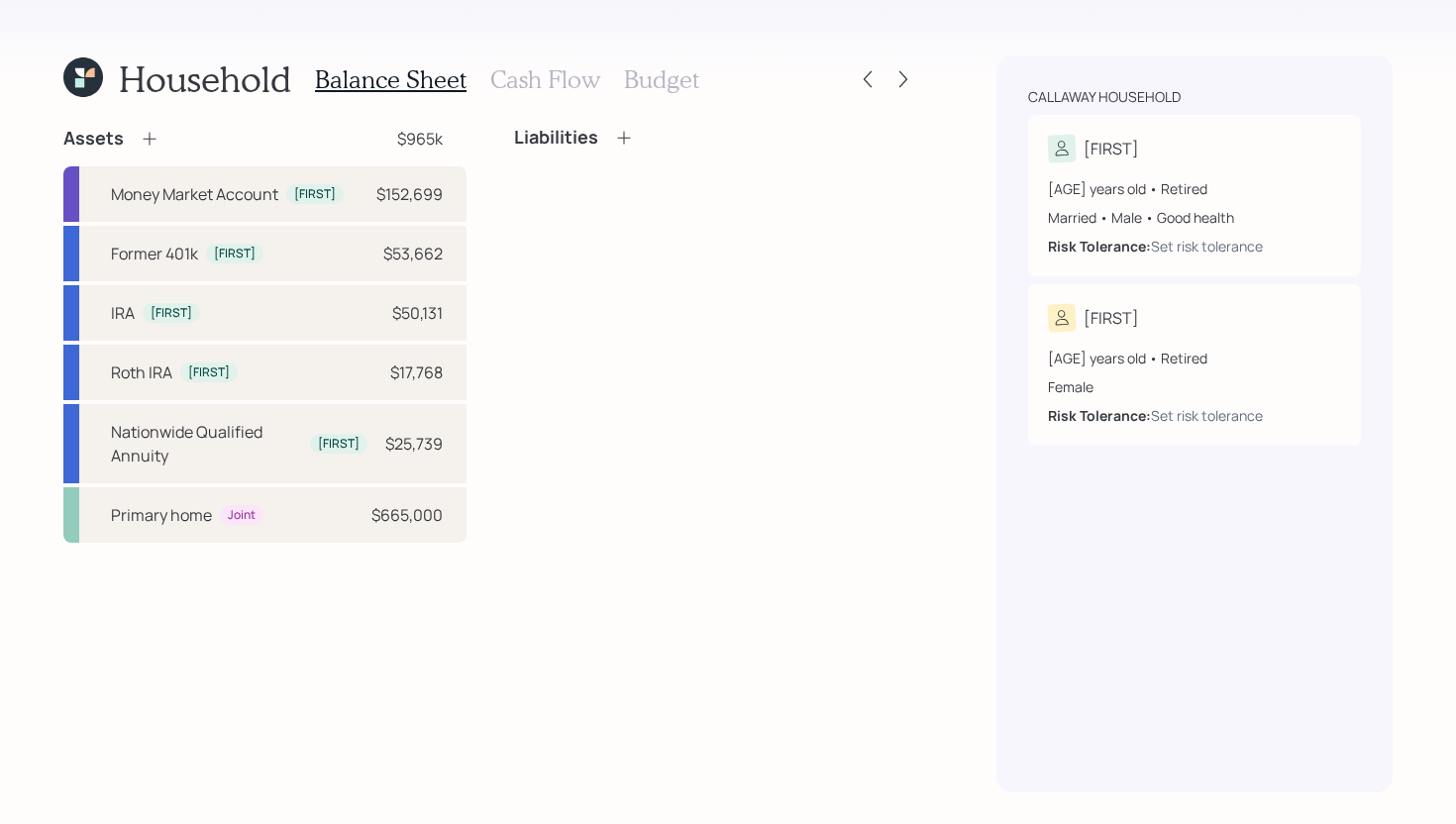 click on "Cash Flow" at bounding box center [545, 79] 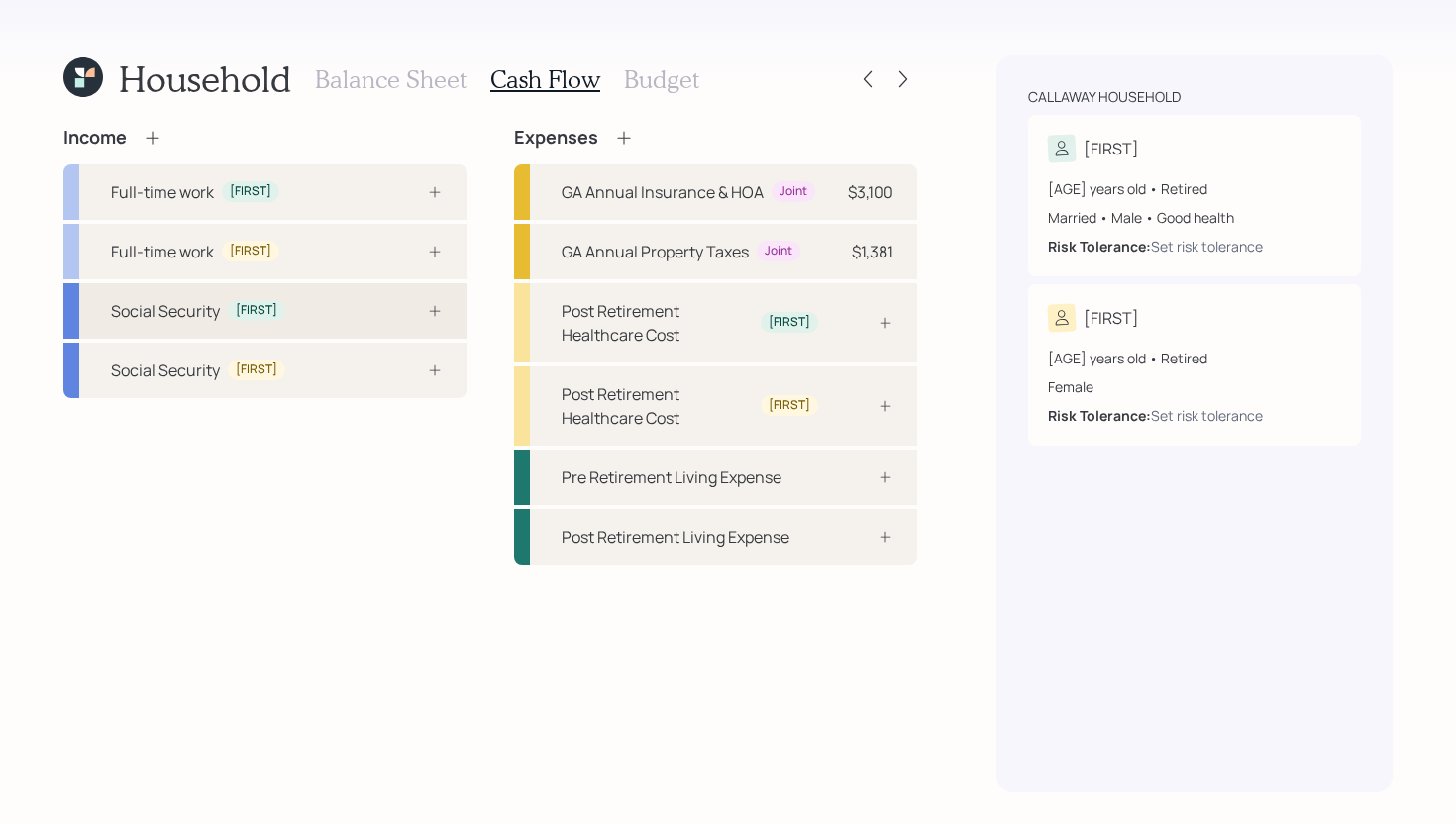 click on "Social Security [FIRST]" at bounding box center (264, 311) 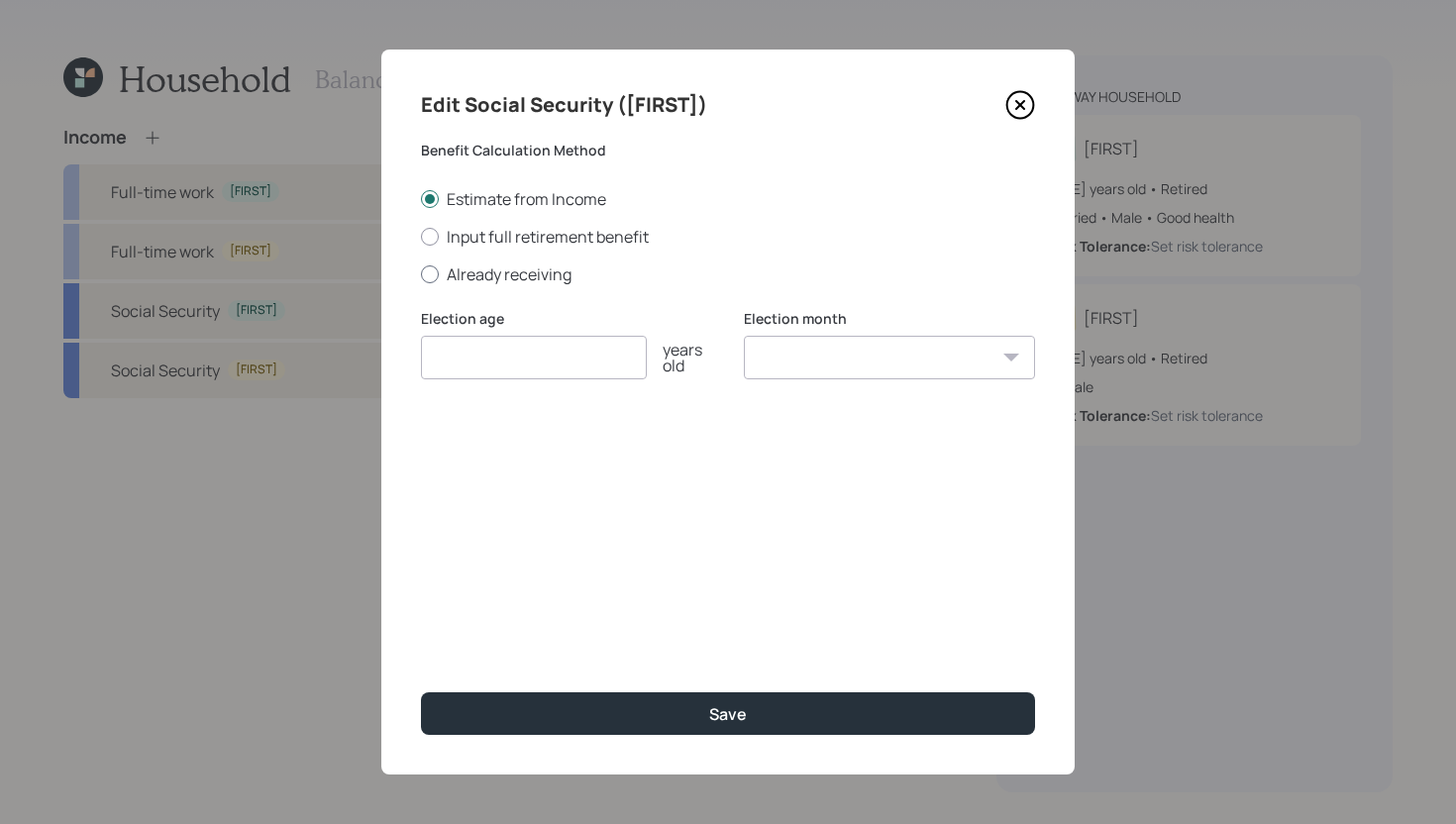 click on "Already receiving" at bounding box center [728, 274] 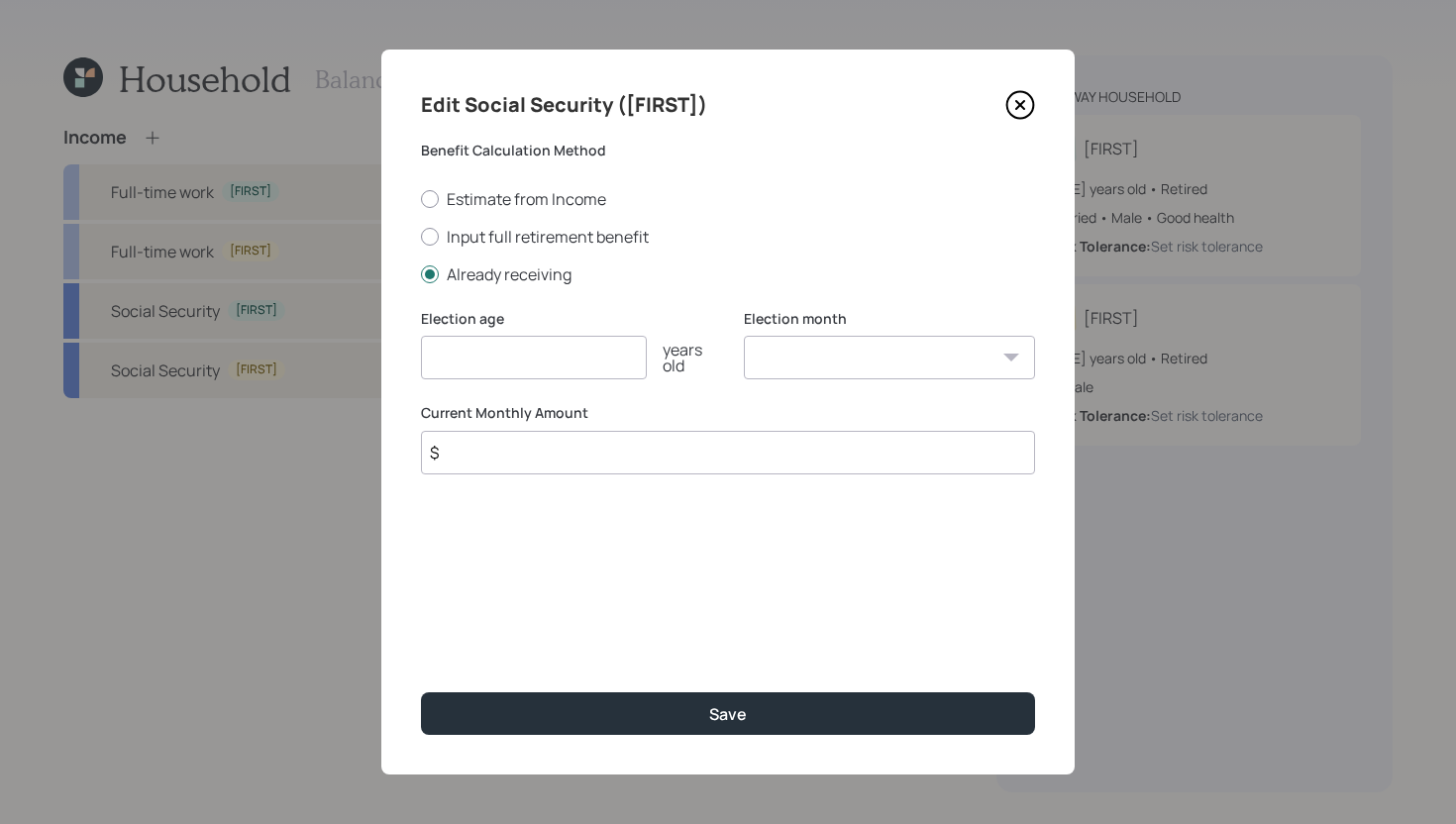 click at bounding box center [534, 358] 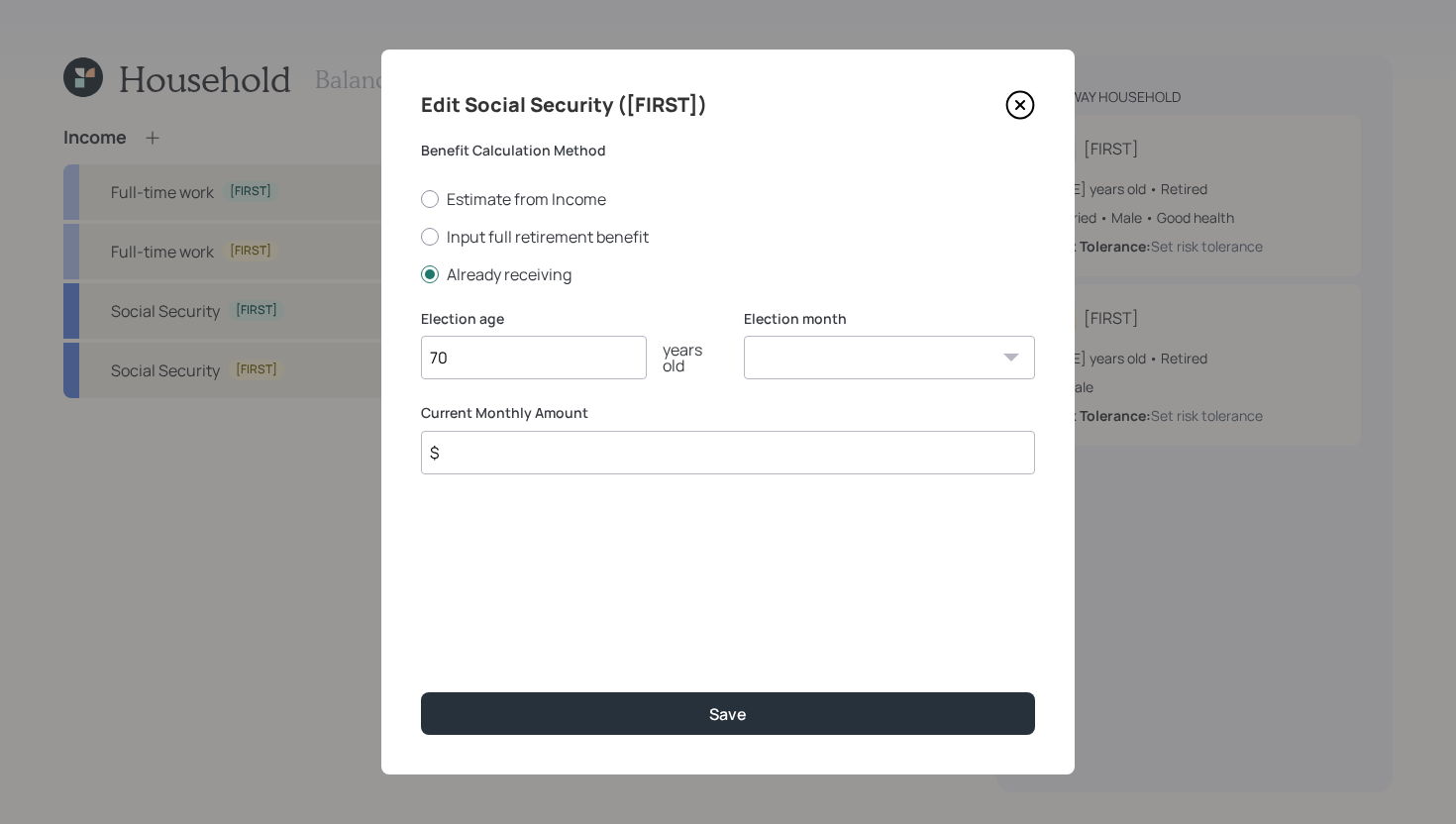 type on "70" 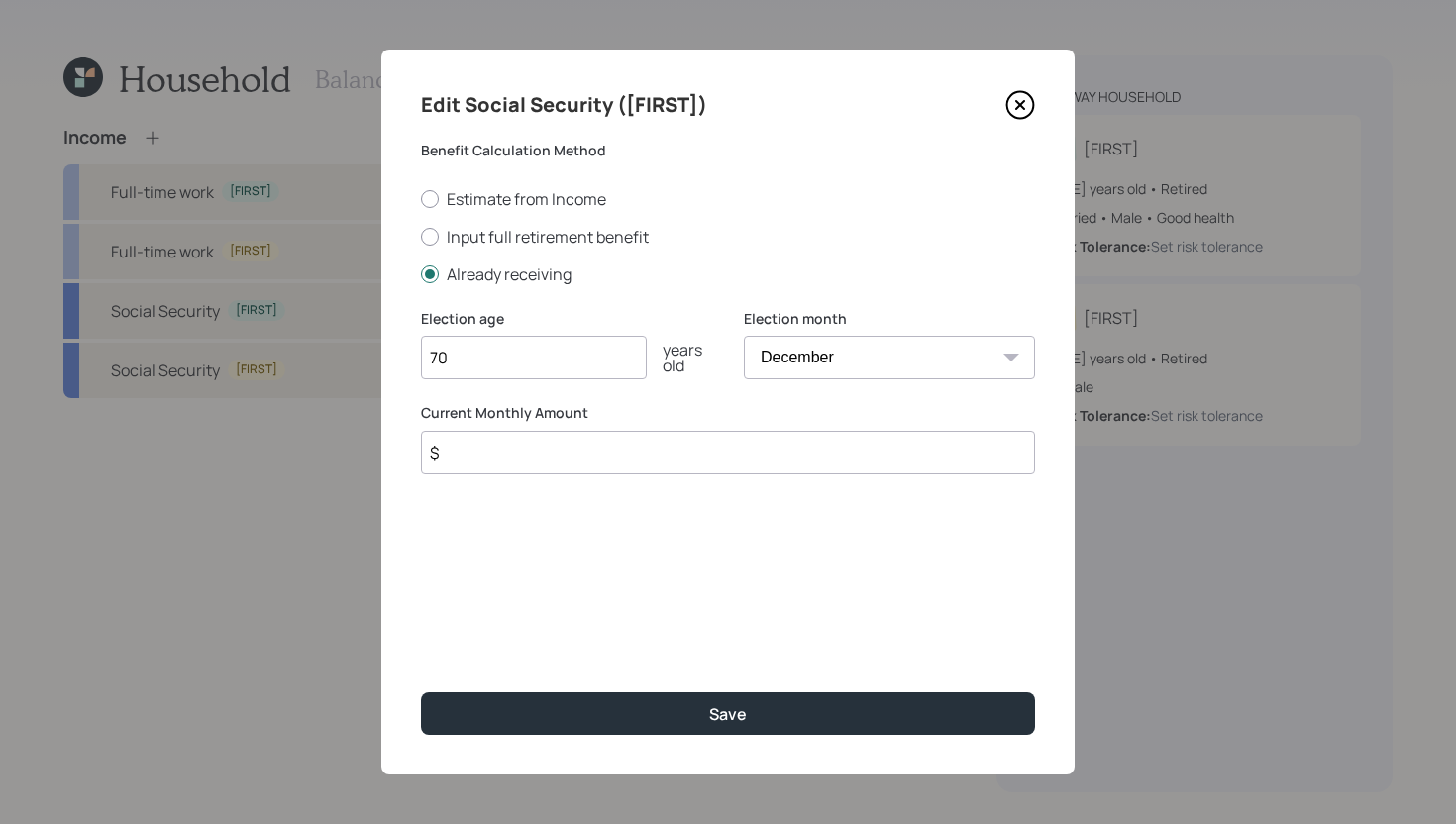 click on "$" at bounding box center (728, 453) 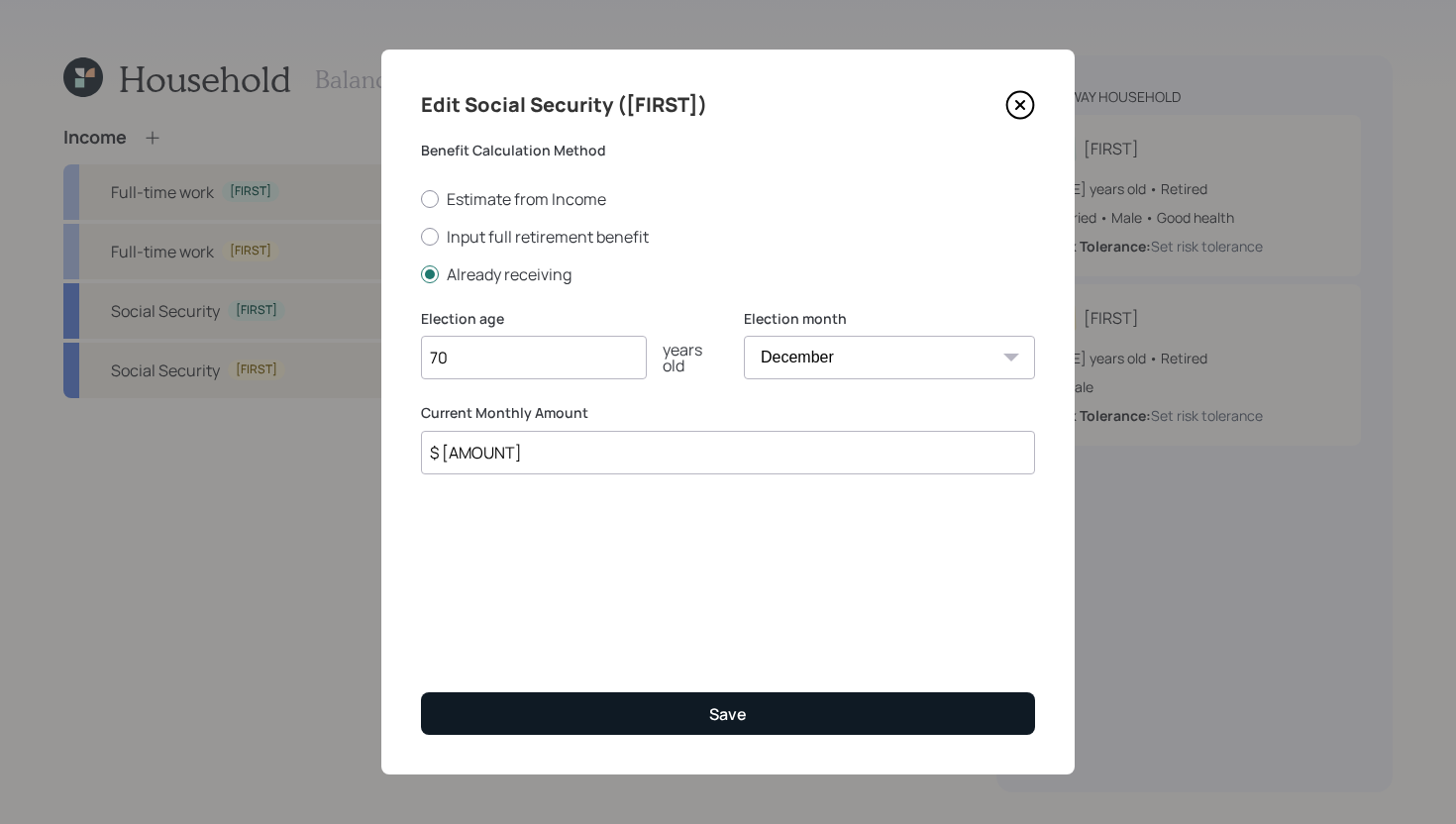 type on "$ [AMOUNT]" 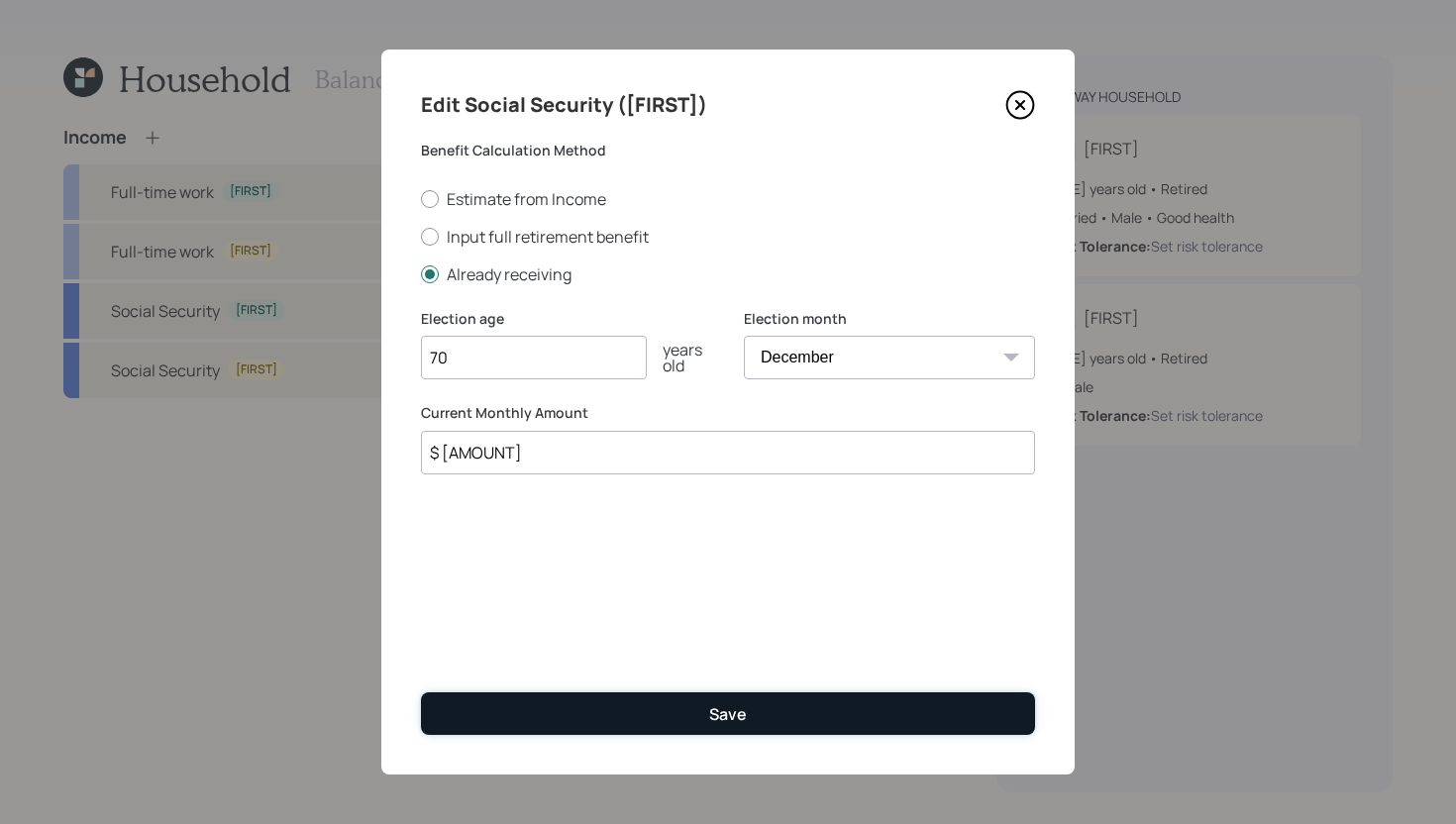 click on "Save" at bounding box center [728, 713] 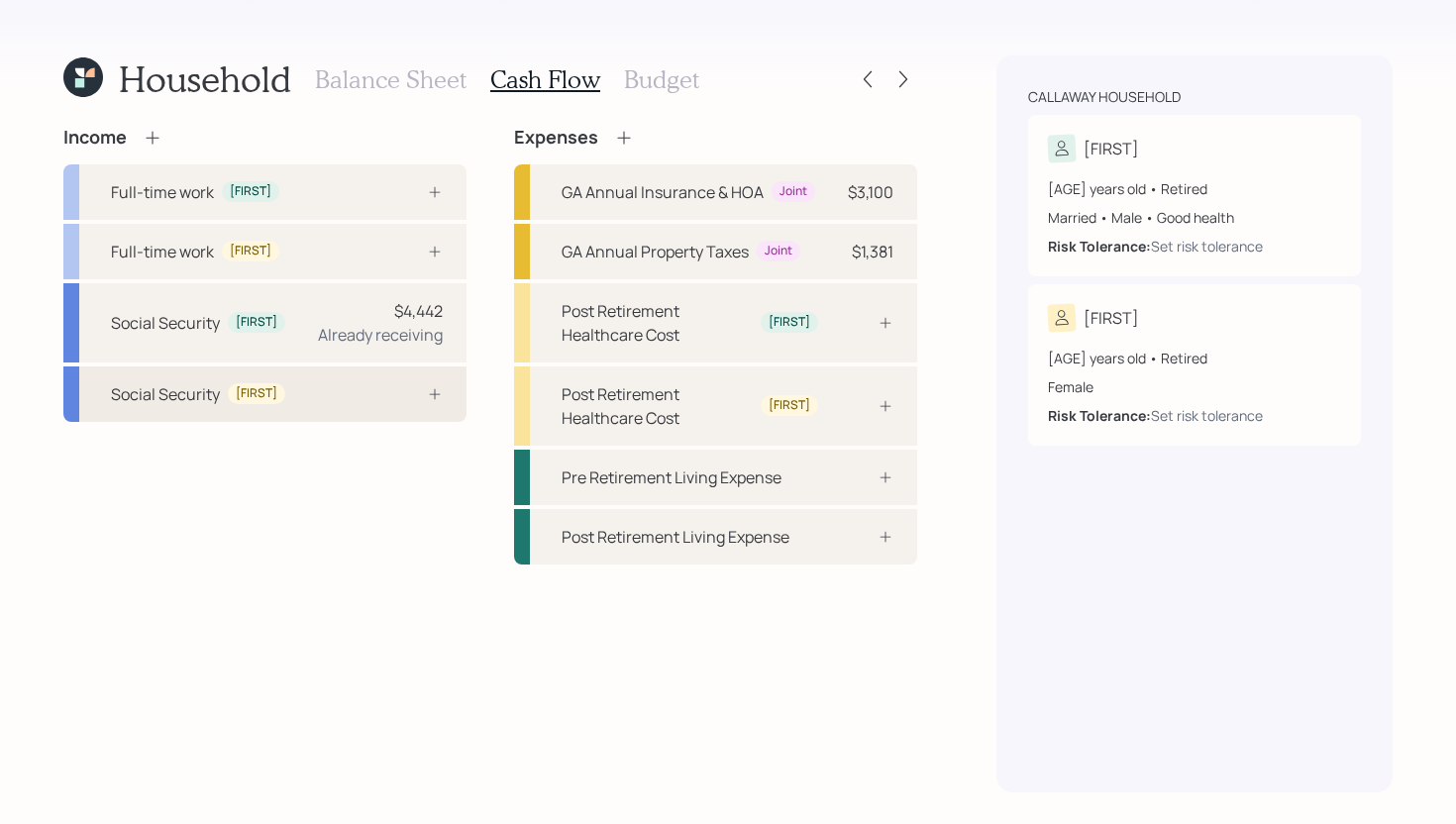 click on "Social Security [FIRST]" at bounding box center [264, 394] 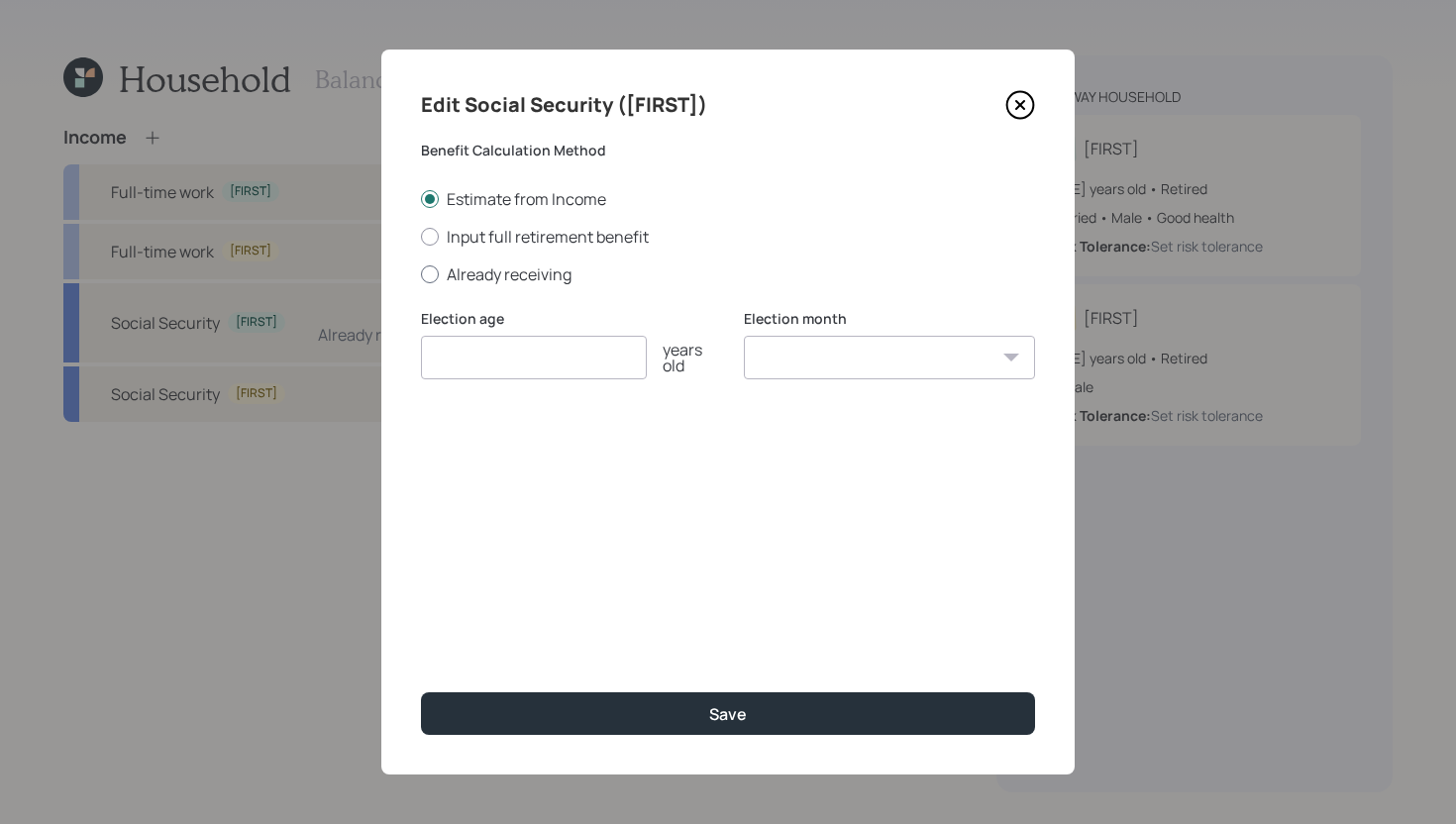 click on "Already receiving" at bounding box center (728, 274) 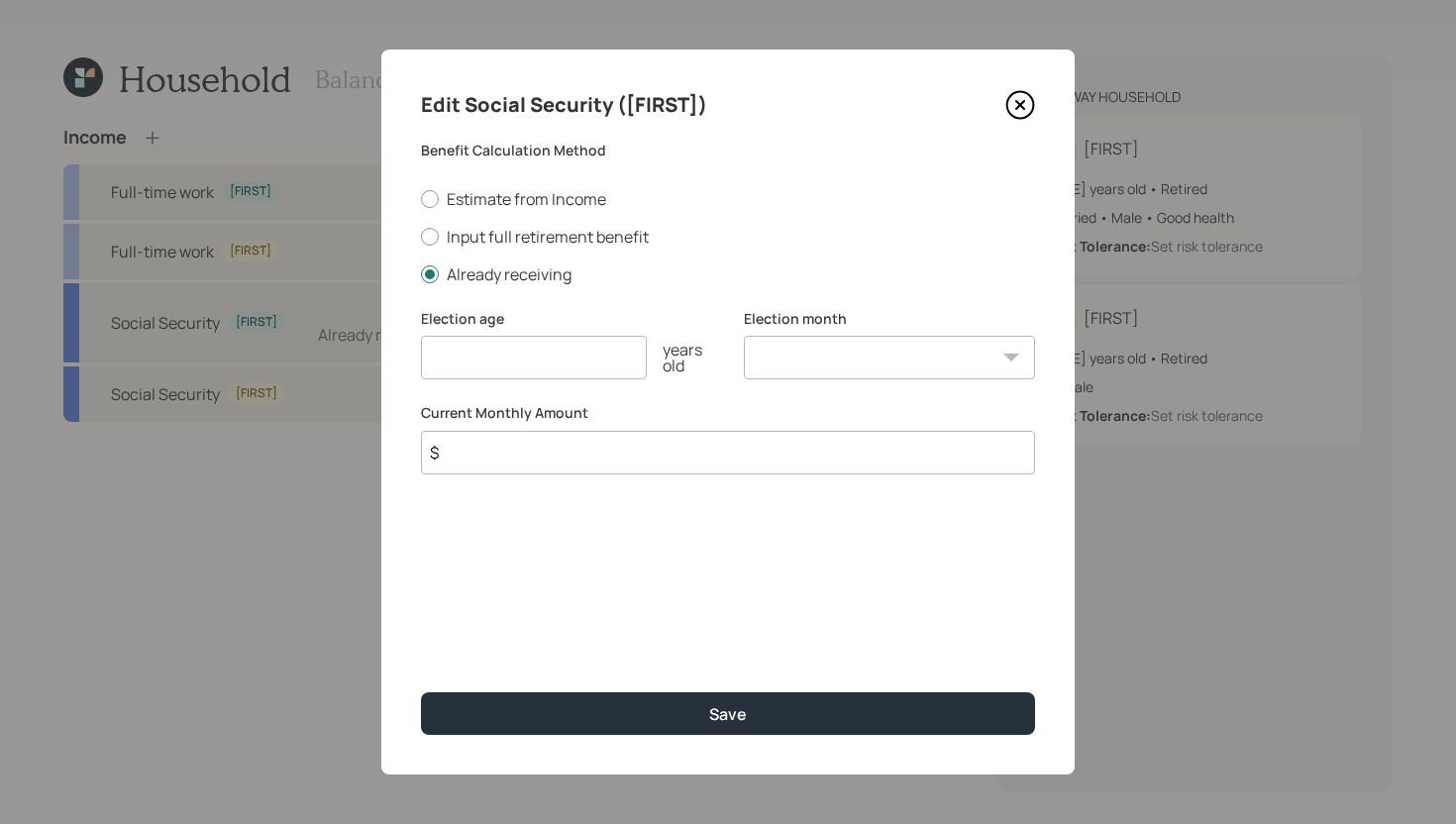 click at bounding box center [534, 358] 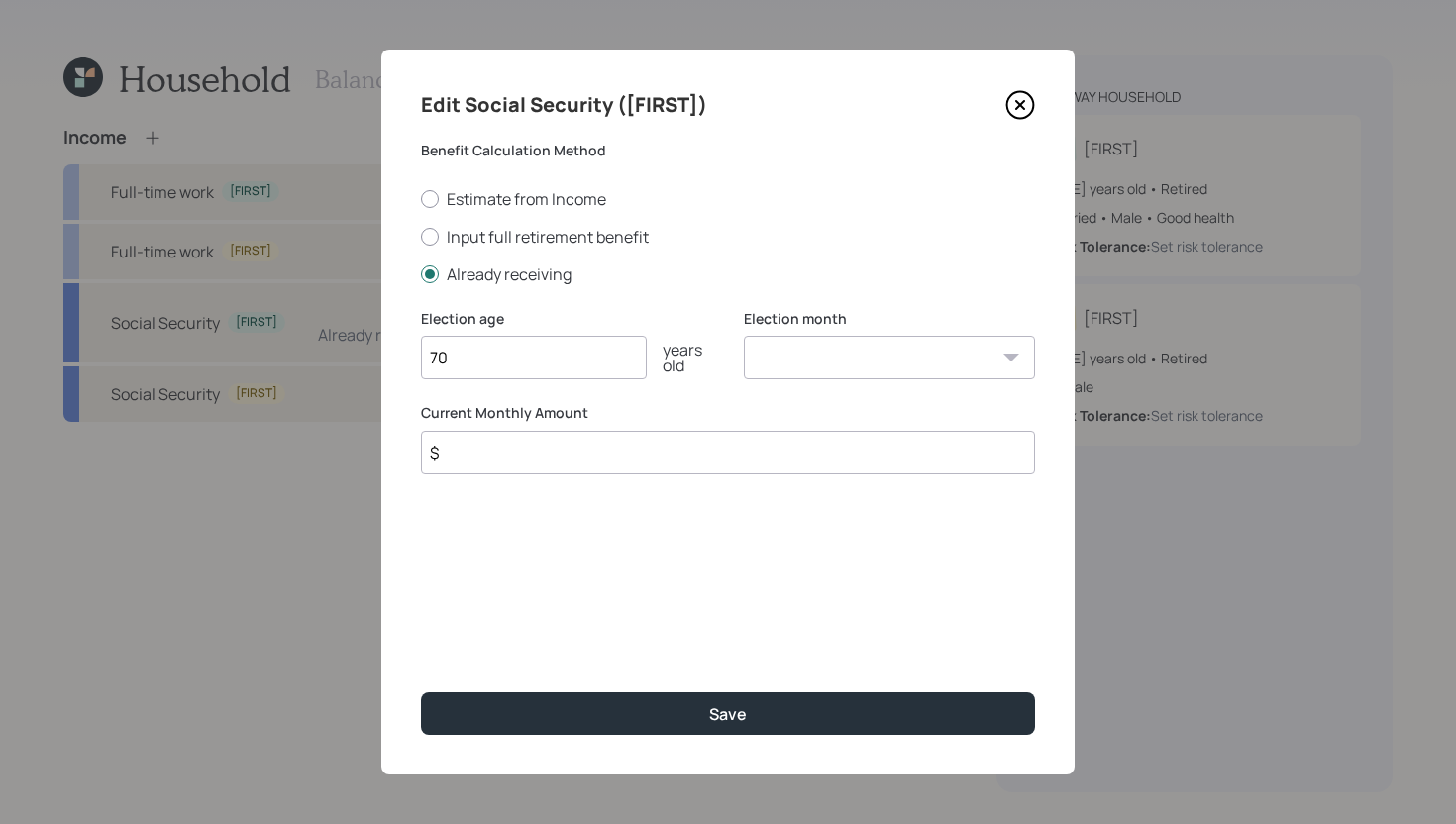 type on "70" 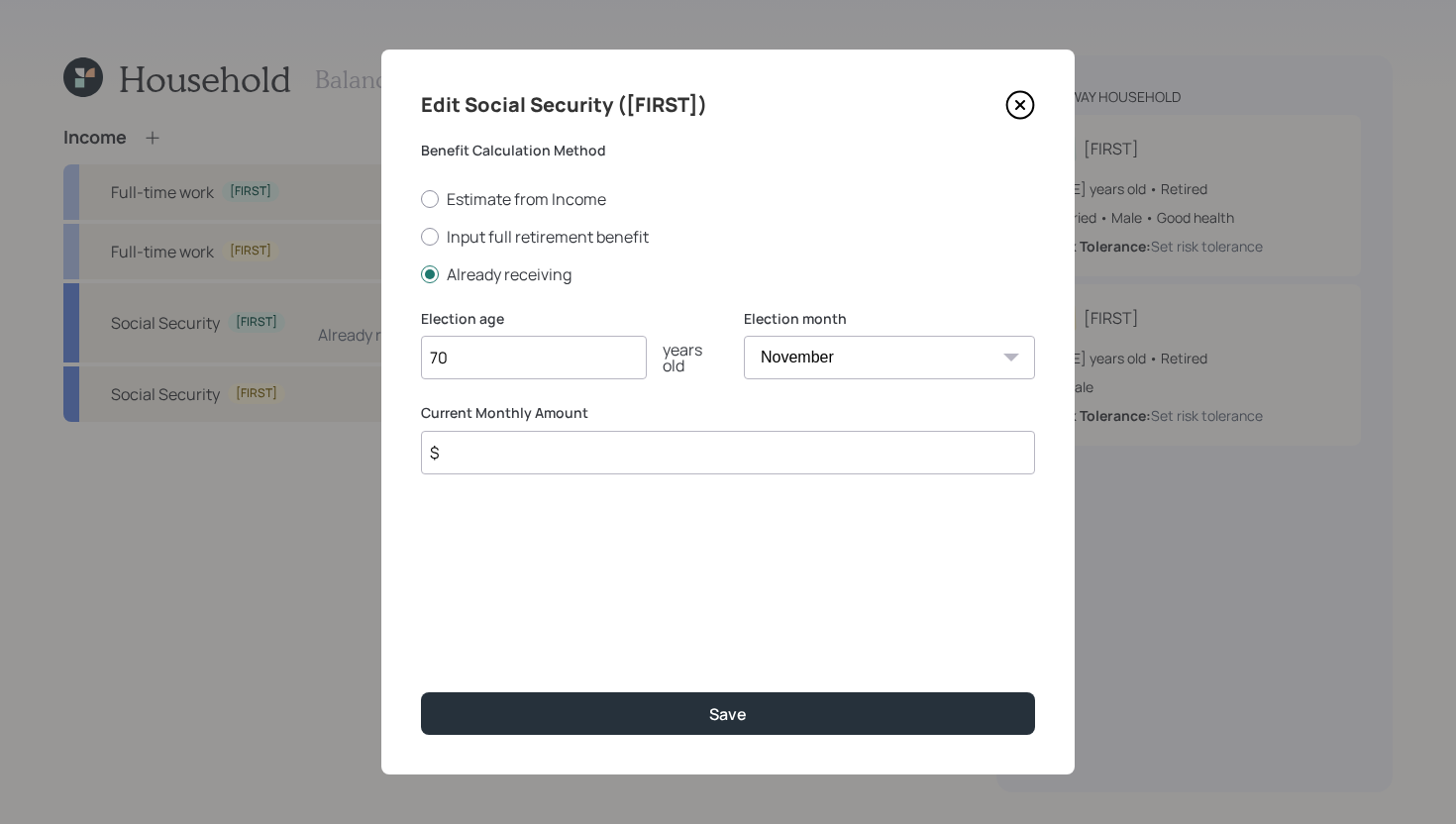 click on "Election month January February March April May June July August September October November December" at bounding box center [889, 357] 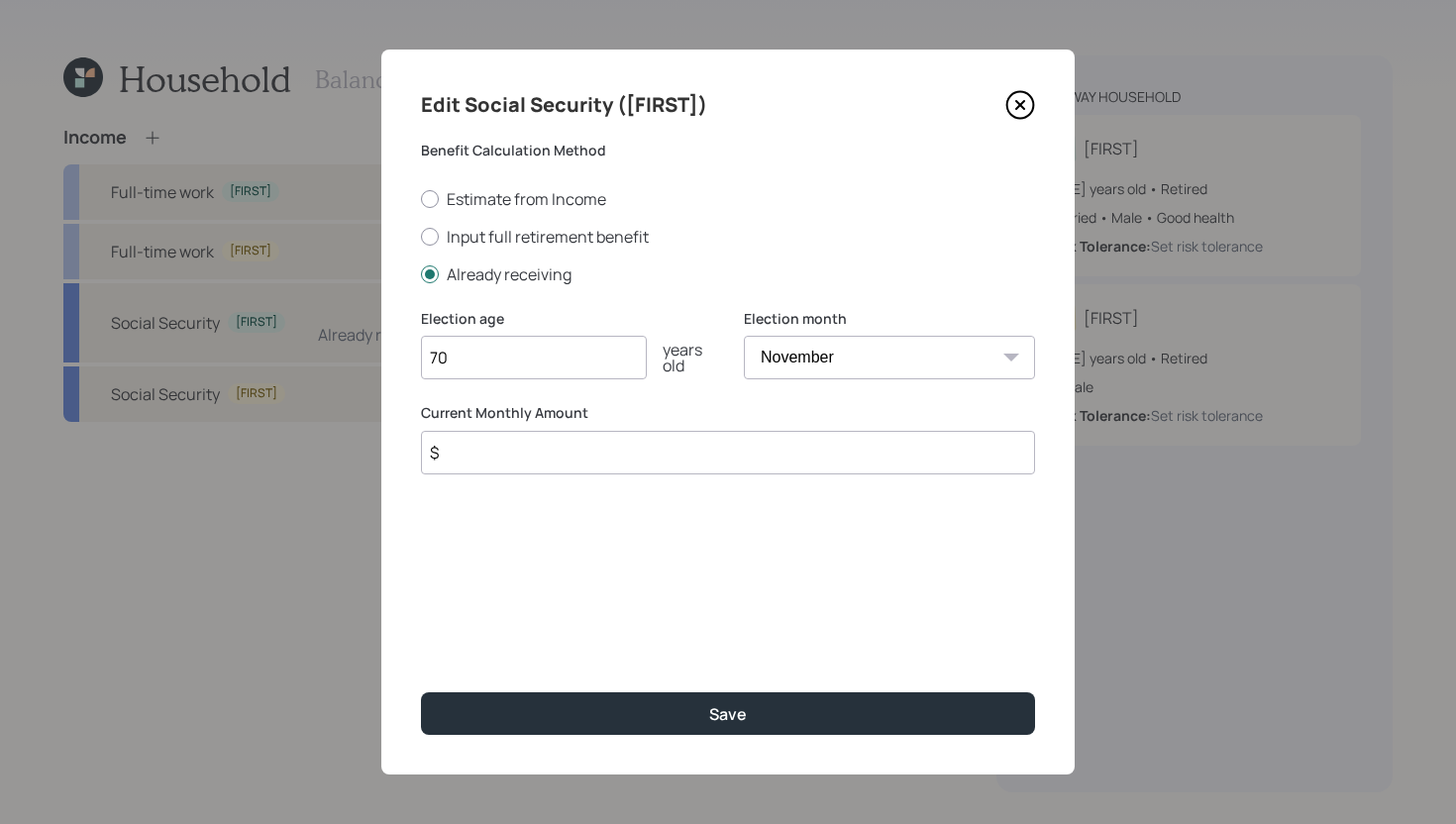 click on "January February March April May June July August September October November December" at bounding box center (889, 358) 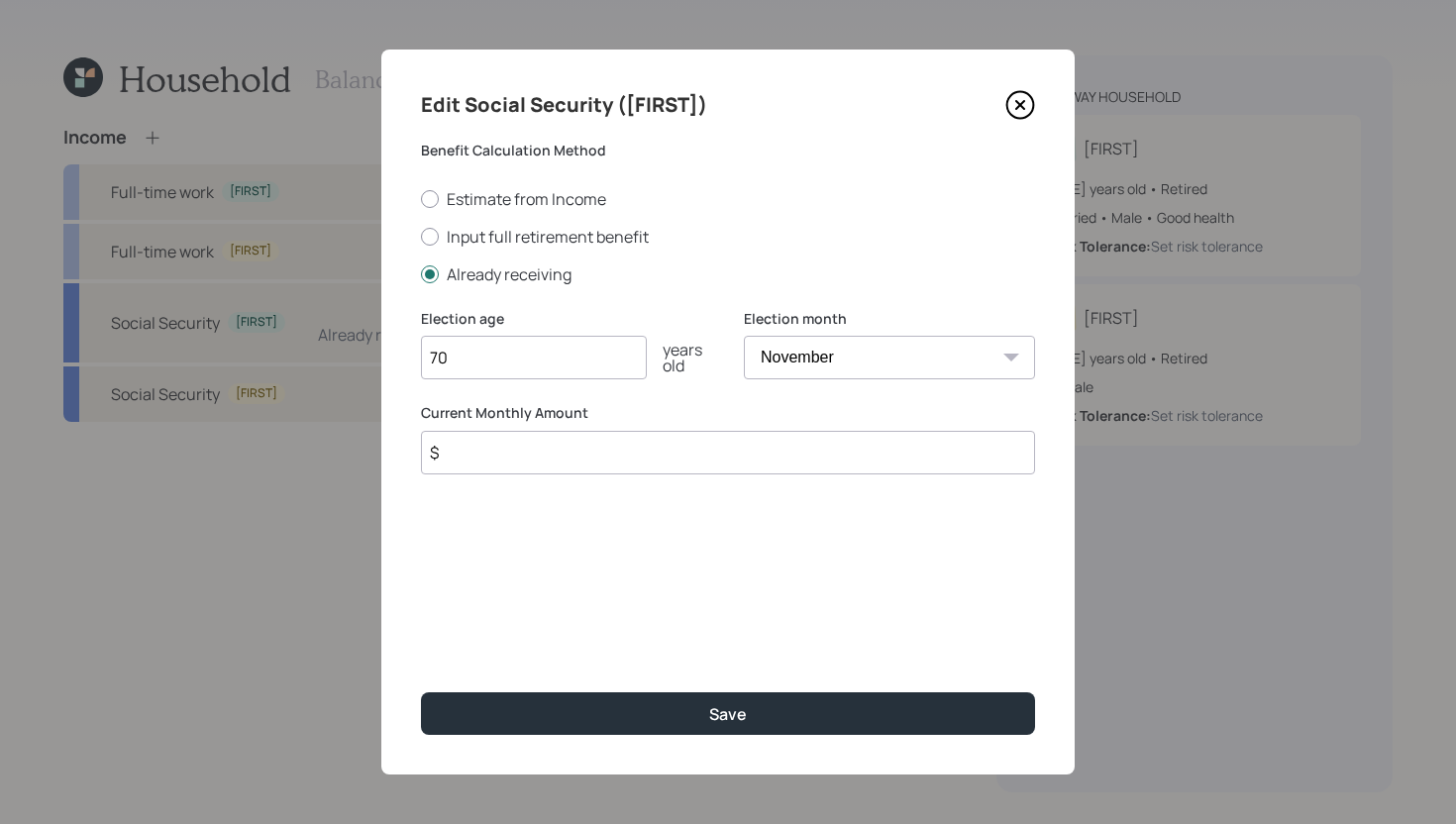 select on "12" 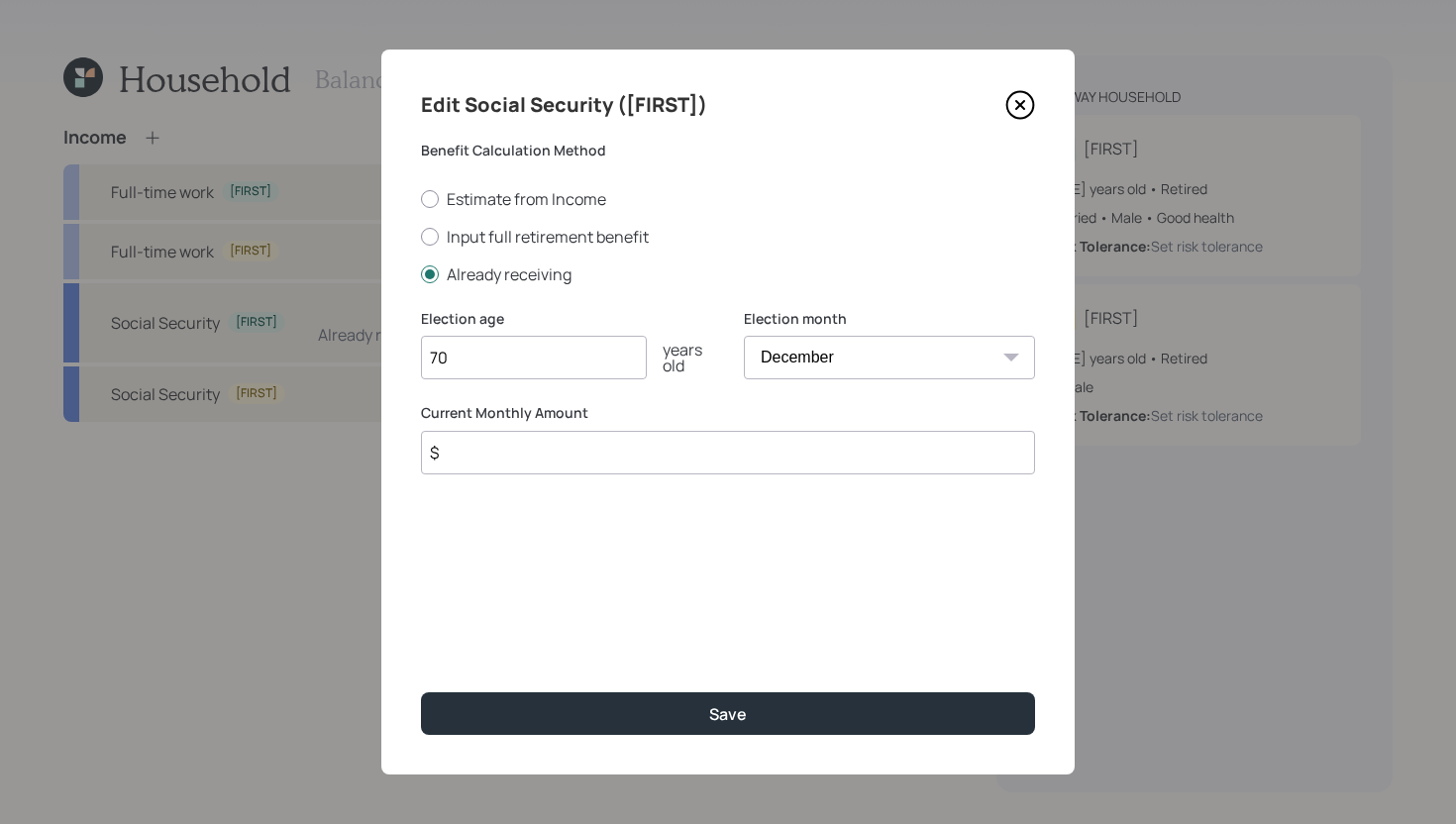click on "$" at bounding box center (728, 453) 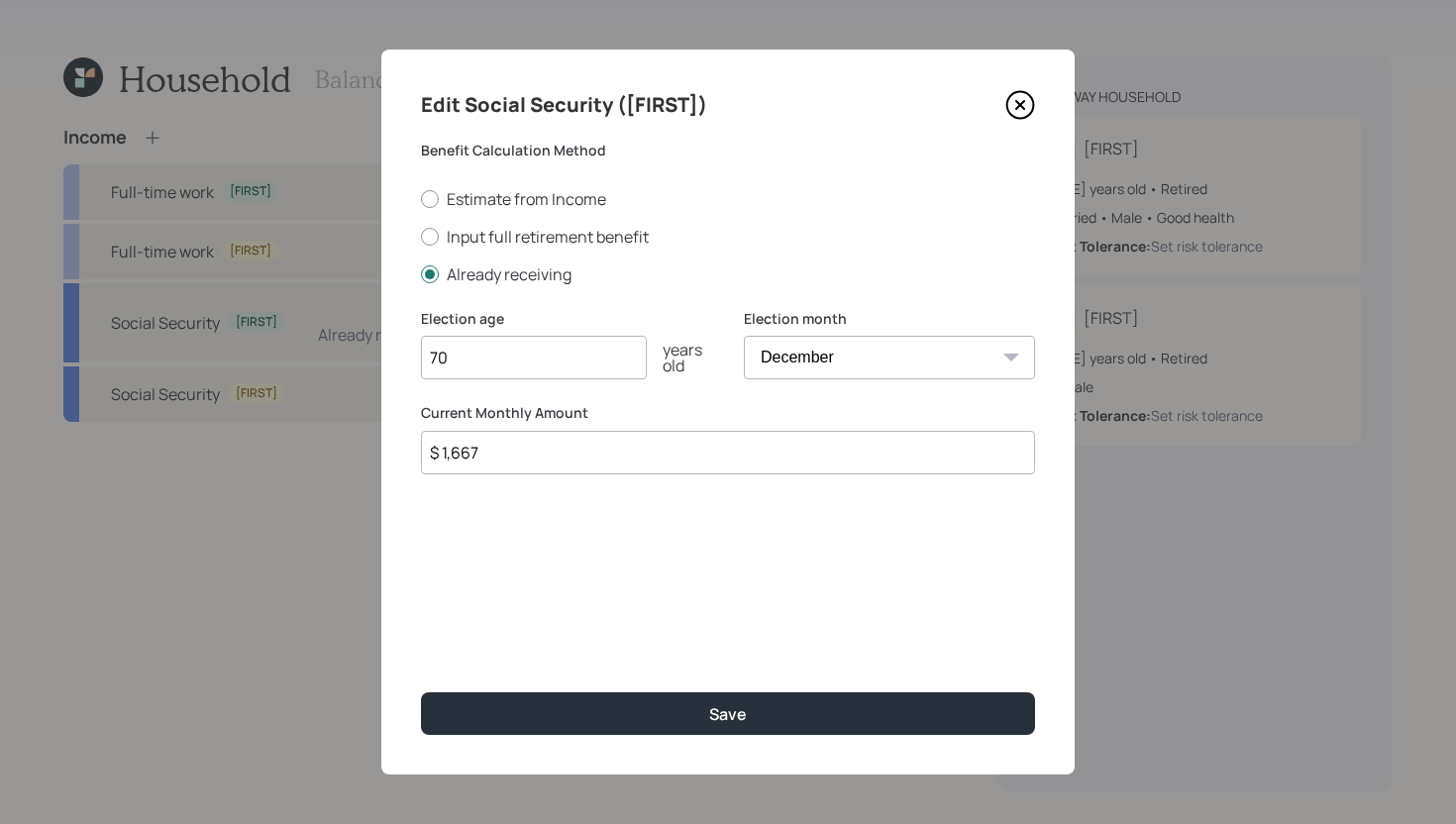 type on "$ 1,667" 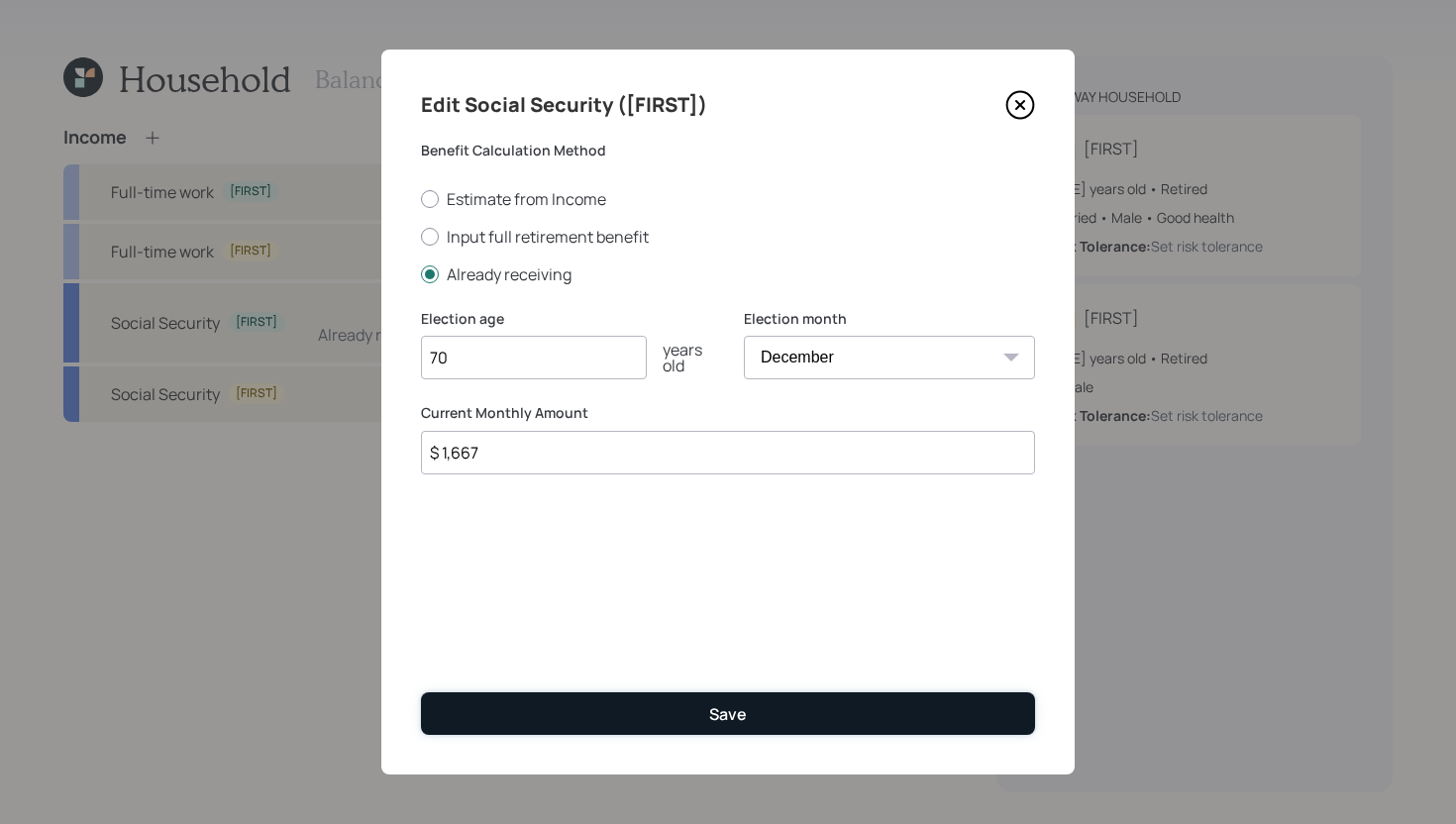 click on "Save" at bounding box center [728, 713] 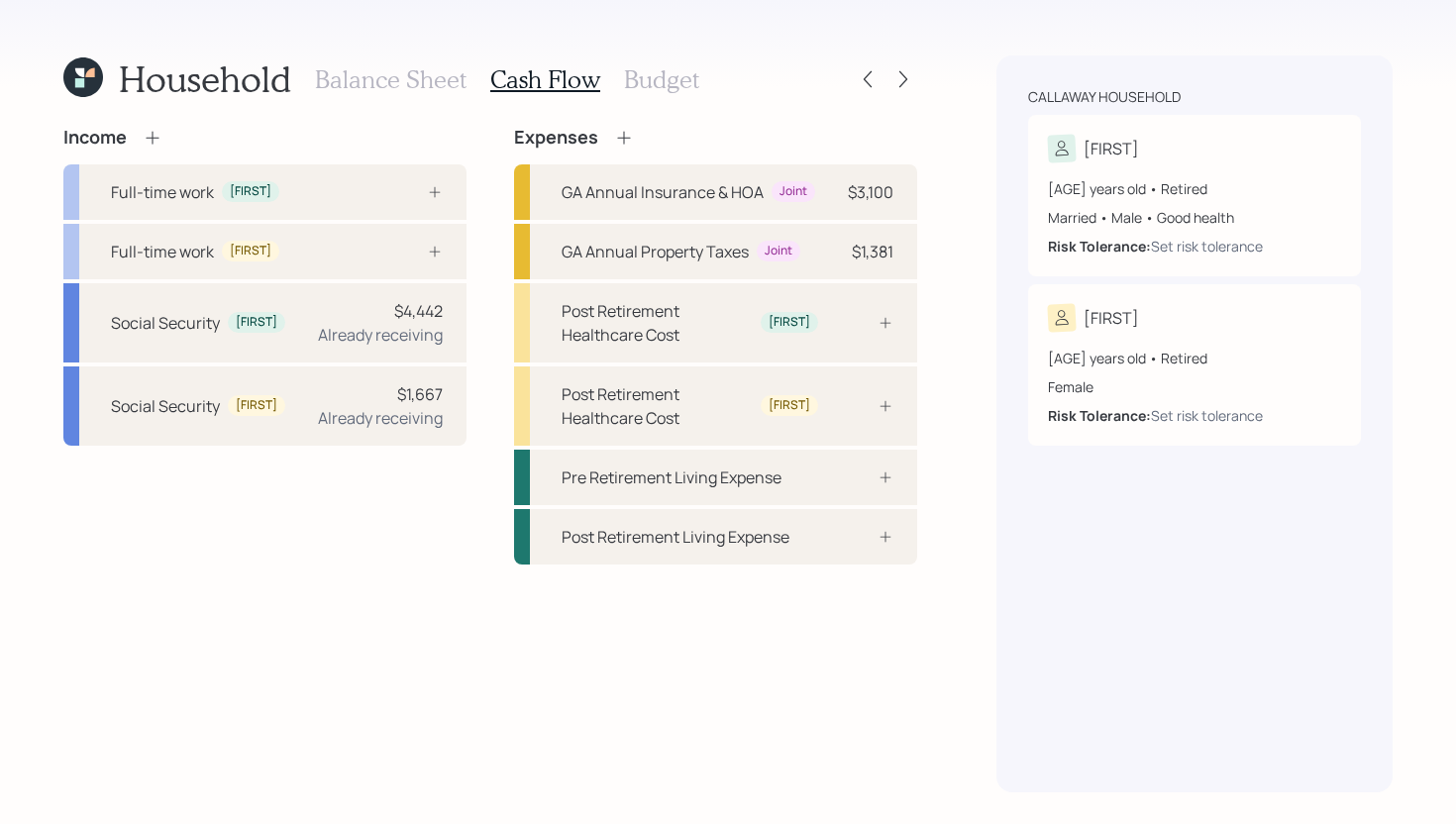 click 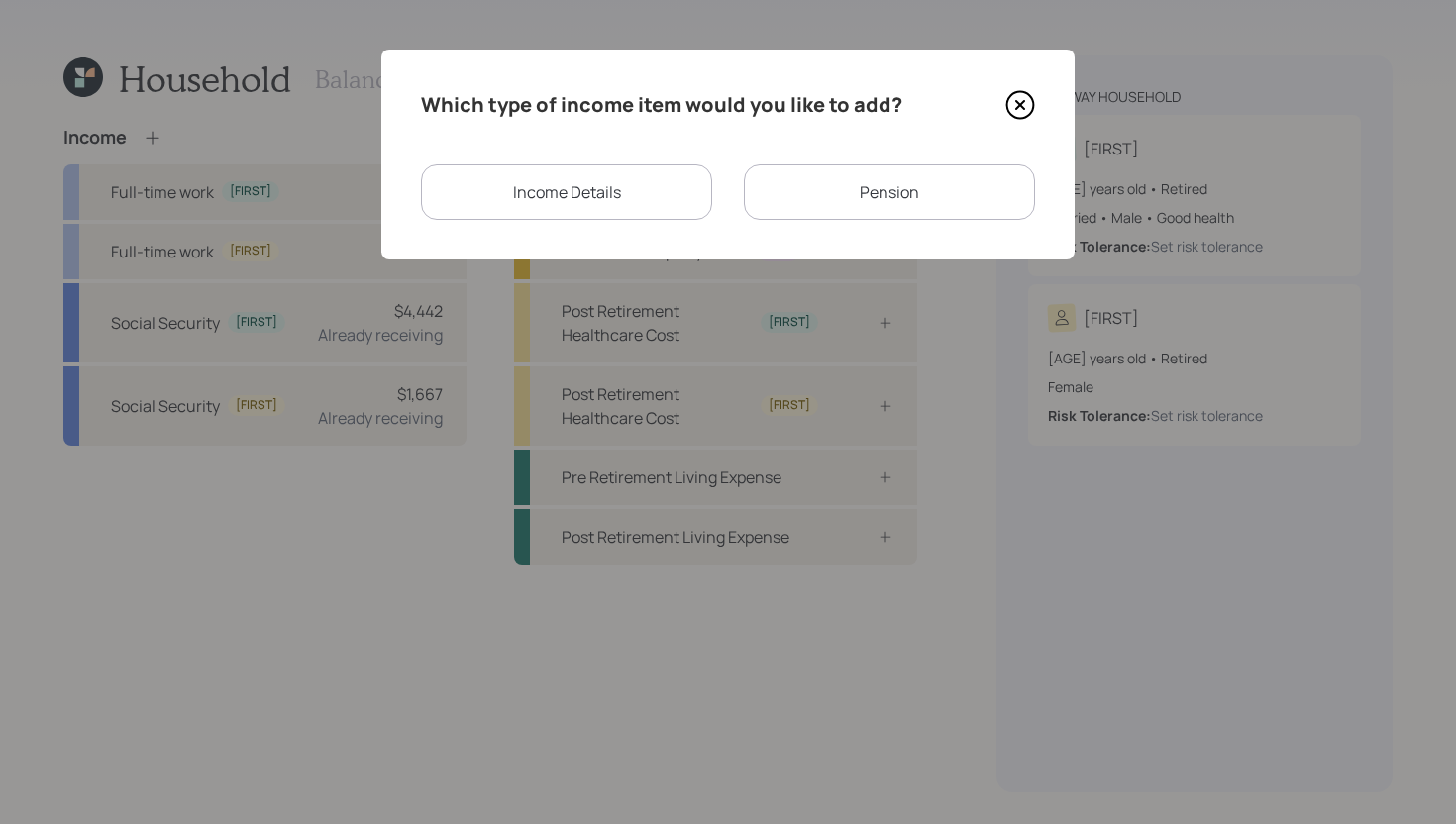 click on "Pension" at bounding box center [889, 192] 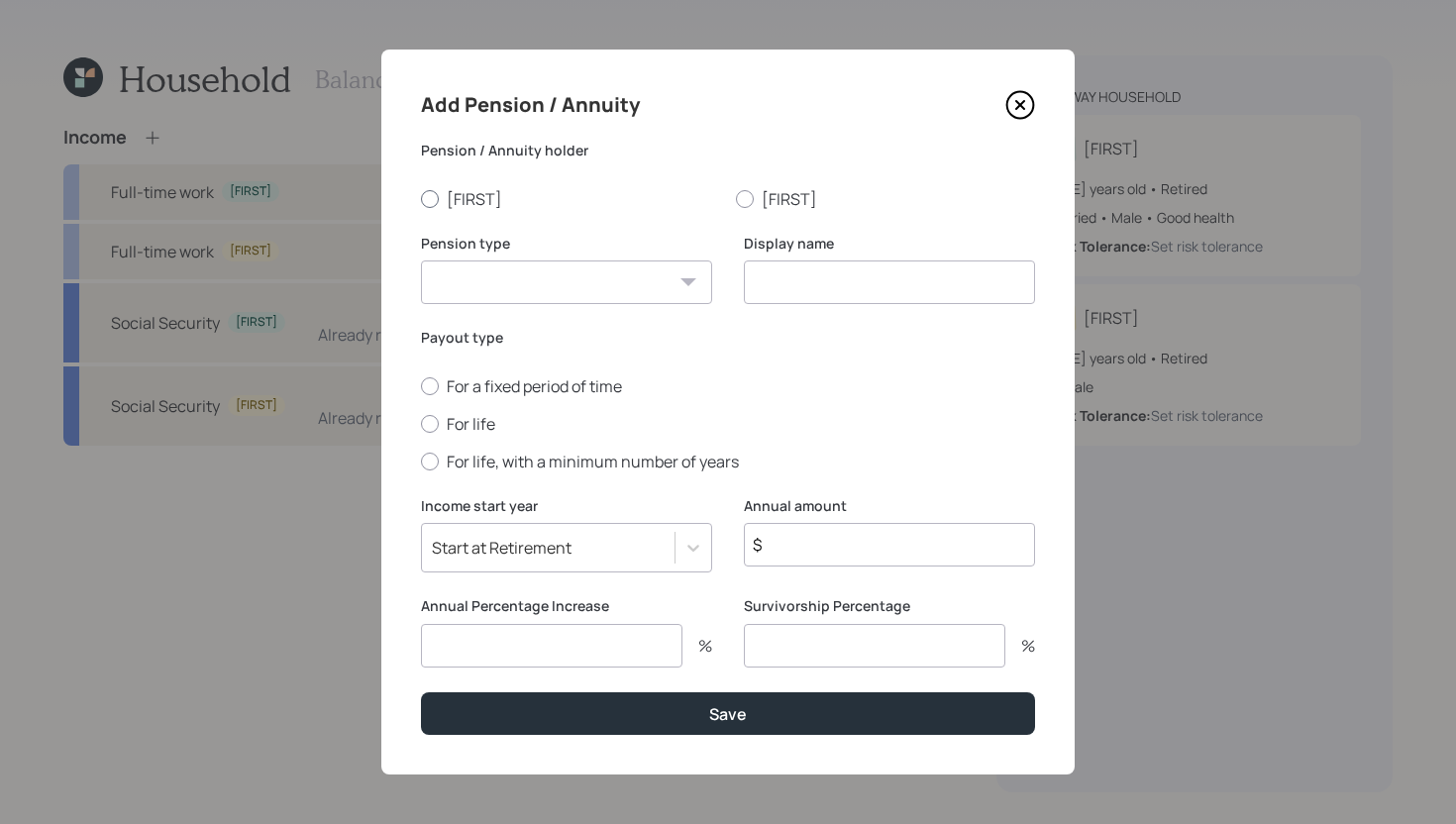 click on "[FIRST]" at bounding box center [571, 199] 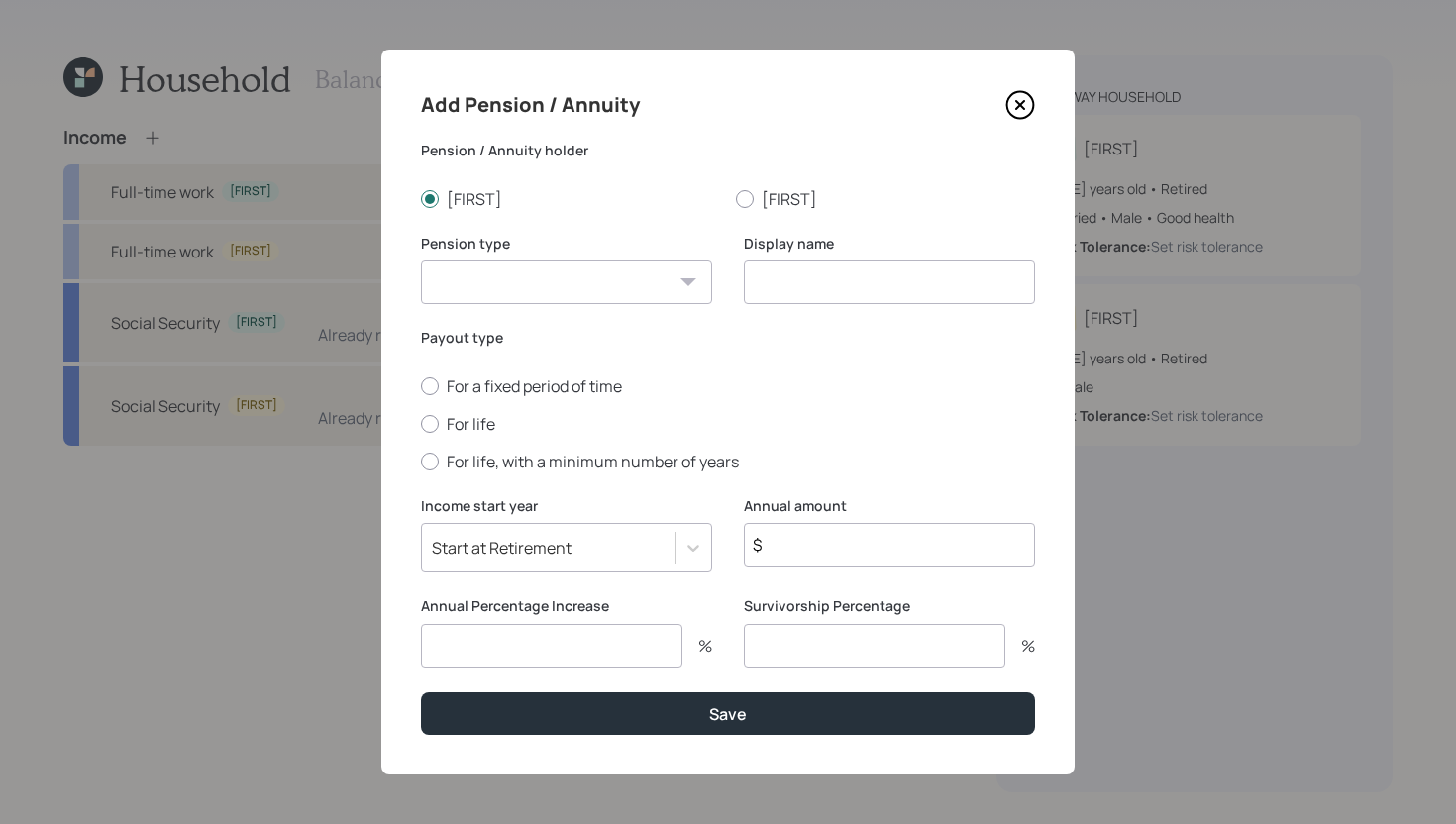 click on "Pension Annuity" at bounding box center (567, 282) 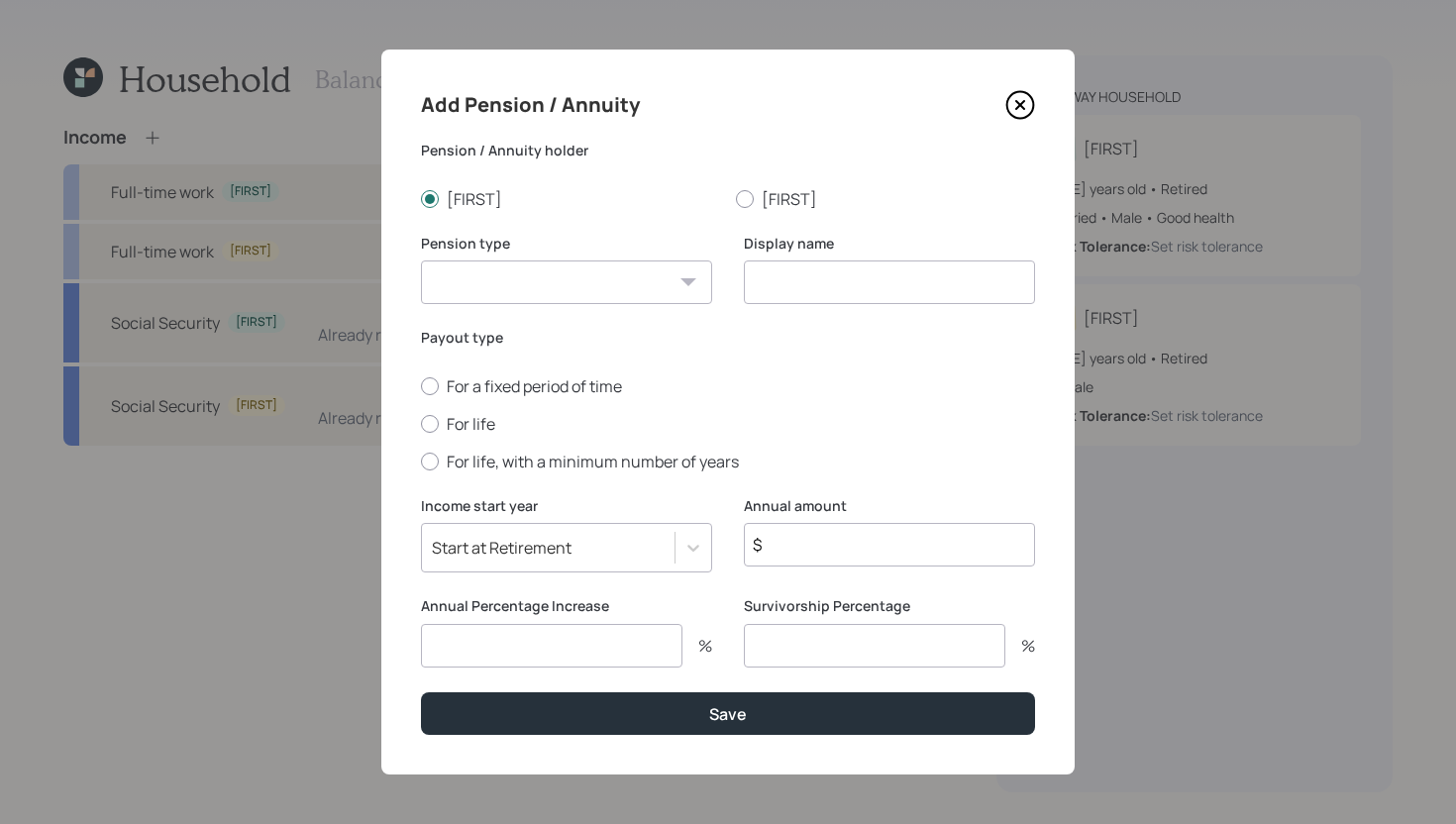 select on "pension" 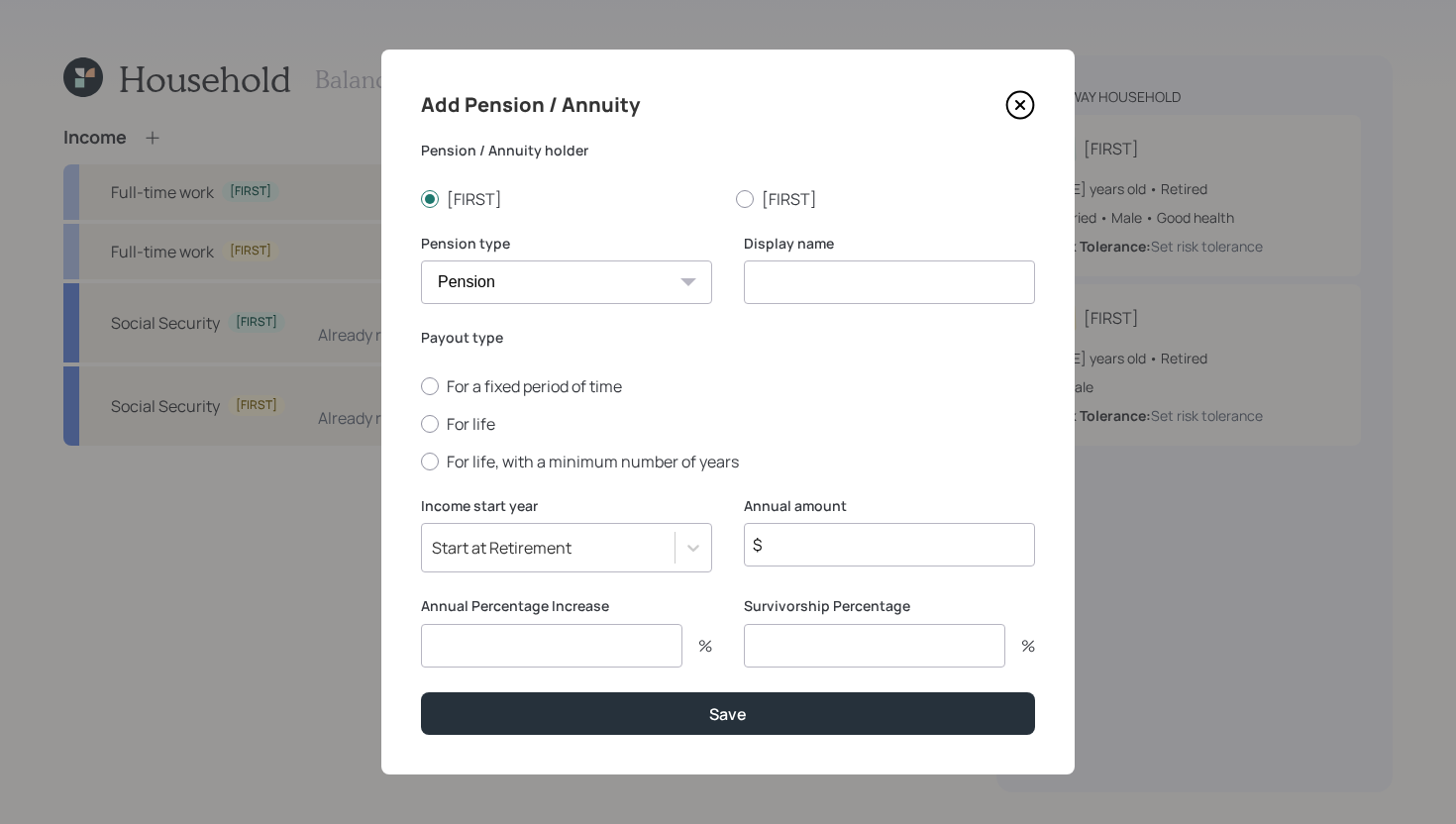 click at bounding box center [889, 282] 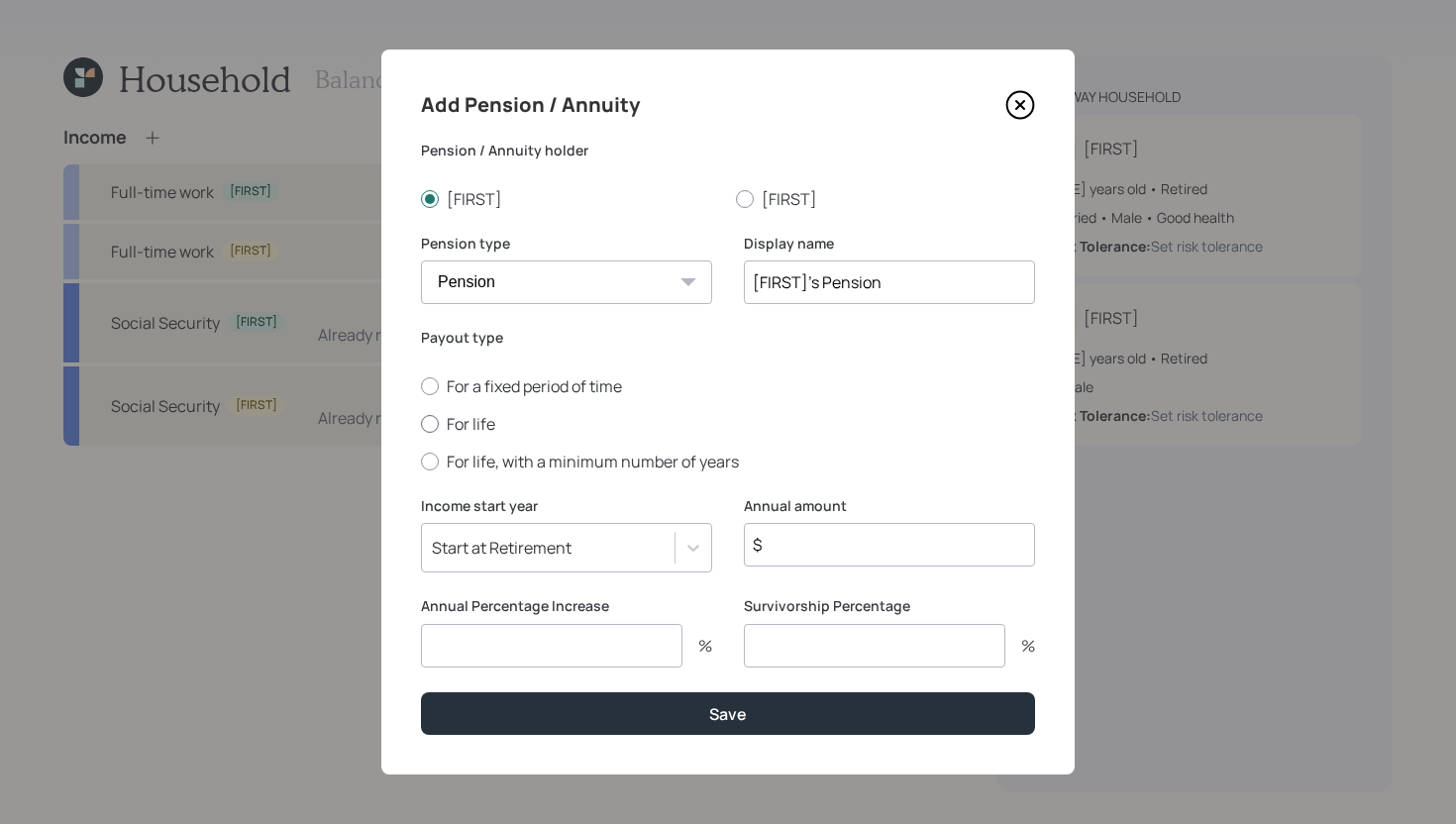 type on "[FIRST]'s Pension" 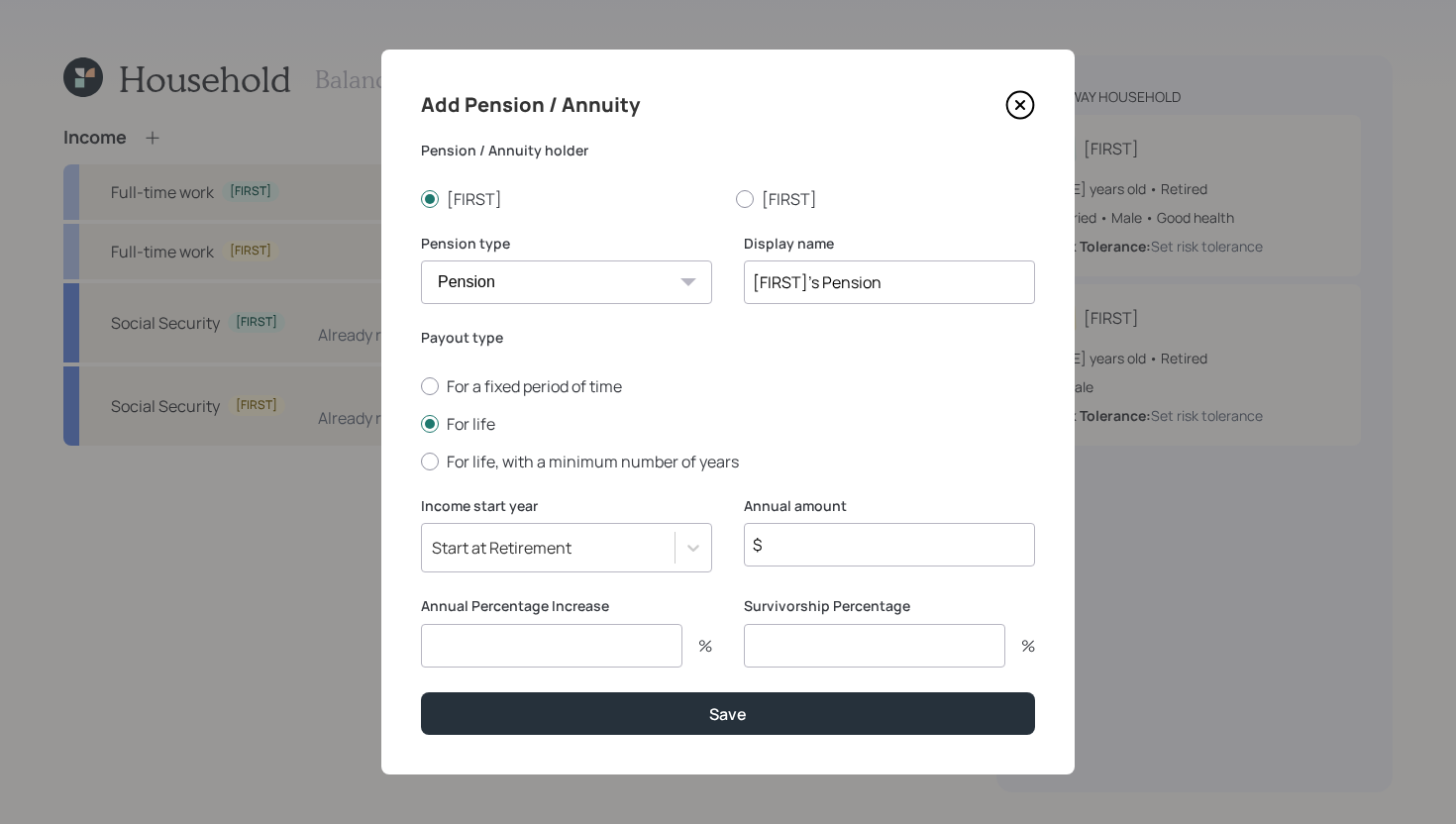 click at bounding box center (552, 646) 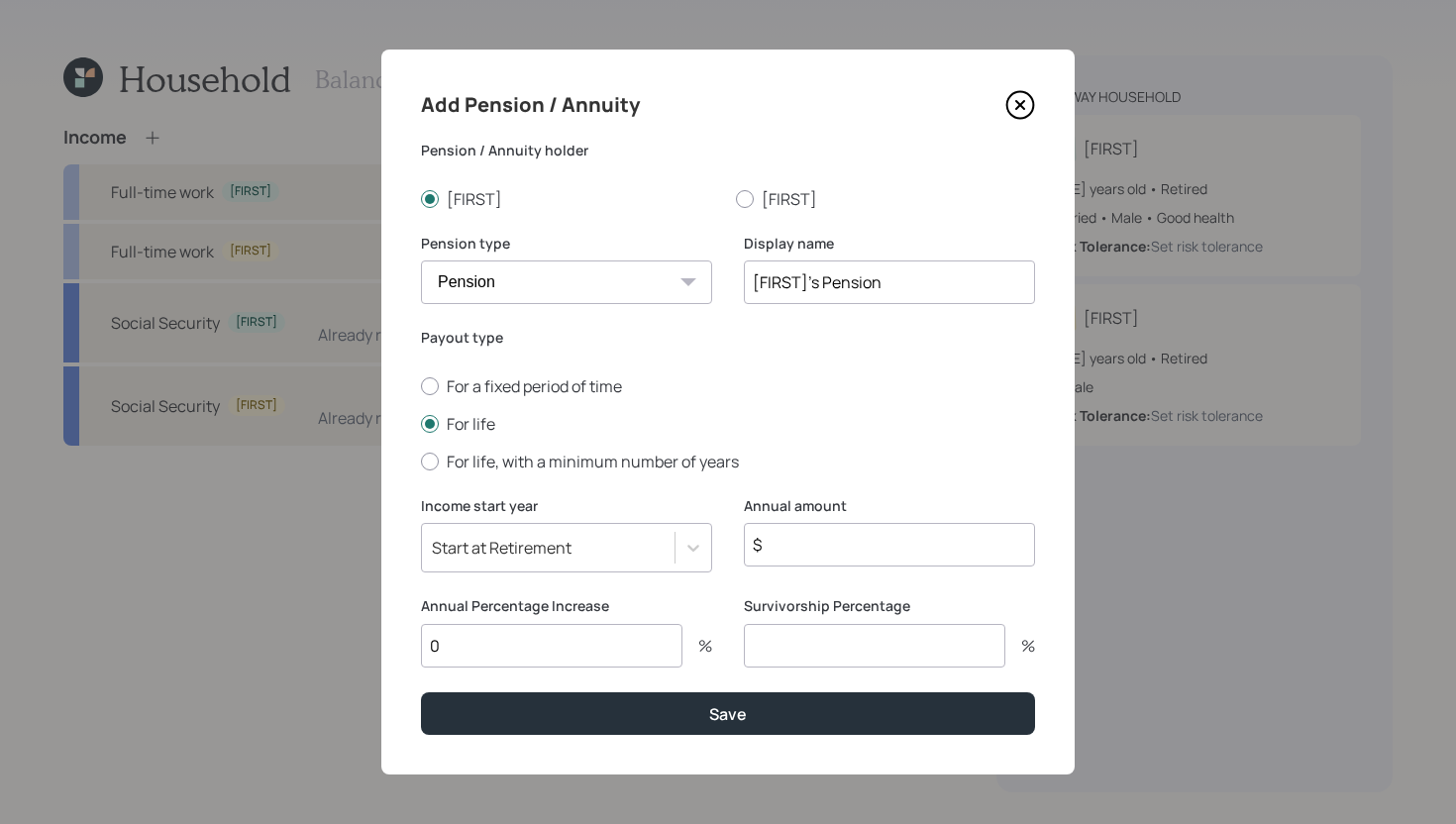 type on "0" 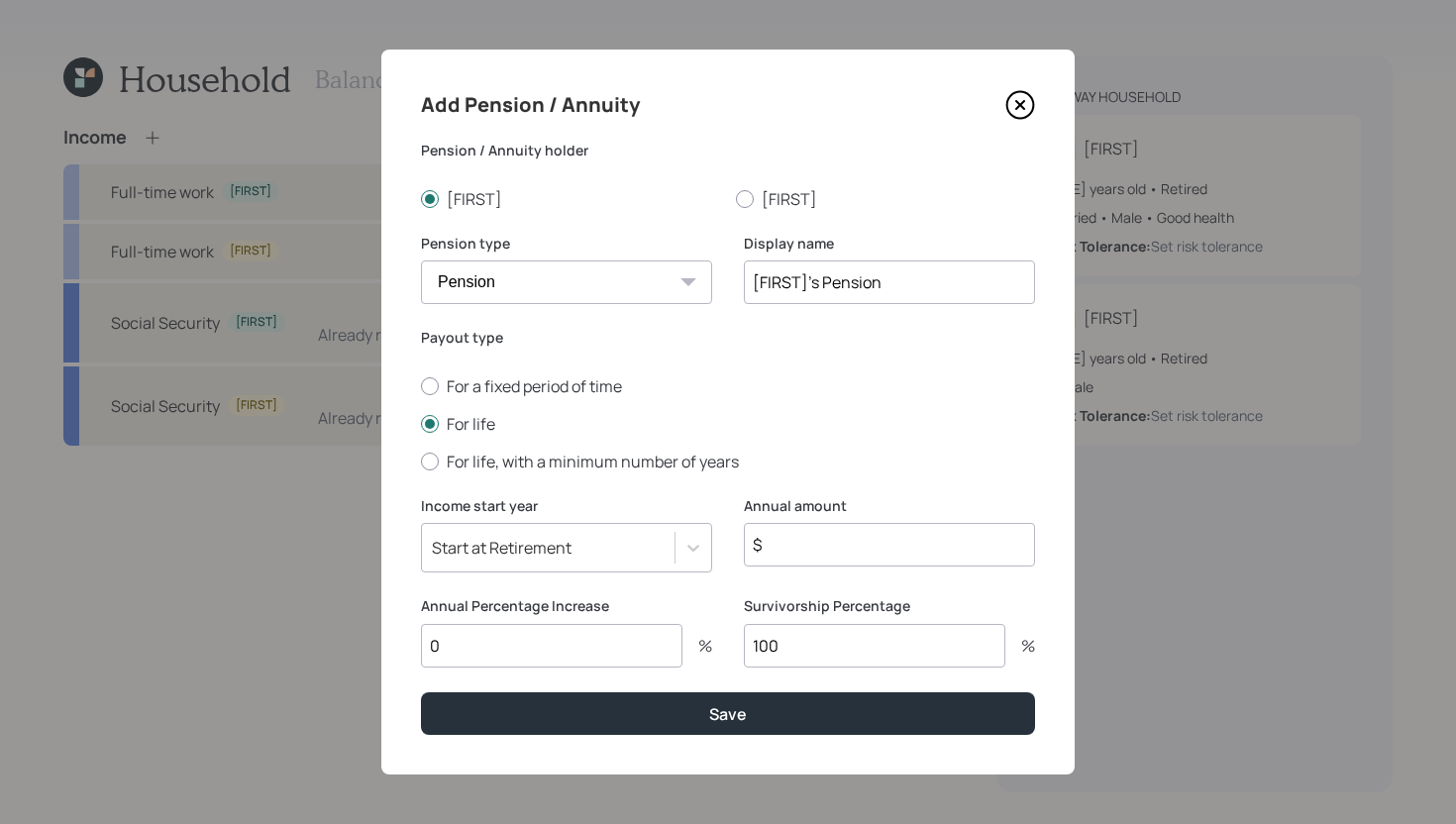 type on "100" 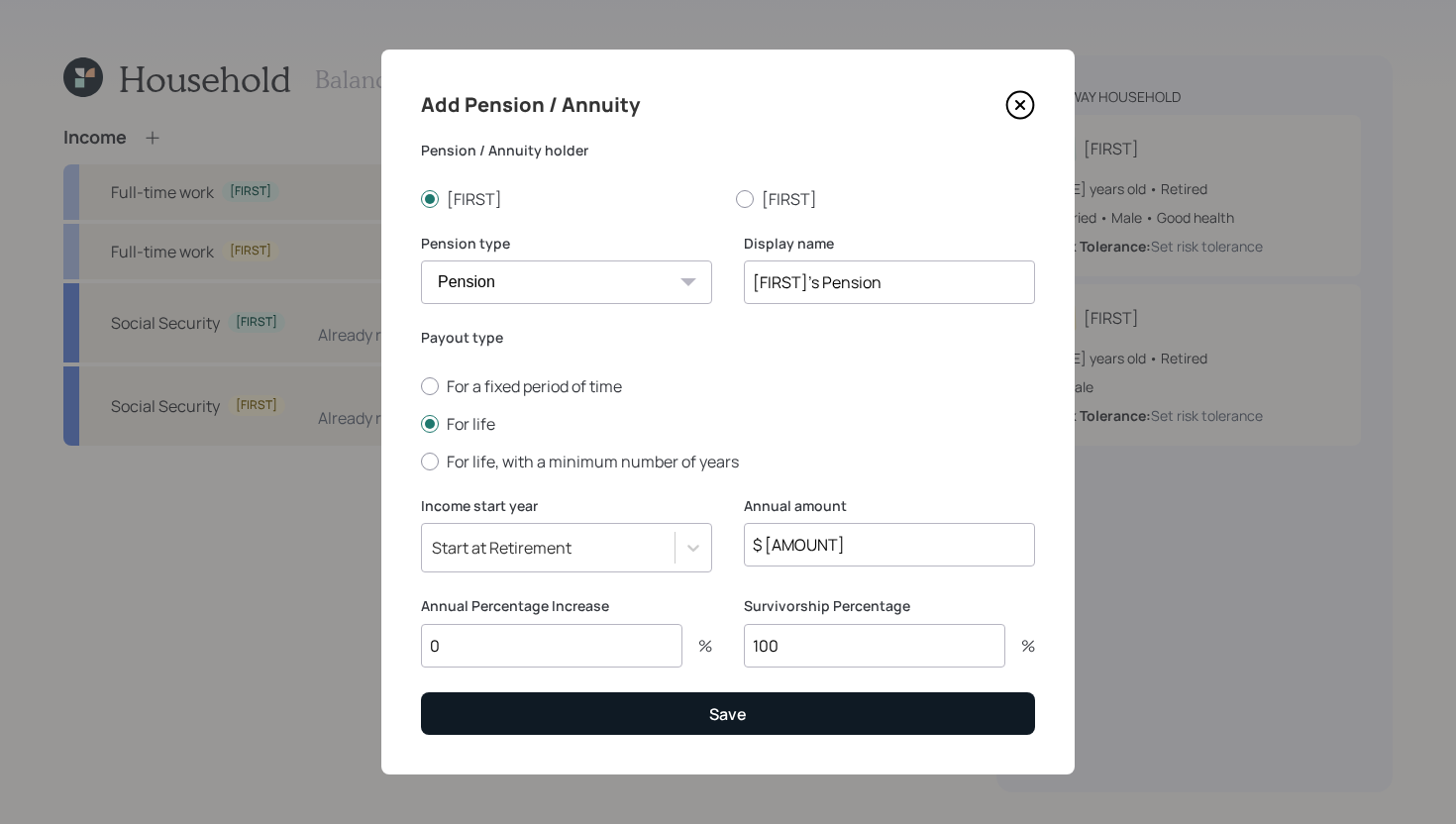type on "$ [AMOUNT]" 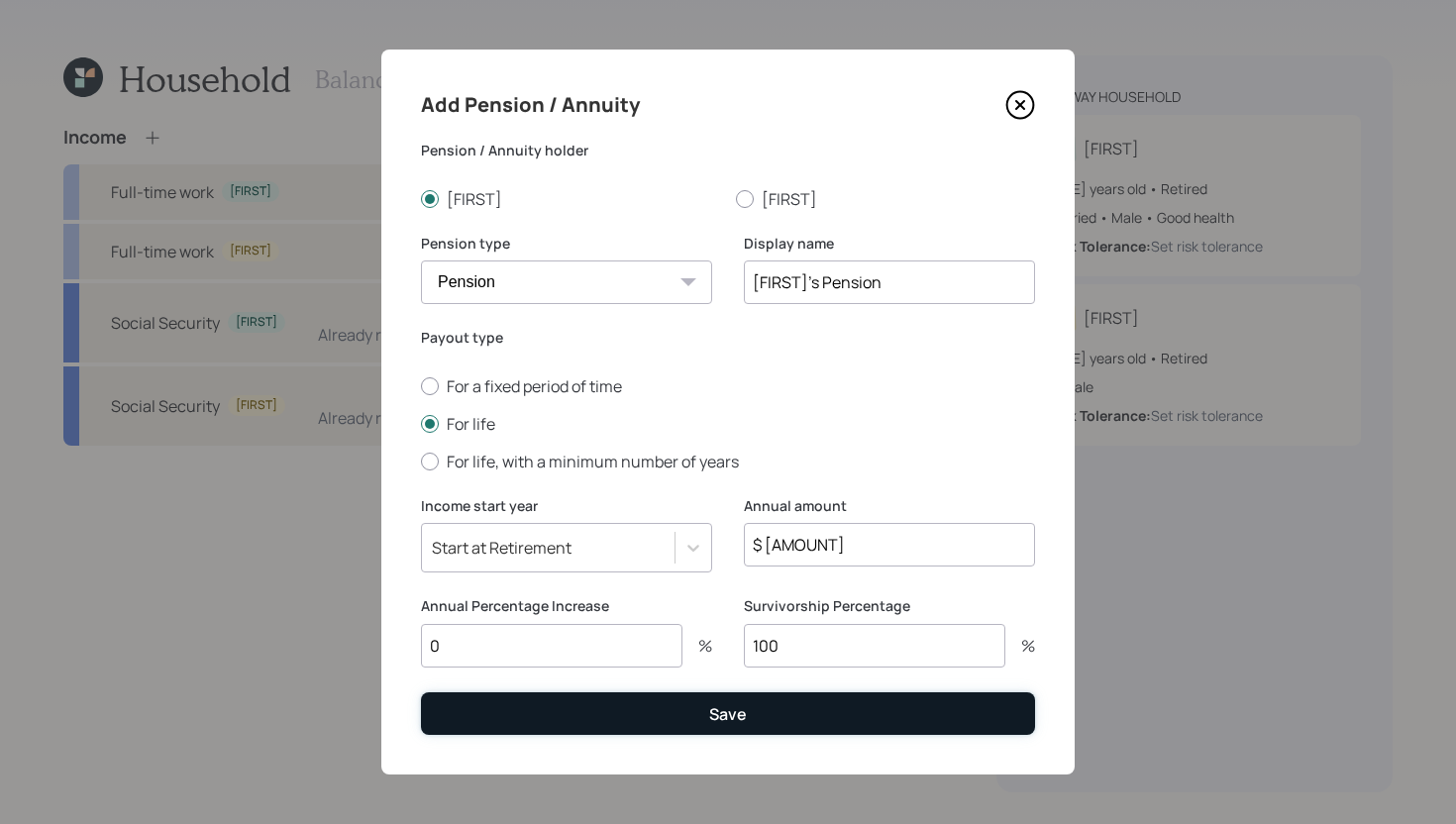 click on "Save" at bounding box center (728, 713) 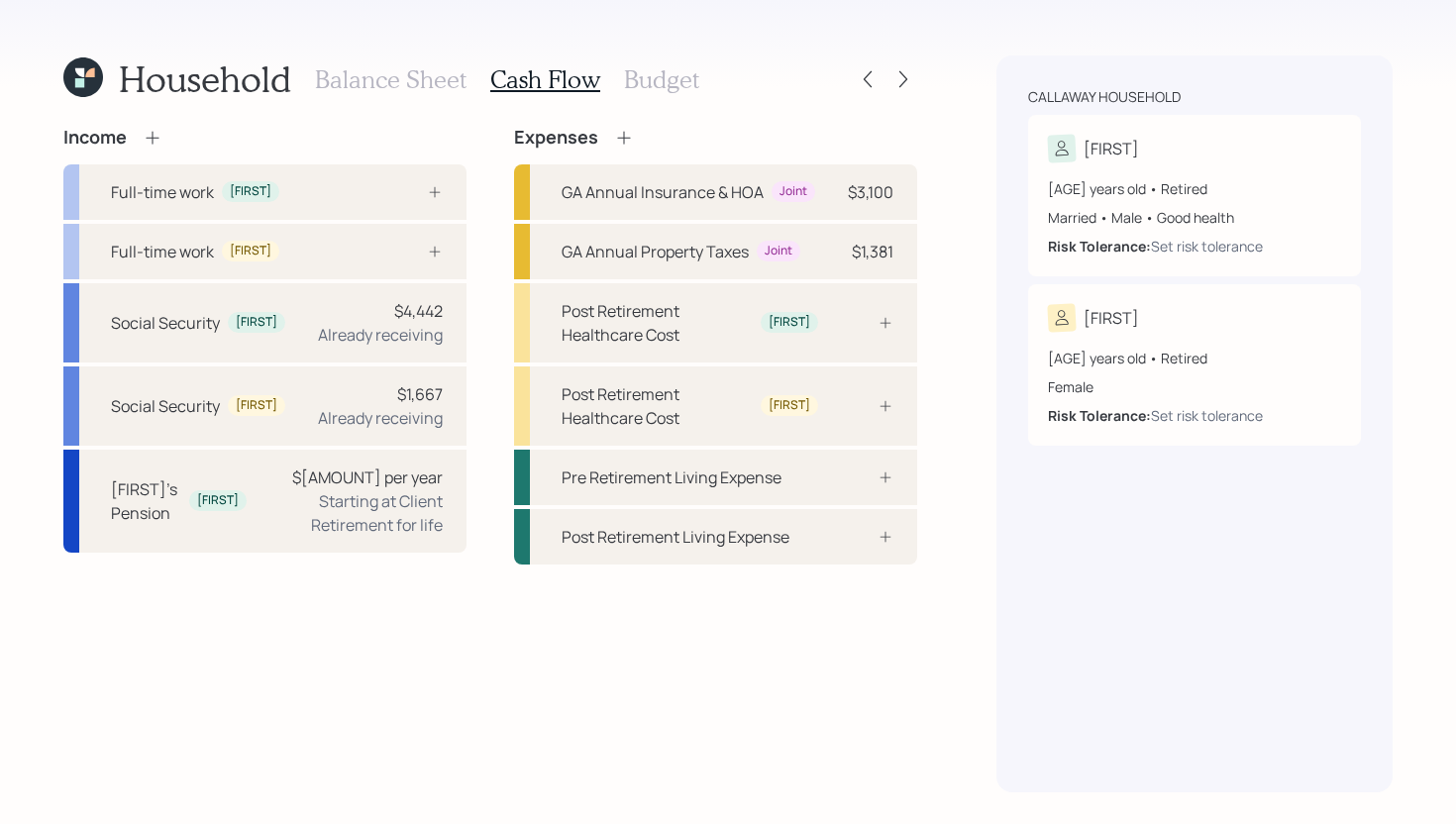 click on "Balance Sheet" at bounding box center [390, 79] 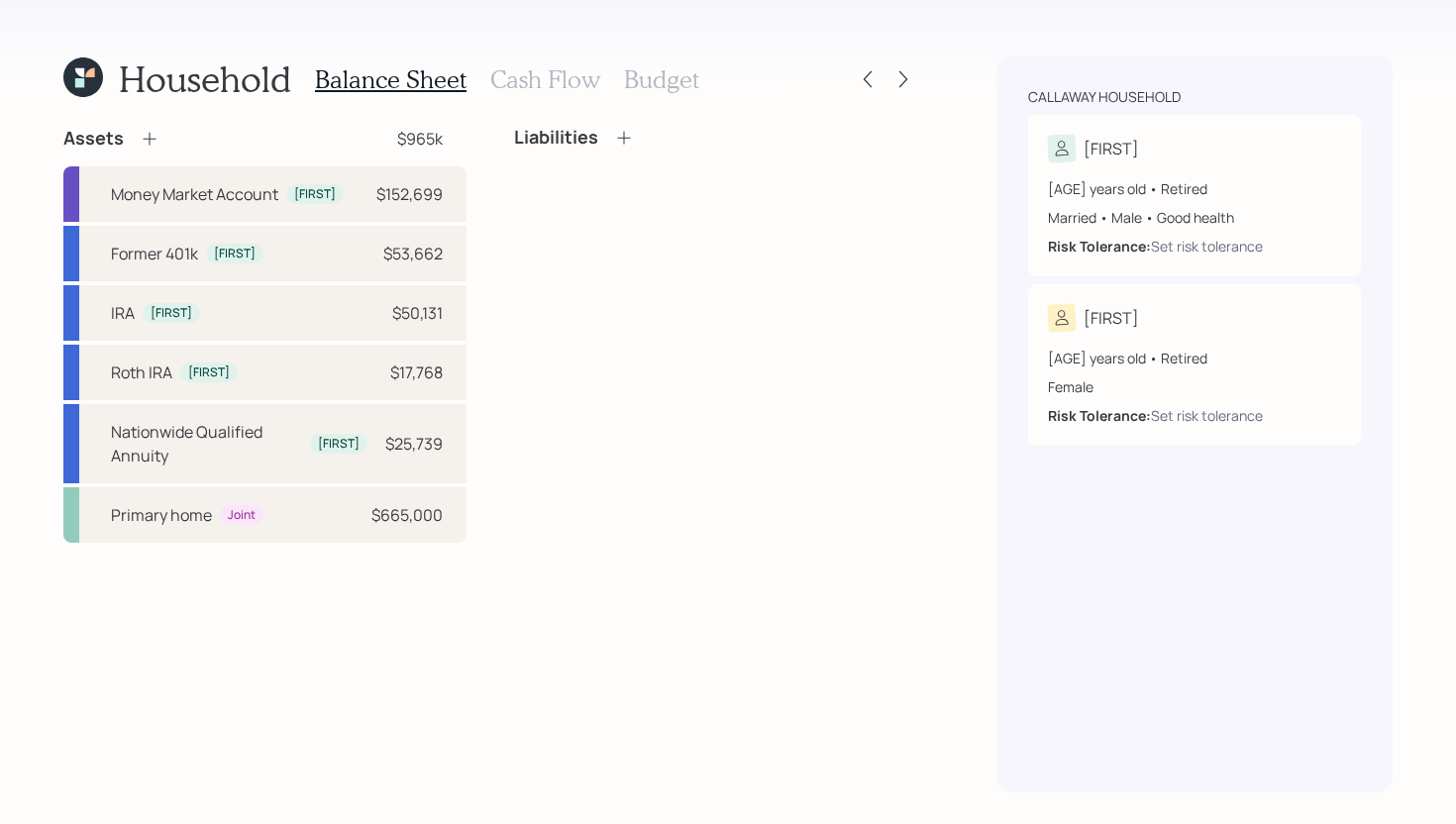 click on "Cash Flow" at bounding box center (545, 79) 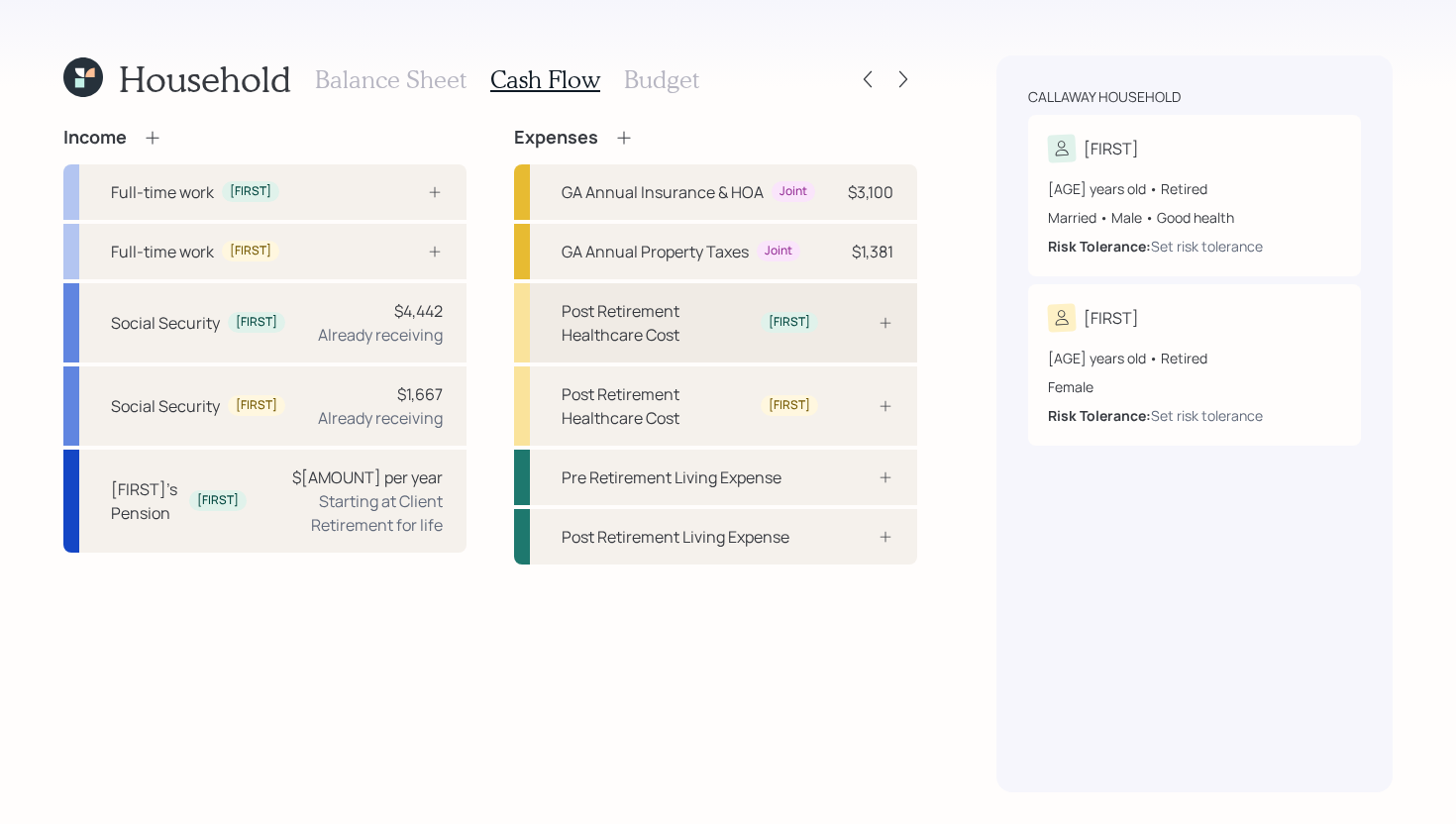 click 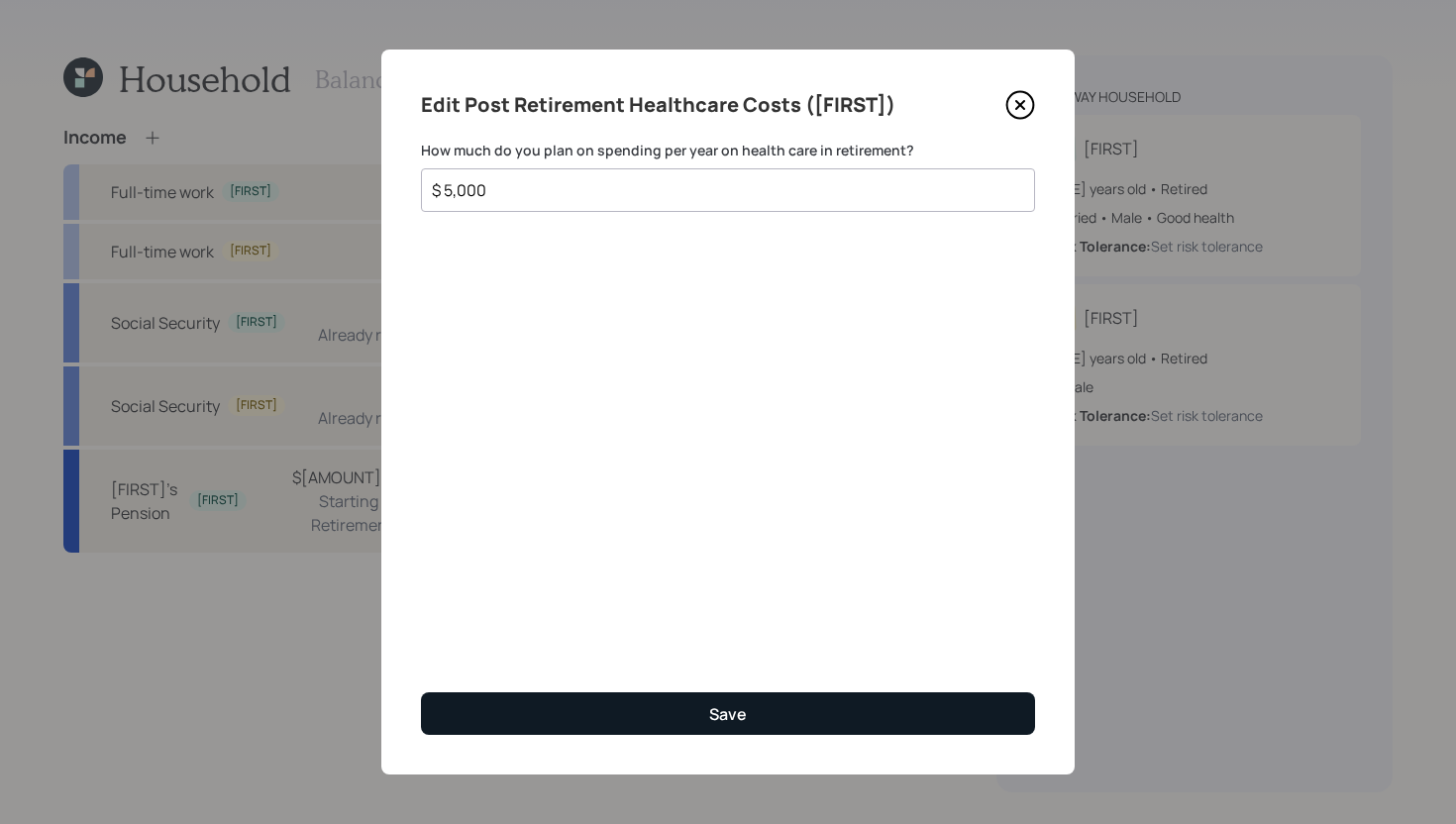 type on "$ 5,000" 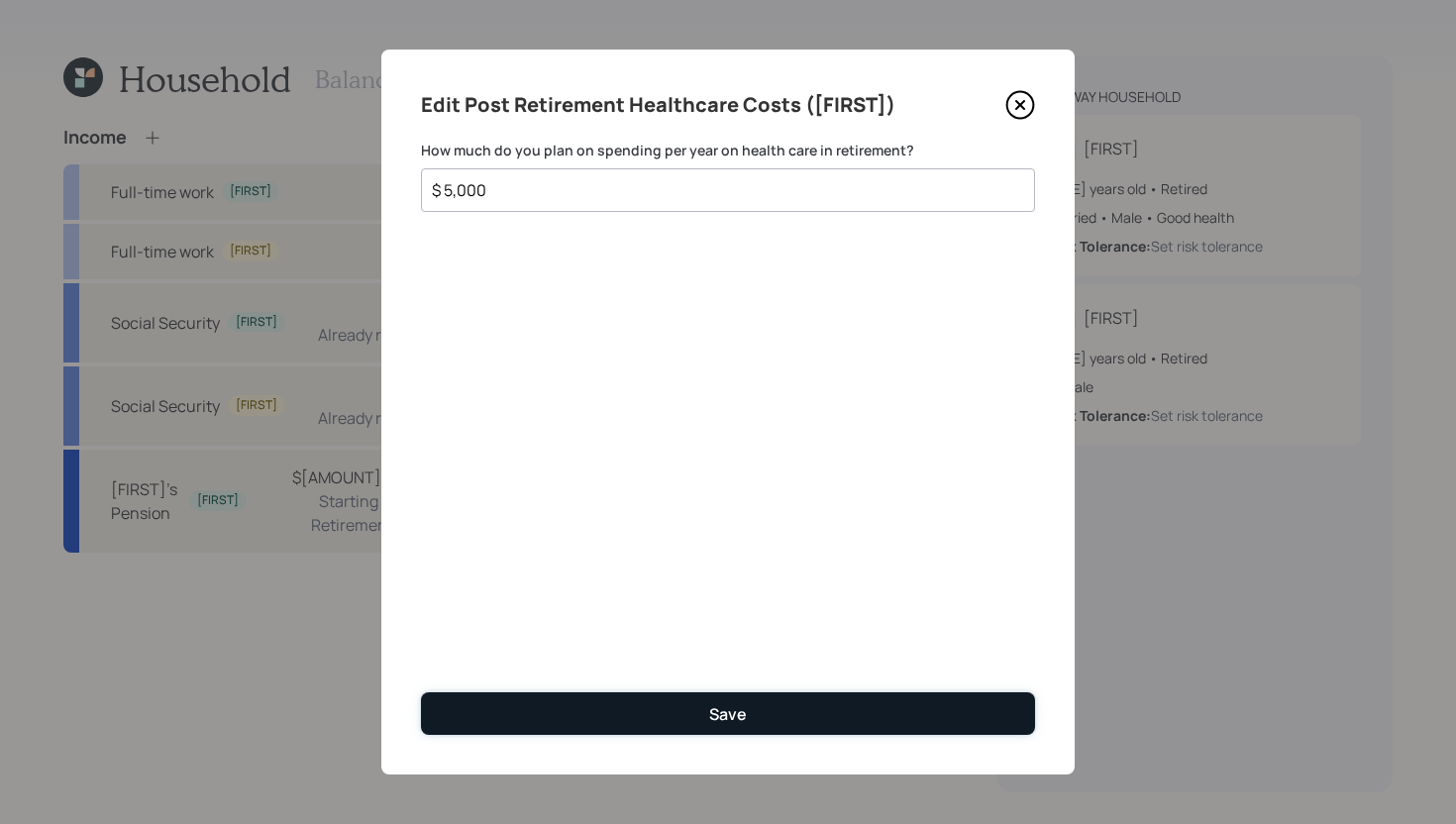 click on "Save" at bounding box center (728, 713) 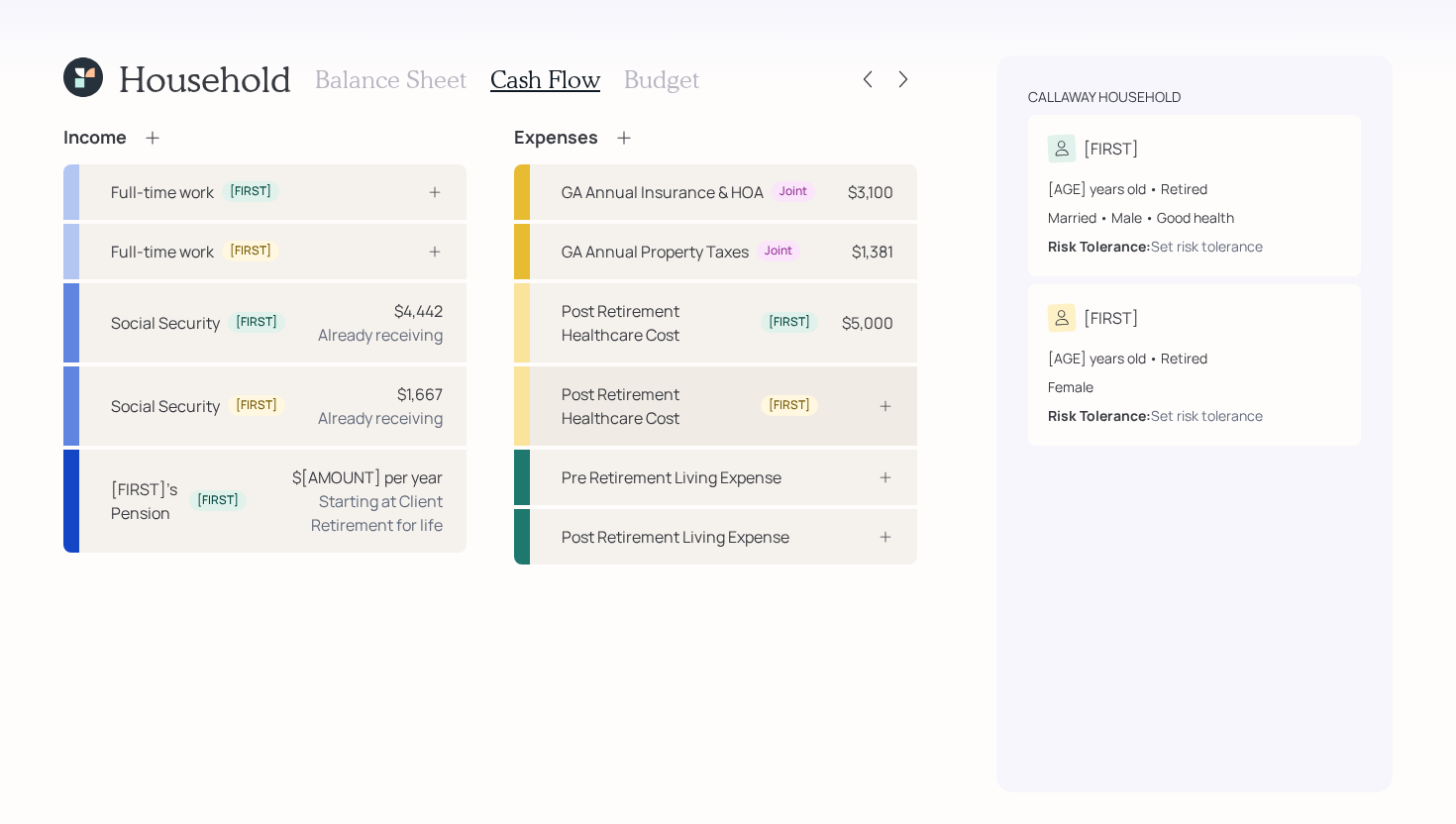 click on "Post Retirement Healthcare Cost [FIRST]" at bounding box center (715, 406) 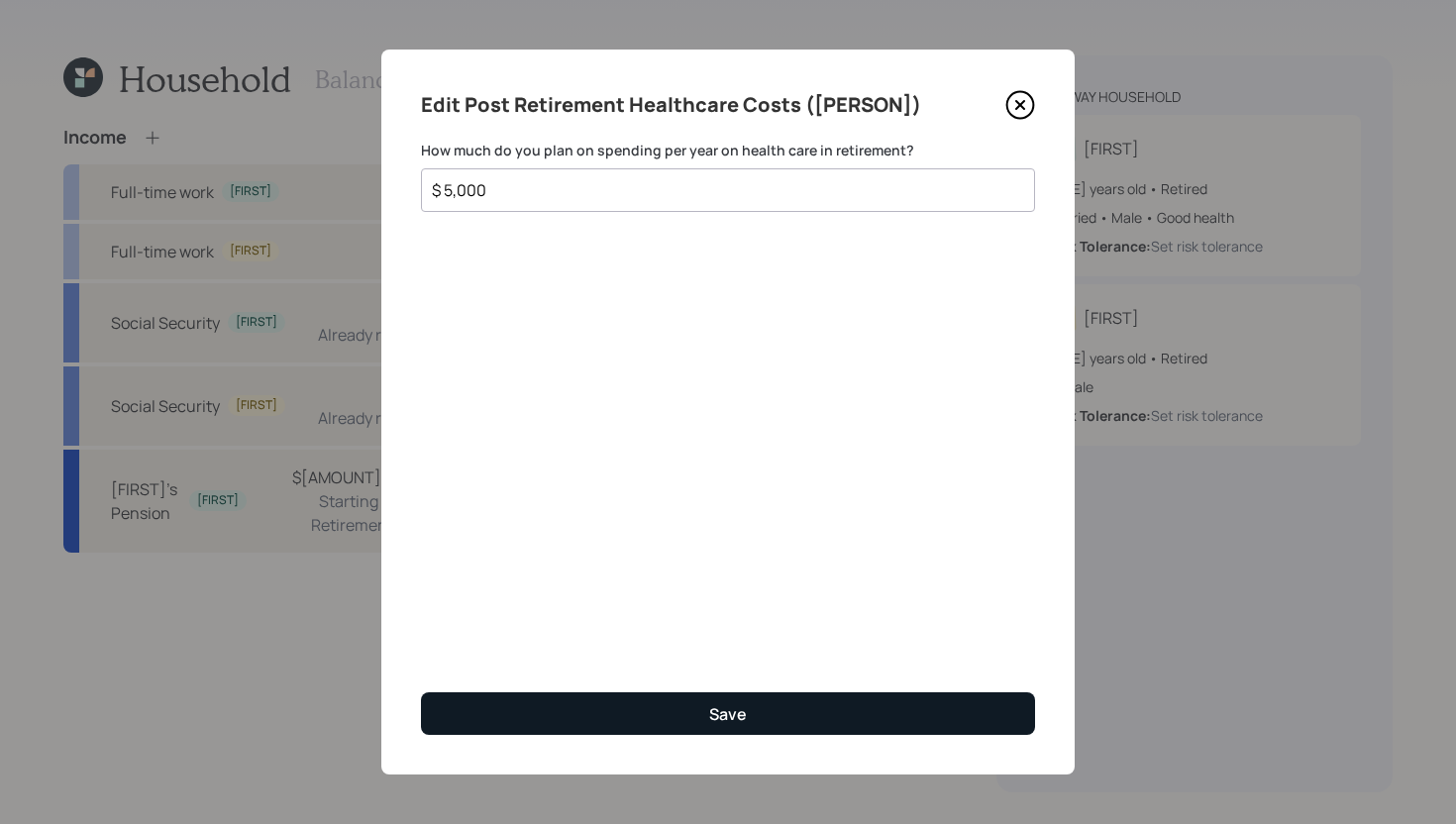 type on "$ 5,000" 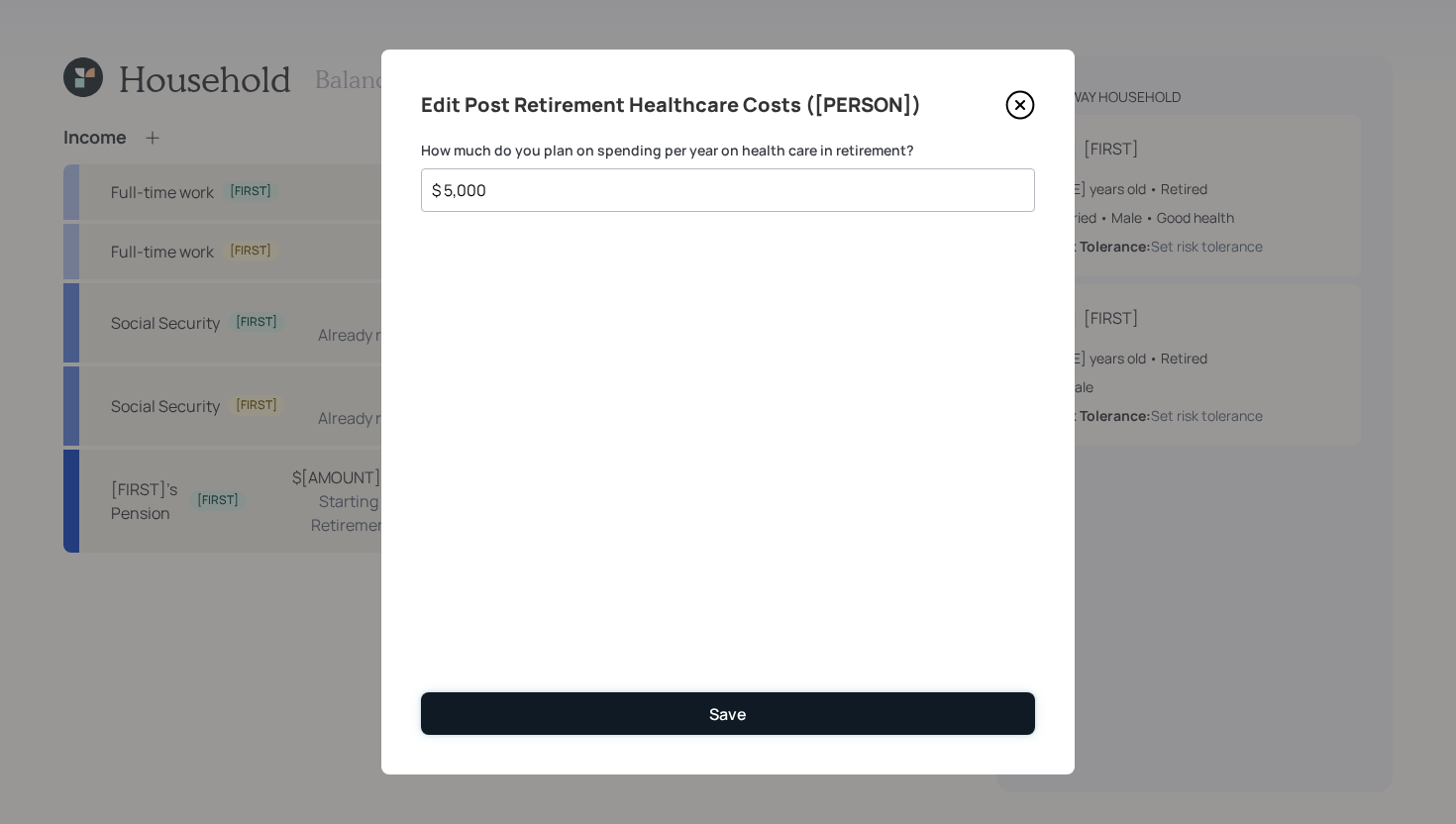 click on "Save" at bounding box center (728, 713) 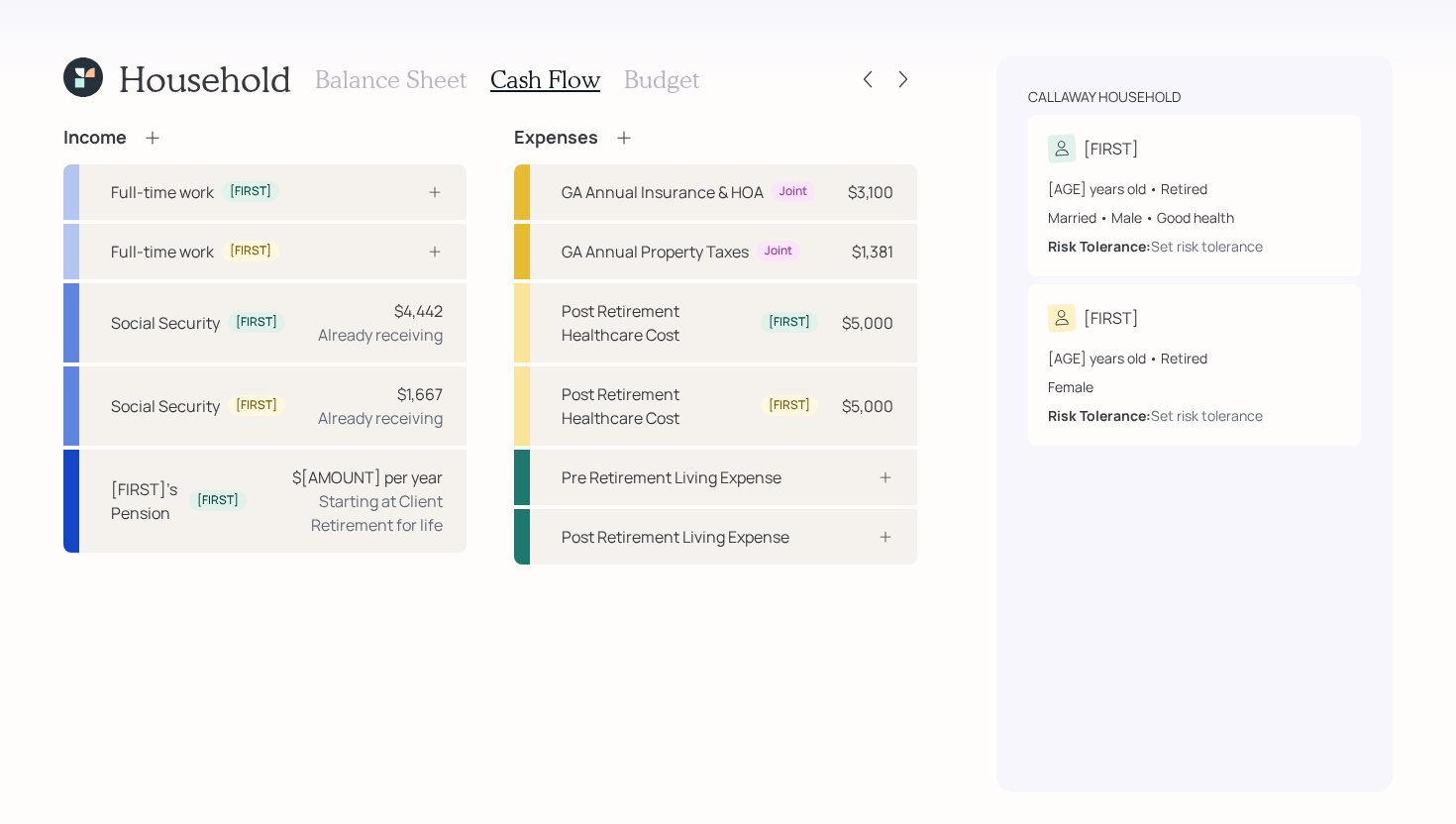 click on "Budget" at bounding box center (662, 79) 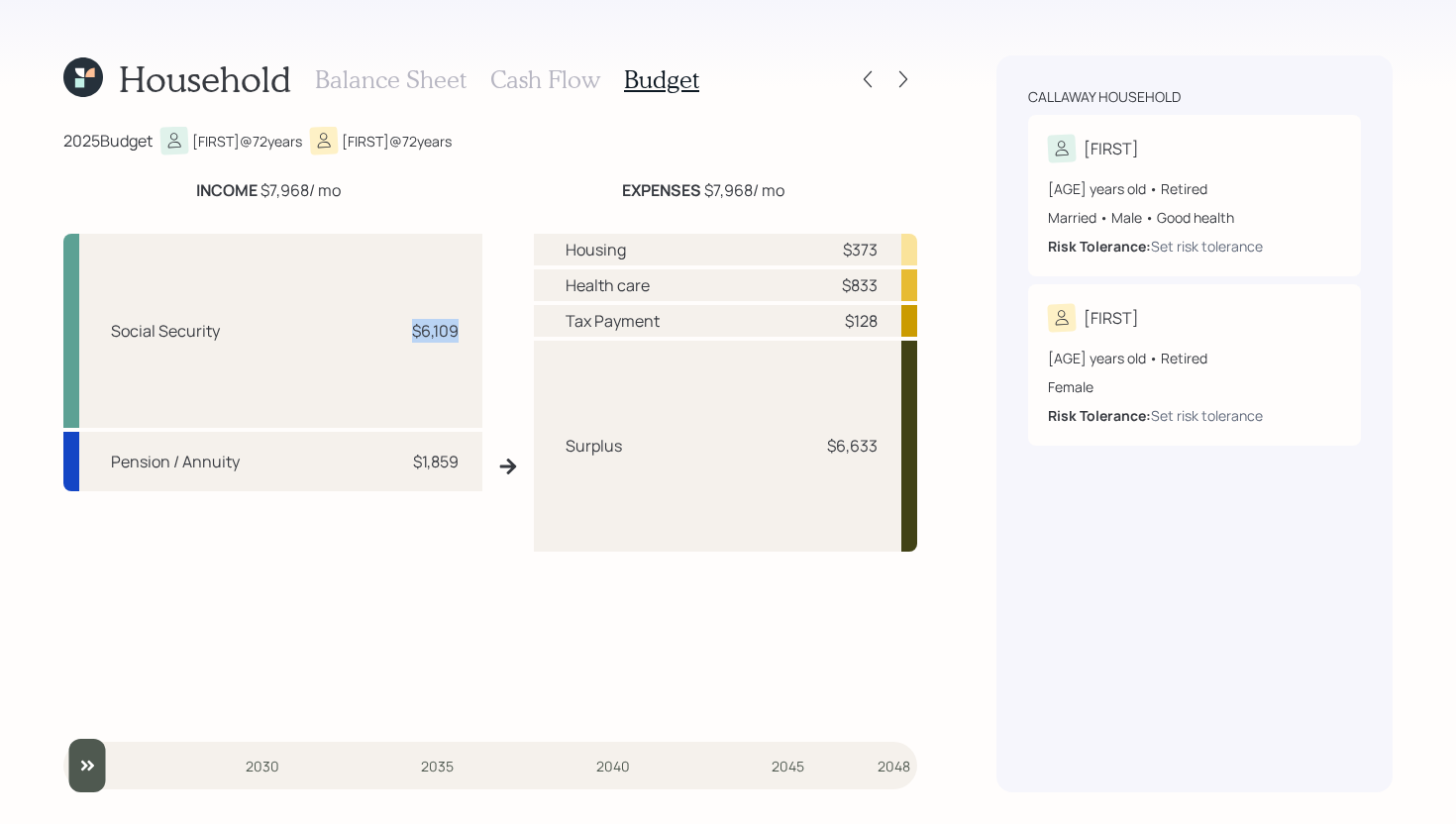 drag, startPoint x: 405, startPoint y: 332, endPoint x: 469, endPoint y: 330, distance: 64.03124 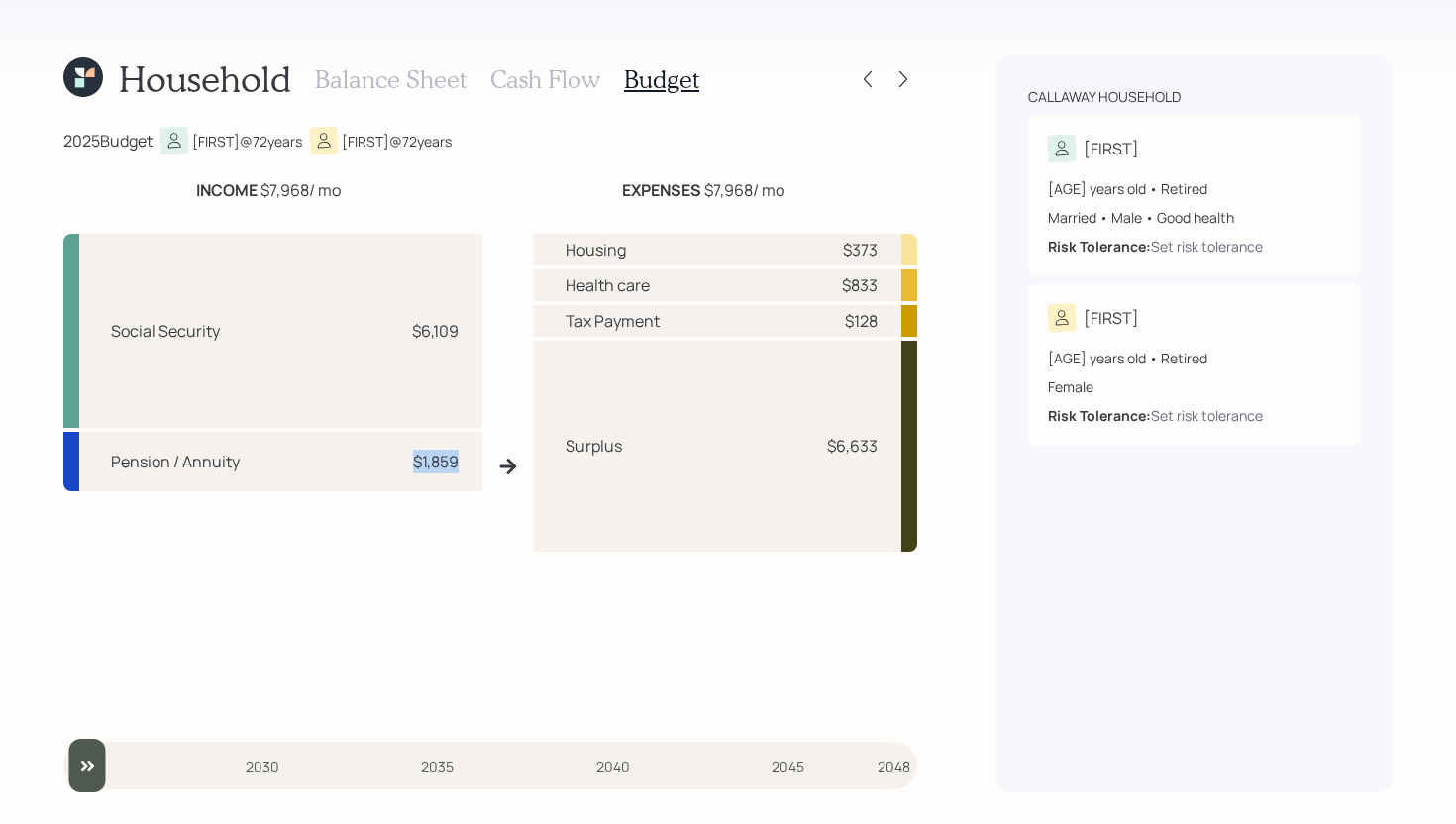 drag, startPoint x: 403, startPoint y: 467, endPoint x: 467, endPoint y: 467, distance: 64 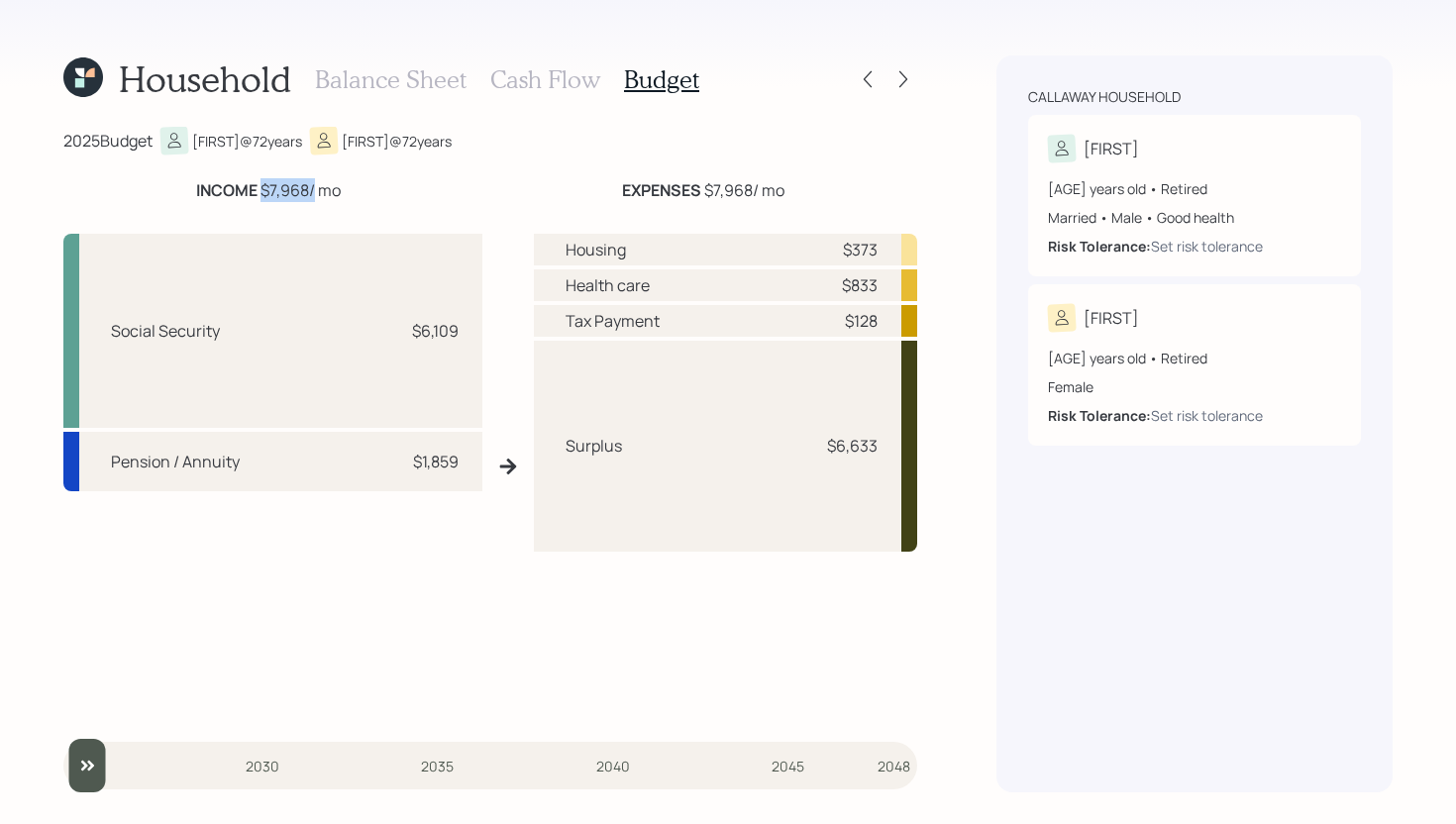 drag, startPoint x: 260, startPoint y: 187, endPoint x: 314, endPoint y: 188, distance: 54.00926 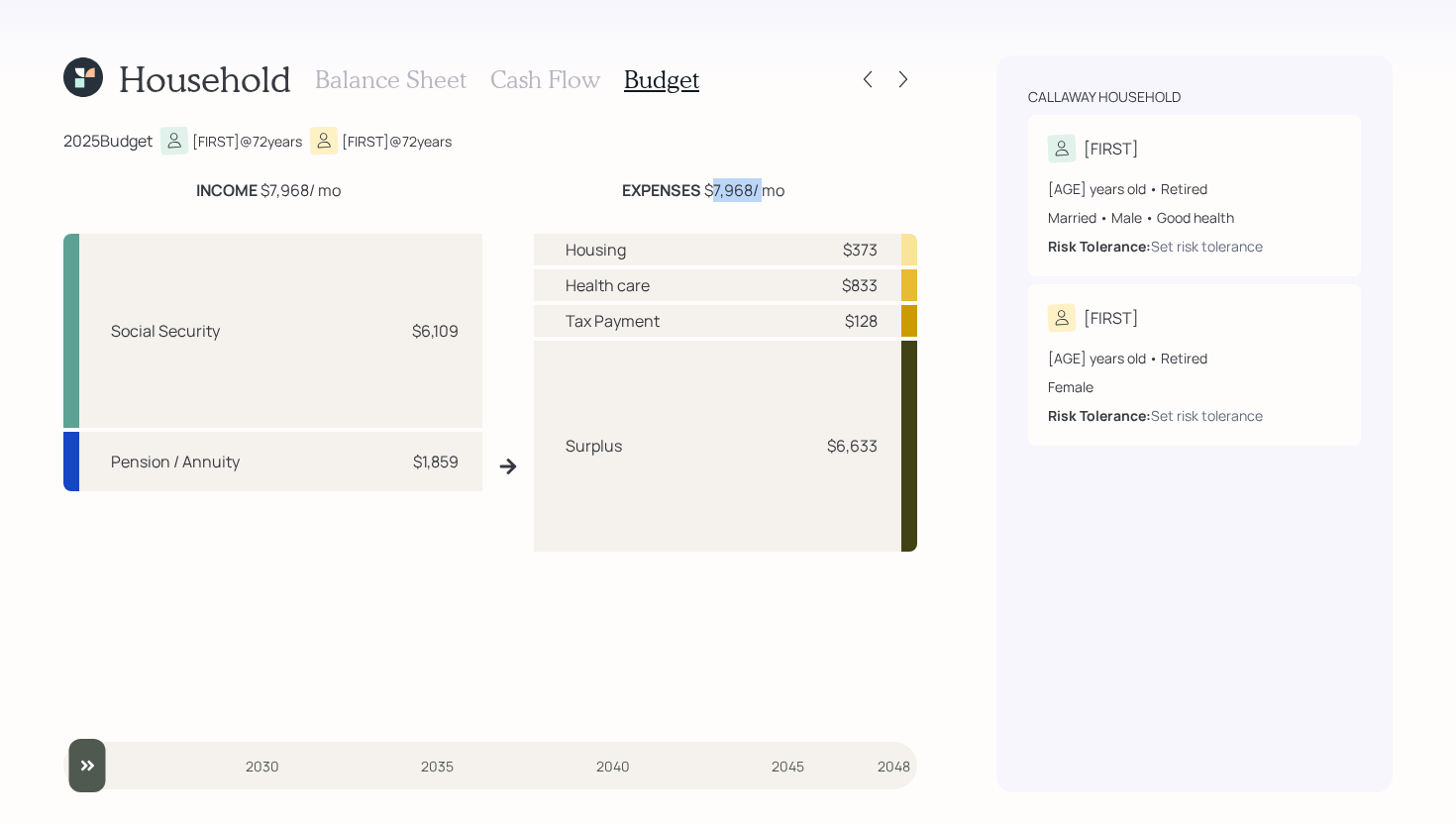 drag, startPoint x: 712, startPoint y: 191, endPoint x: 760, endPoint y: 191, distance: 48 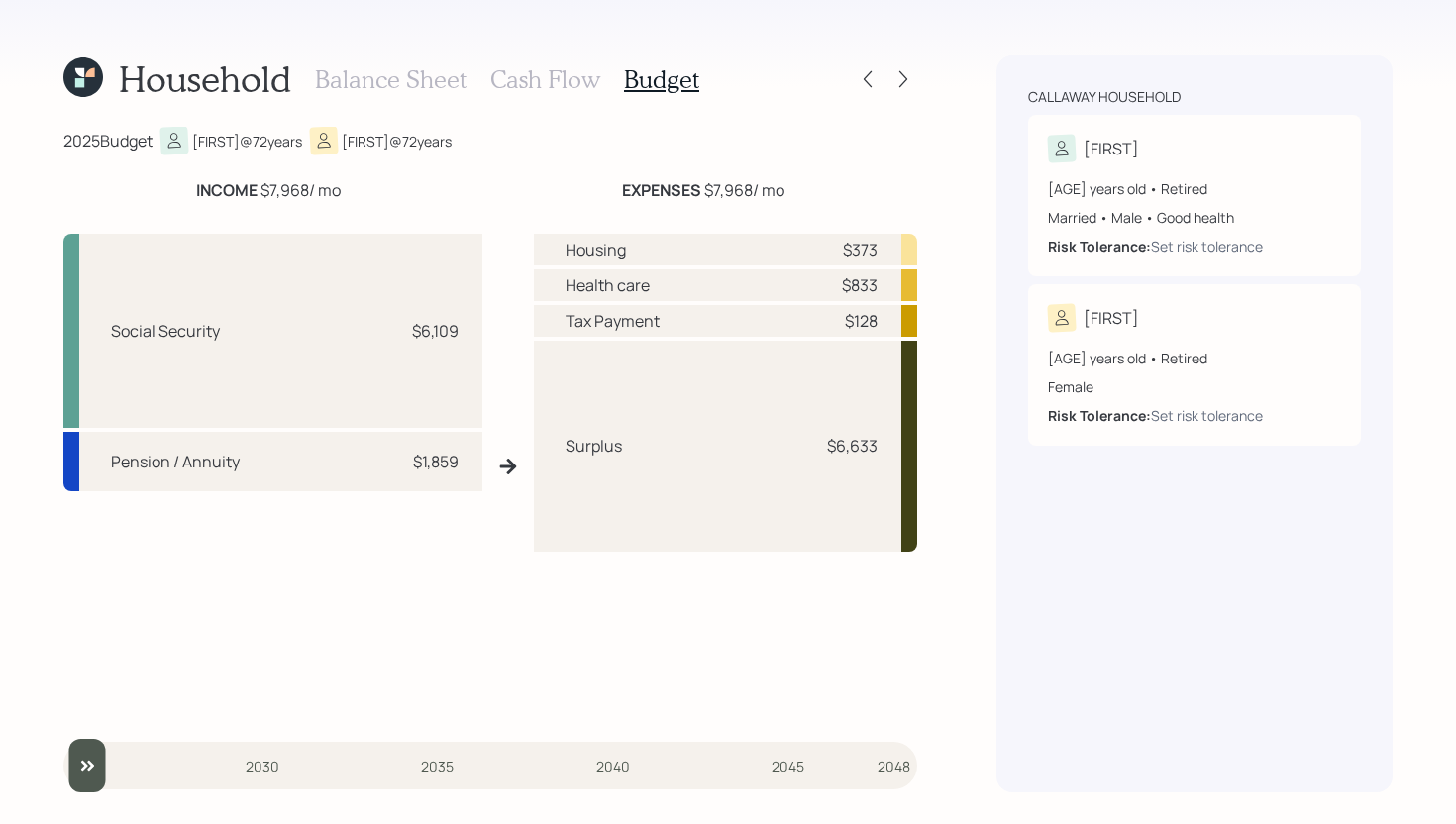 click on "2025 Budget [FIRST] @ [AGE] years [FIRST] @ [AGE] years" at bounding box center (490, 141) 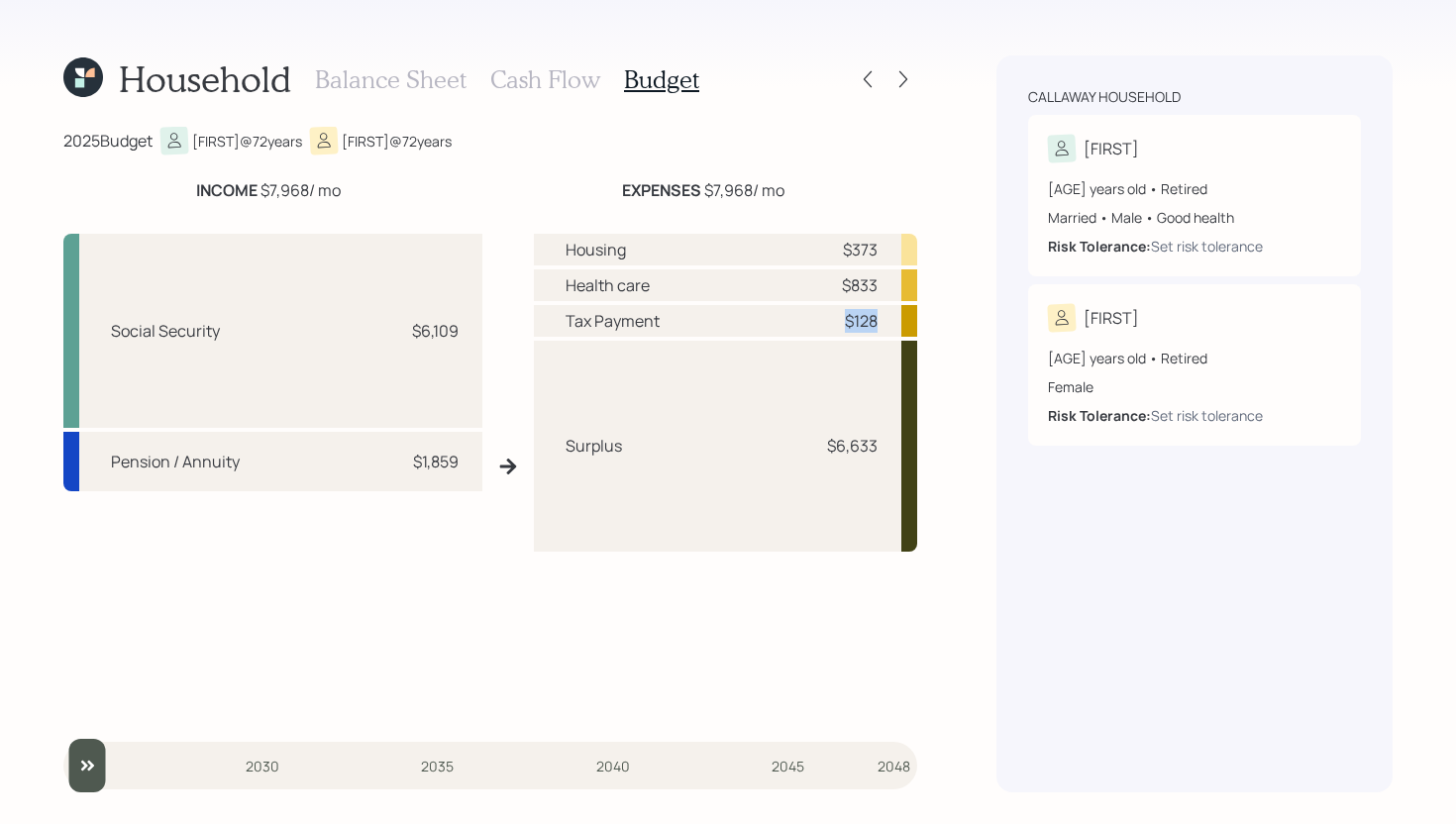 drag, startPoint x: 842, startPoint y: 315, endPoint x: 925, endPoint y: 309, distance: 83.21658 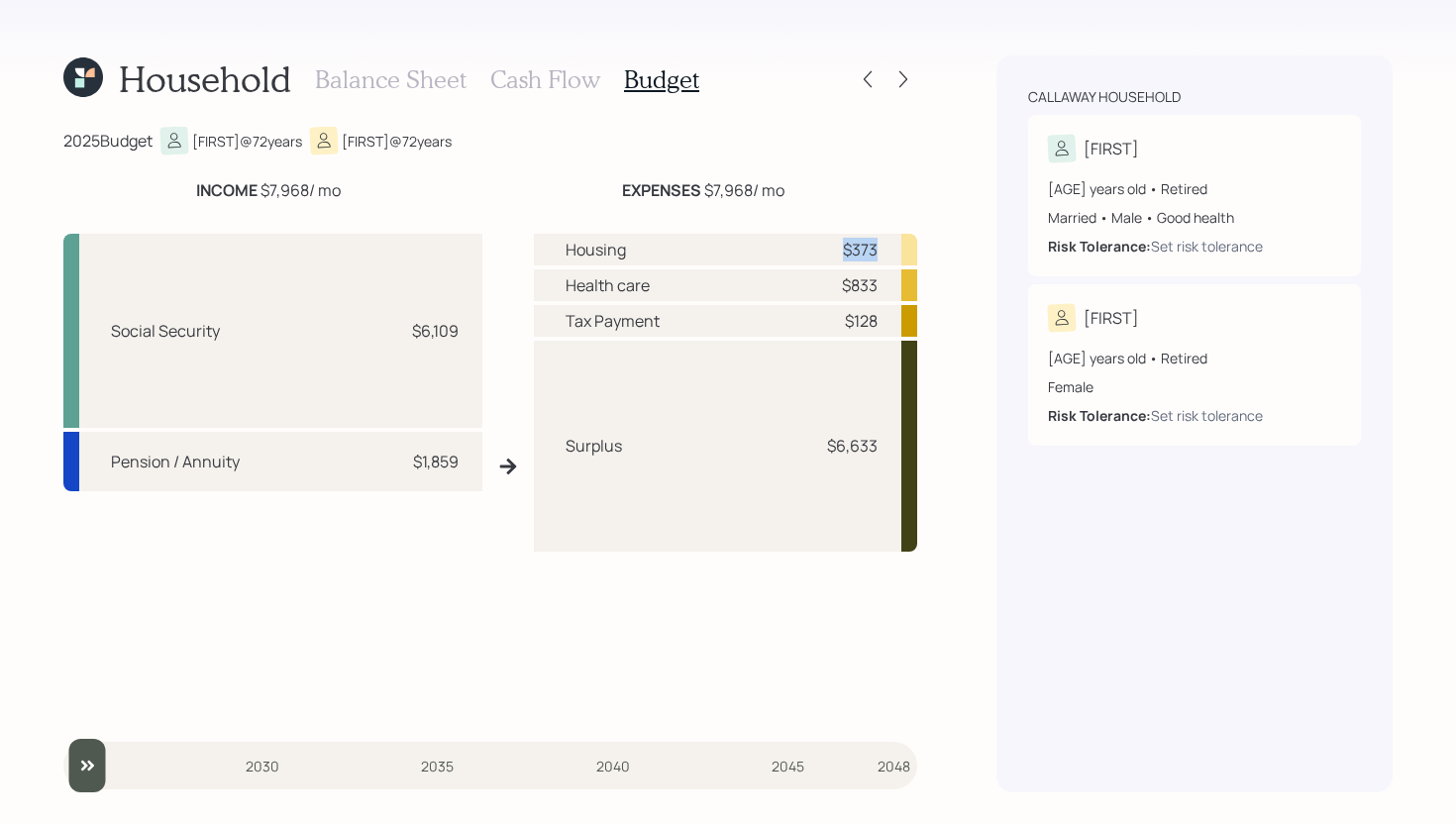 drag, startPoint x: 842, startPoint y: 246, endPoint x: 918, endPoint y: 247, distance: 76.00658 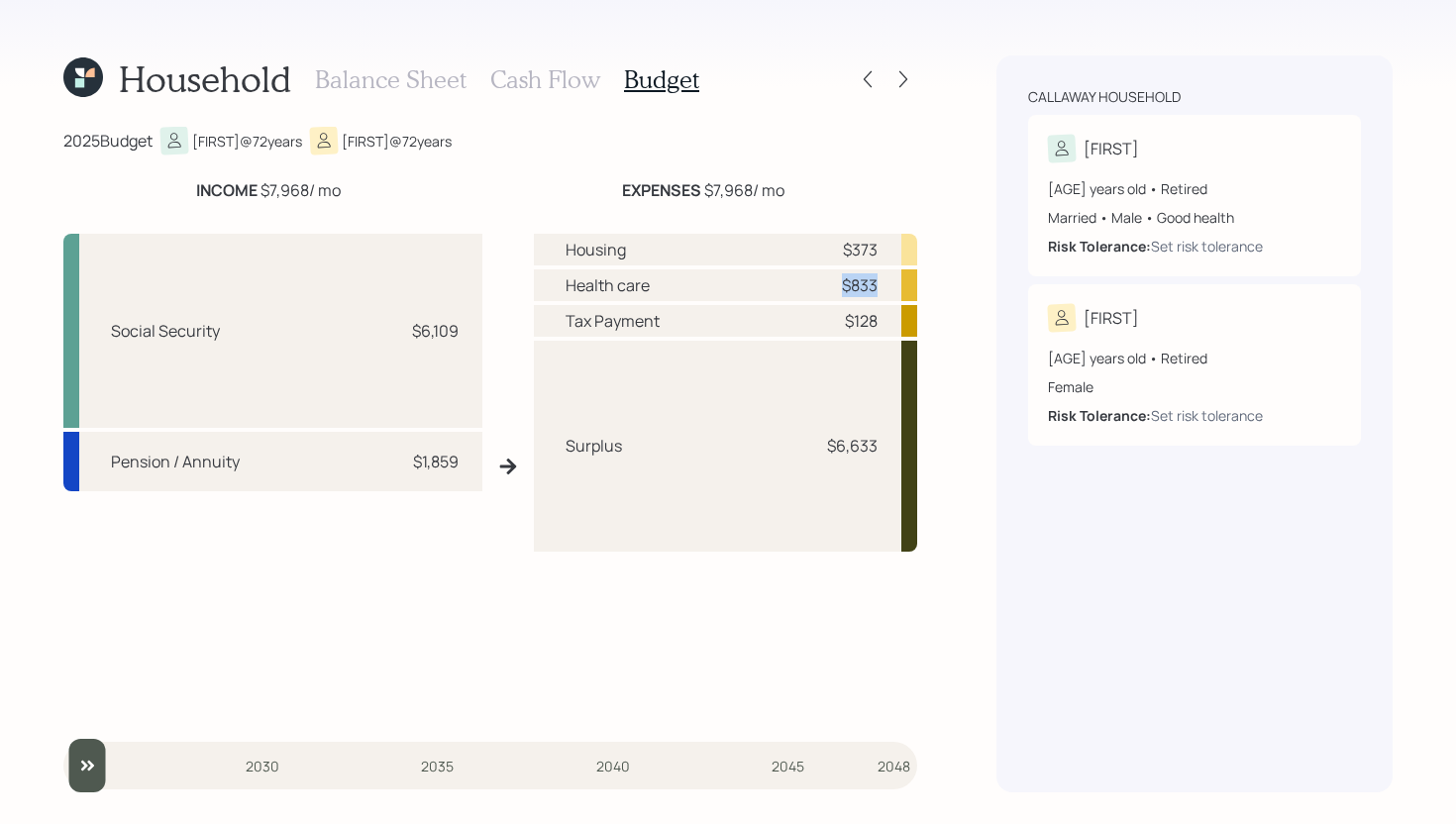 drag, startPoint x: 834, startPoint y: 284, endPoint x: 886, endPoint y: 283, distance: 52.009614 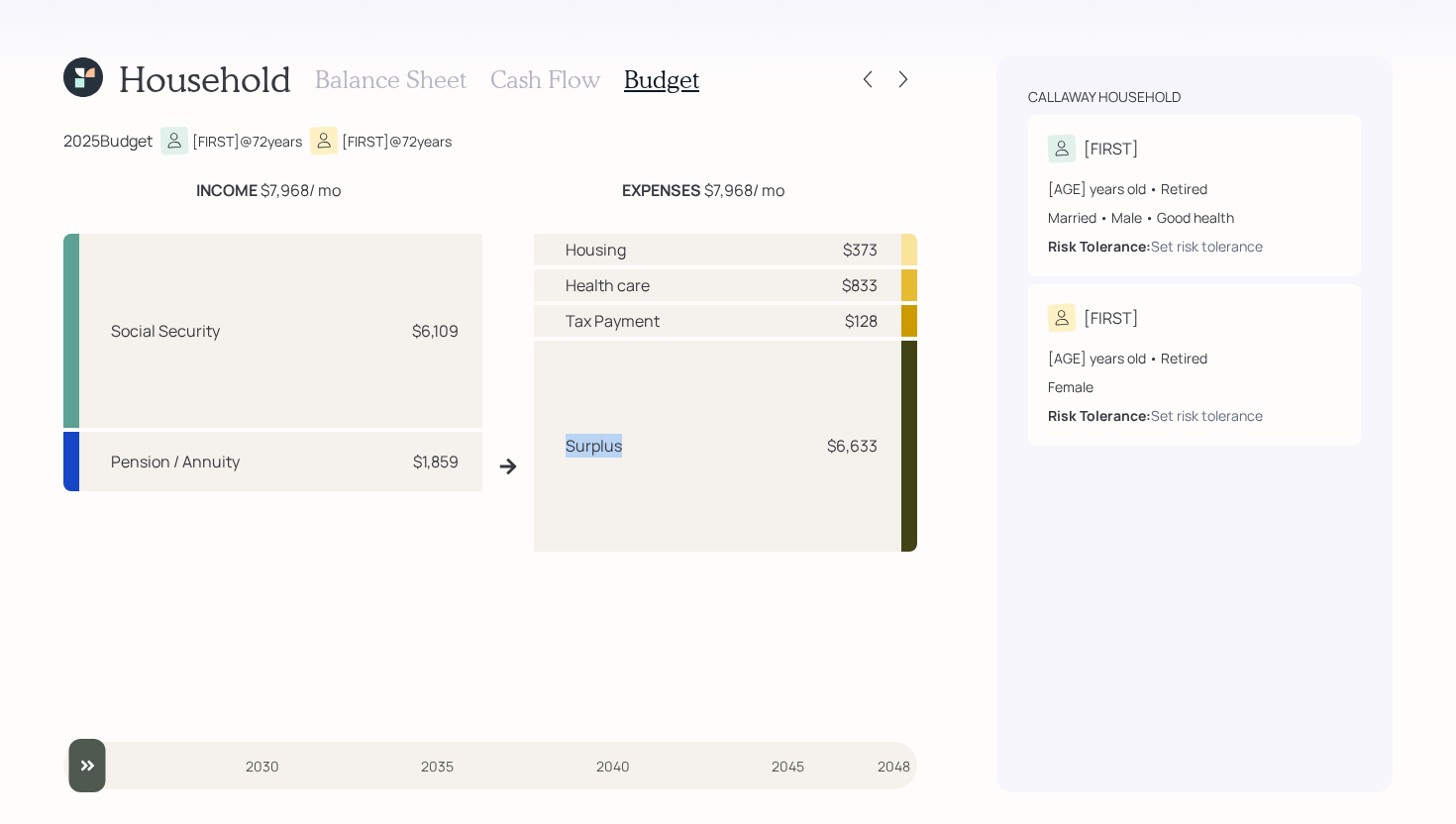 drag, startPoint x: 641, startPoint y: 450, endPoint x: 563, endPoint y: 448, distance: 78.025637 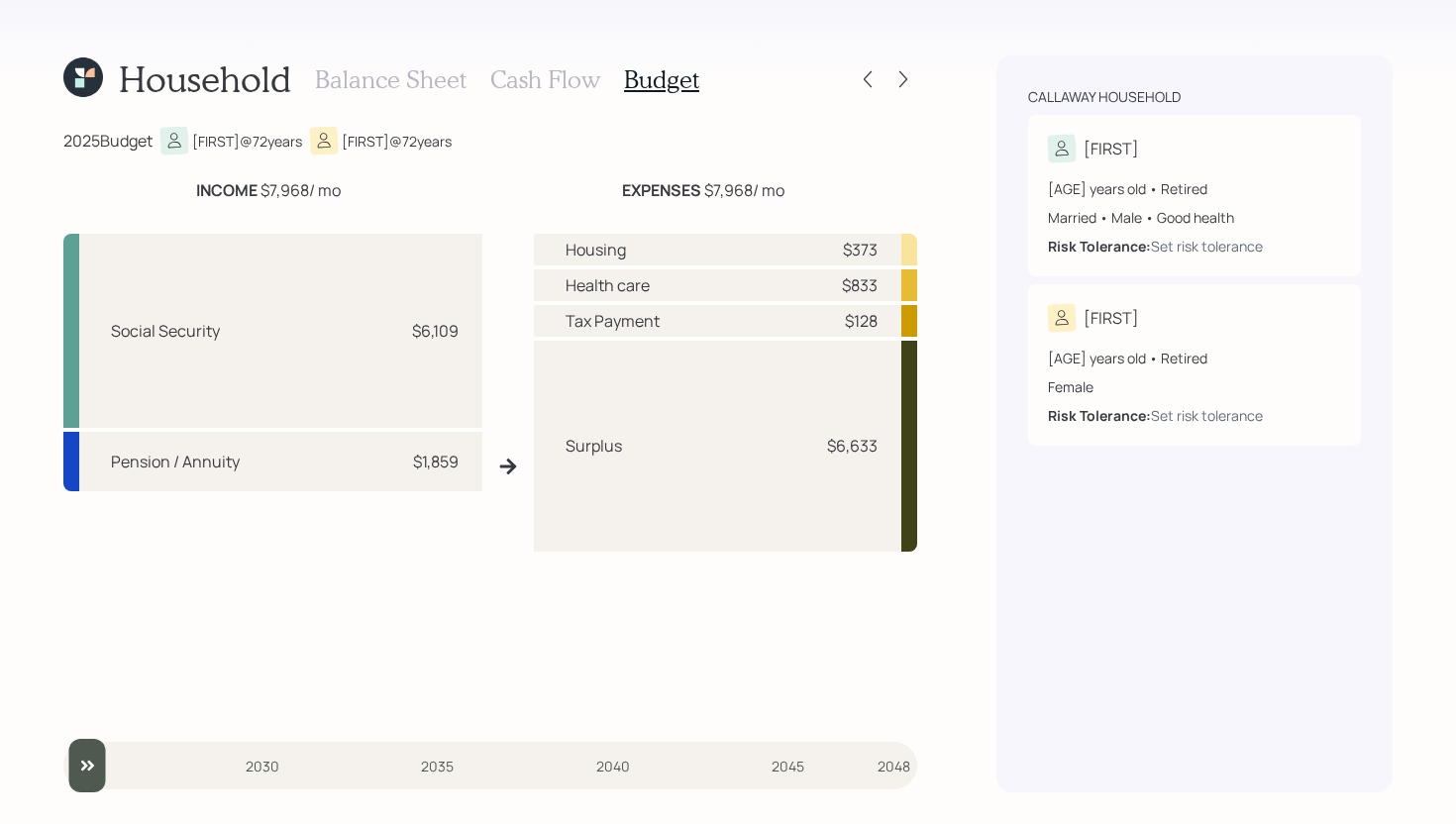 click on "Surplus $[AMOUNT]" at bounding box center [726, 446] 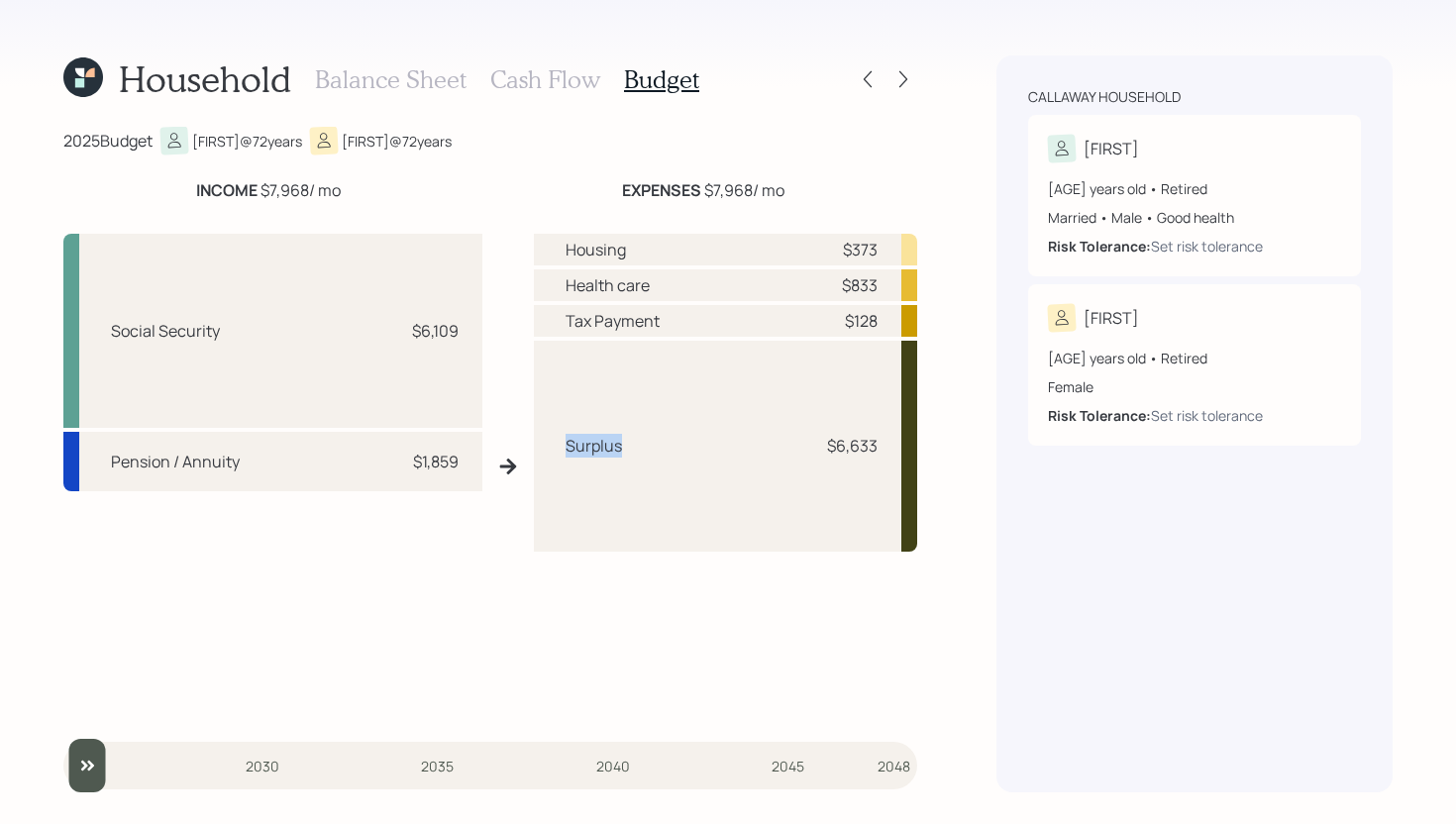 drag, startPoint x: 626, startPoint y: 443, endPoint x: 561, endPoint y: 443, distance: 65 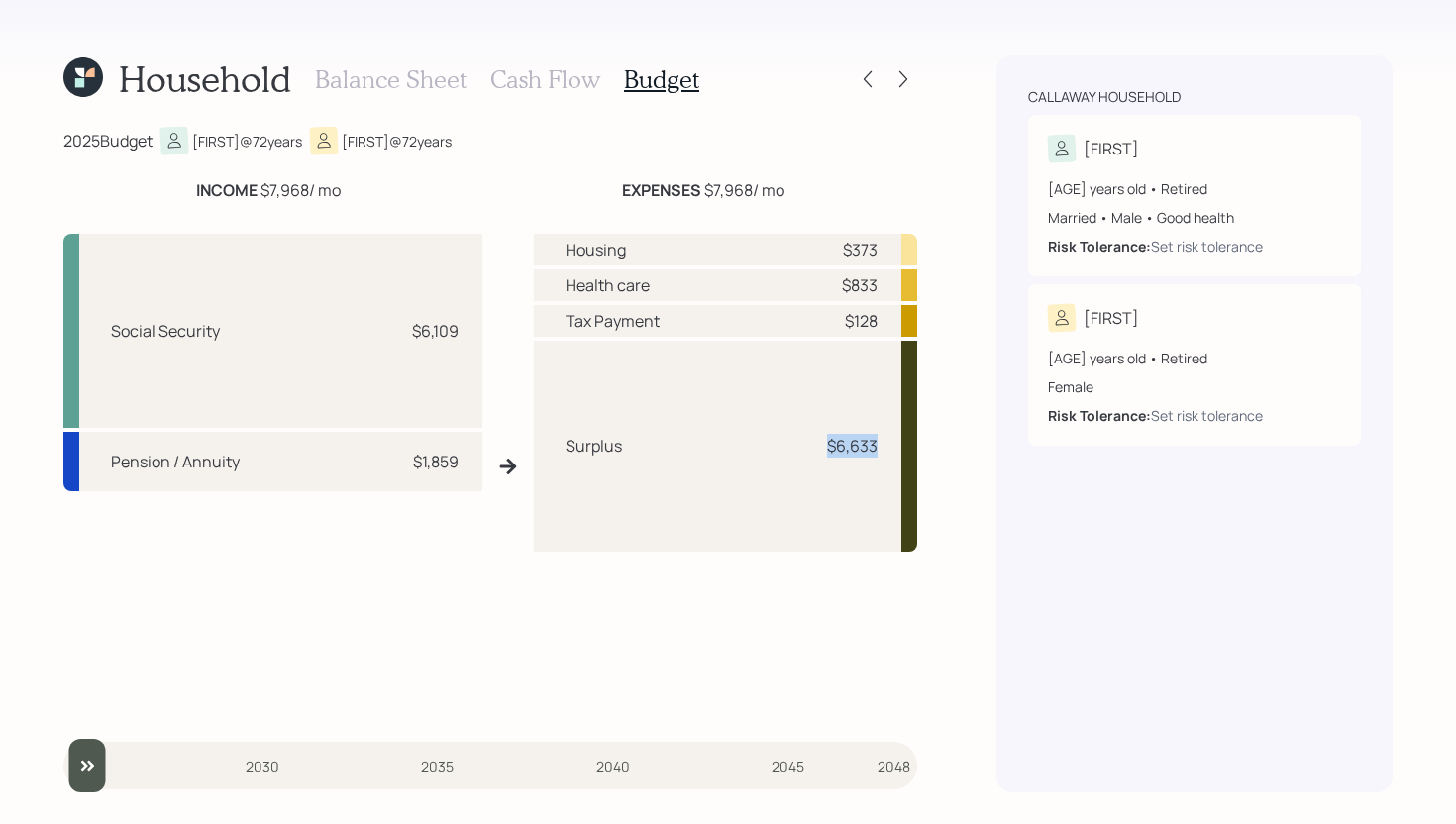 drag, startPoint x: 815, startPoint y: 448, endPoint x: 890, endPoint y: 450, distance: 75.02666 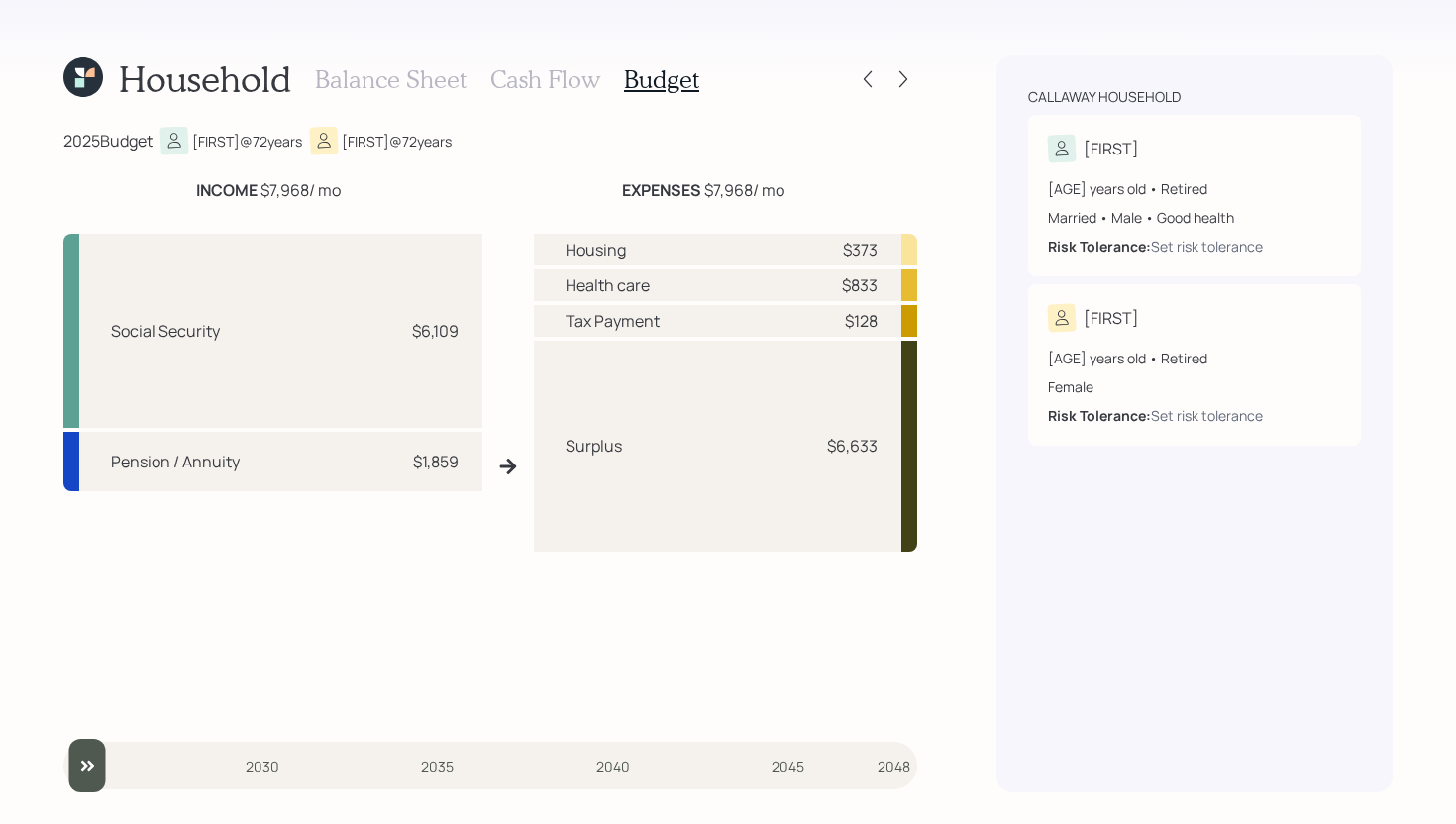 click on "Cash Flow" at bounding box center [545, 79] 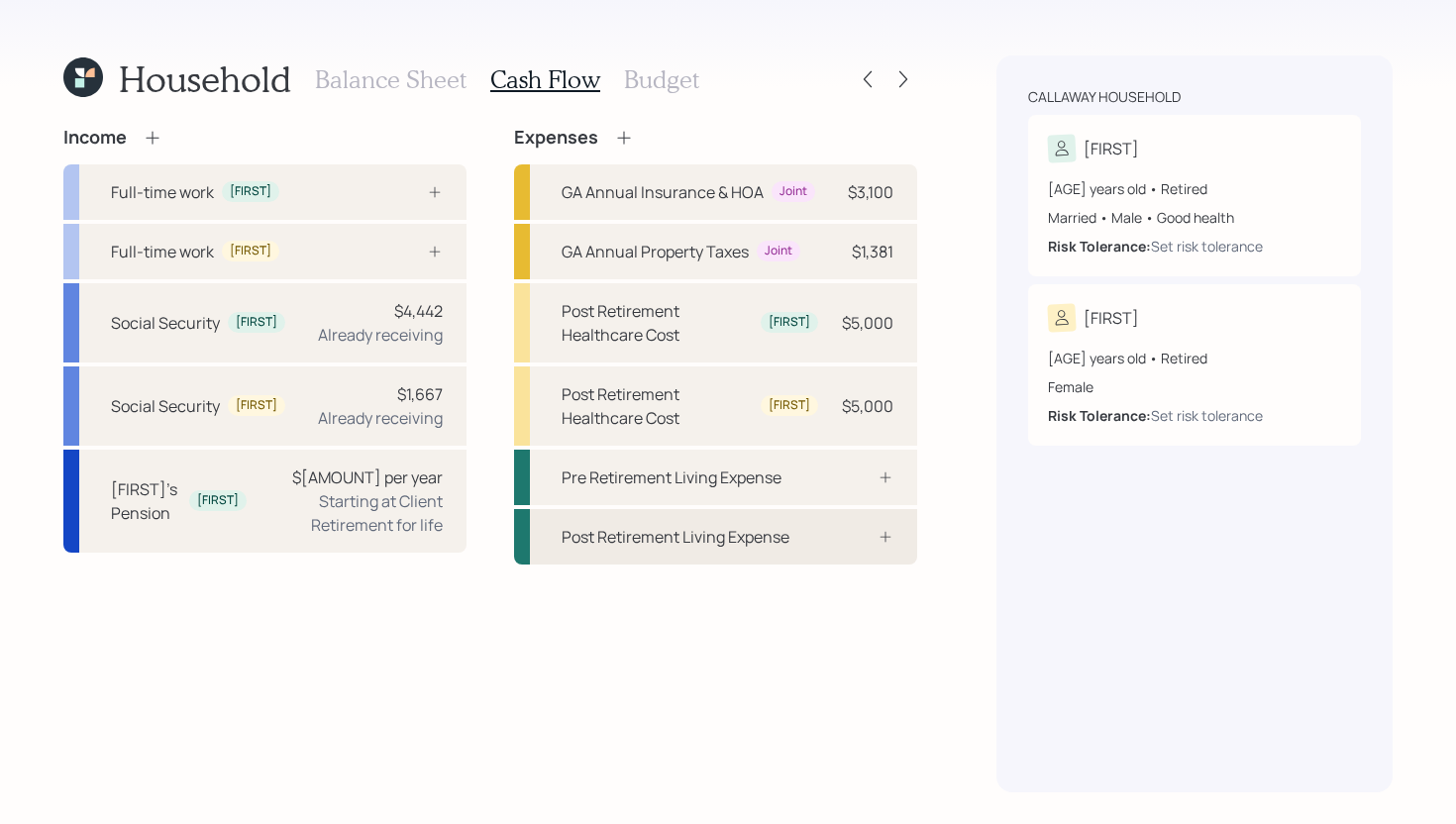 click on "Post Retirement Living Expense" at bounding box center [715, 537] 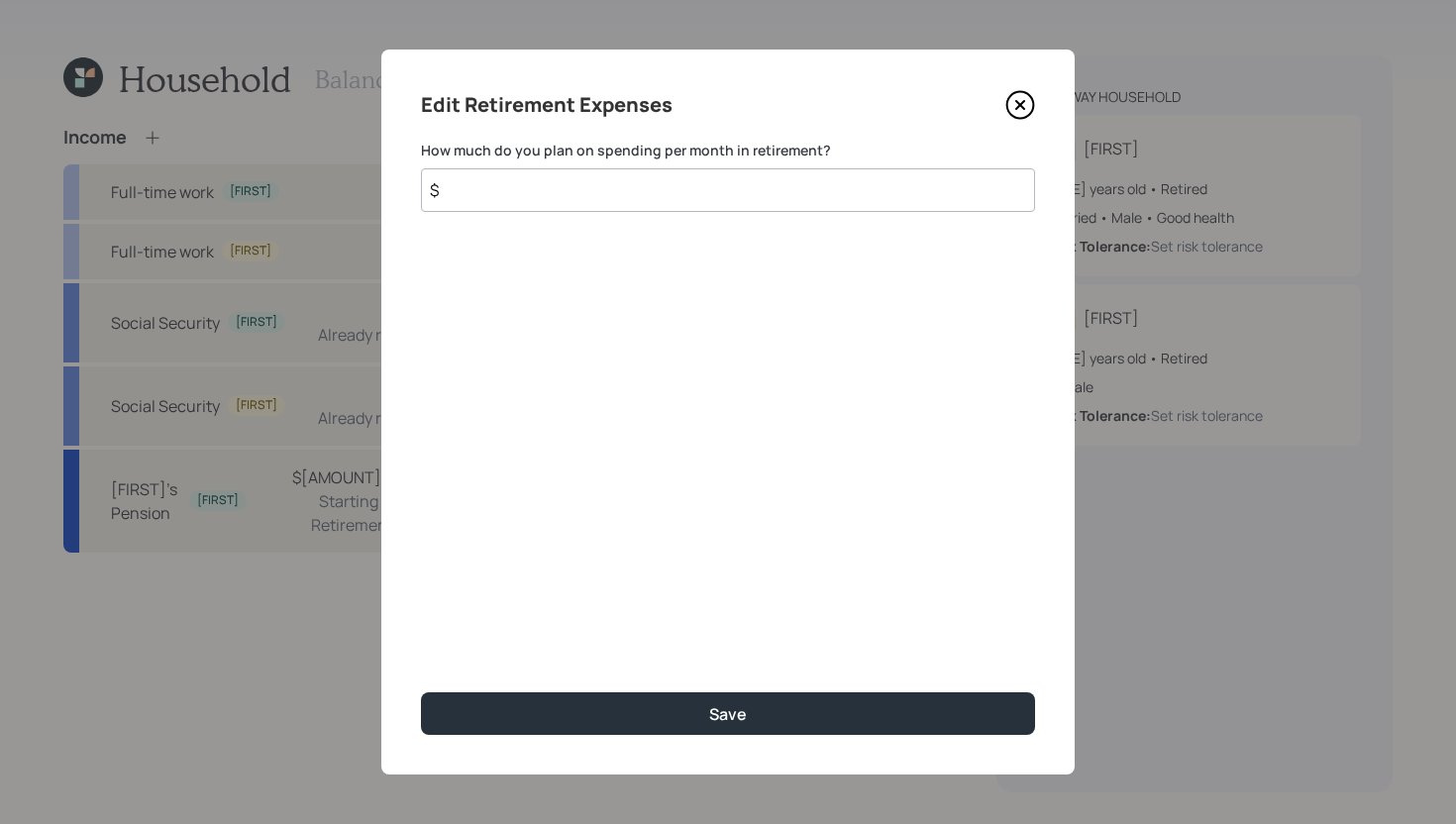 click on "$" at bounding box center (728, 190) 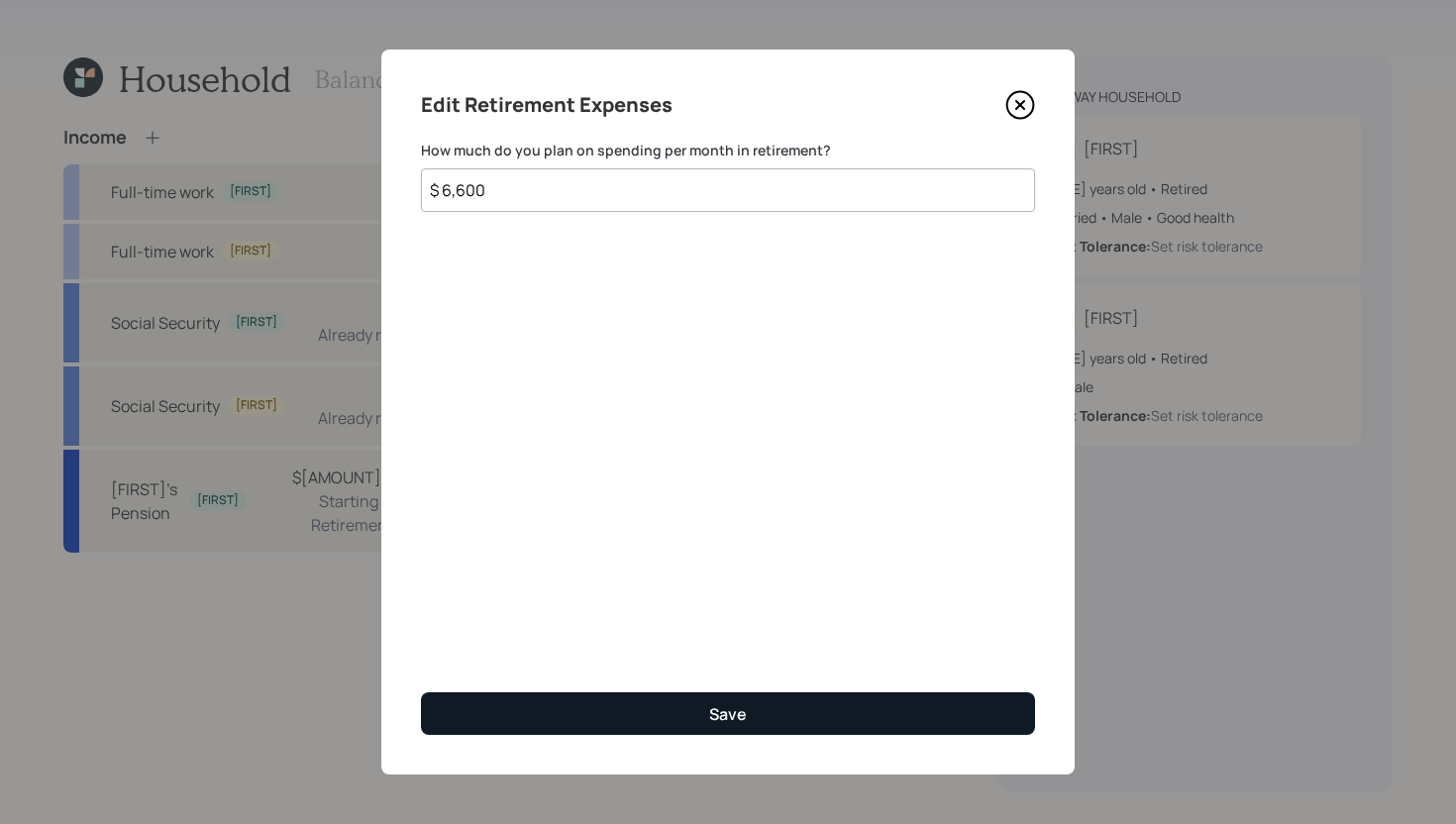 type on "$ 6,600" 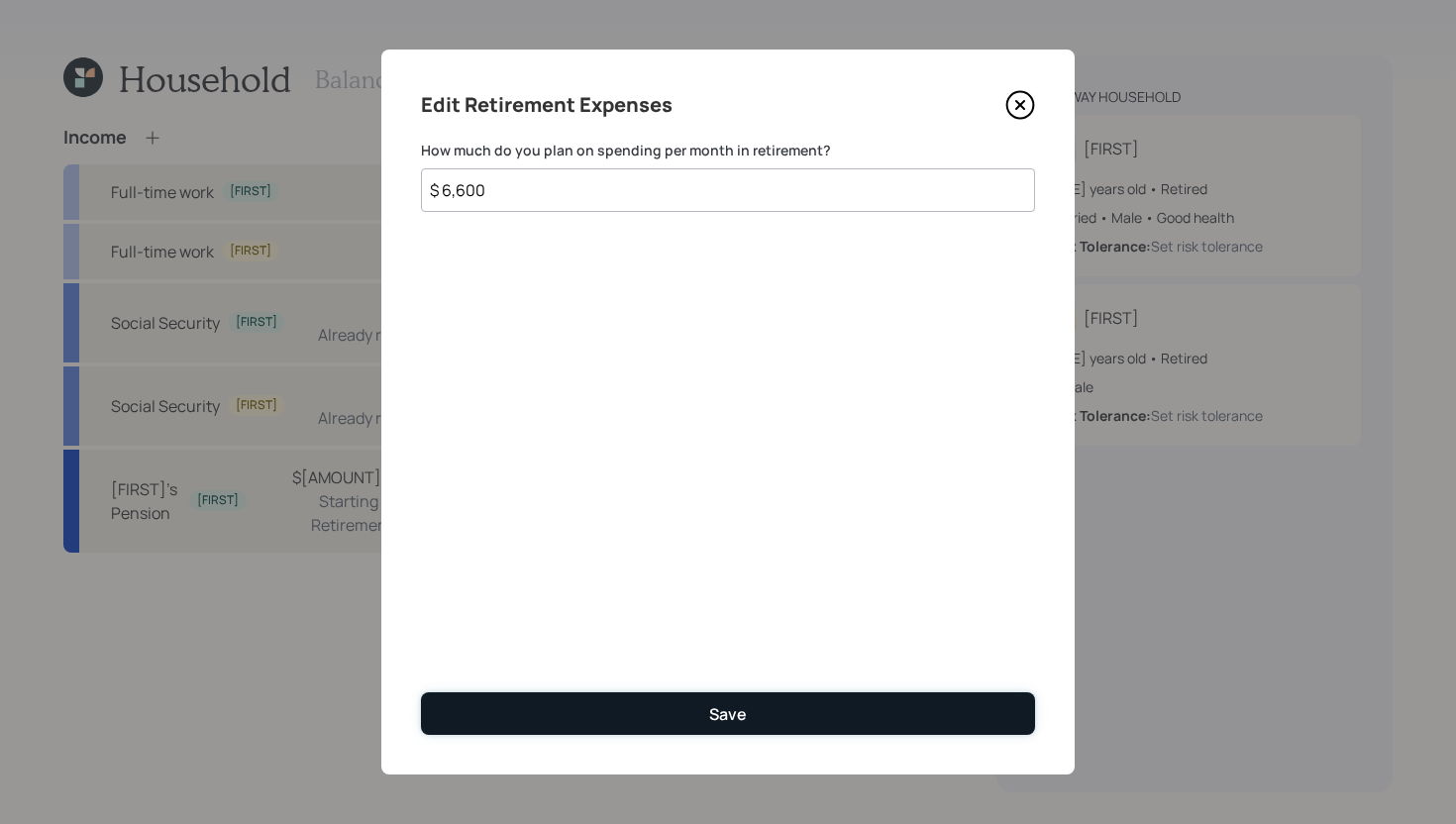 click on "Save" at bounding box center [728, 713] 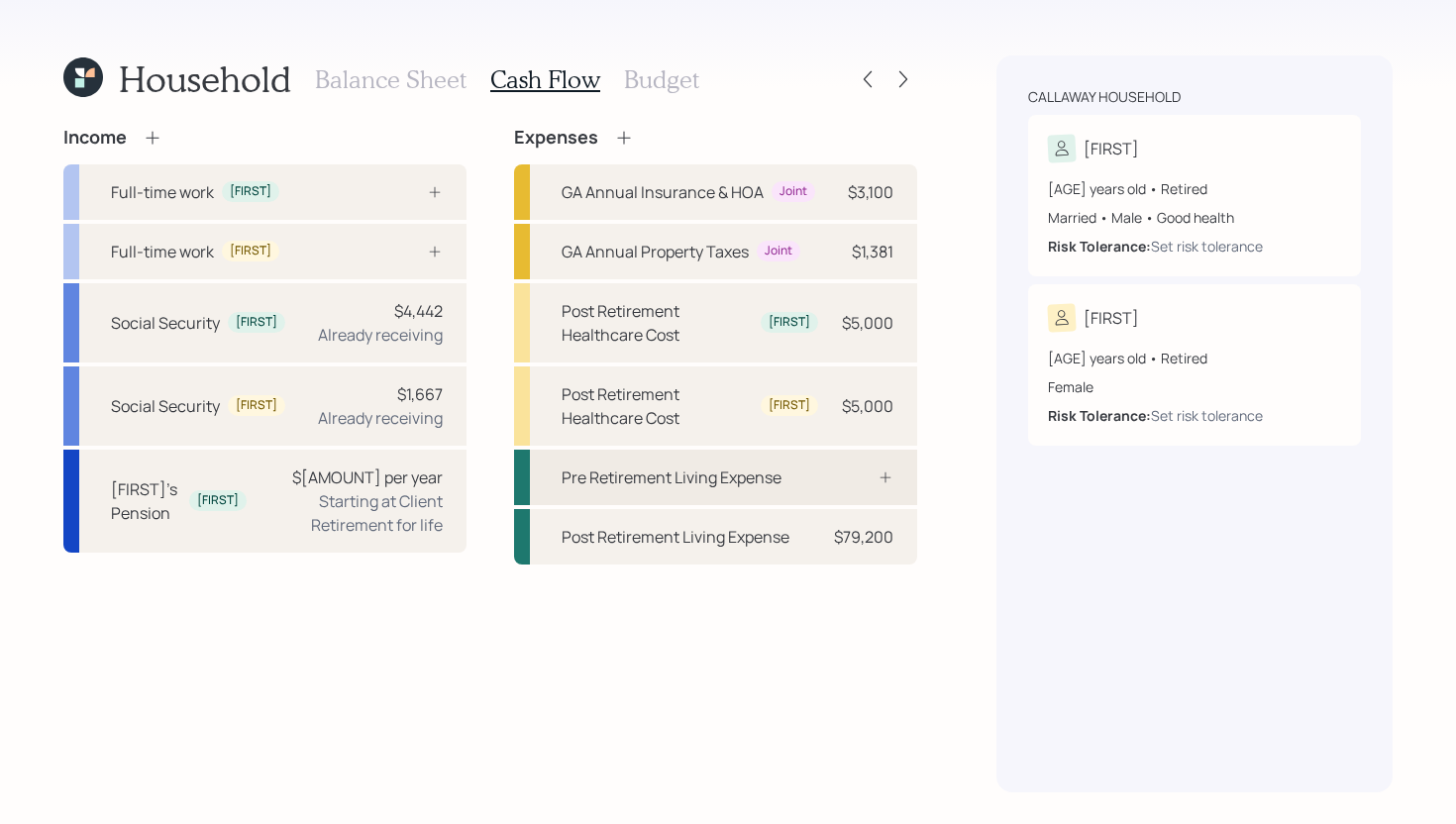 click on "Pre Retirement Living Expense" at bounding box center [715, 477] 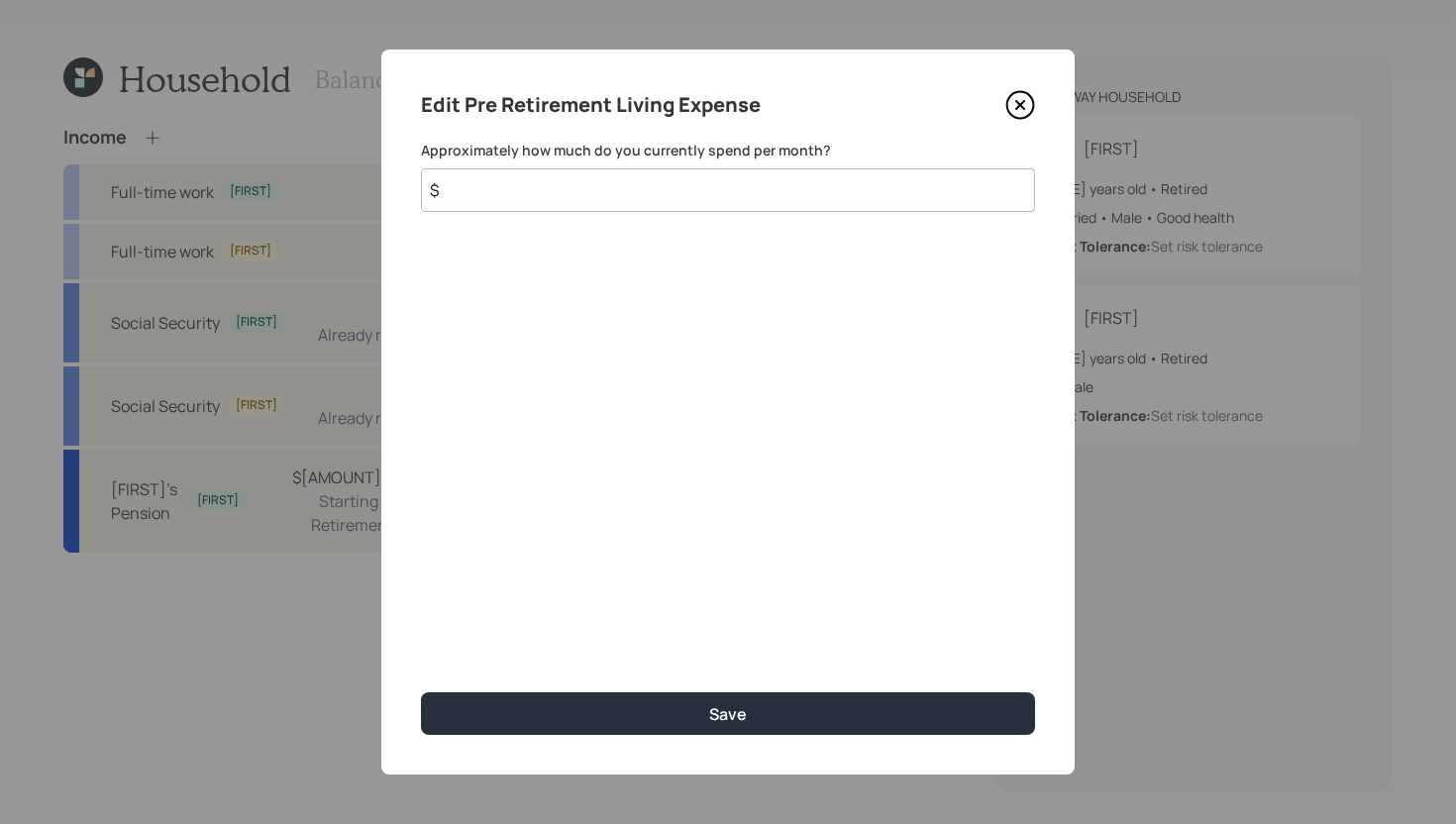 click on "$" at bounding box center [728, 190] 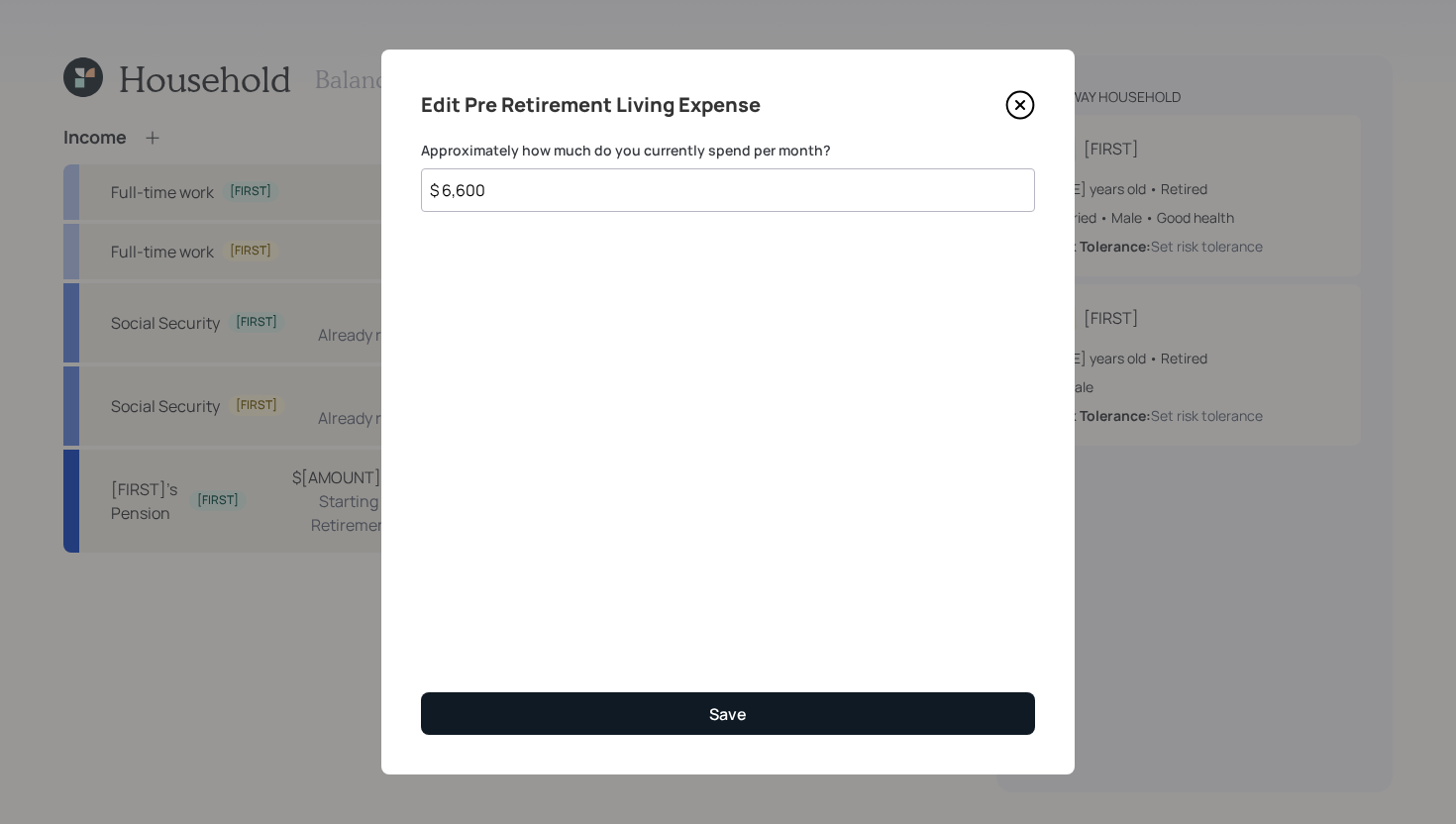type on "$ 6,600" 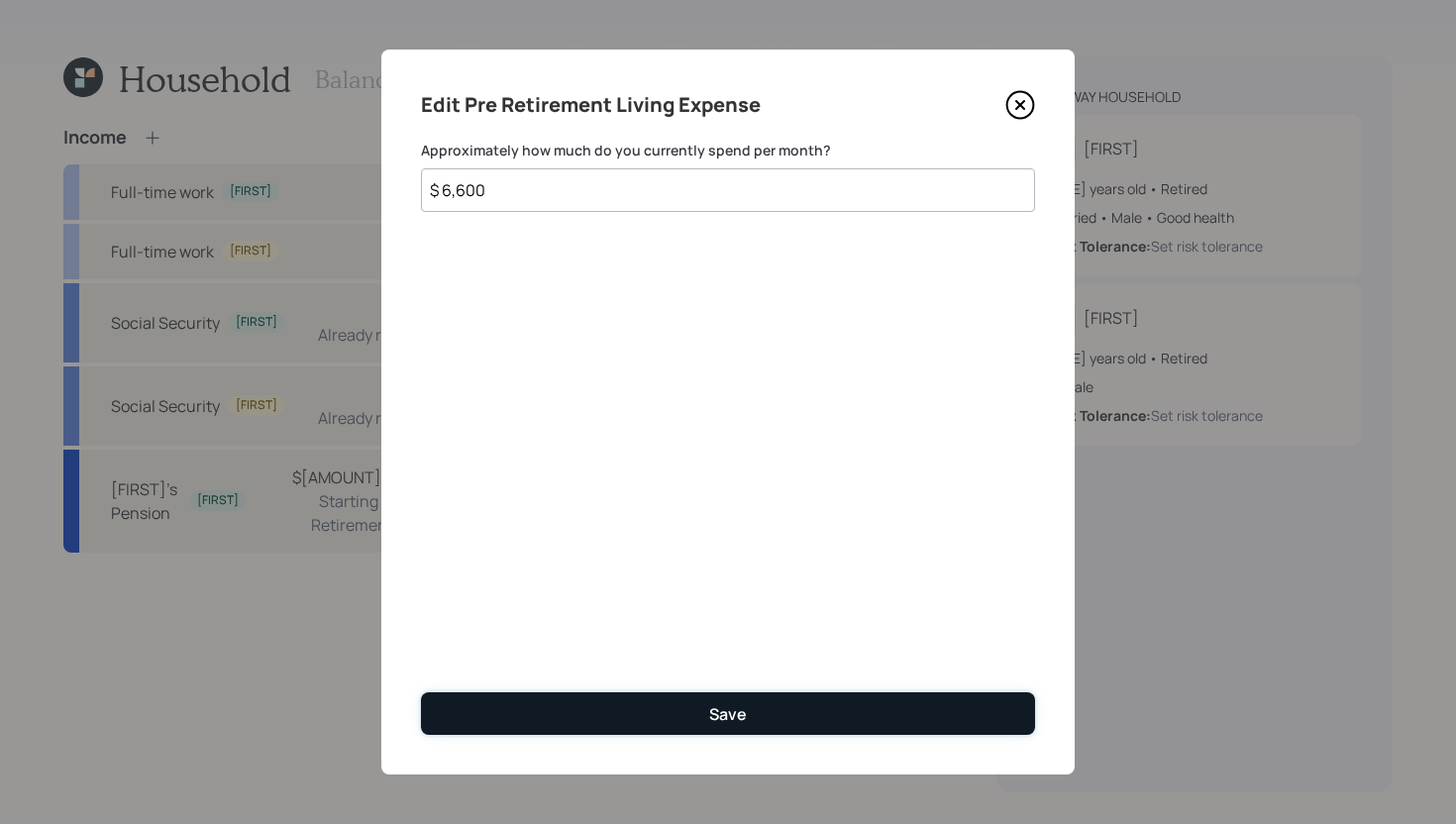 click on "Save" at bounding box center [728, 714] 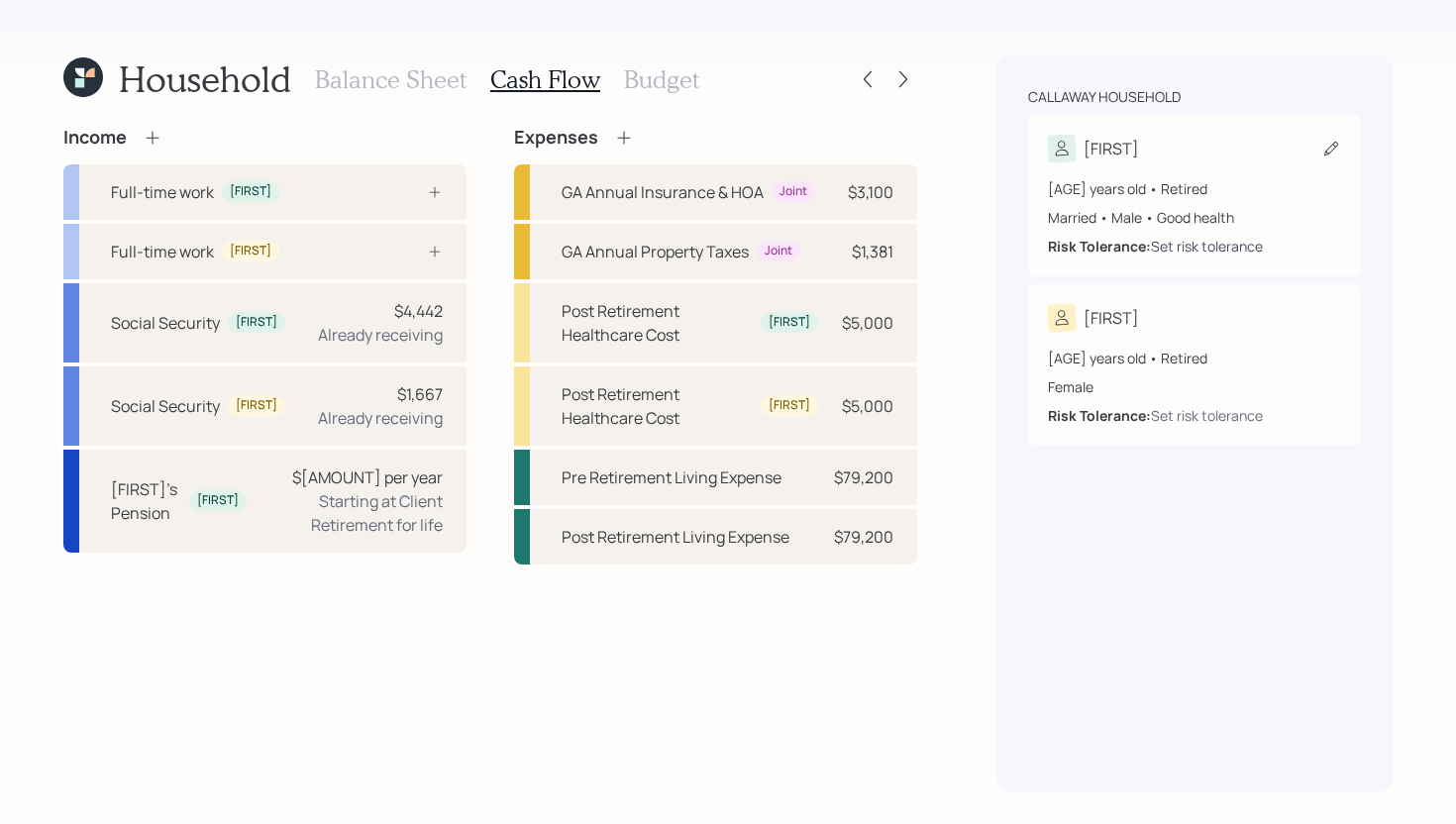 click on "Set risk tolerance" at bounding box center [1206, 246] 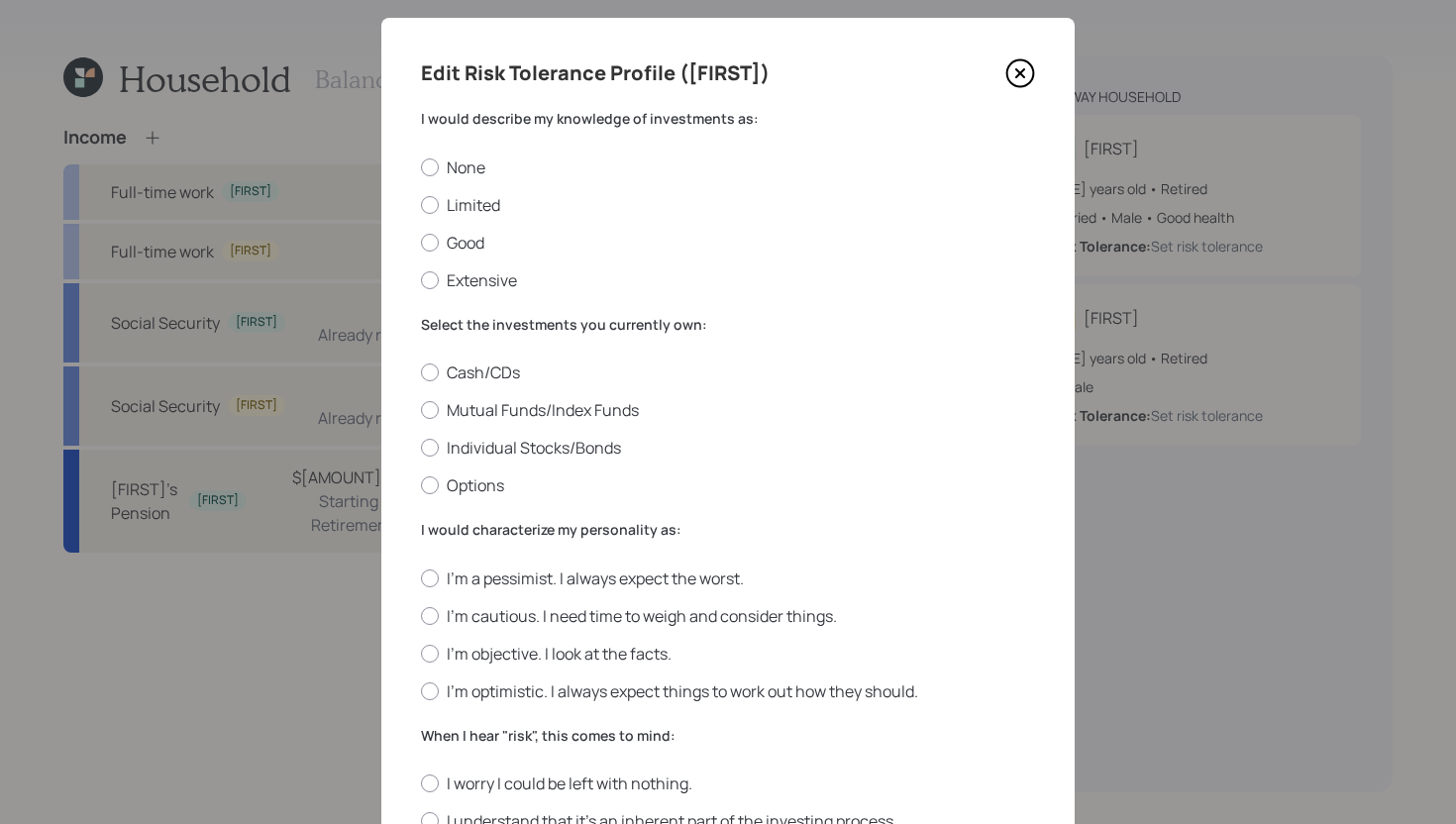 scroll, scrollTop: 41, scrollLeft: 0, axis: vertical 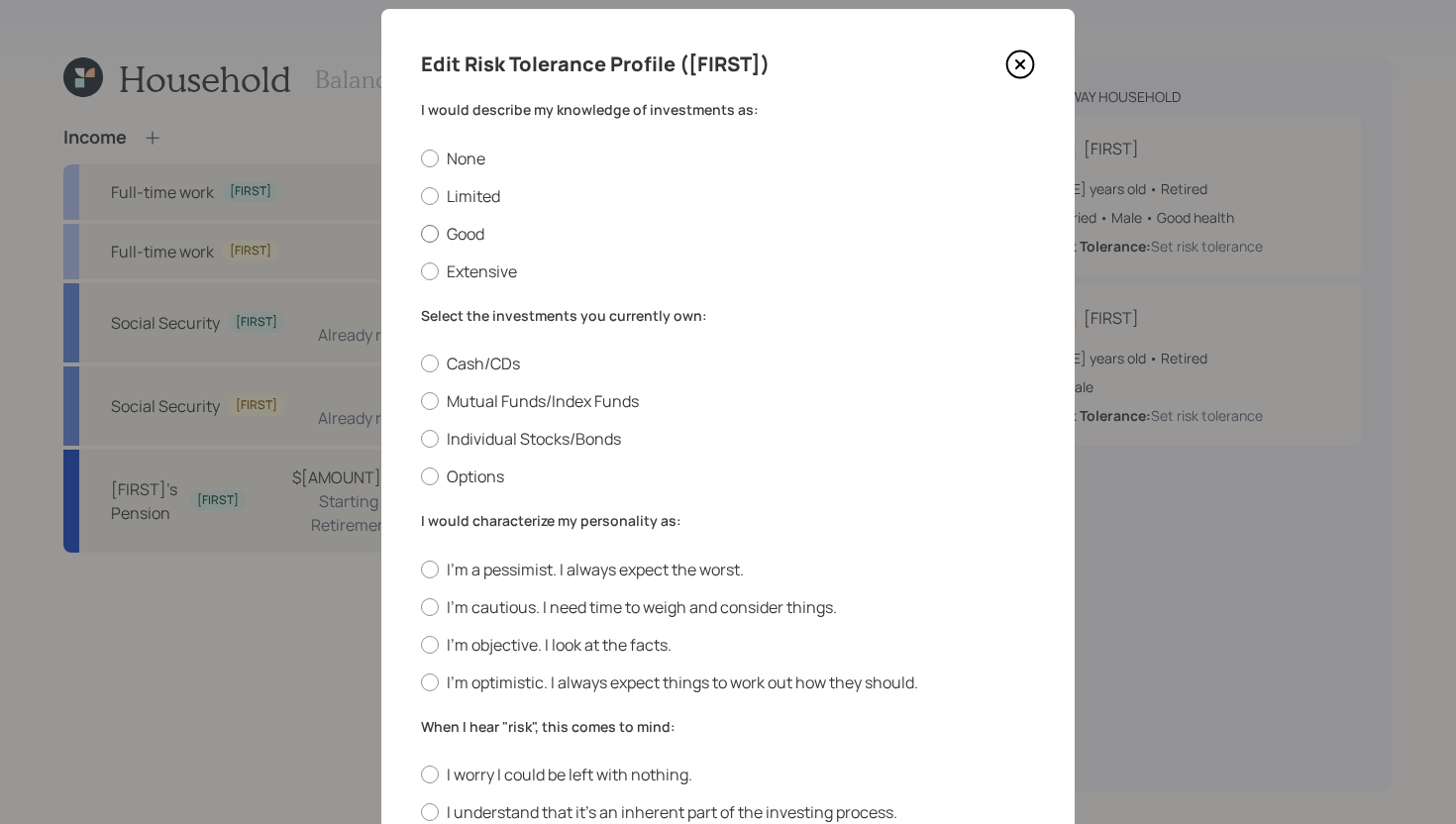 click on "Good" at bounding box center [728, 234] 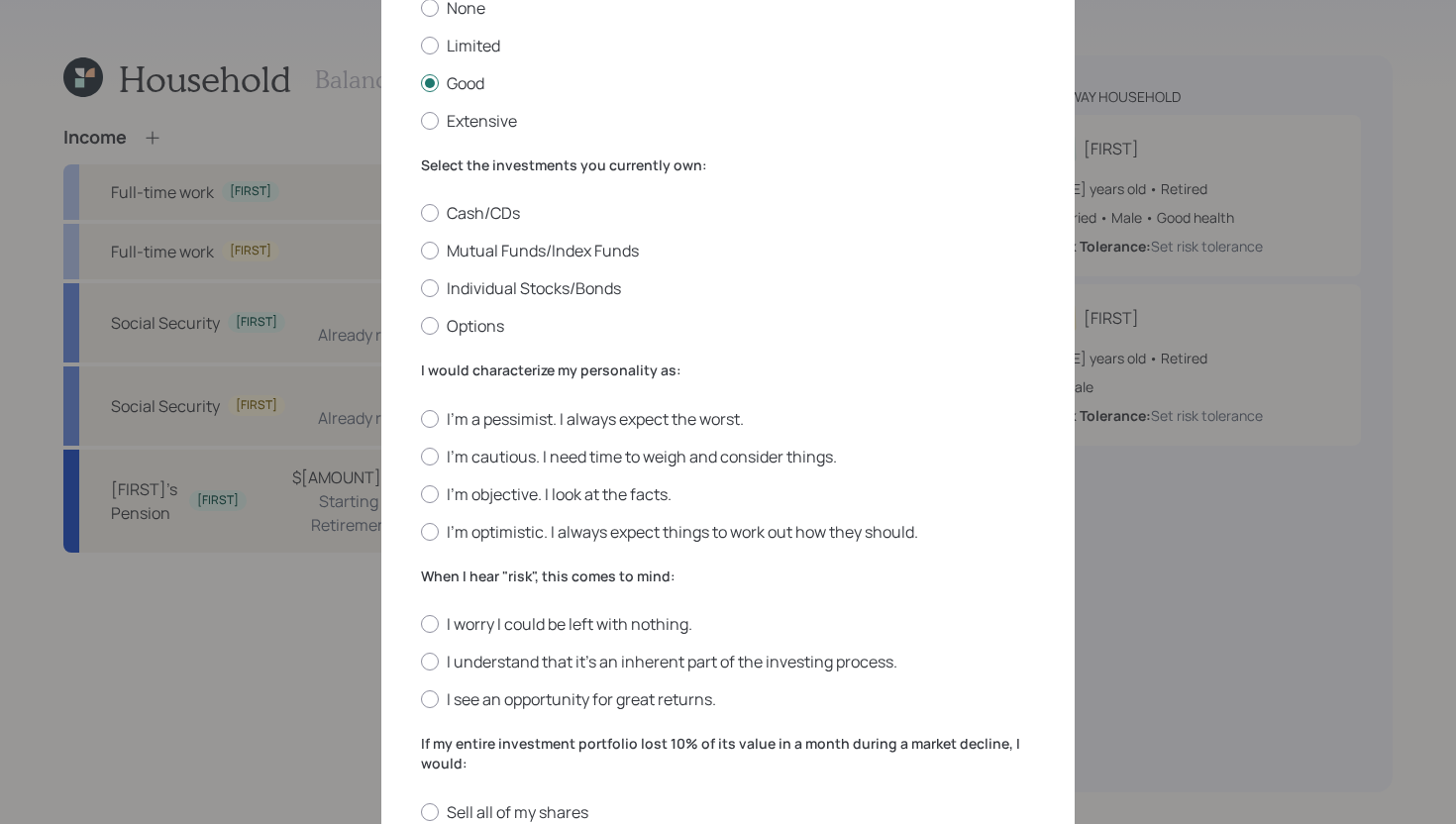 scroll, scrollTop: 198, scrollLeft: 0, axis: vertical 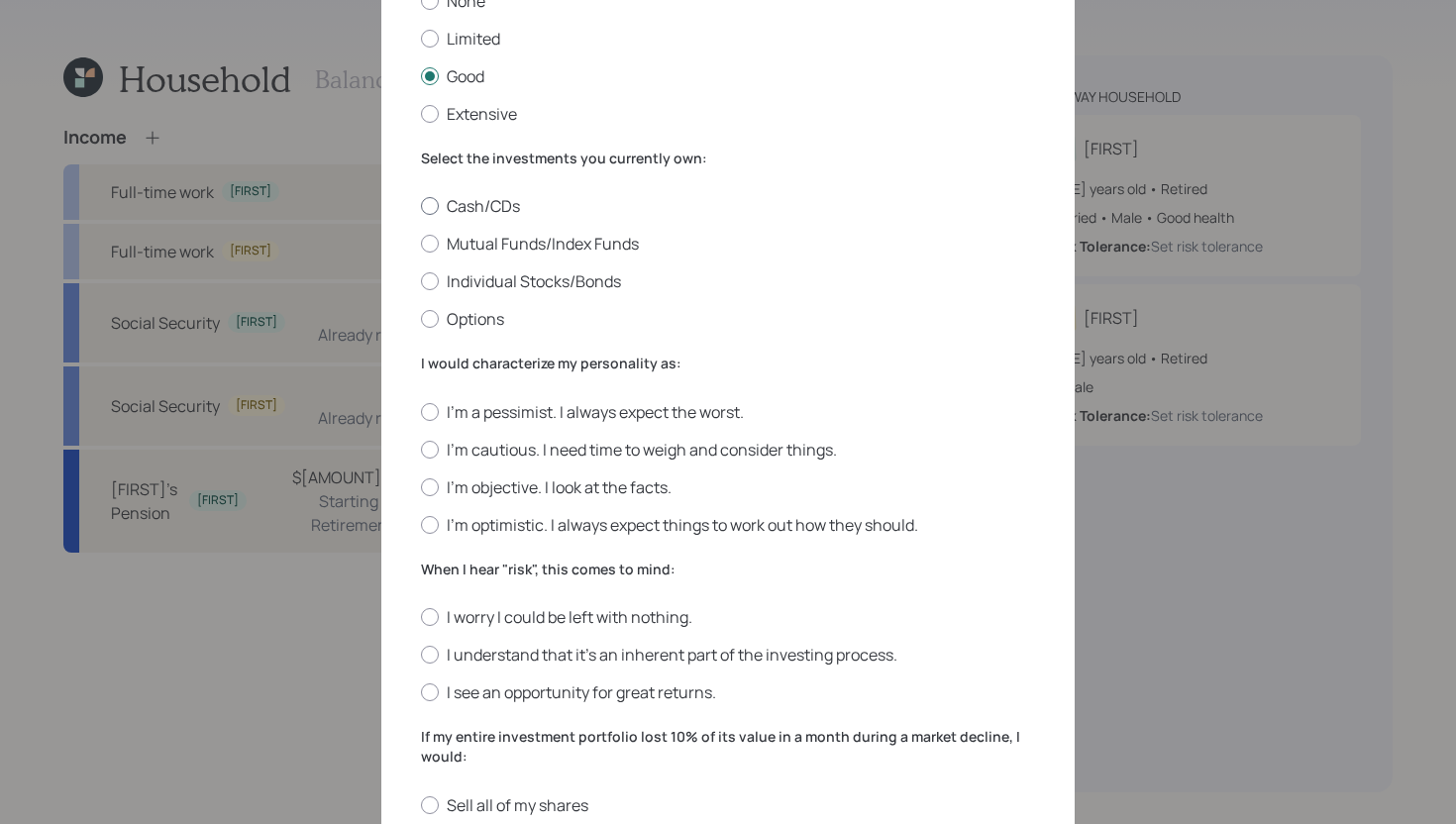 click on "Cash/CDs" at bounding box center (728, 206) 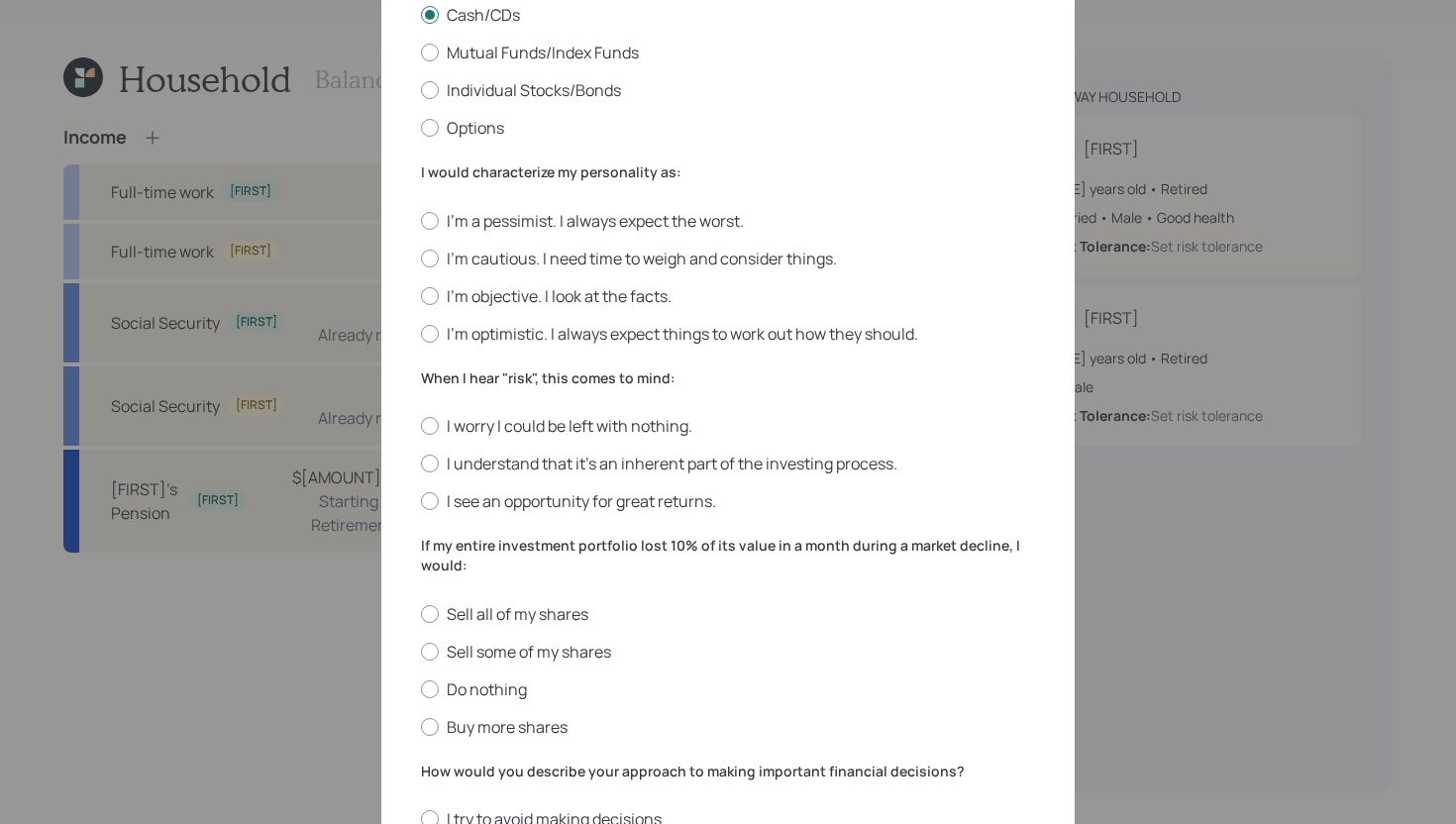 scroll, scrollTop: 393, scrollLeft: 0, axis: vertical 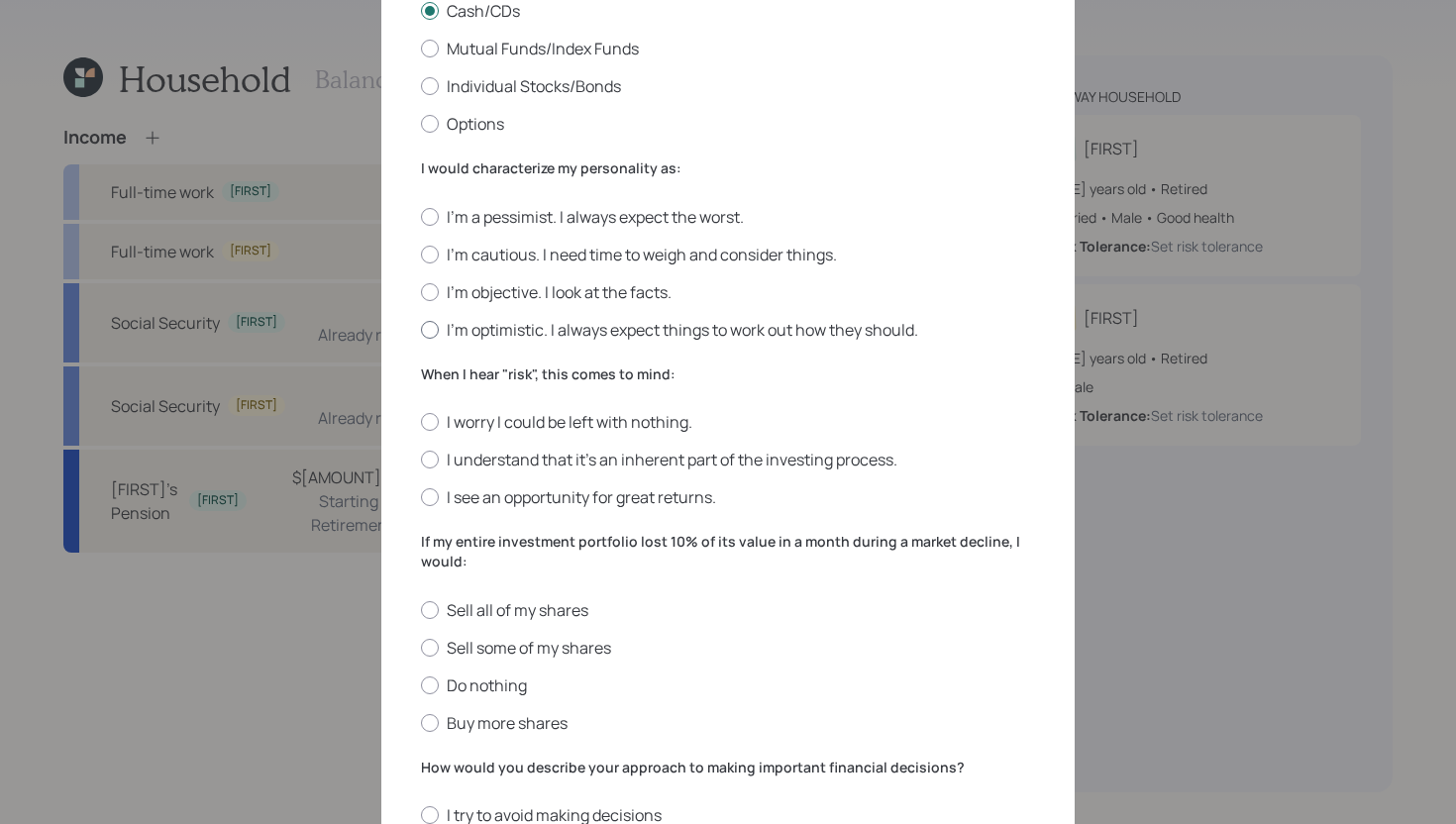 click on "I'm optimistic. I always expect things to work out how they should." at bounding box center [728, 330] 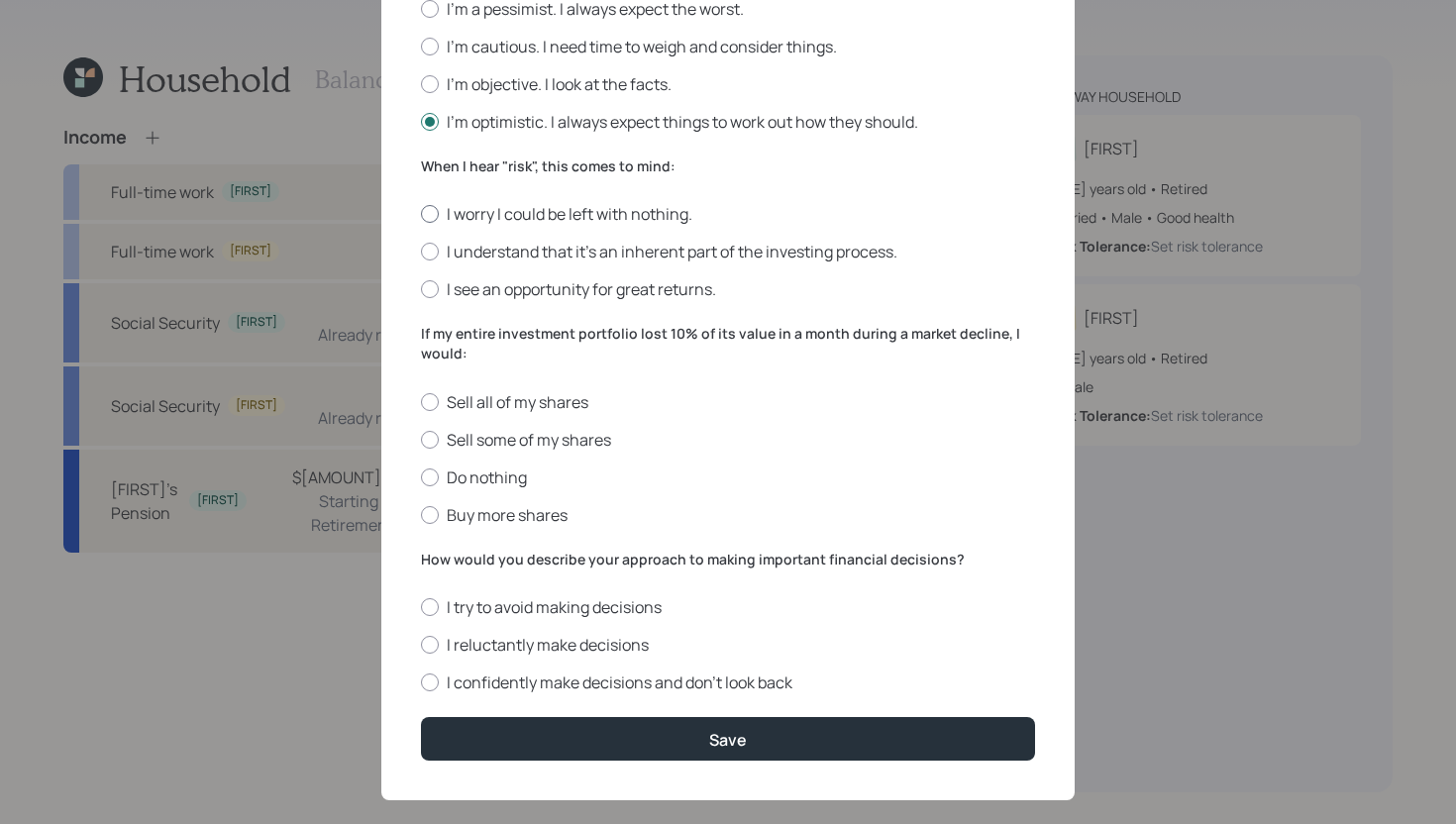 scroll, scrollTop: 627, scrollLeft: 0, axis: vertical 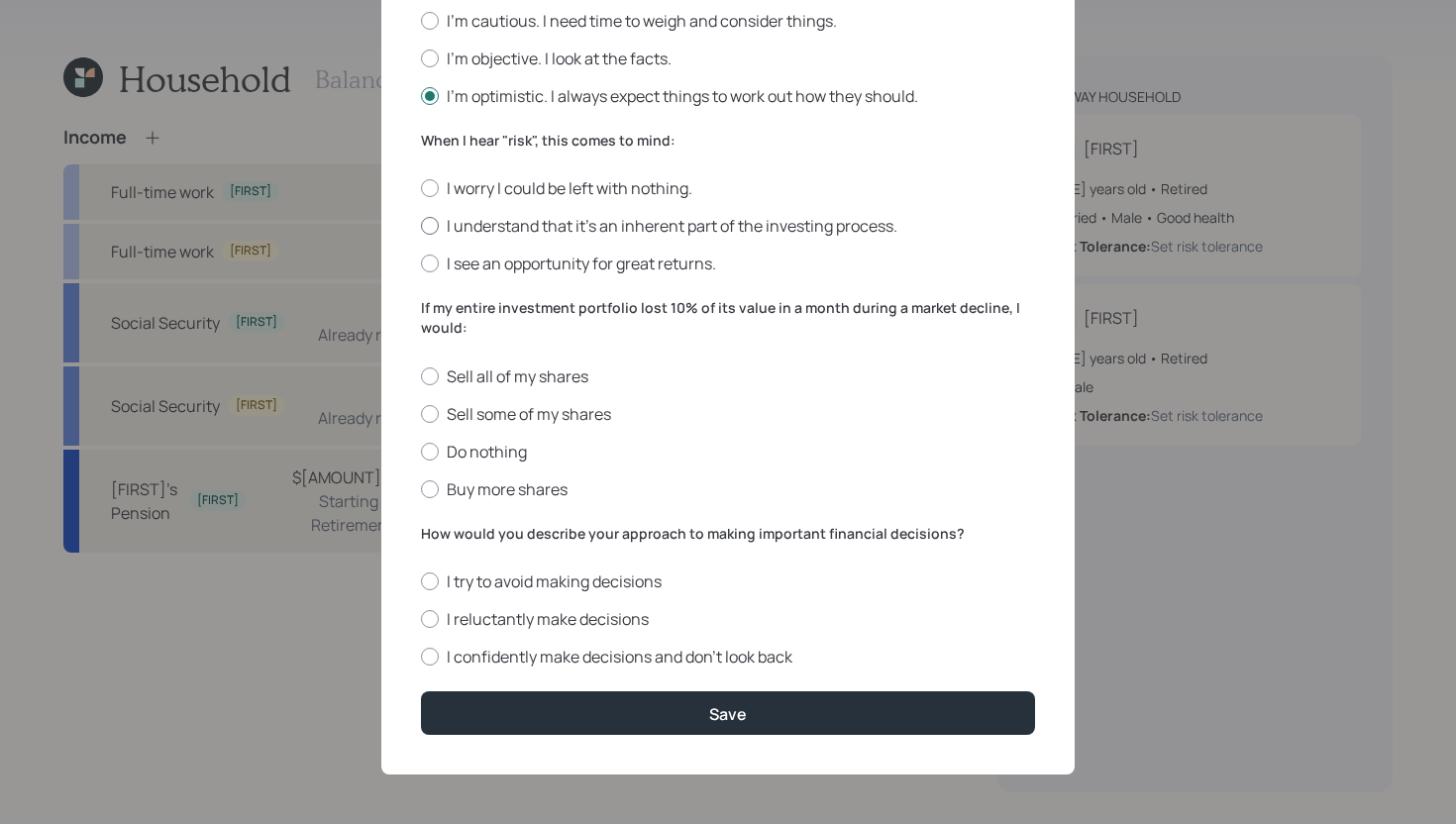 click on "I understand that it’s an inherent part of the investing process." at bounding box center [728, 226] 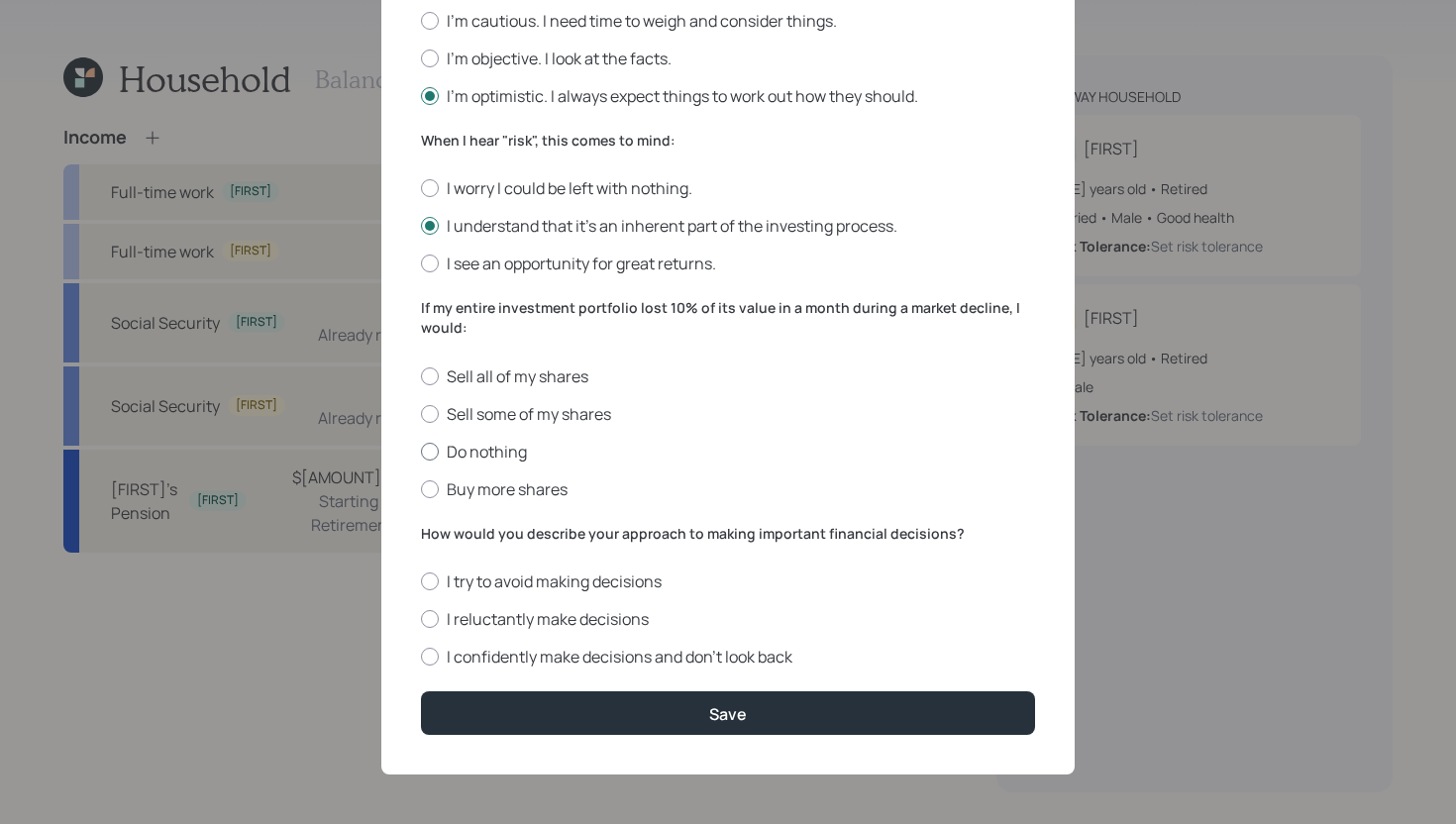 click on "Do nothing" at bounding box center (728, 452) 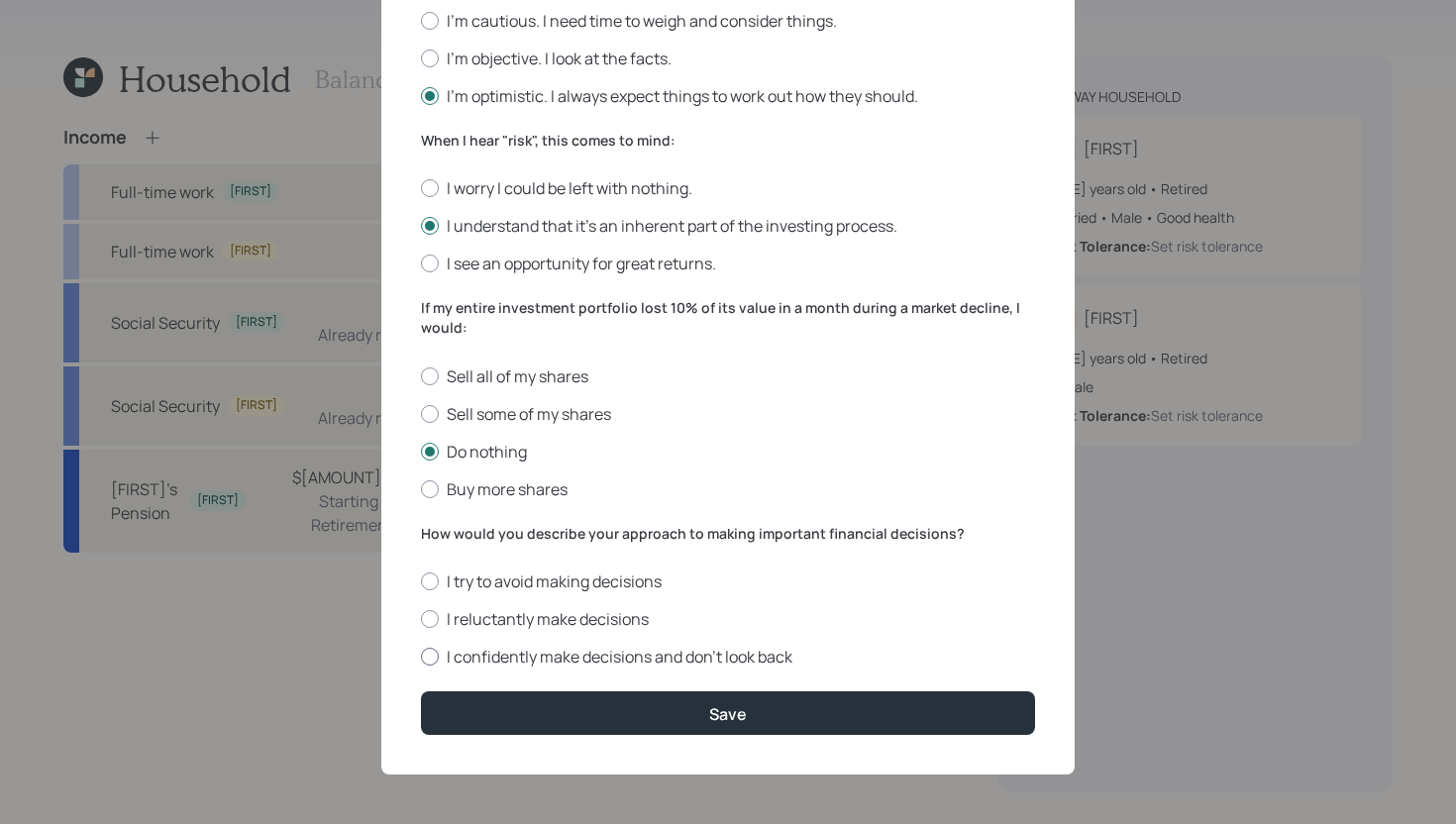 click on "I confidently make decisions and don’t look back" at bounding box center [728, 657] 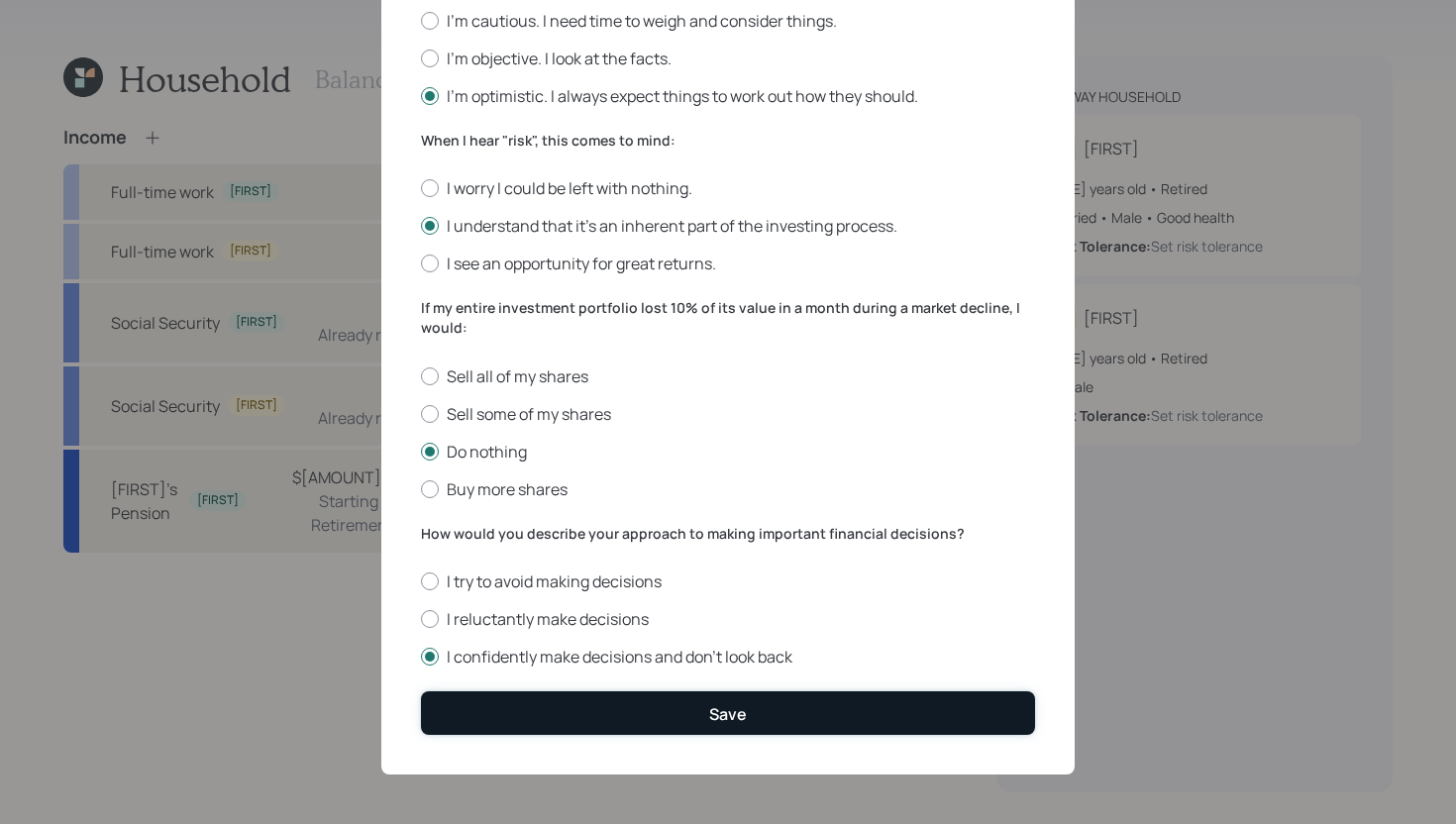 click on "Save" at bounding box center (728, 712) 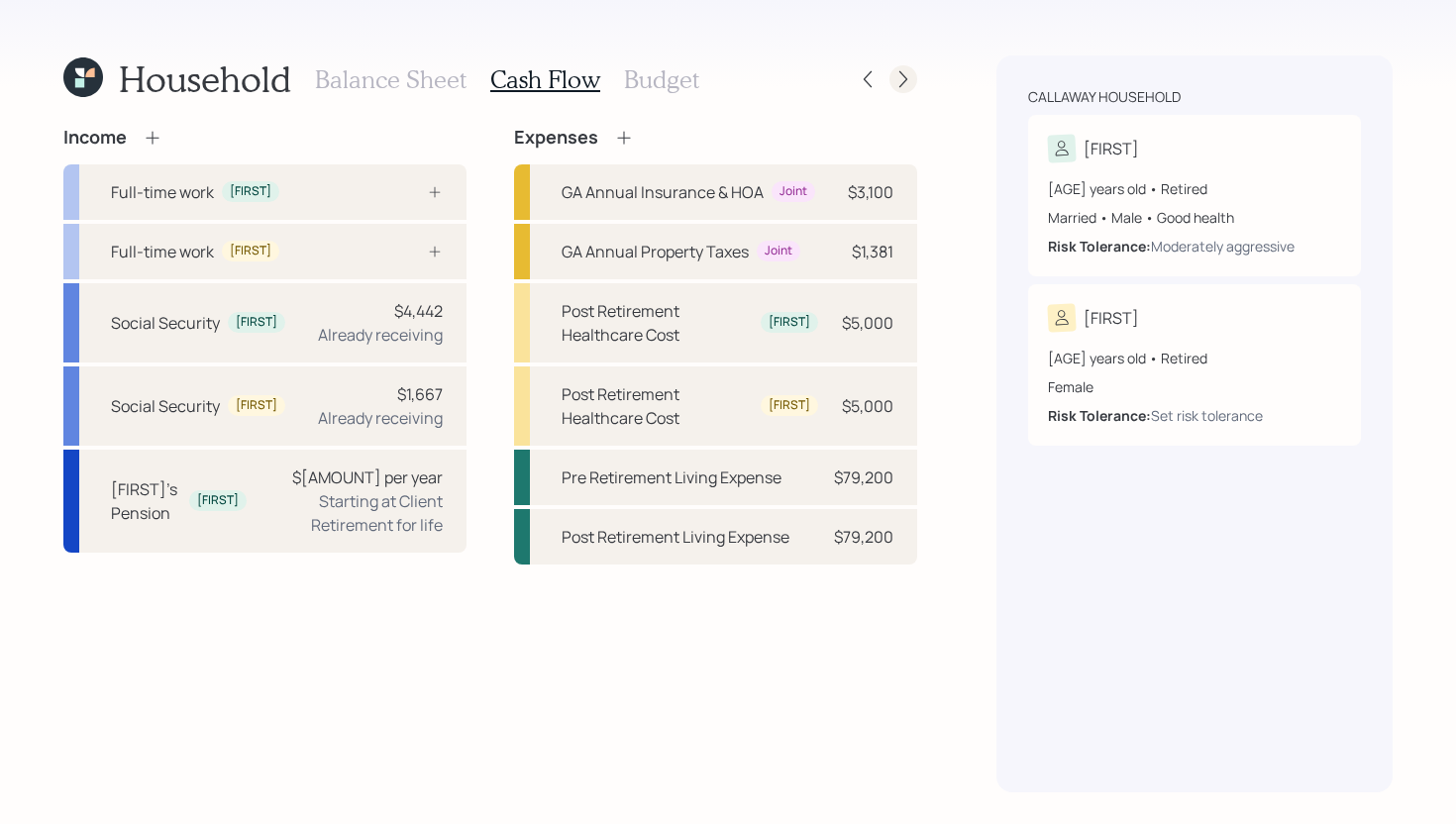 click 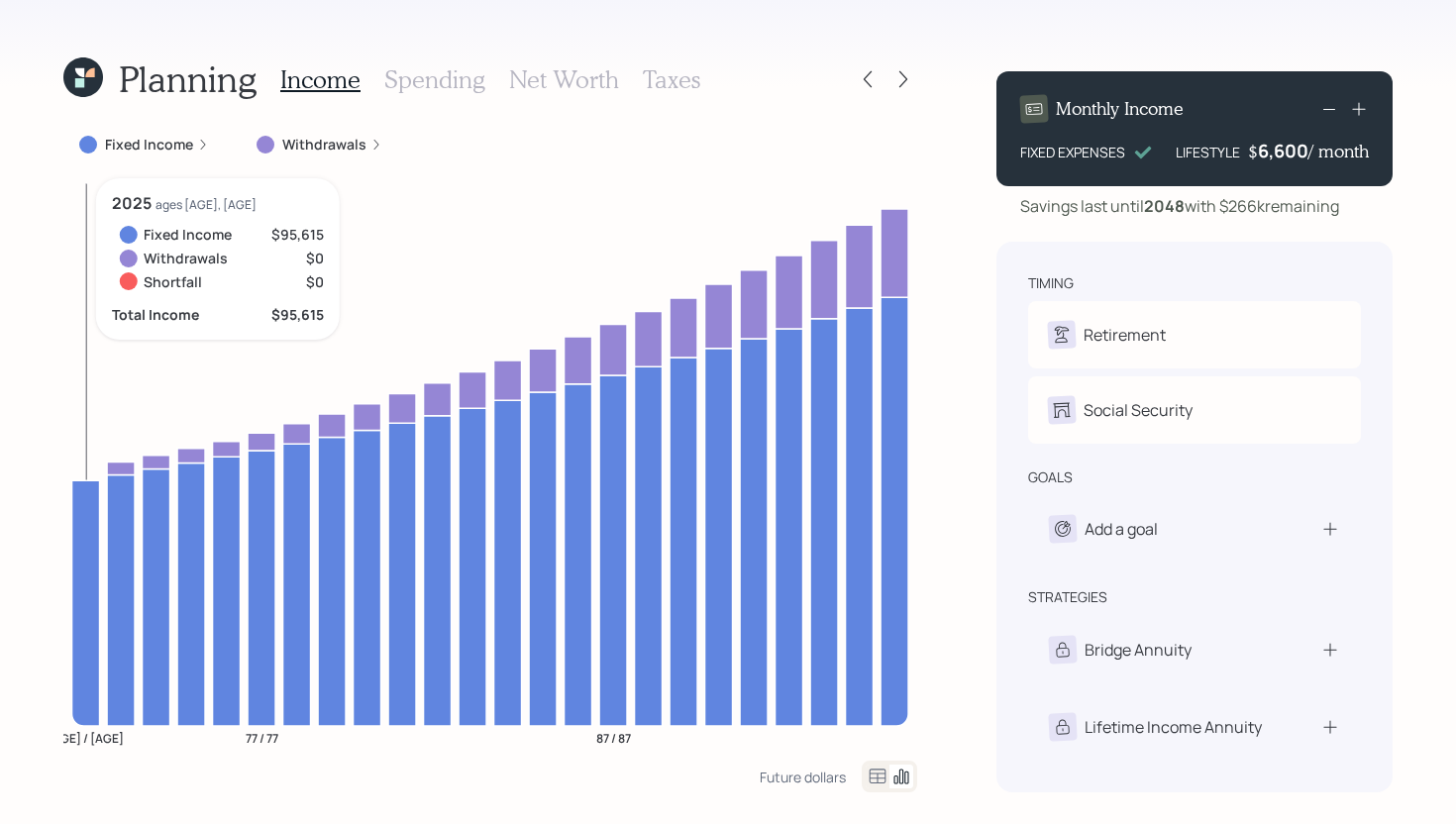 click 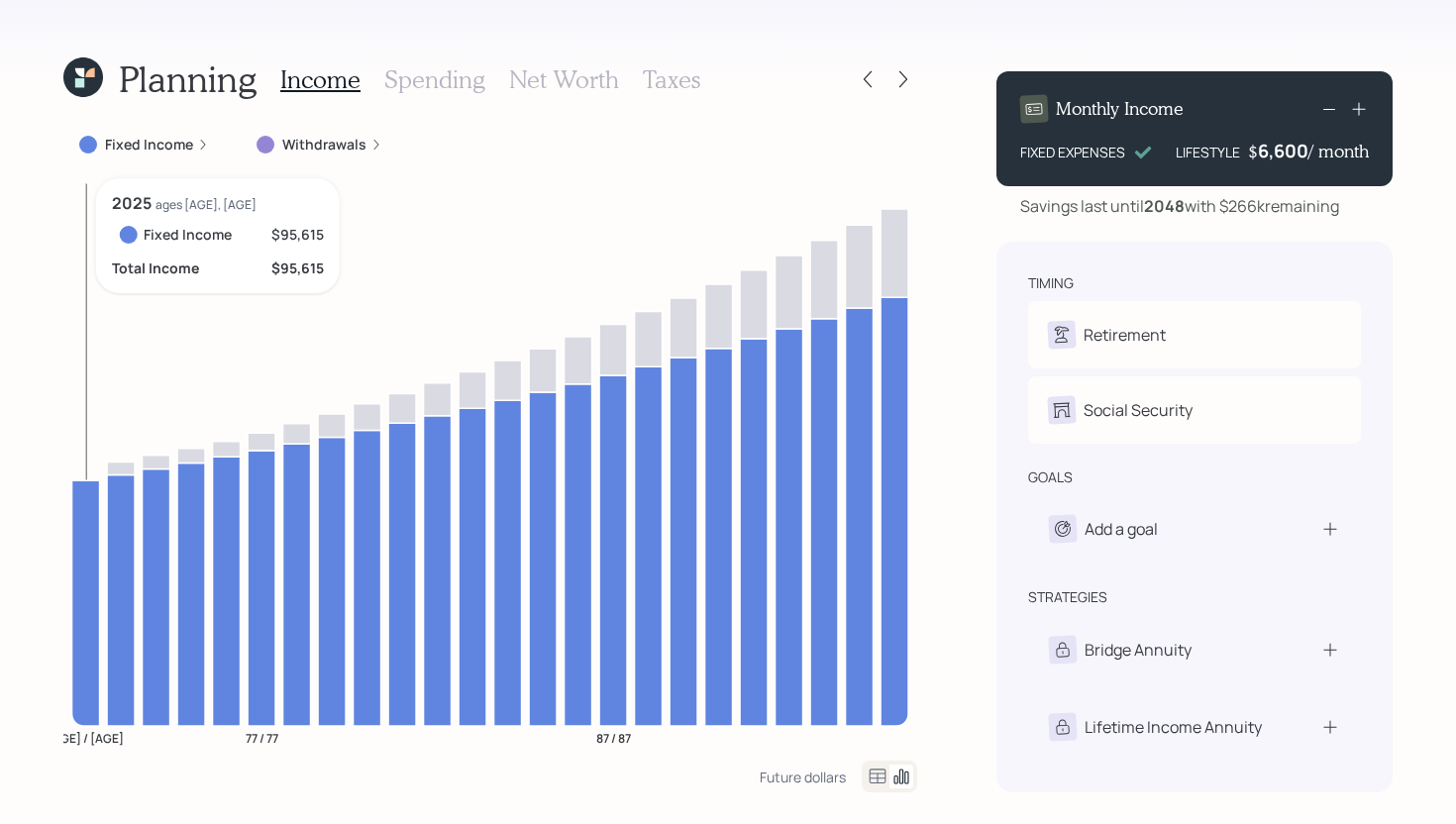 click 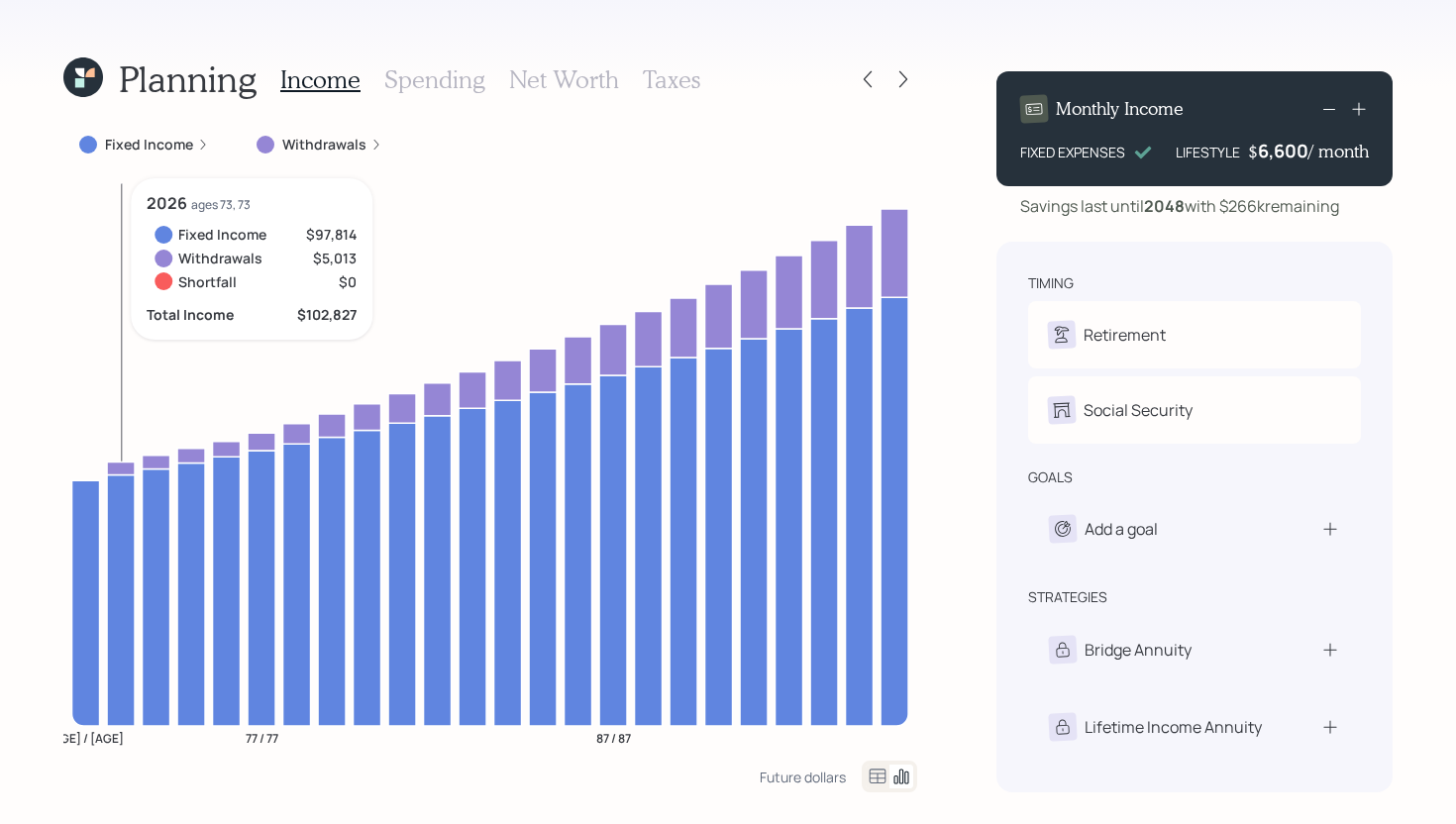 click 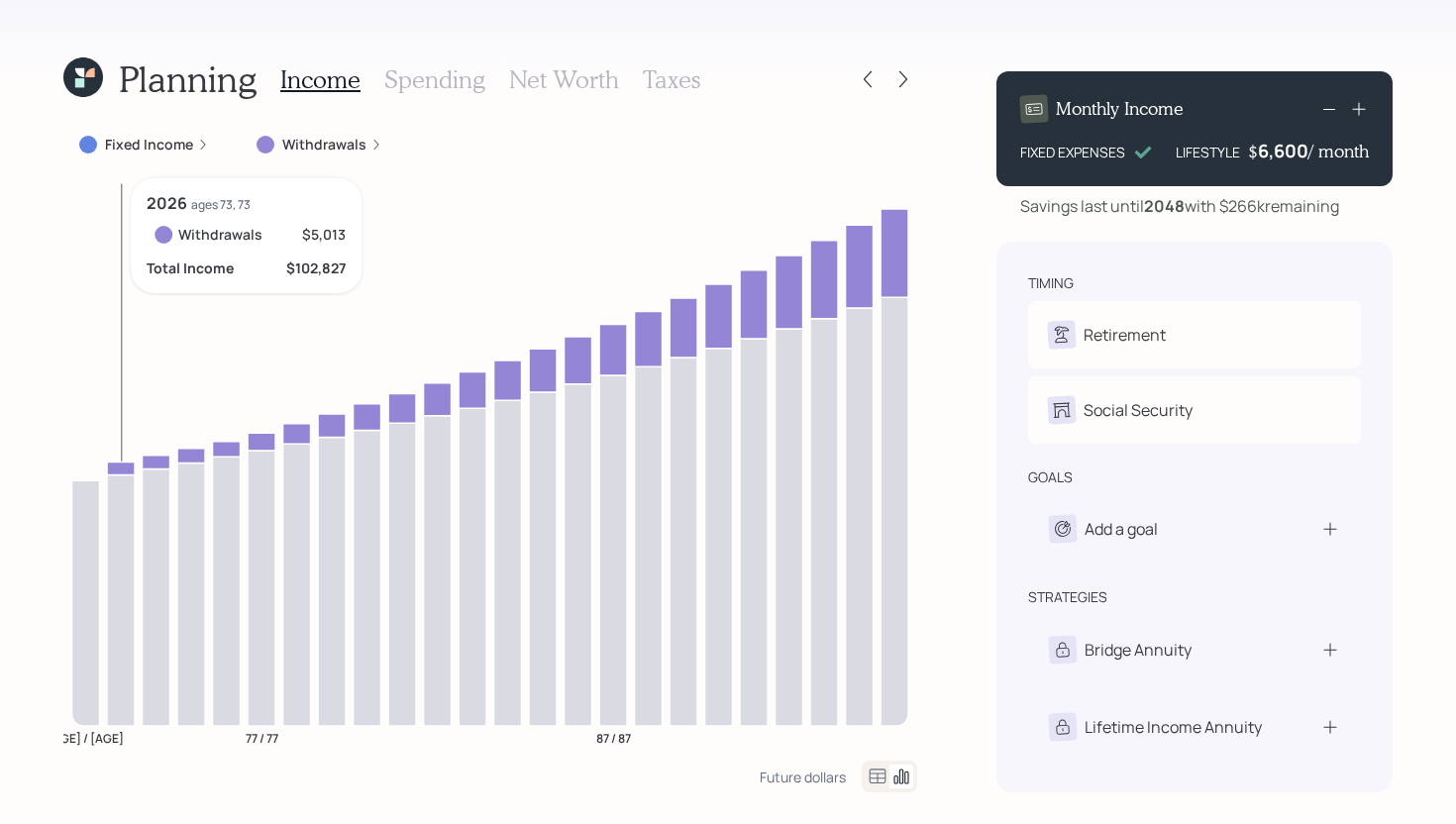 click 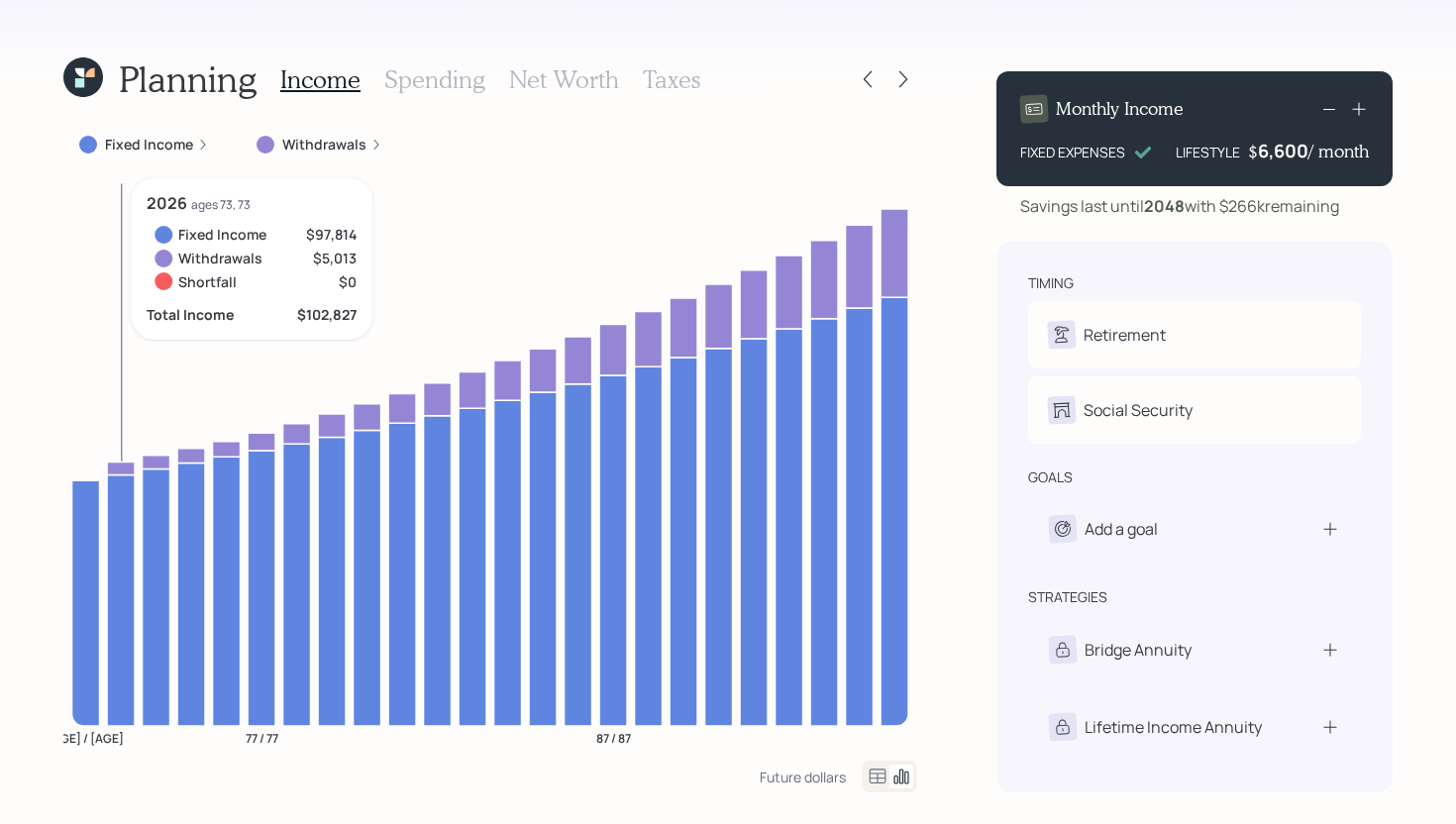 click 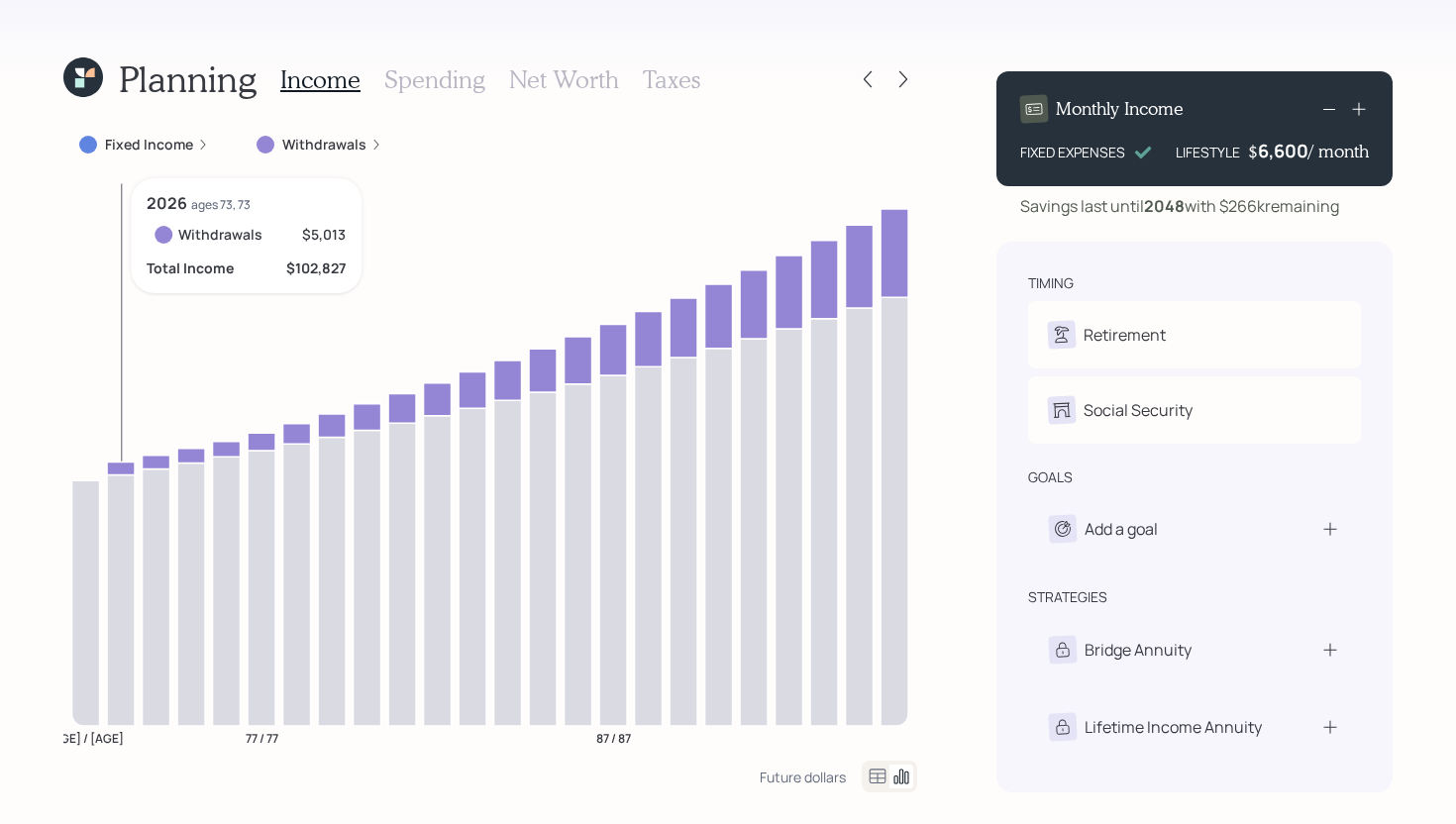 click 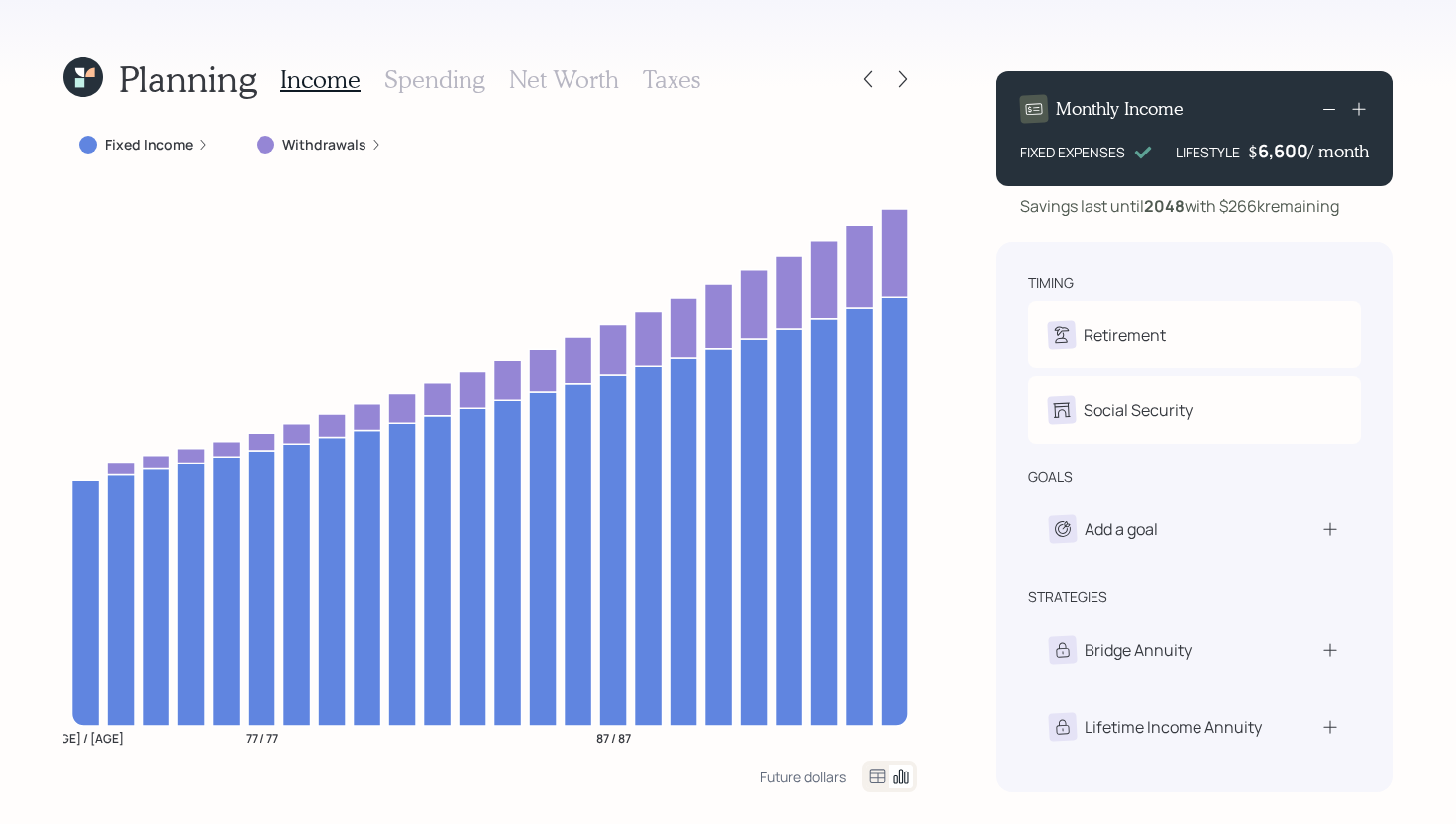 click on "Spending" at bounding box center (435, 79) 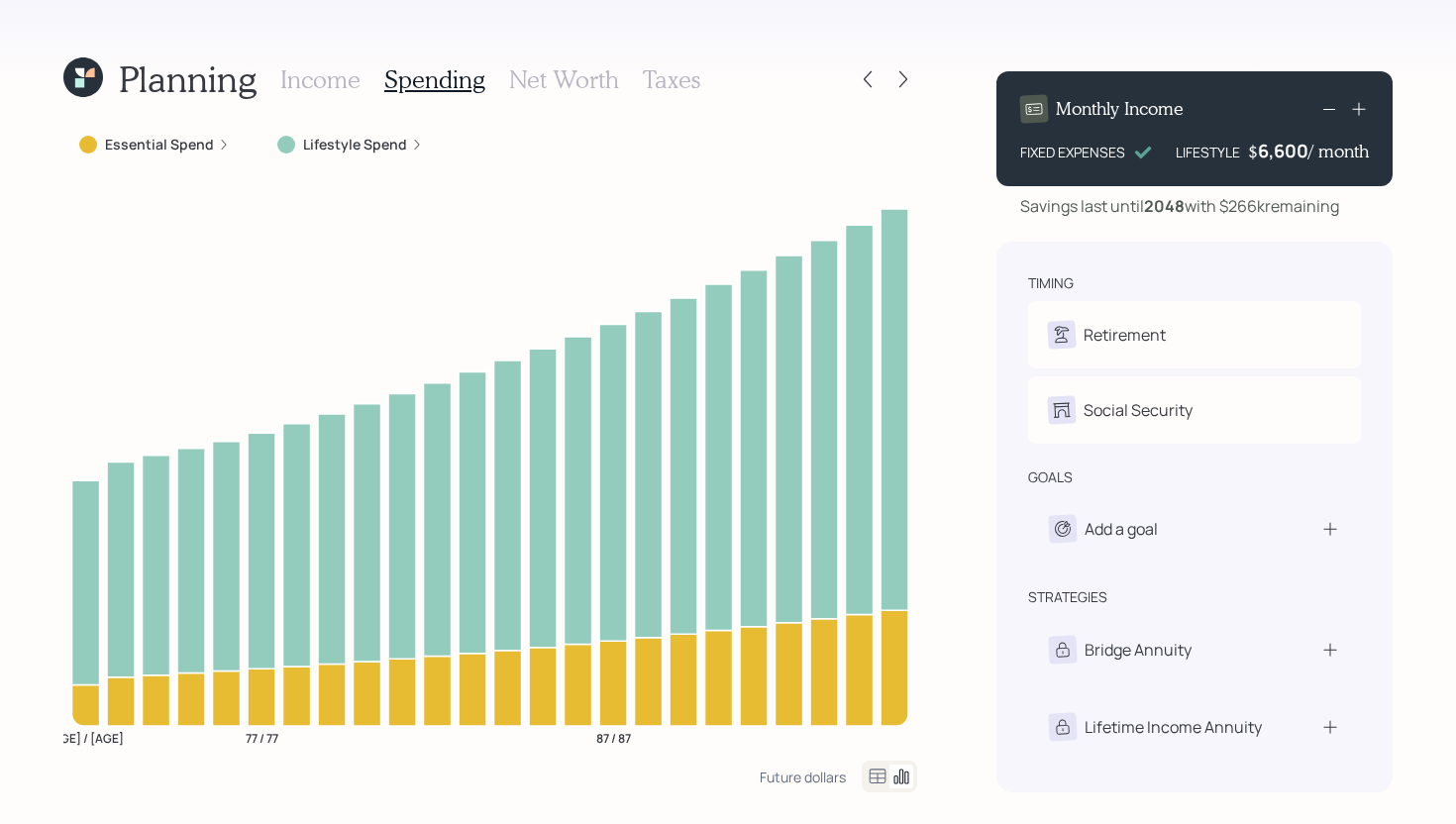 click on "Lifestyle Spend" at bounding box center (350, 145) 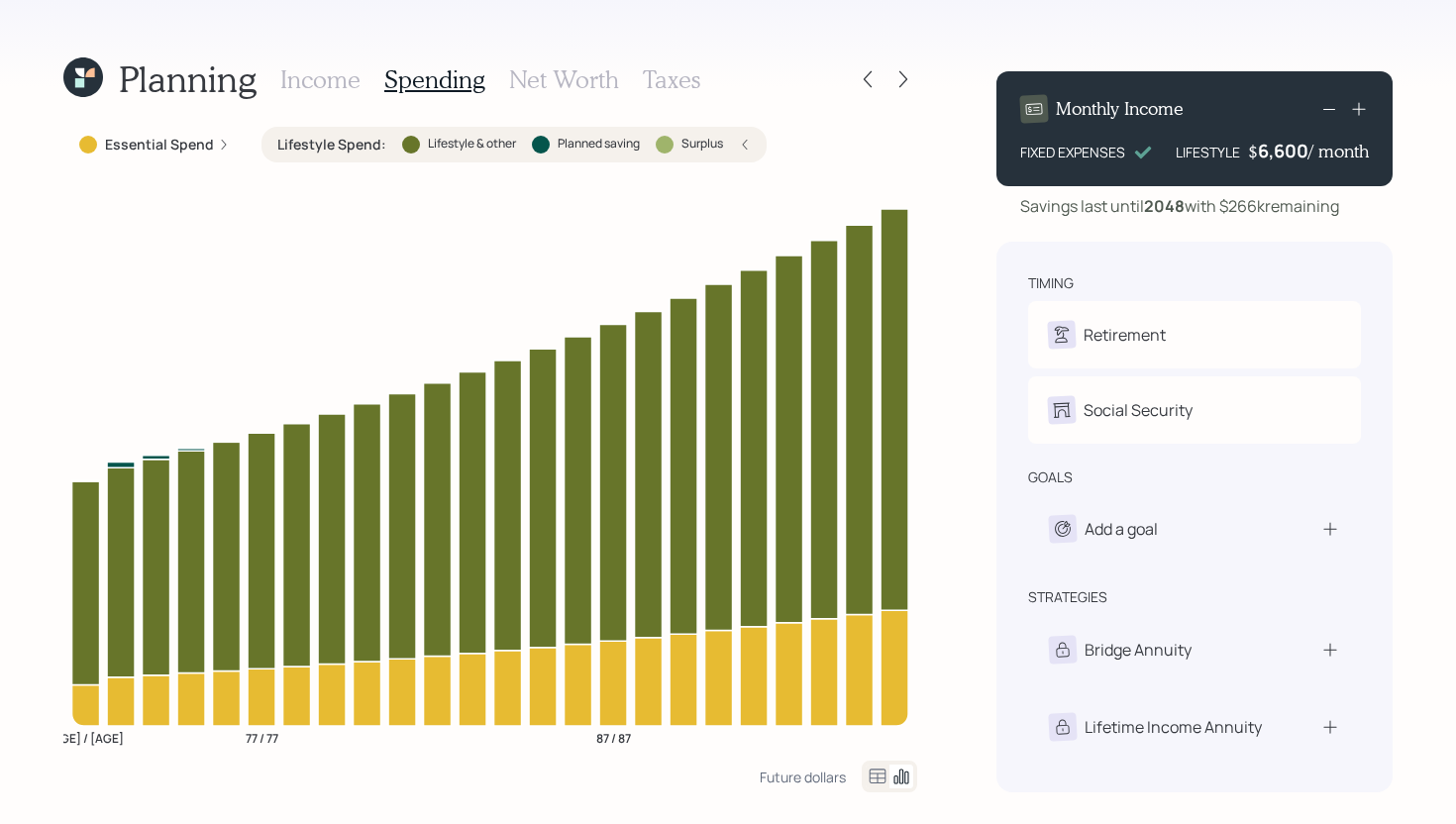 click on "Lifestyle Spend :" at bounding box center (332, 145) 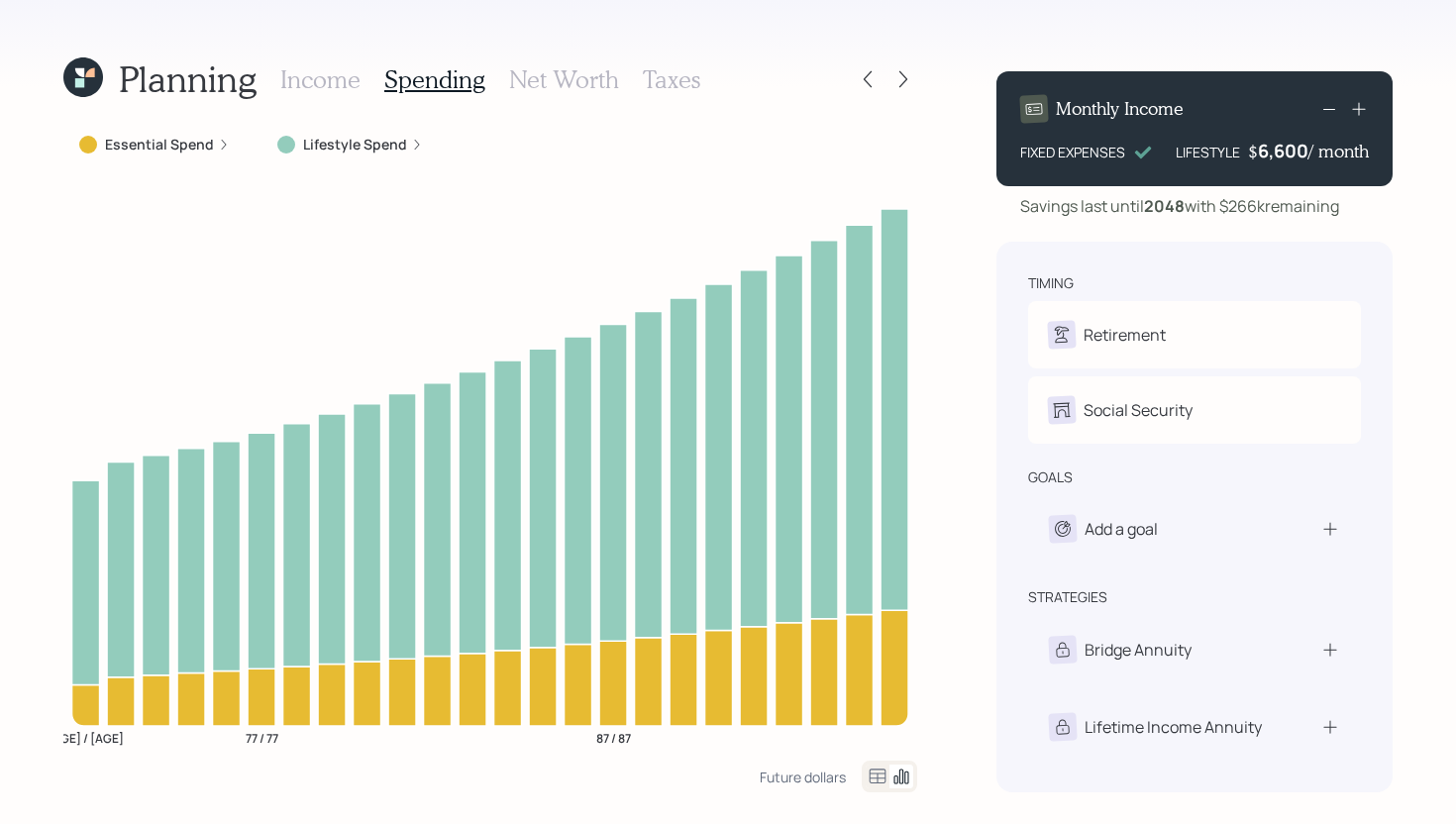 click on "Income" at bounding box center (320, 79) 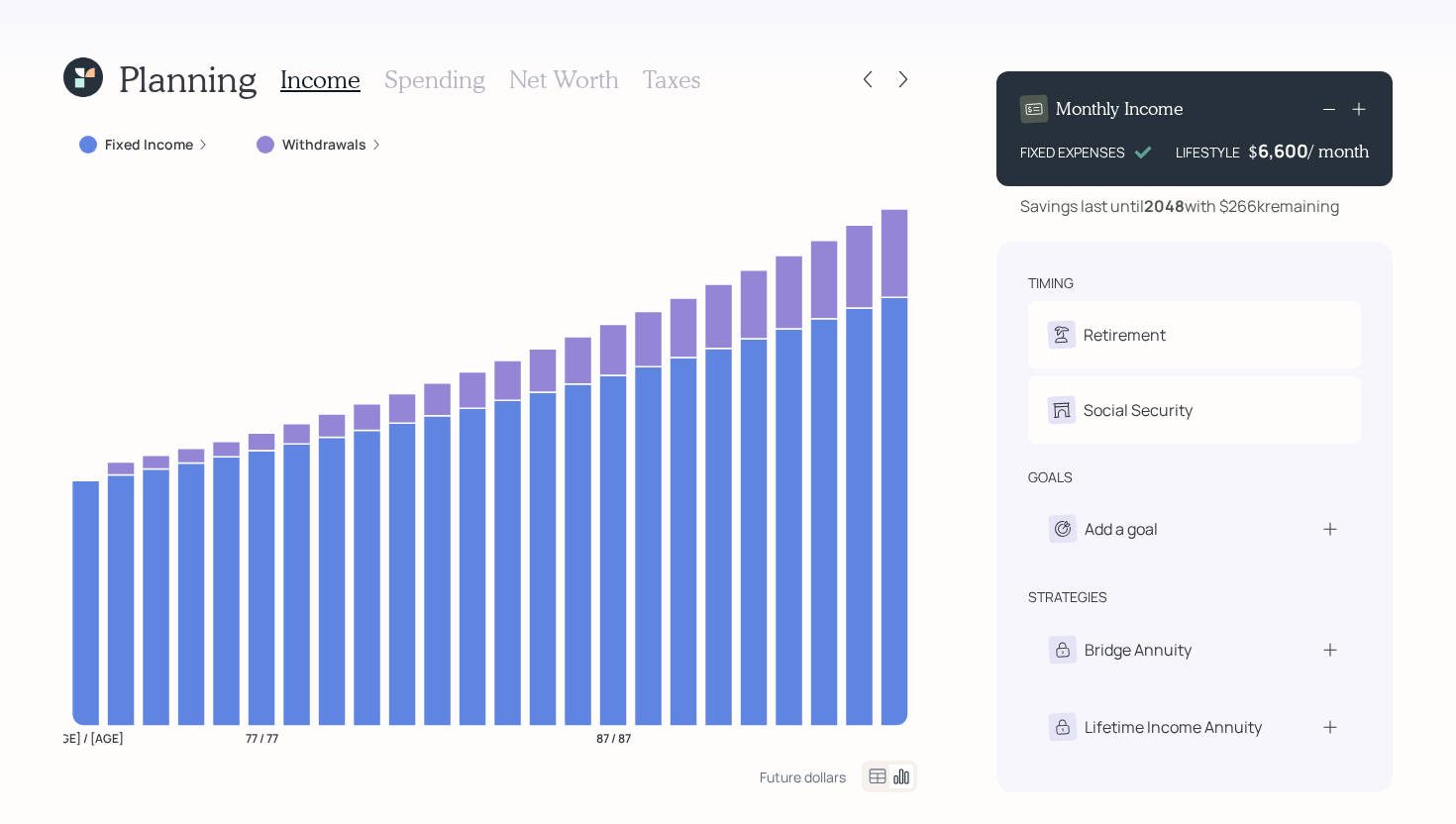 click on "Withdrawals" at bounding box center [324, 145] 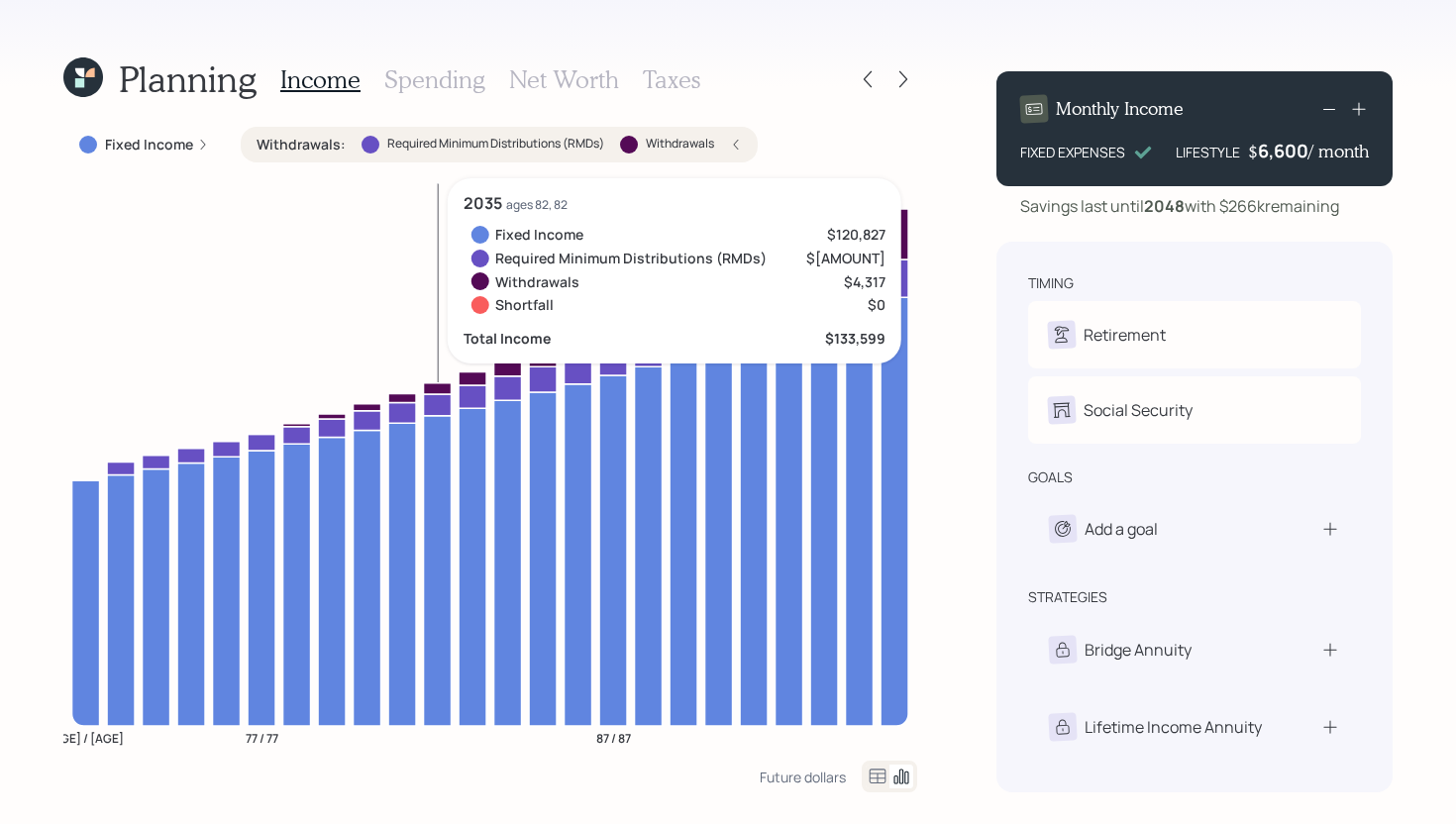 click 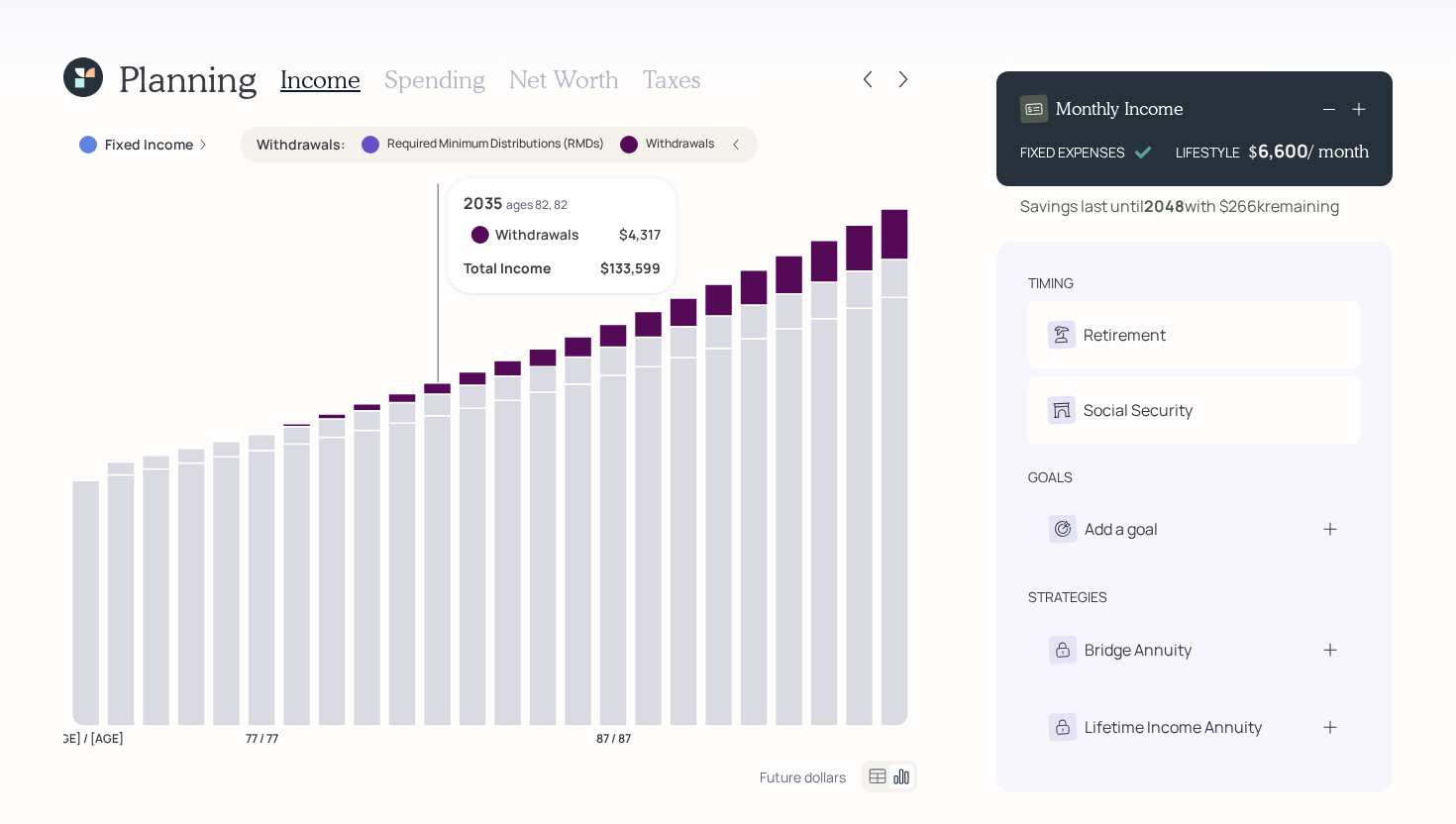 click 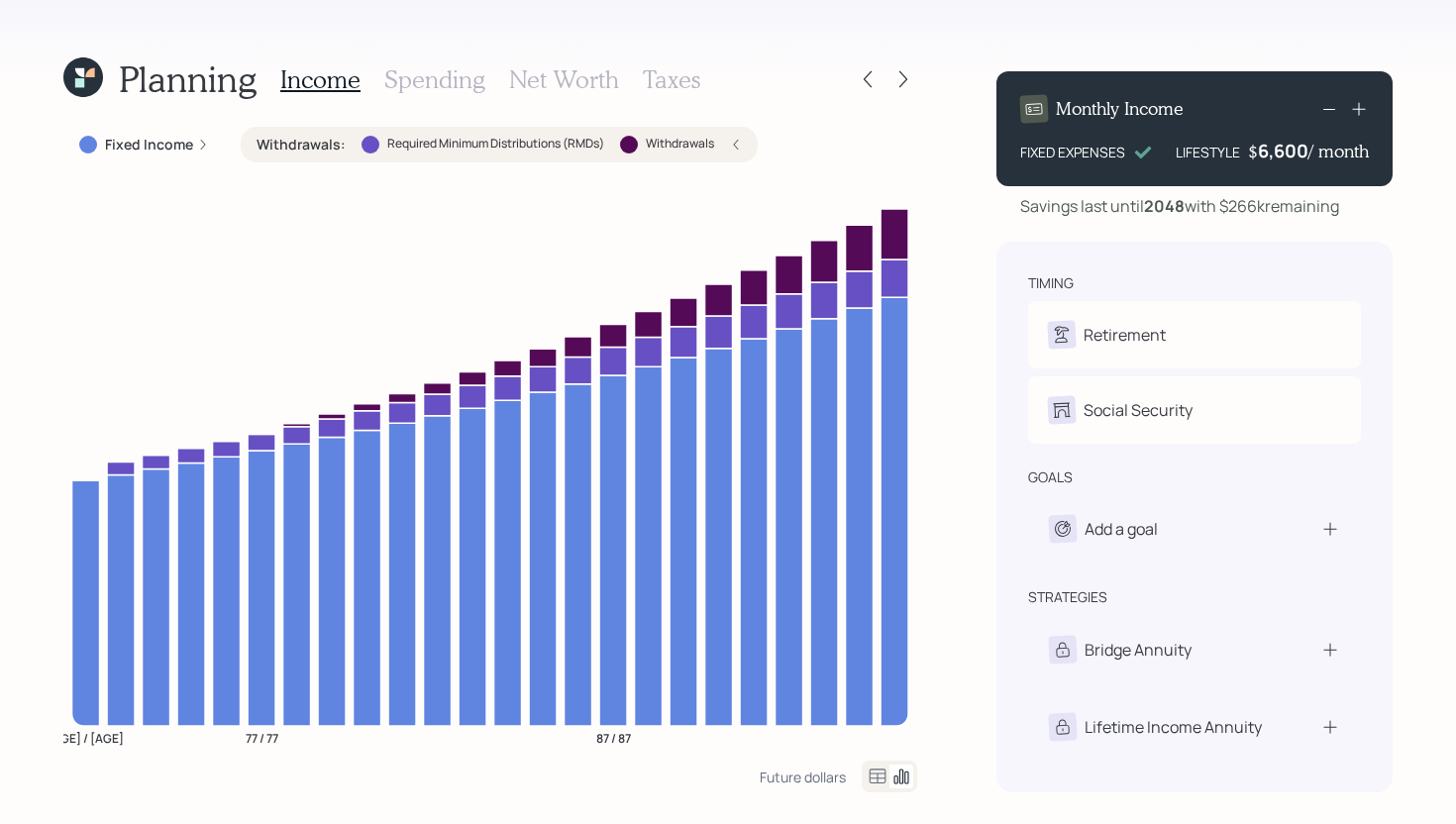click on "Withdrawals : Required Minimum Distributions (RMDs) Withdrawals" at bounding box center [499, 145] 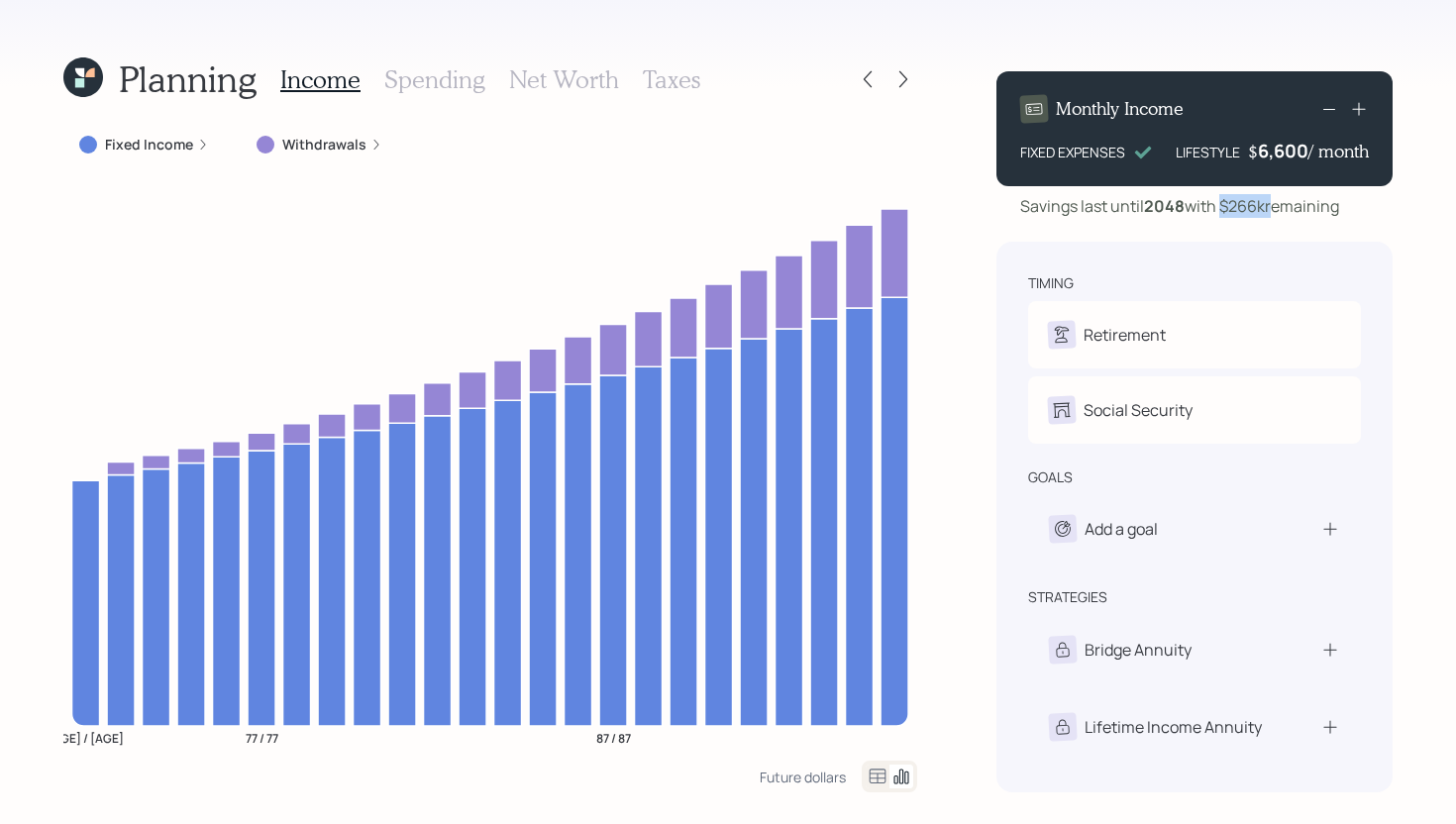 drag, startPoint x: 1226, startPoint y: 207, endPoint x: 1273, endPoint y: 207, distance: 47 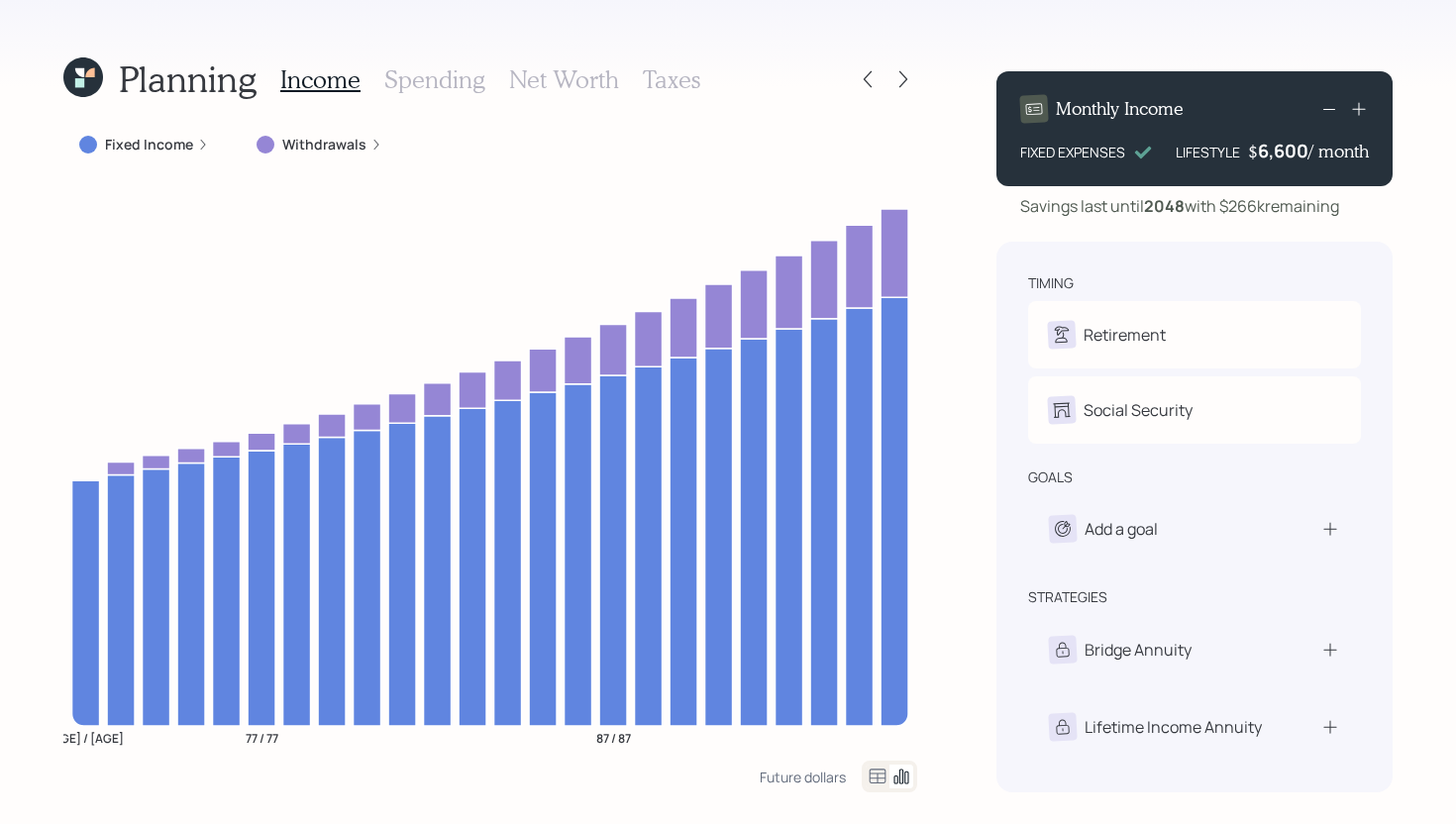 click on "Planning Income Spending Net Worth Taxes Fixed Income Withdrawals 72 / 72 77 / 77 87 / 87 Future dollars Monthly Income FIXED EXPENSES LIFESTYLE $ 6,600  / month Savings last until  2048  with   $266k  remaining timing Retirement G Retired J Retired Social Security G Receiving J Receiving goals Add a goal strategies Bridge Annuity Lifetime Income Annuity" at bounding box center (728, 412) 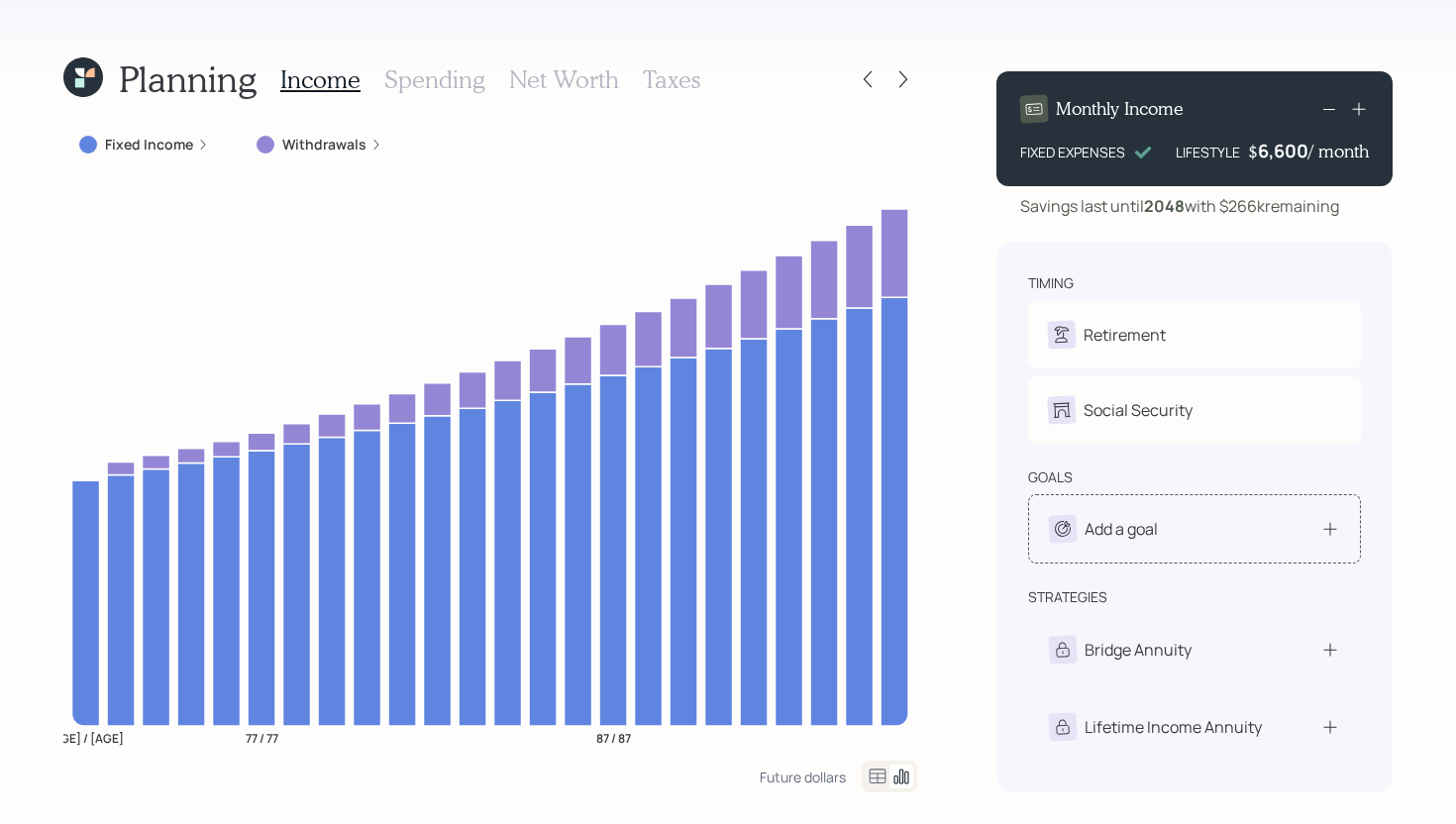click on "Add a goal" at bounding box center (1121, 529) 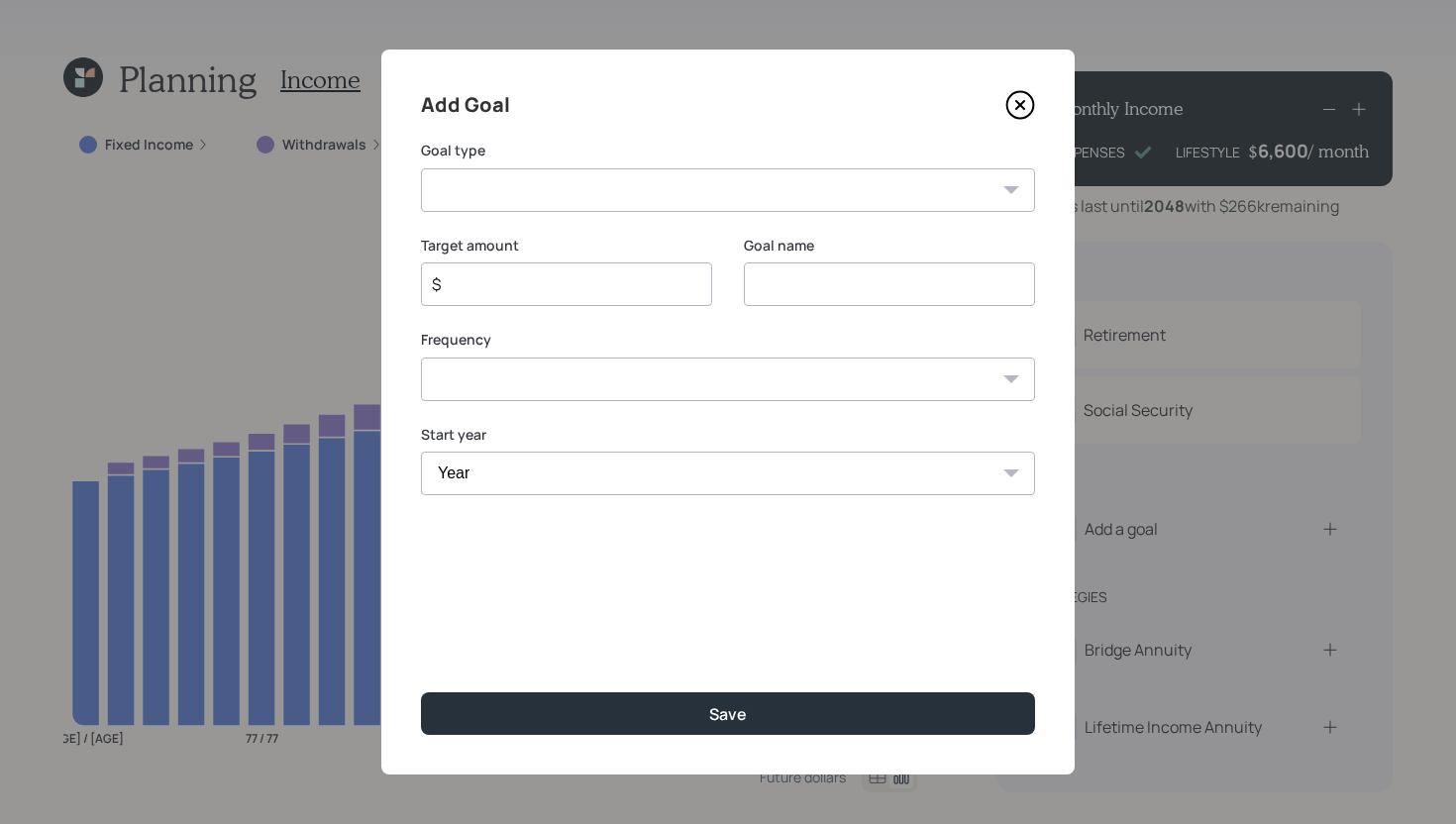 click on "Create an emergency fund Donate to charity Purchase a home Make a purchase Support a dependent Plan for travel Purchase a car Leave an inheritance Other" at bounding box center (728, 190) 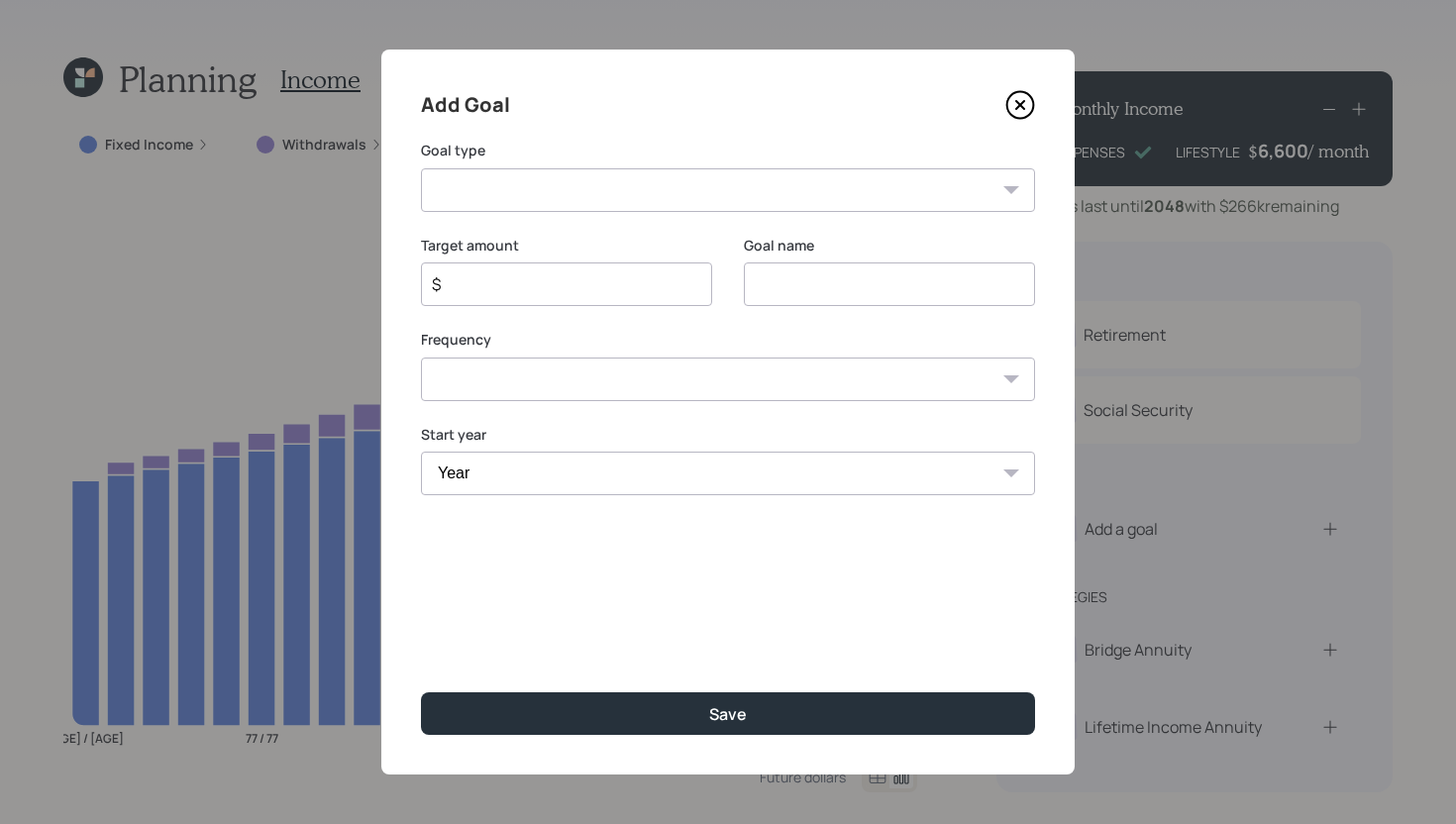 select on "vacation" 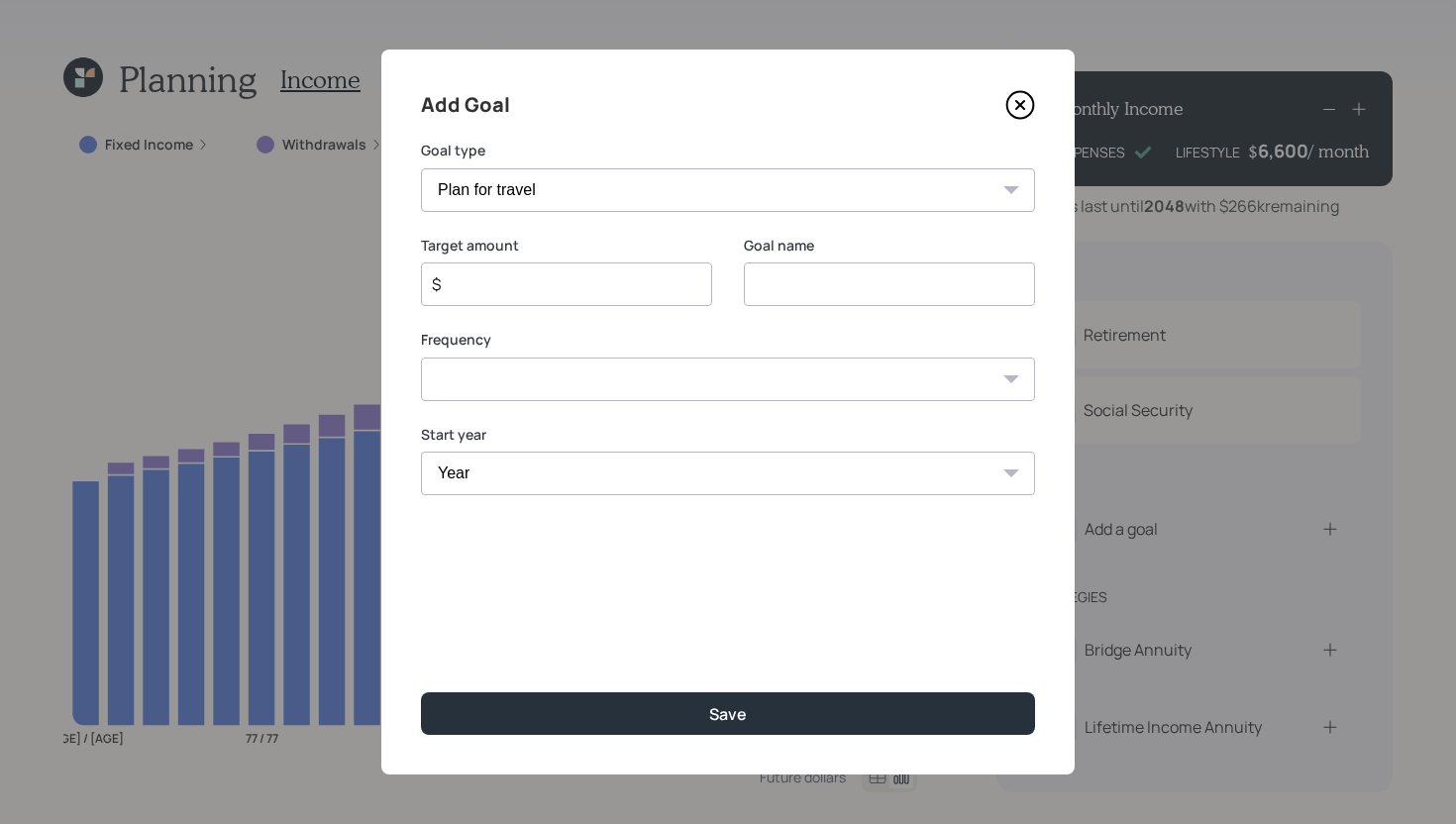 type on "Plan for travel" 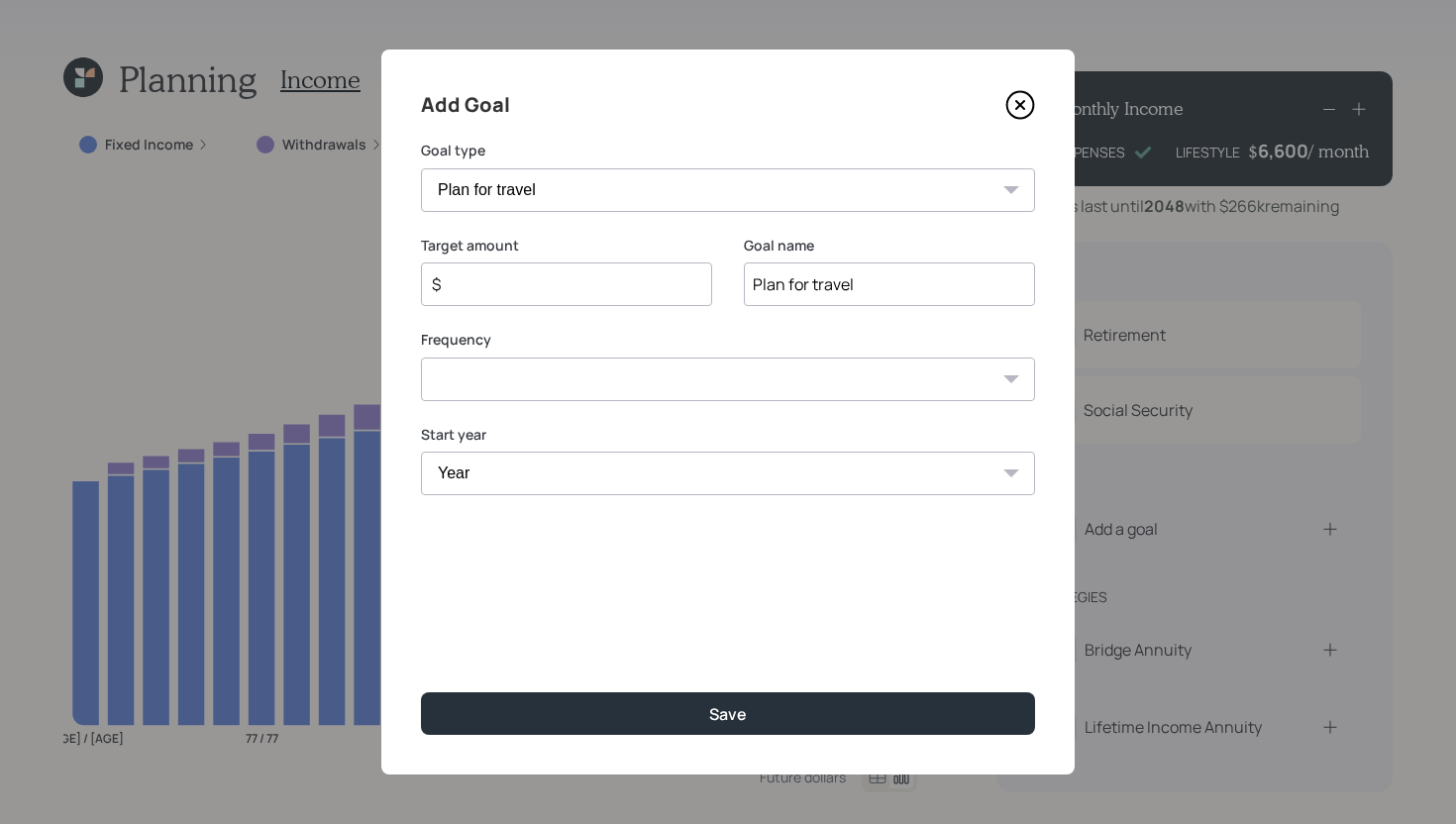 click on "$" at bounding box center [559, 284] 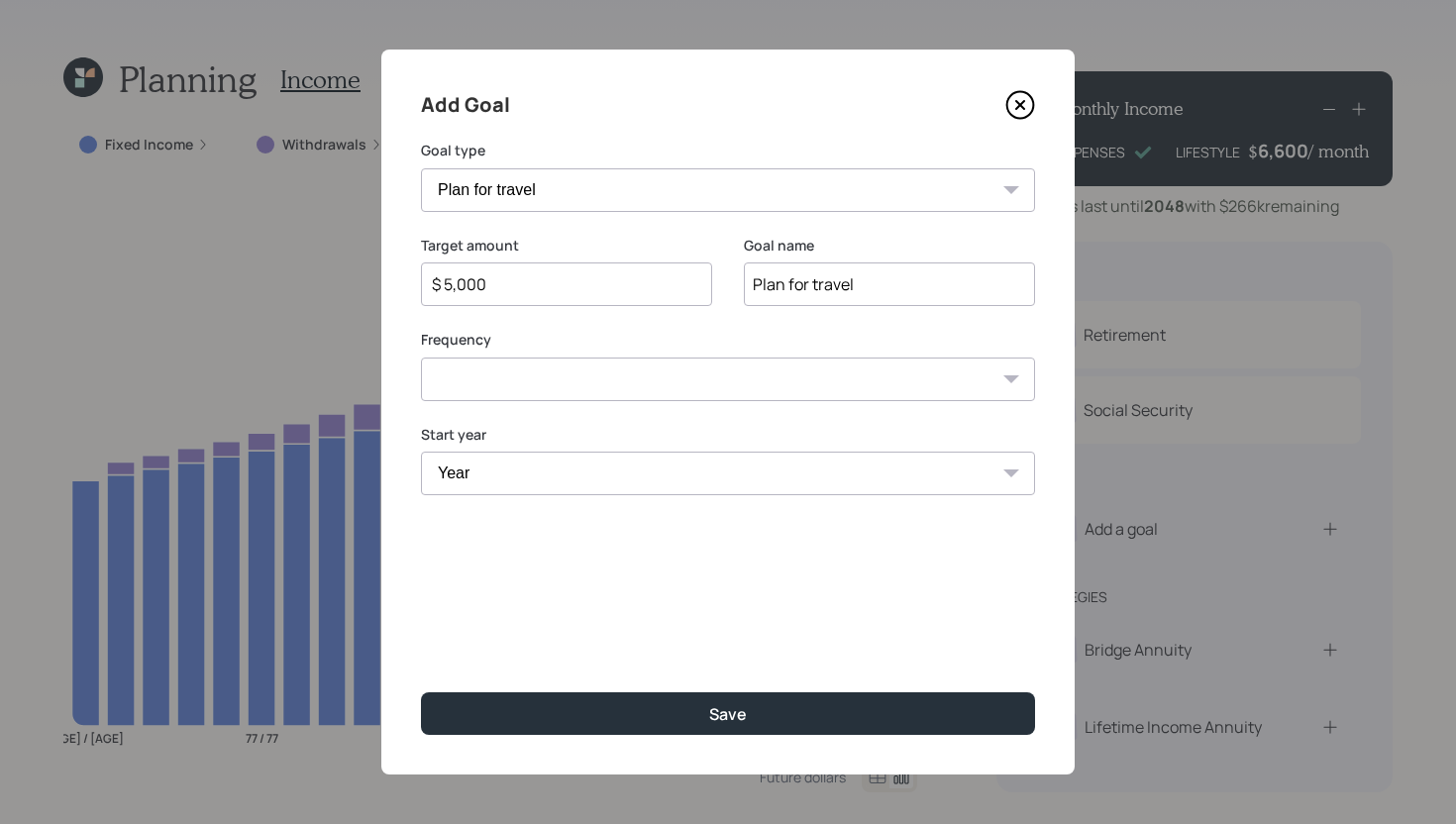 type on "$ 5,000" 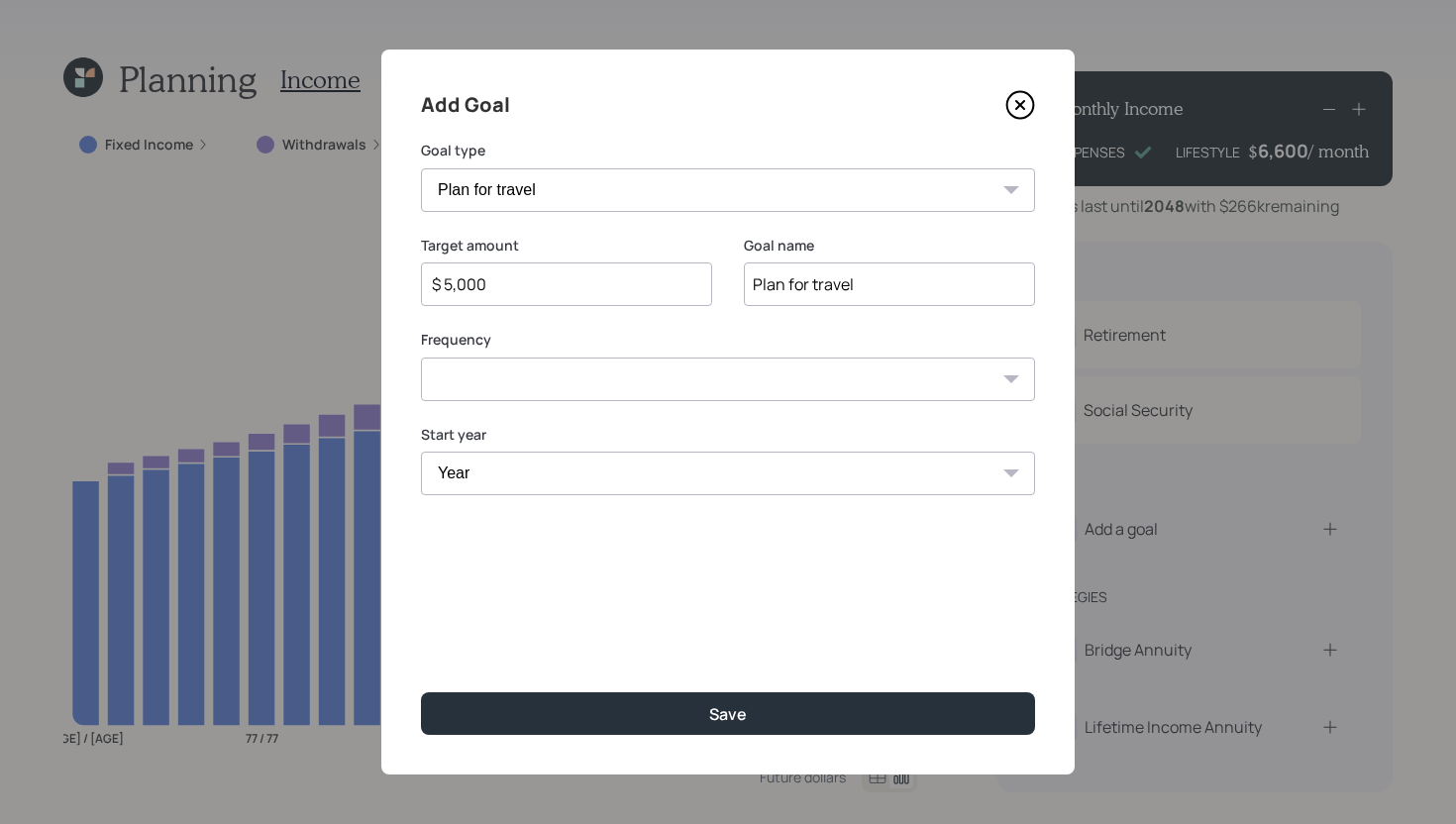 click on "One time Every 1 year Every 2 years Every 3 years Every 4 years Every 5 years Every 6 years Every 7 years Every 8 years Every 9 years" at bounding box center [728, 379] 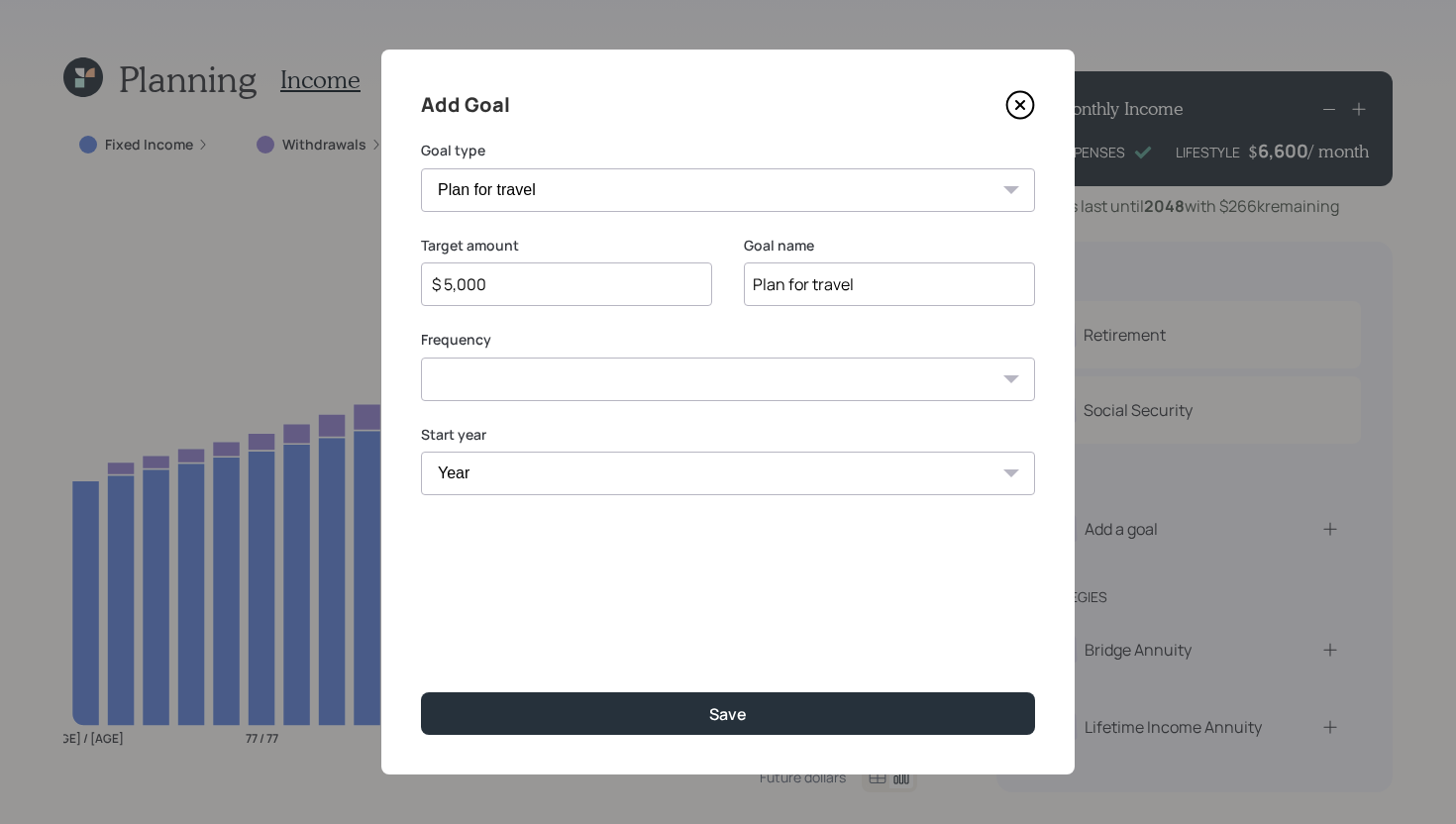 select on "1" 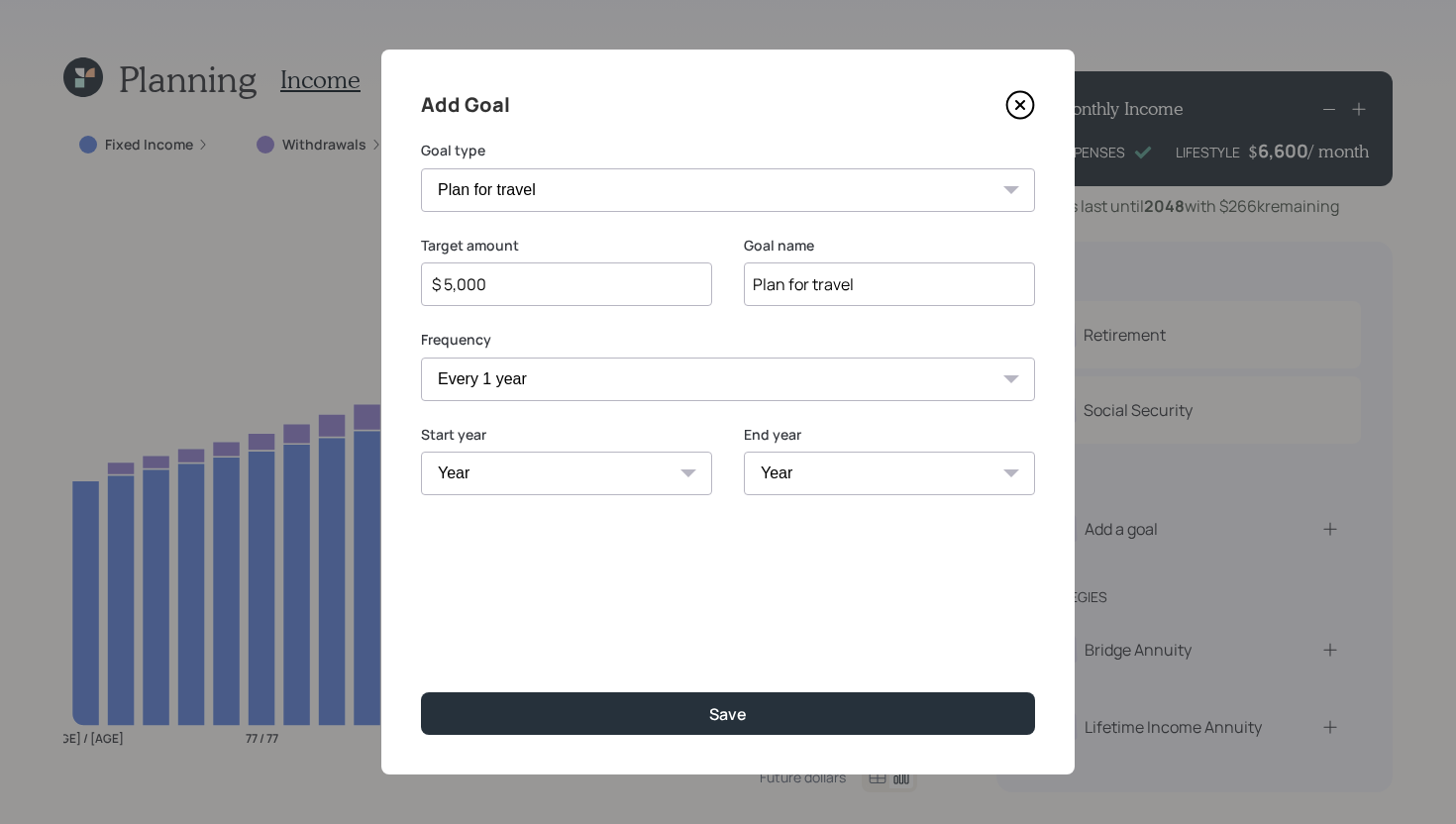 click on "Year [YEAR] [YEAR] [YEAR] [YEAR] [YEAR] [YEAR] [YEAR] [YEAR] [YEAR] [YEAR] [YEAR] [YEAR] [YEAR] [YEAR] [YEAR] [YEAR] [YEAR] [YEAR] [YEAR] [YEAR] [YEAR] [YEAR] [YEAR]" at bounding box center (567, 473) 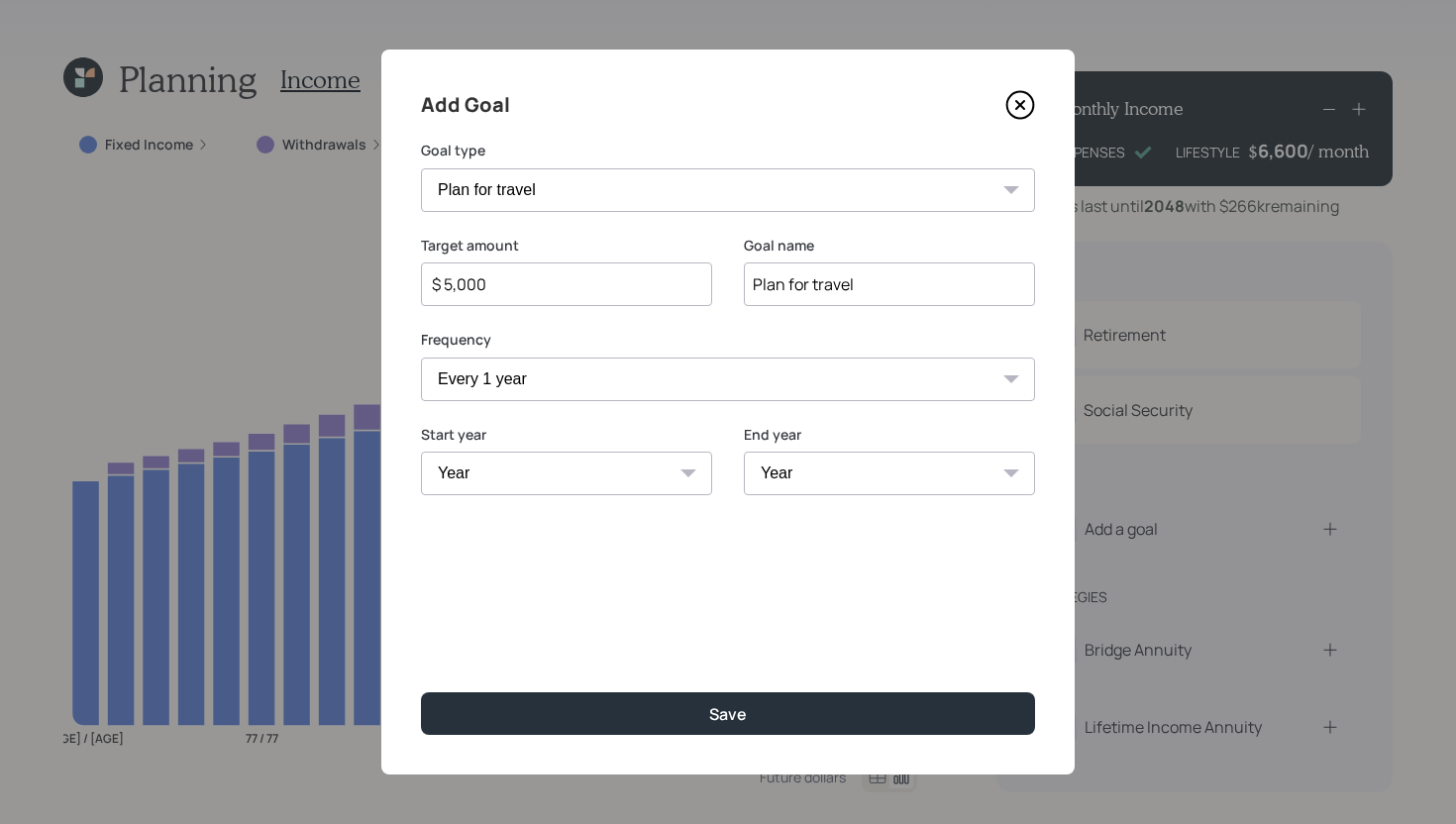 select on "2025" 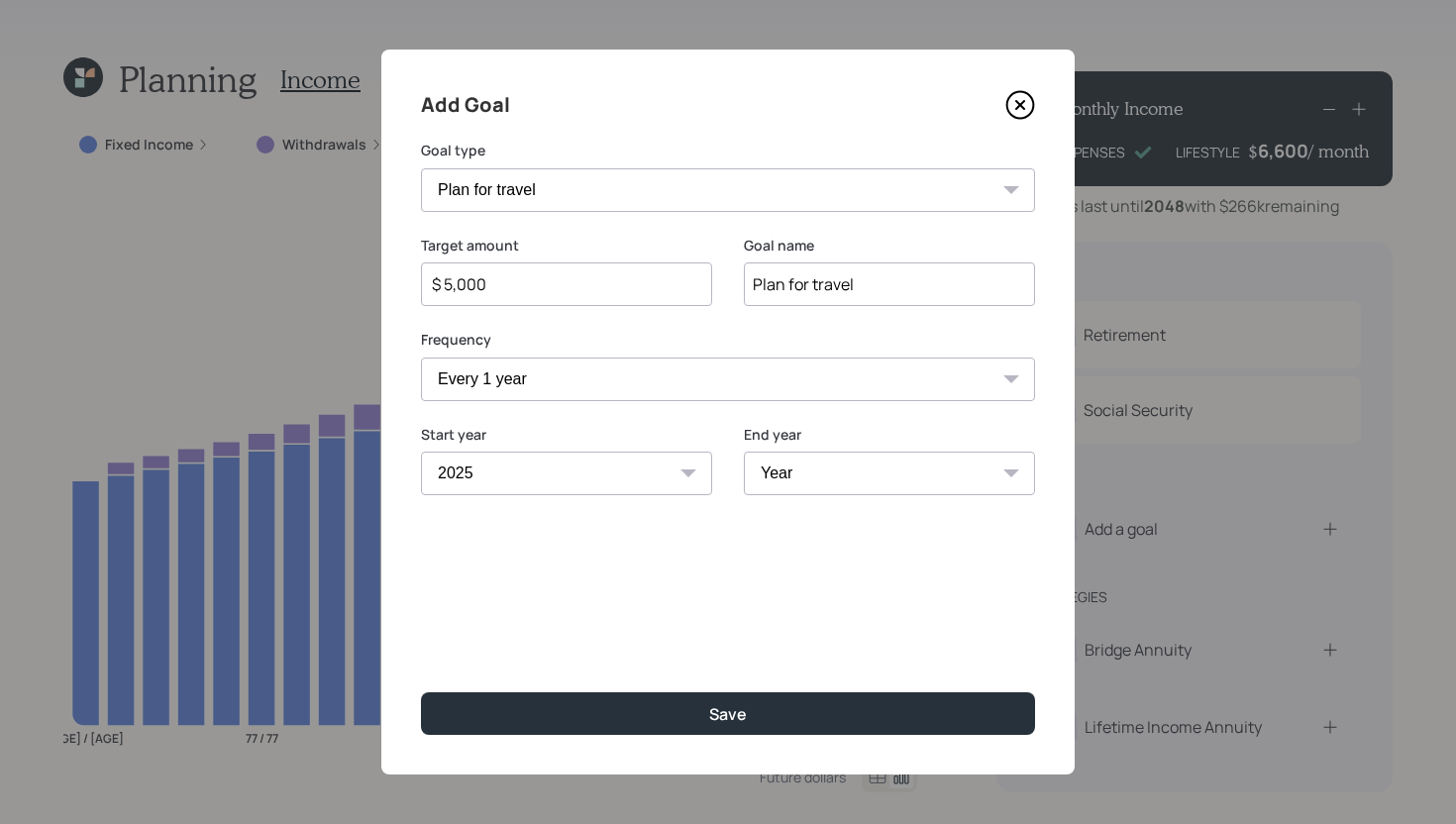 click on "Year [YEAR] [YEAR] [YEAR] [YEAR] [YEAR] [YEAR] [YEAR] [YEAR] [YEAR] [YEAR] [YEAR] [YEAR] [YEAR] [YEAR] [YEAR] [YEAR] [YEAR] [YEAR] [YEAR] [YEAR] [YEAR] [YEAR] [YEAR]" at bounding box center (889, 473) 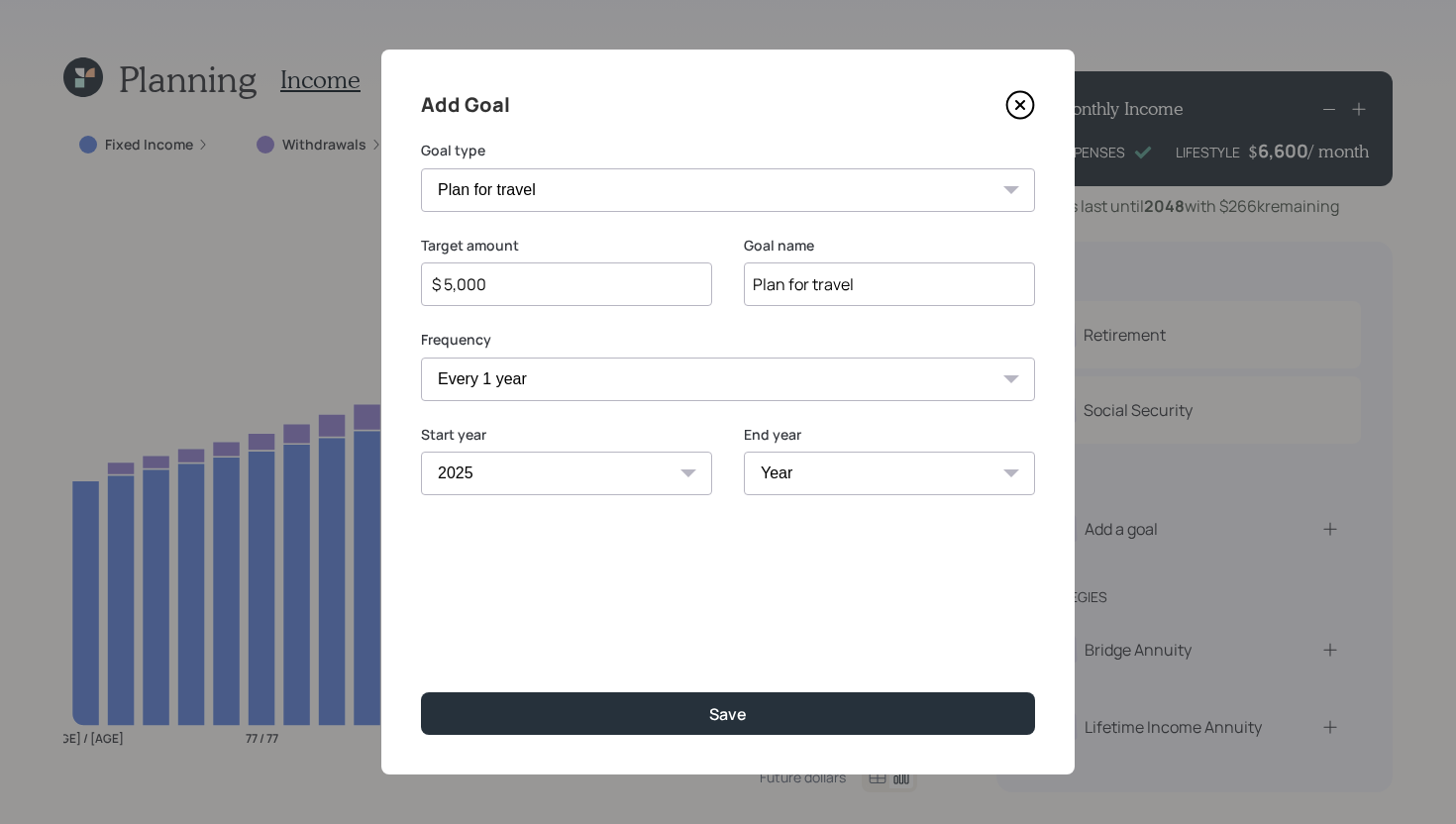 select on "2034" 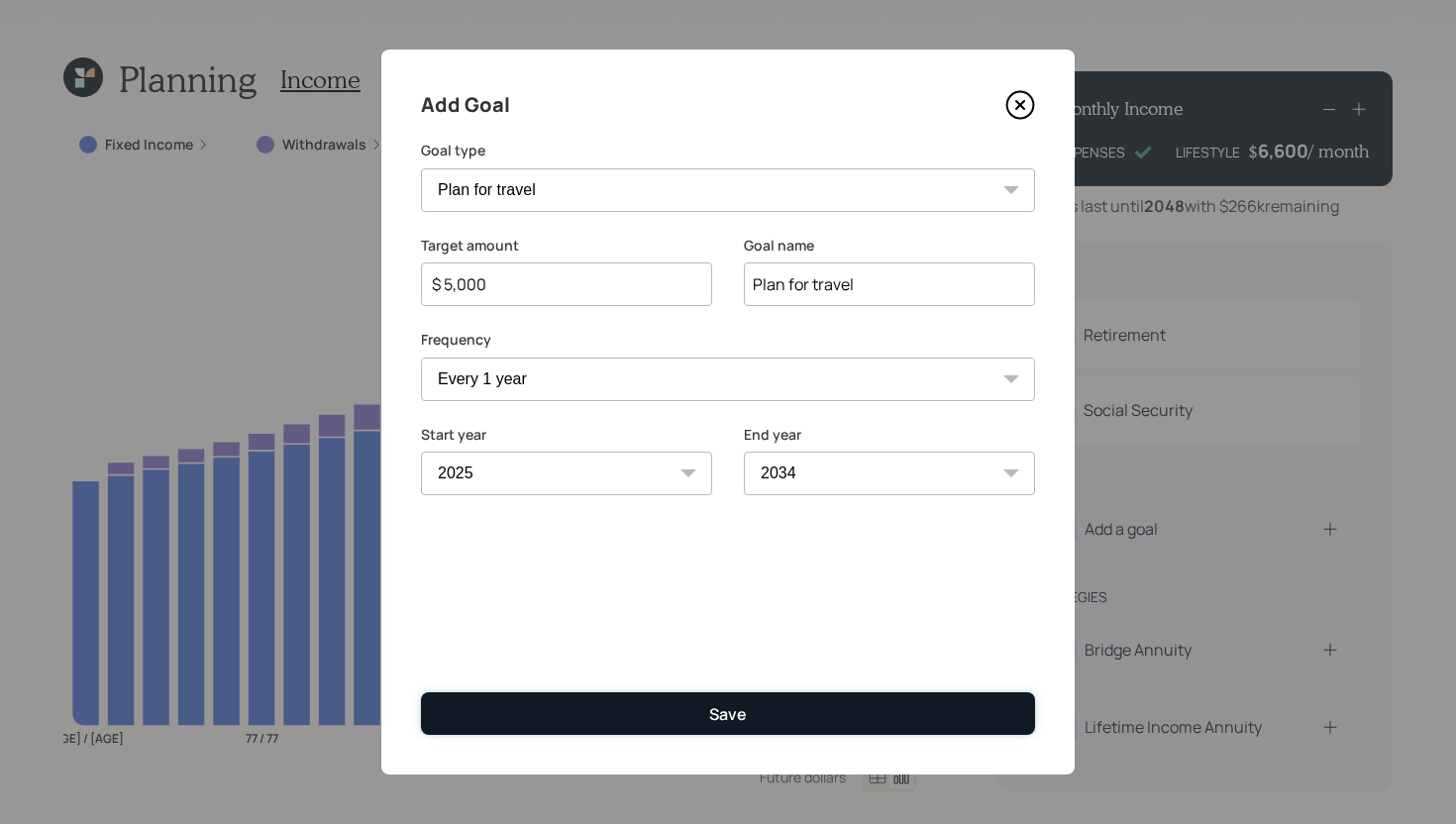 click on "Save" at bounding box center (728, 713) 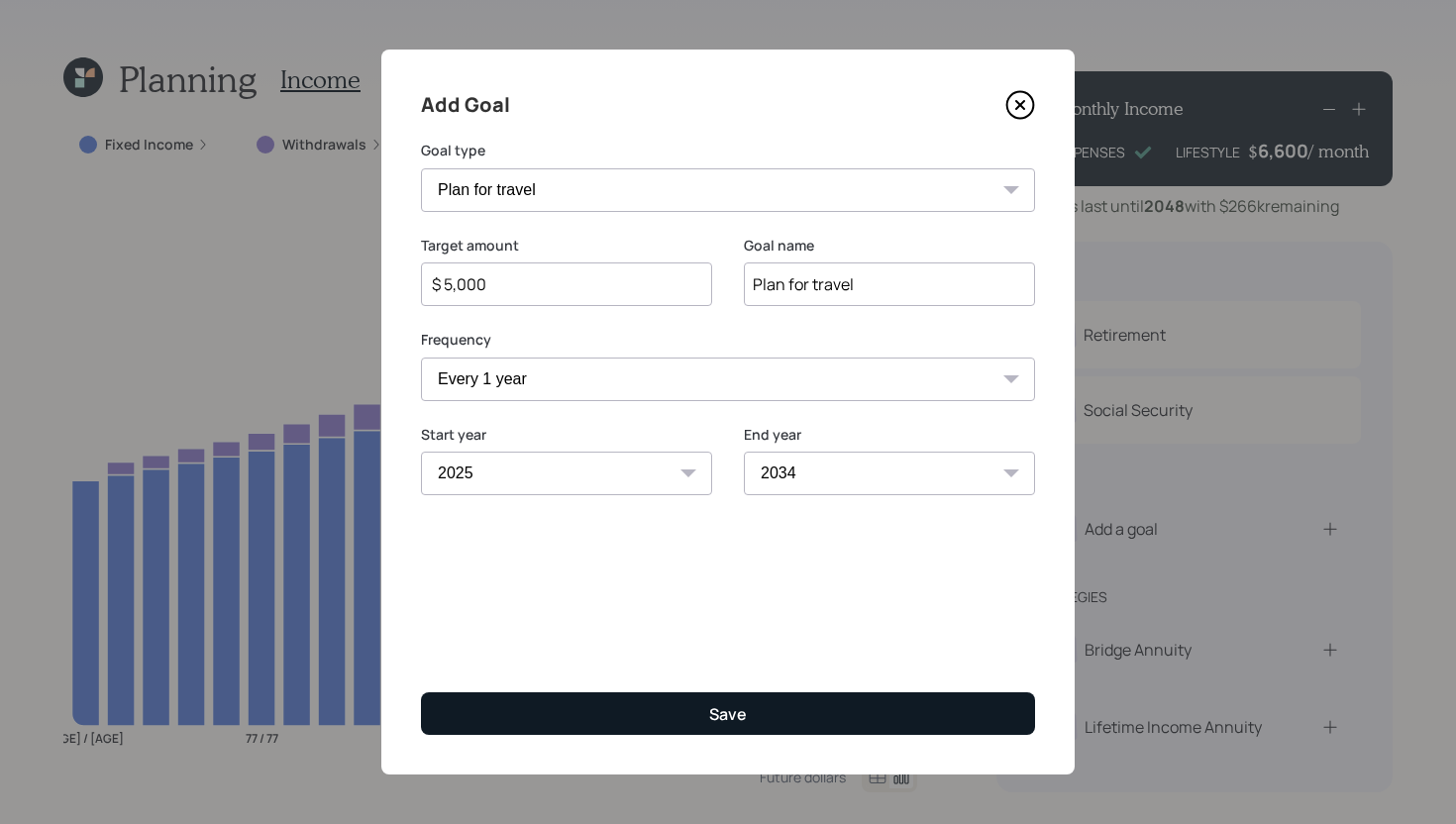 type on "$" 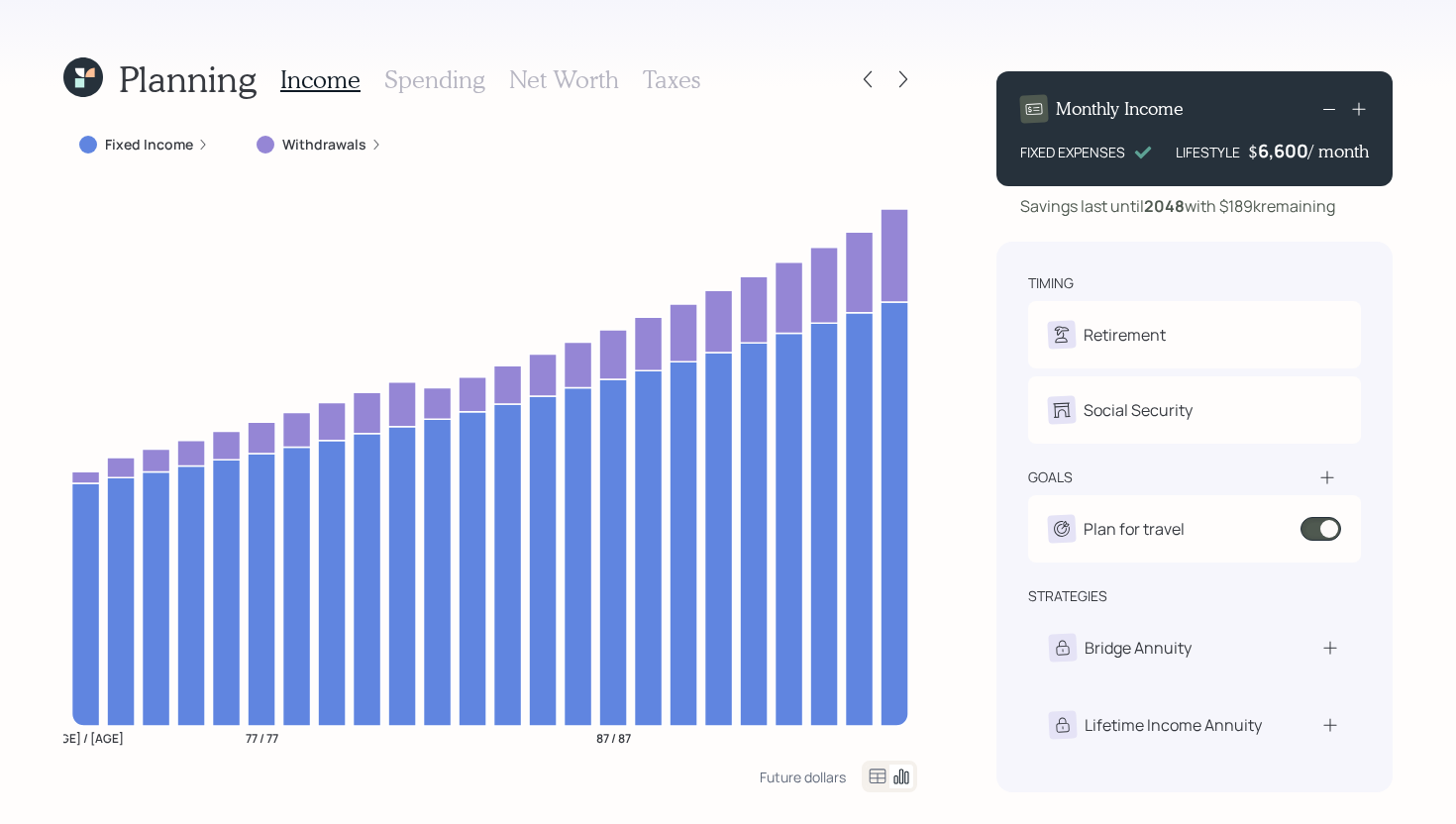 click 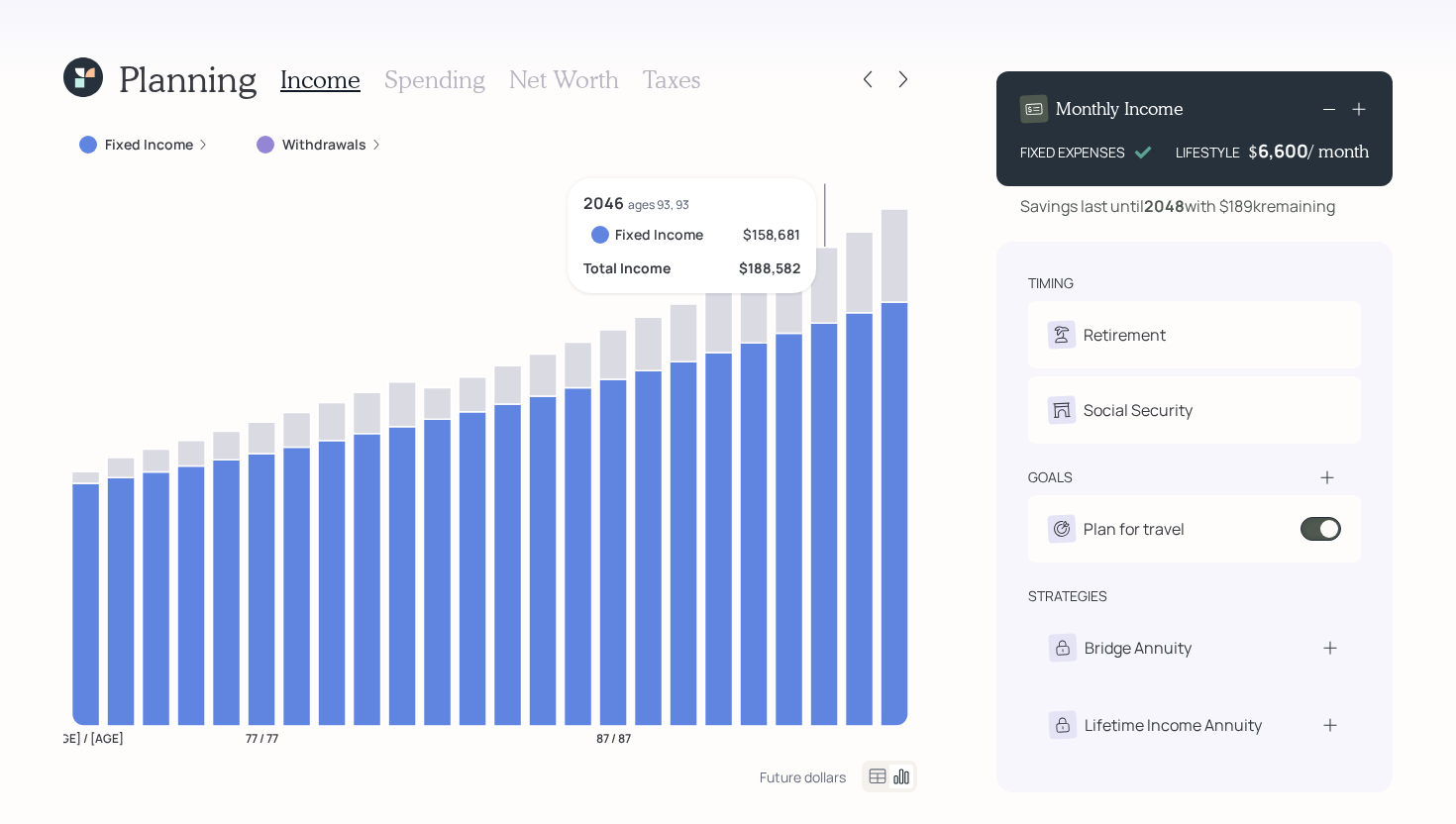 click 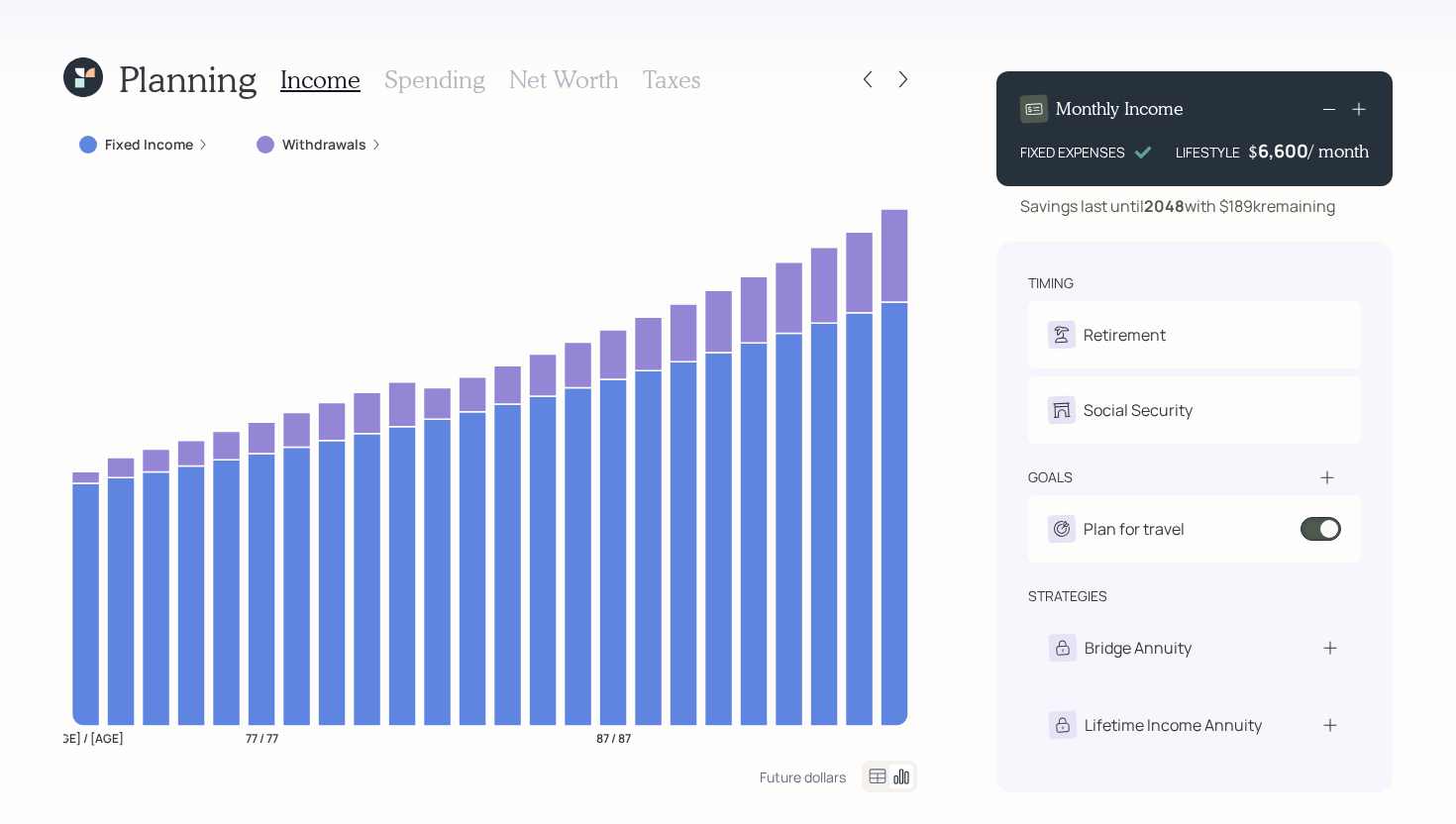 click on "Spending" at bounding box center [435, 79] 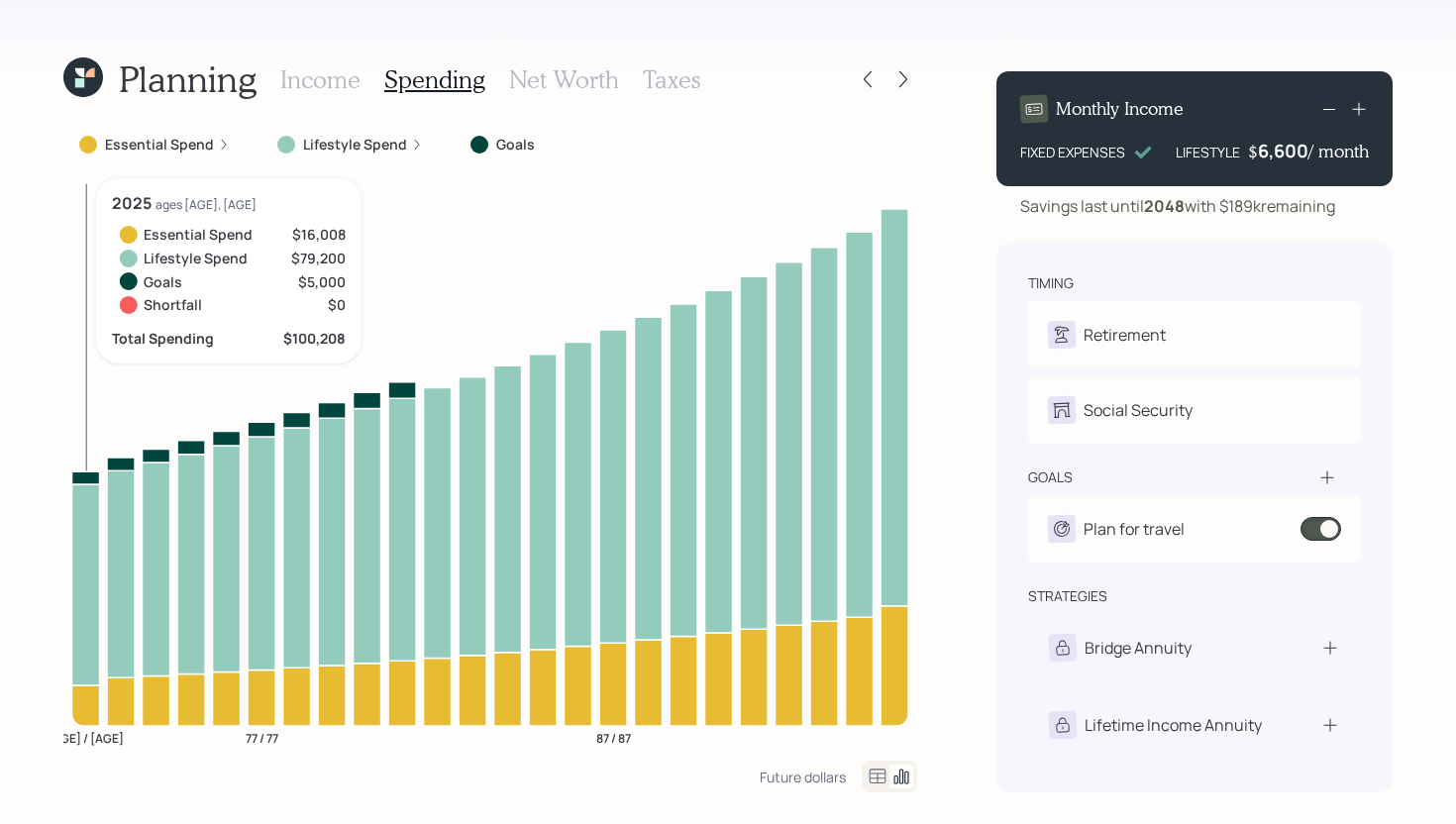 click 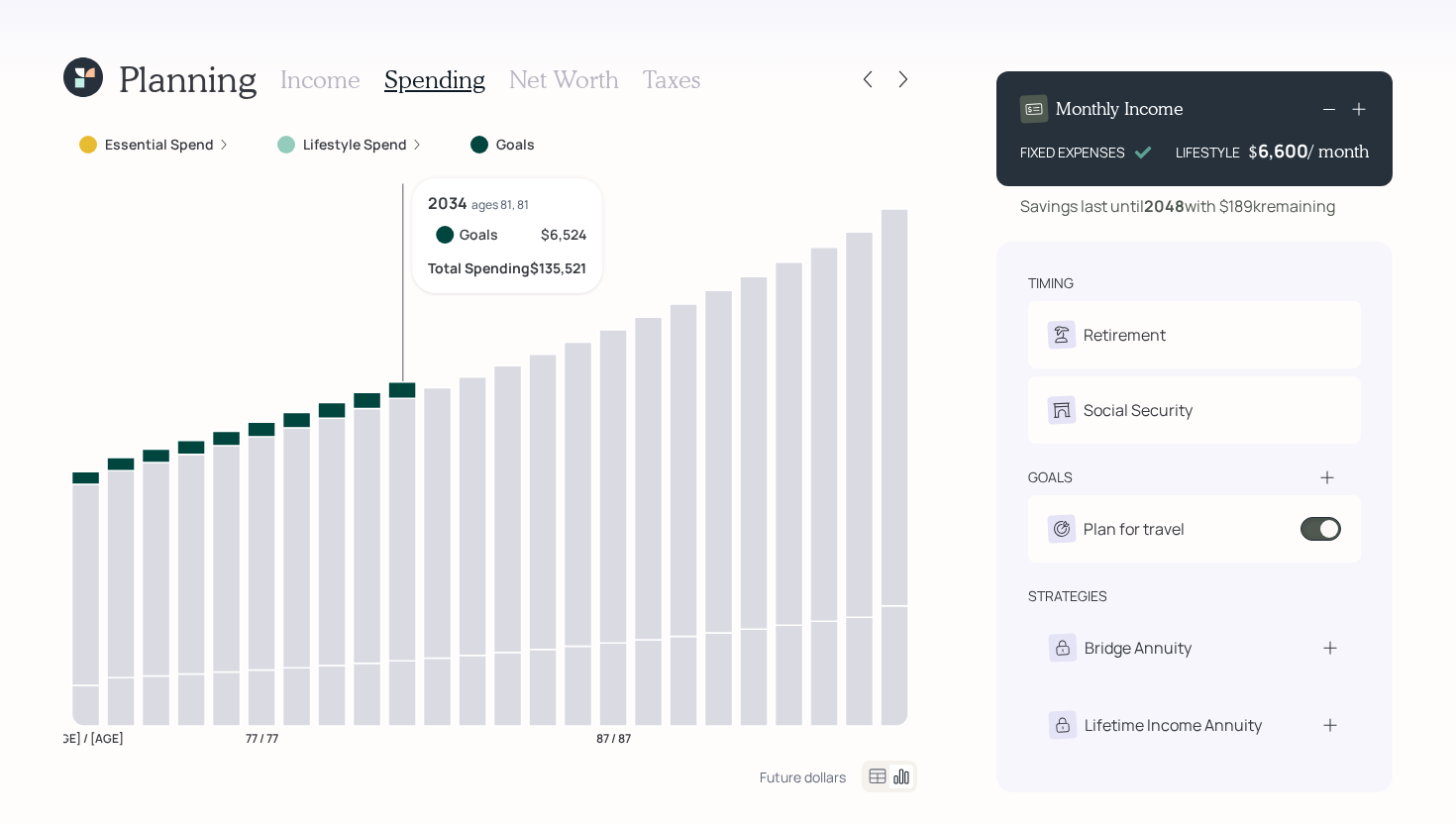 click 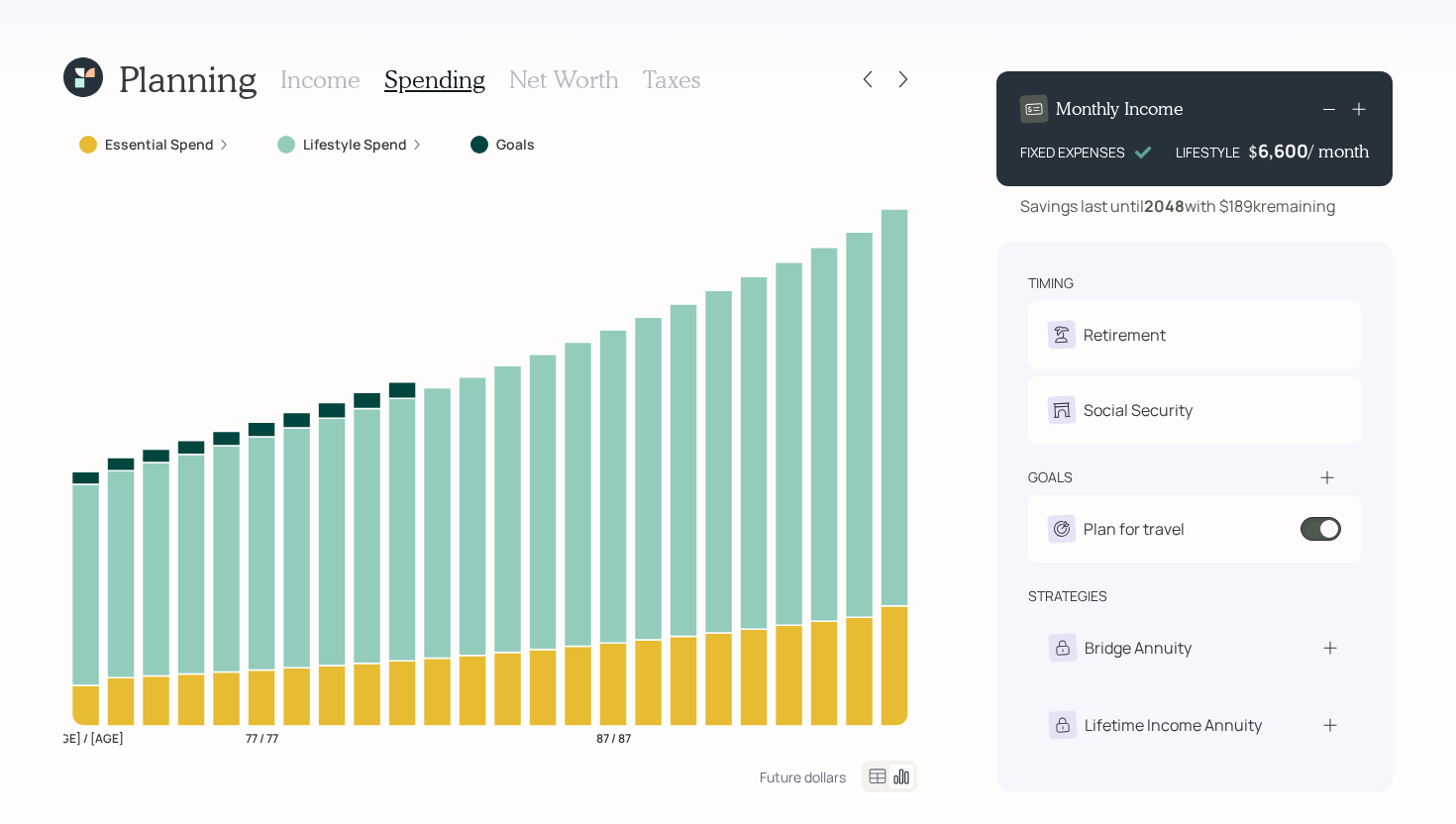 click on "Income" at bounding box center (320, 79) 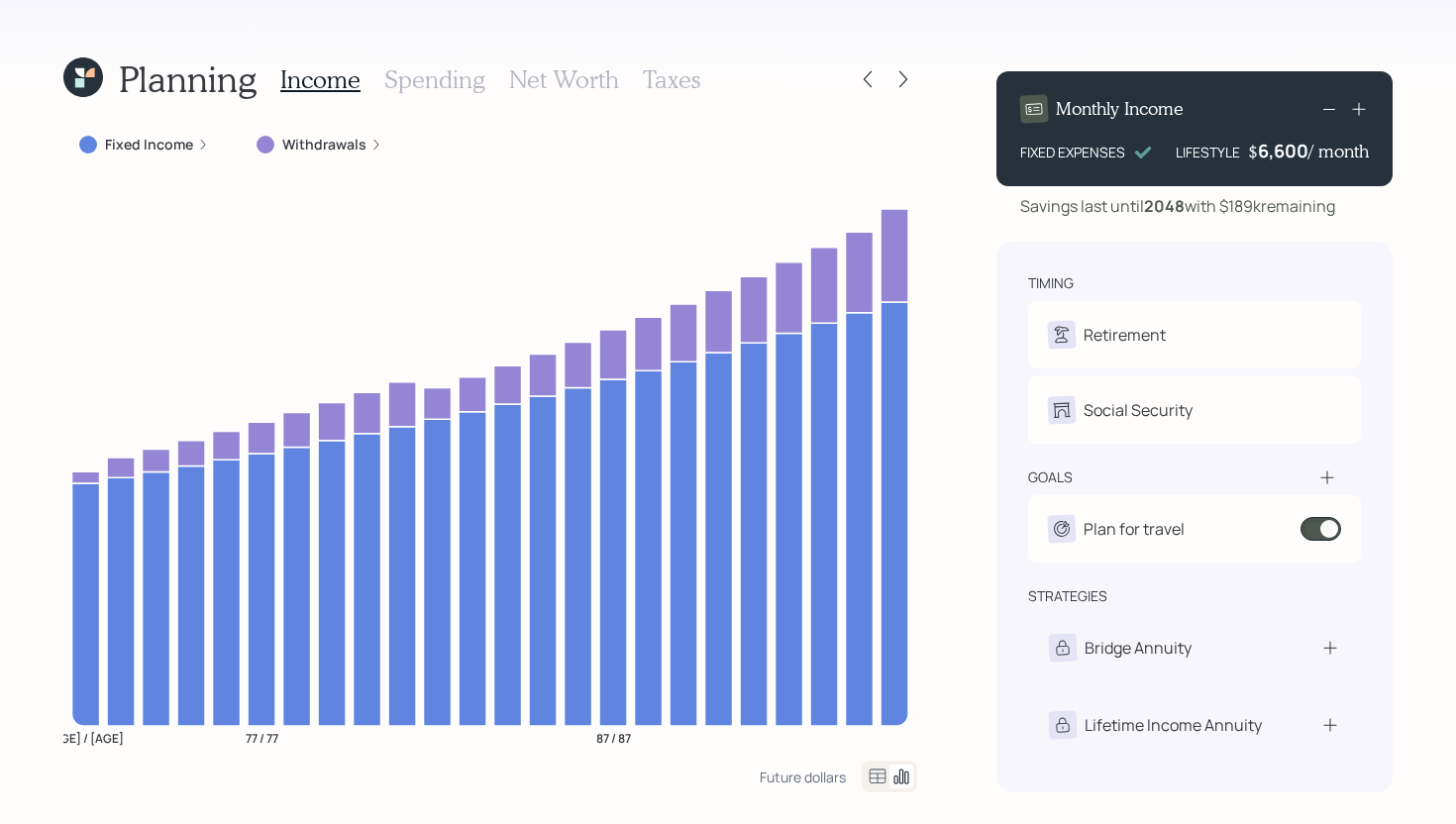 click on "Spending" at bounding box center [435, 79] 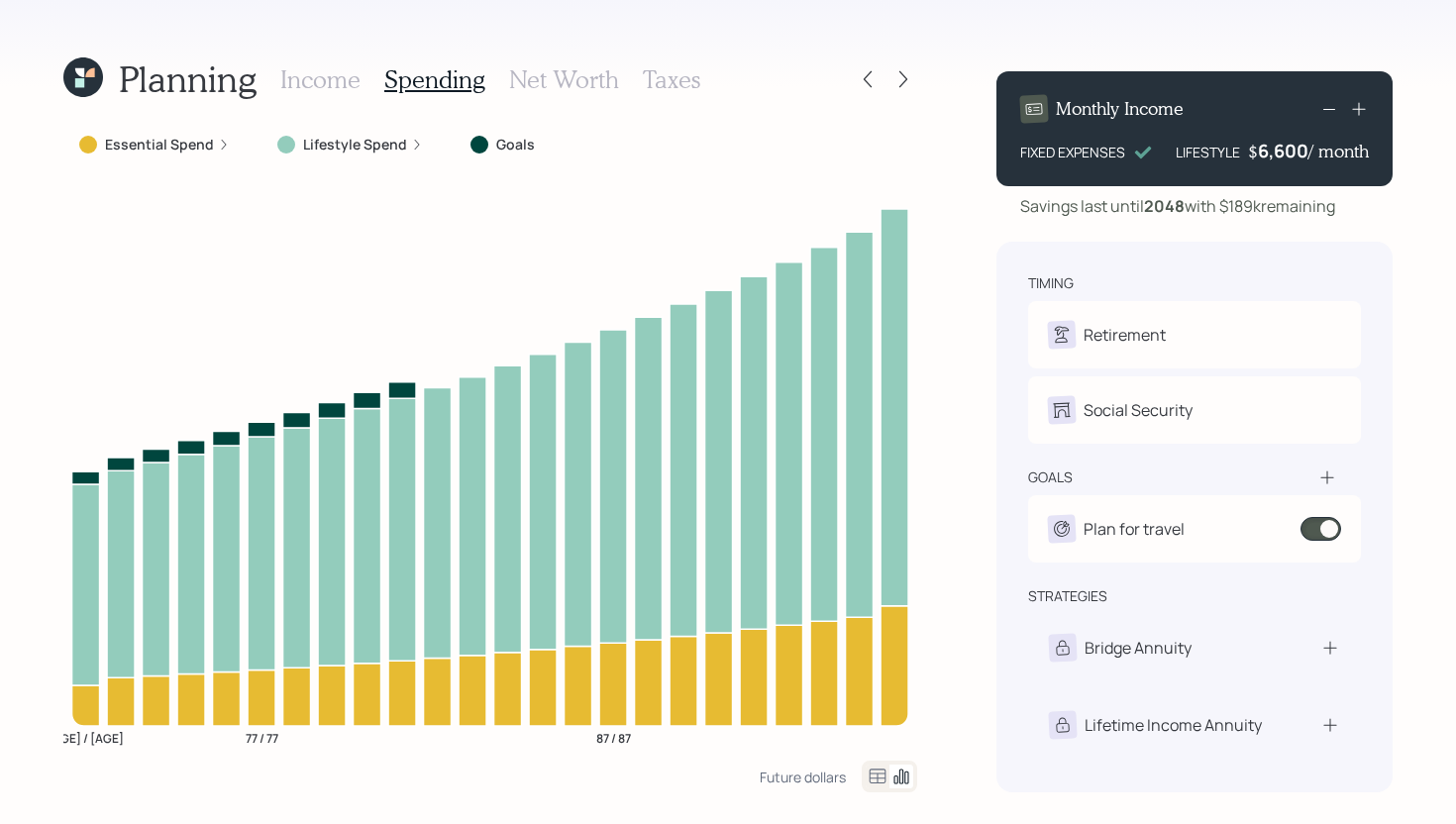 click on "Income" at bounding box center (320, 79) 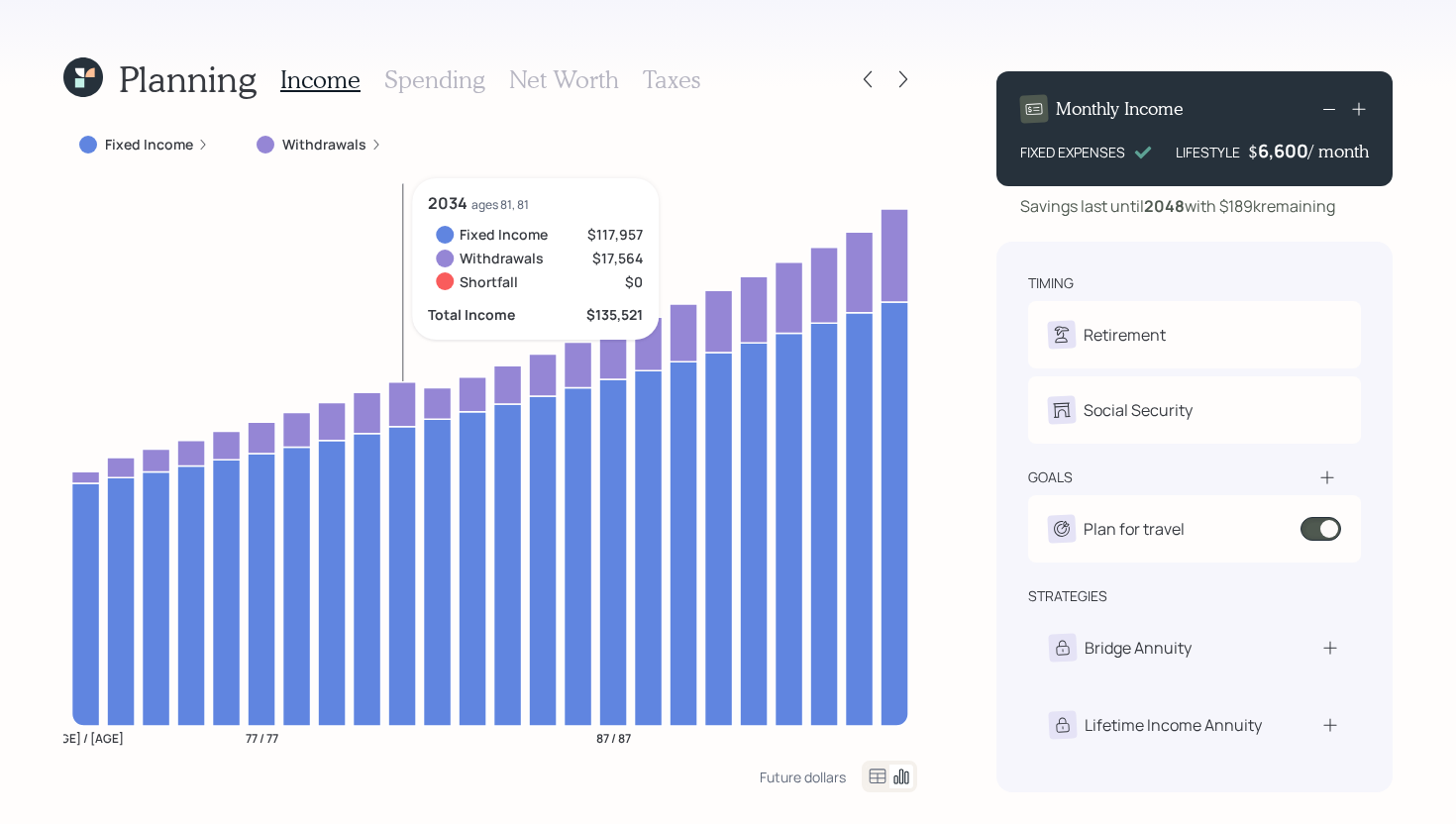 click 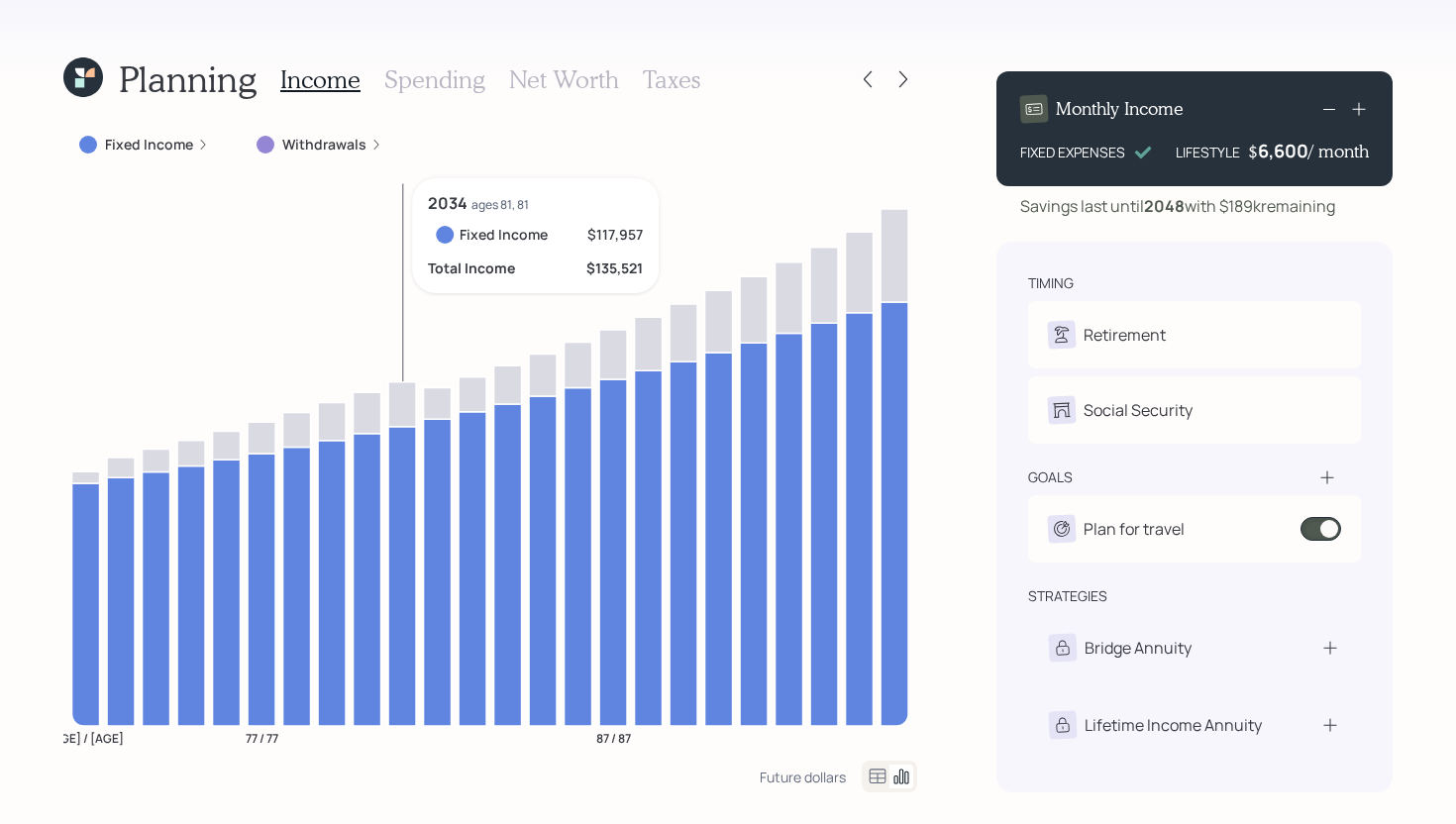 click 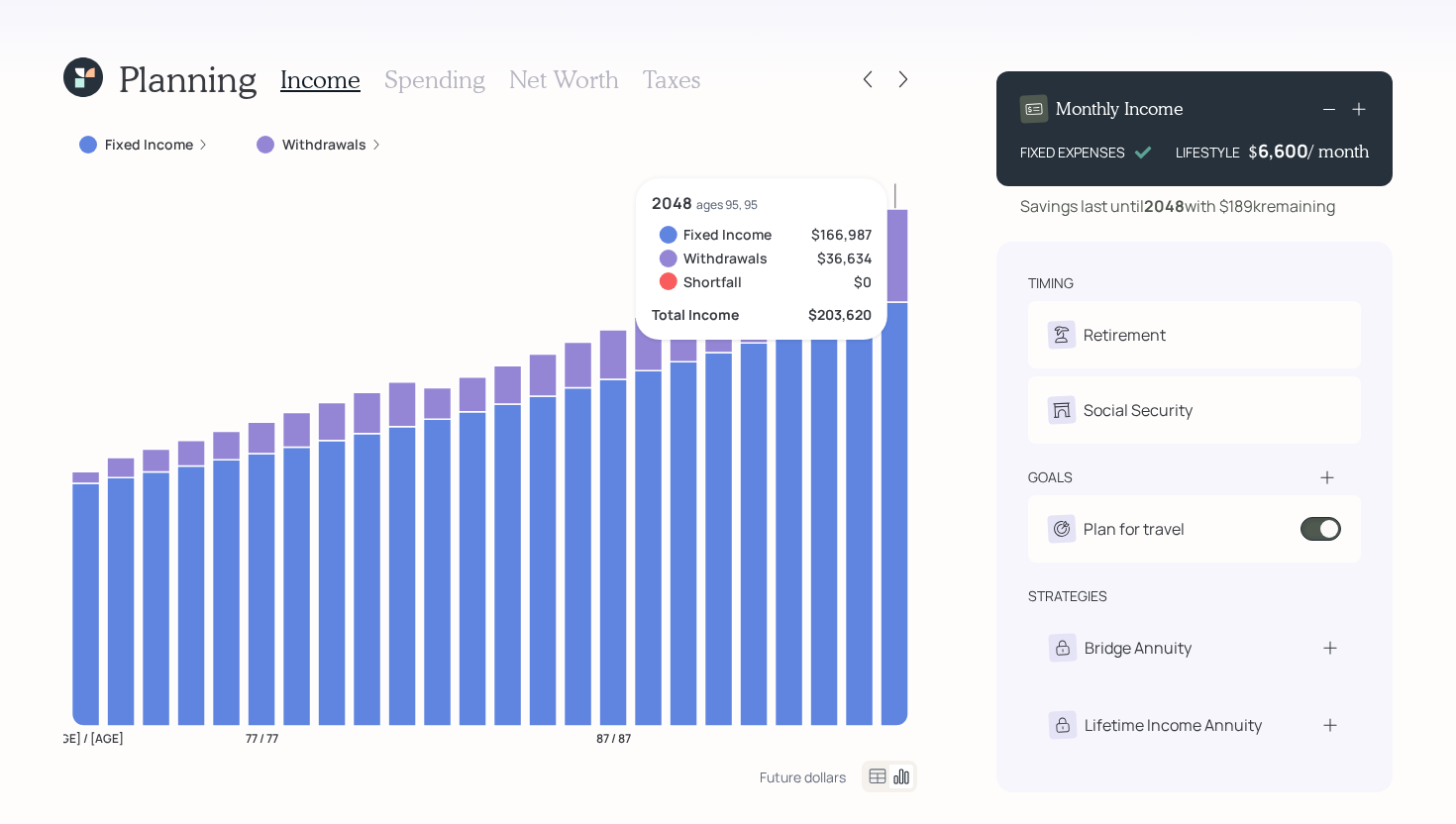 click 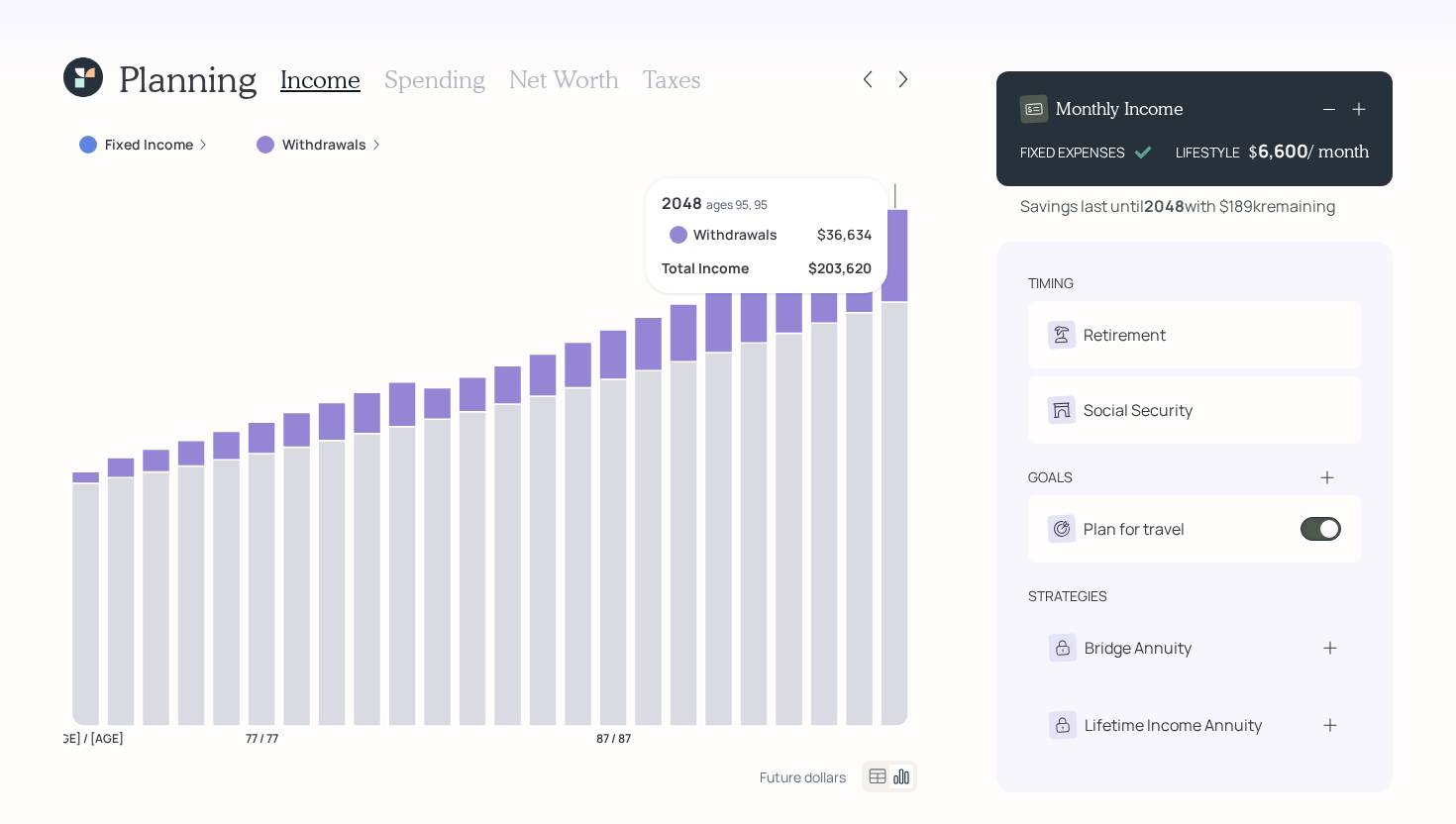 click 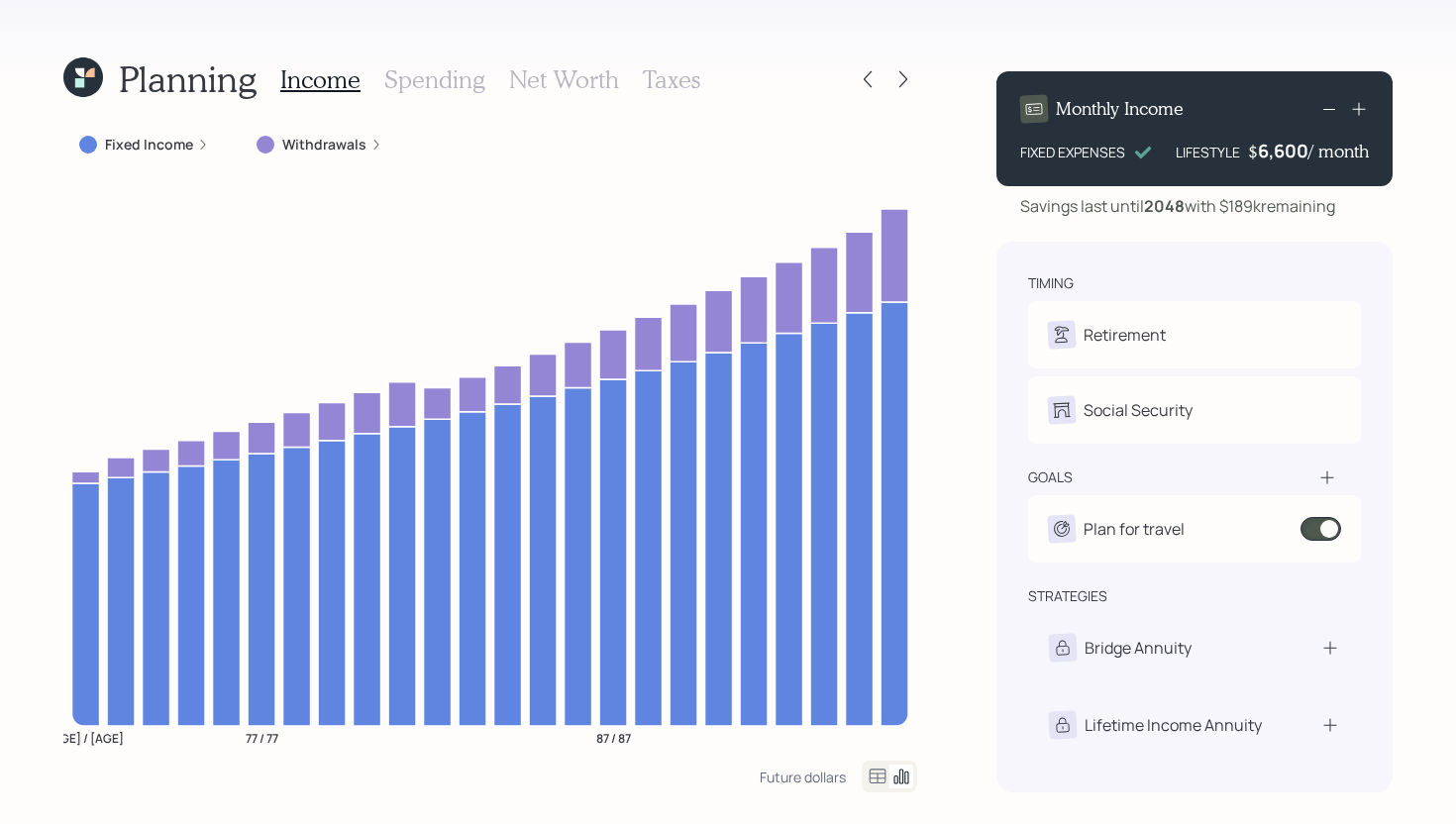 click on "Taxes" at bounding box center [672, 79] 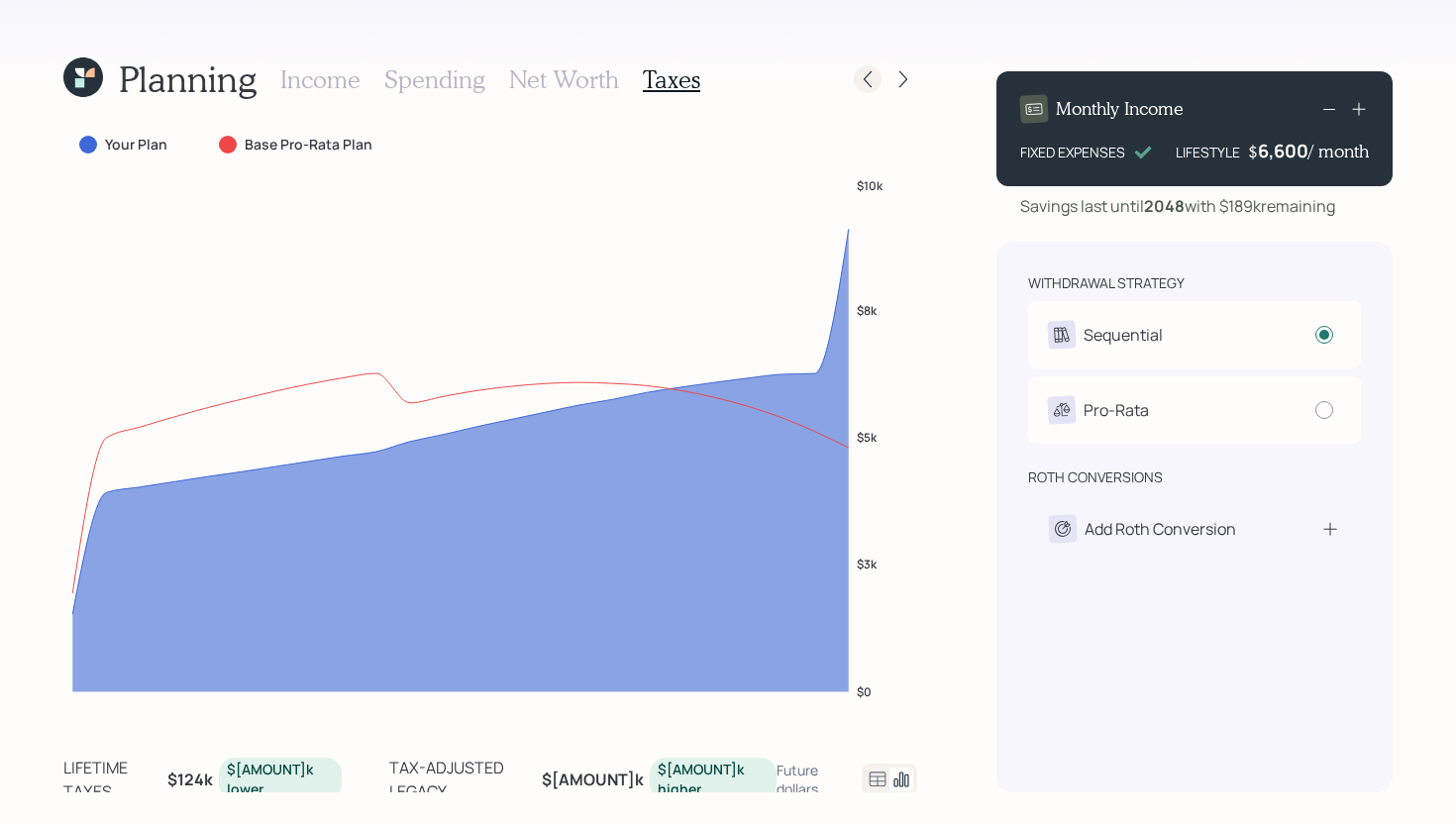 click 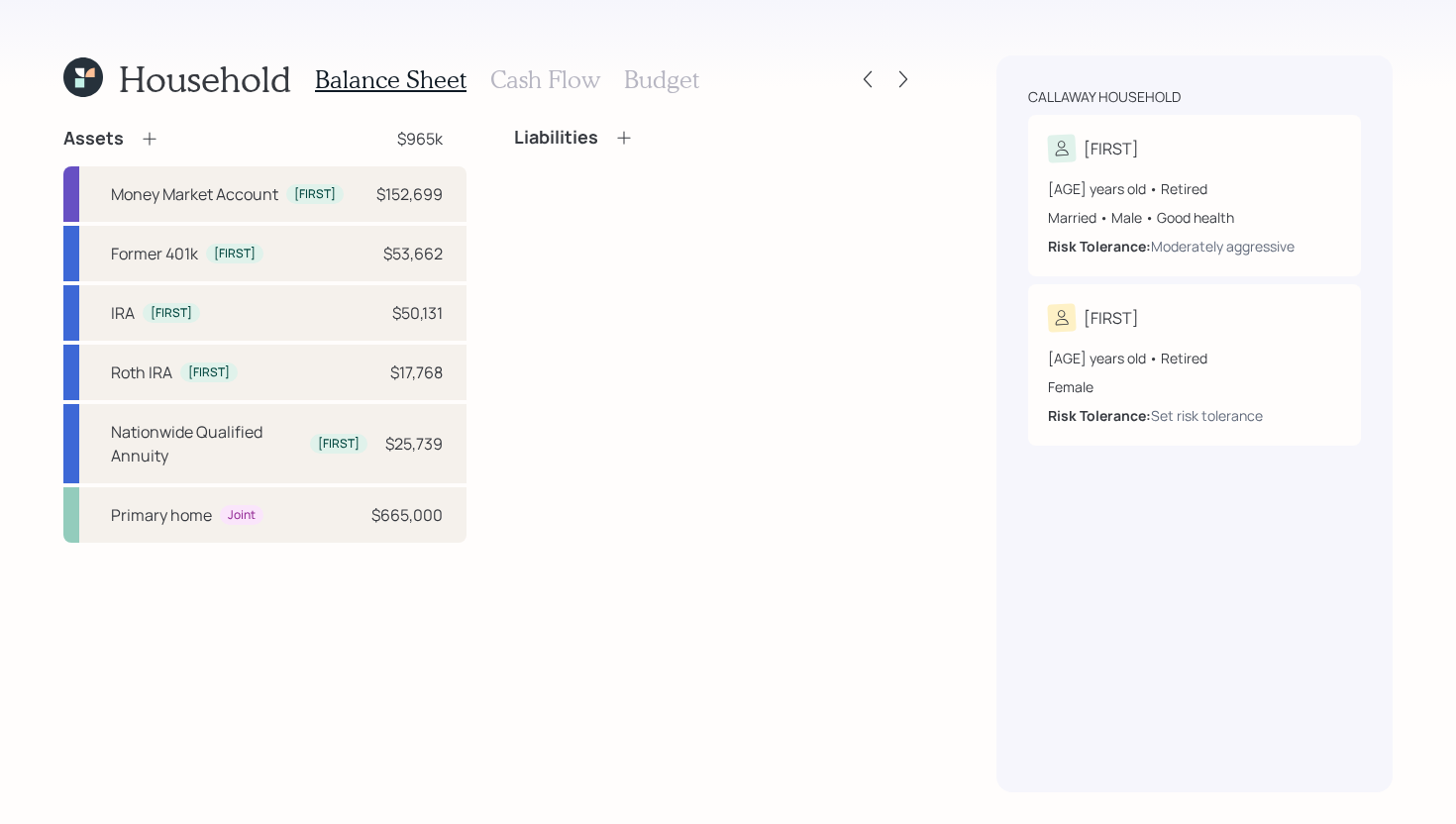 click 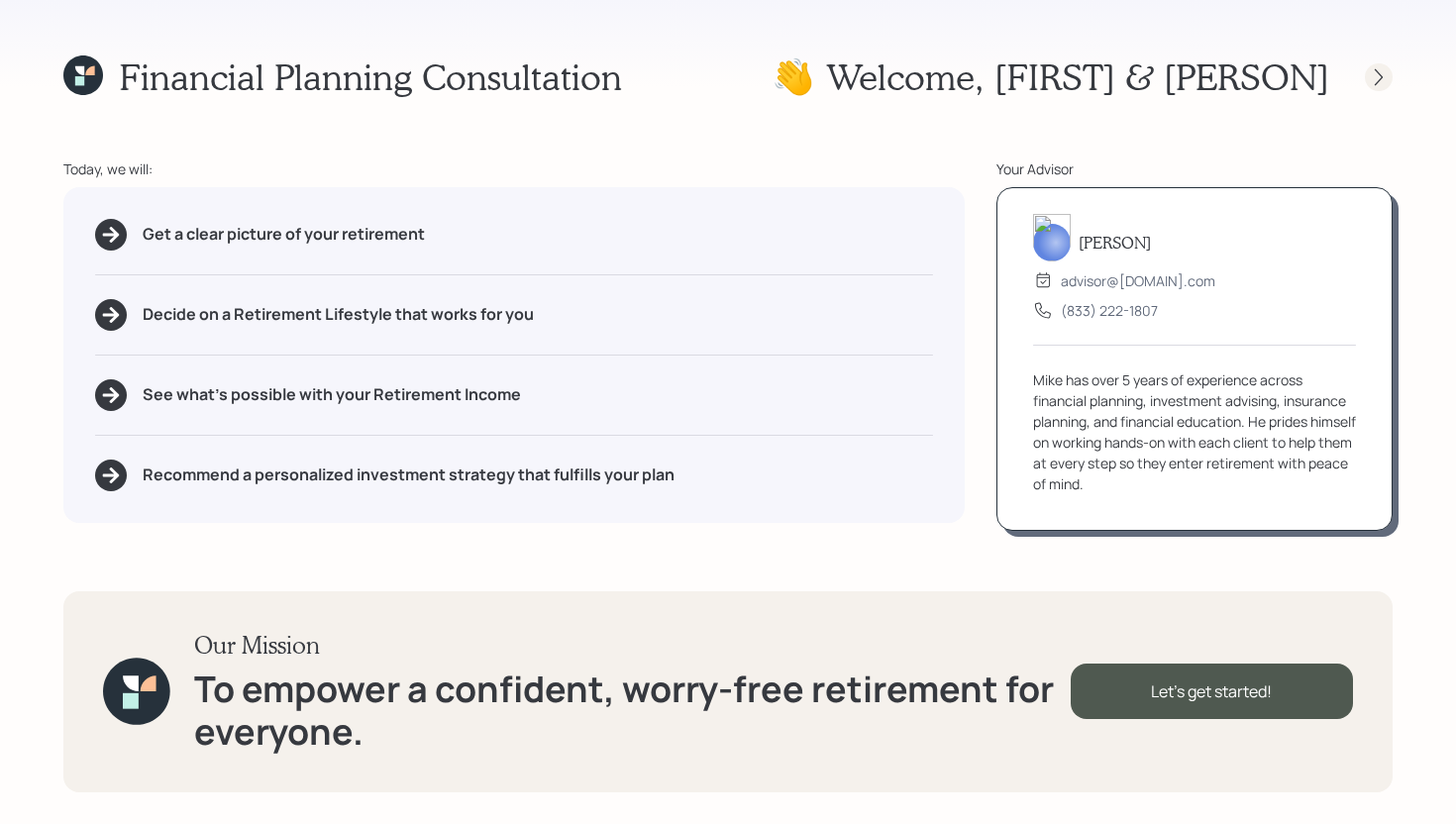 click 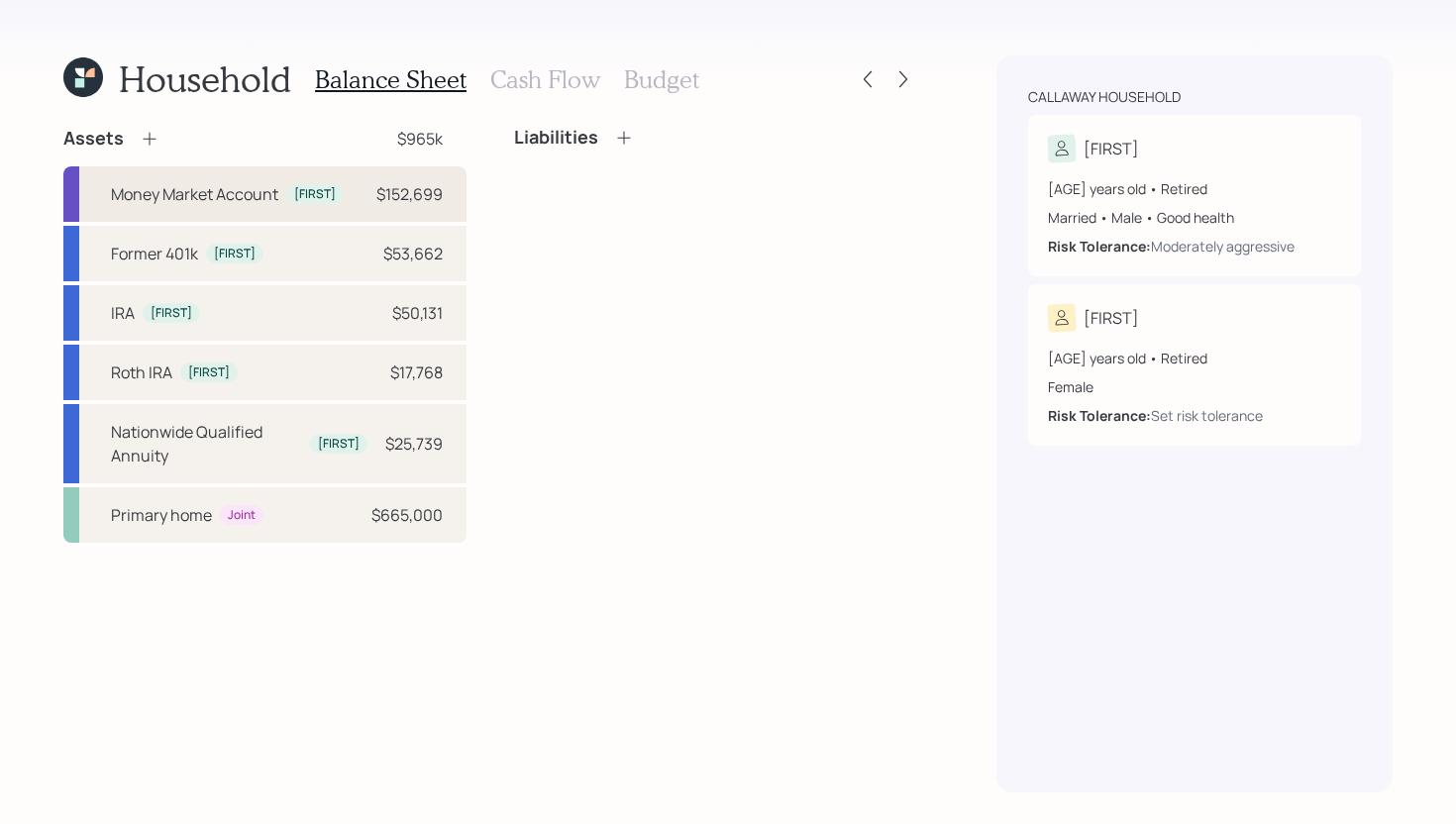 click on "Money Market Account" at bounding box center [194, 194] 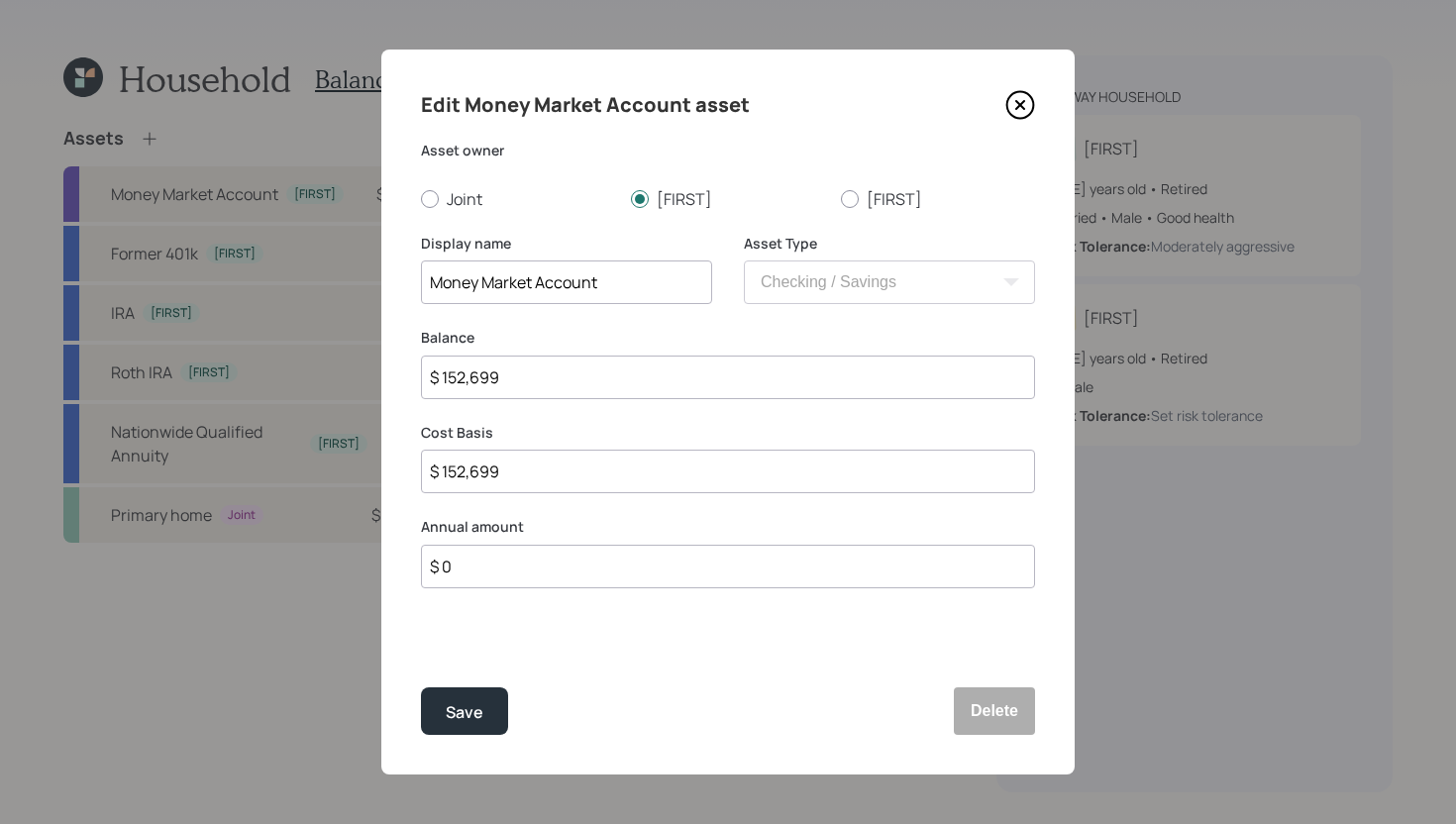 click on "Money Market Account" at bounding box center [567, 282] 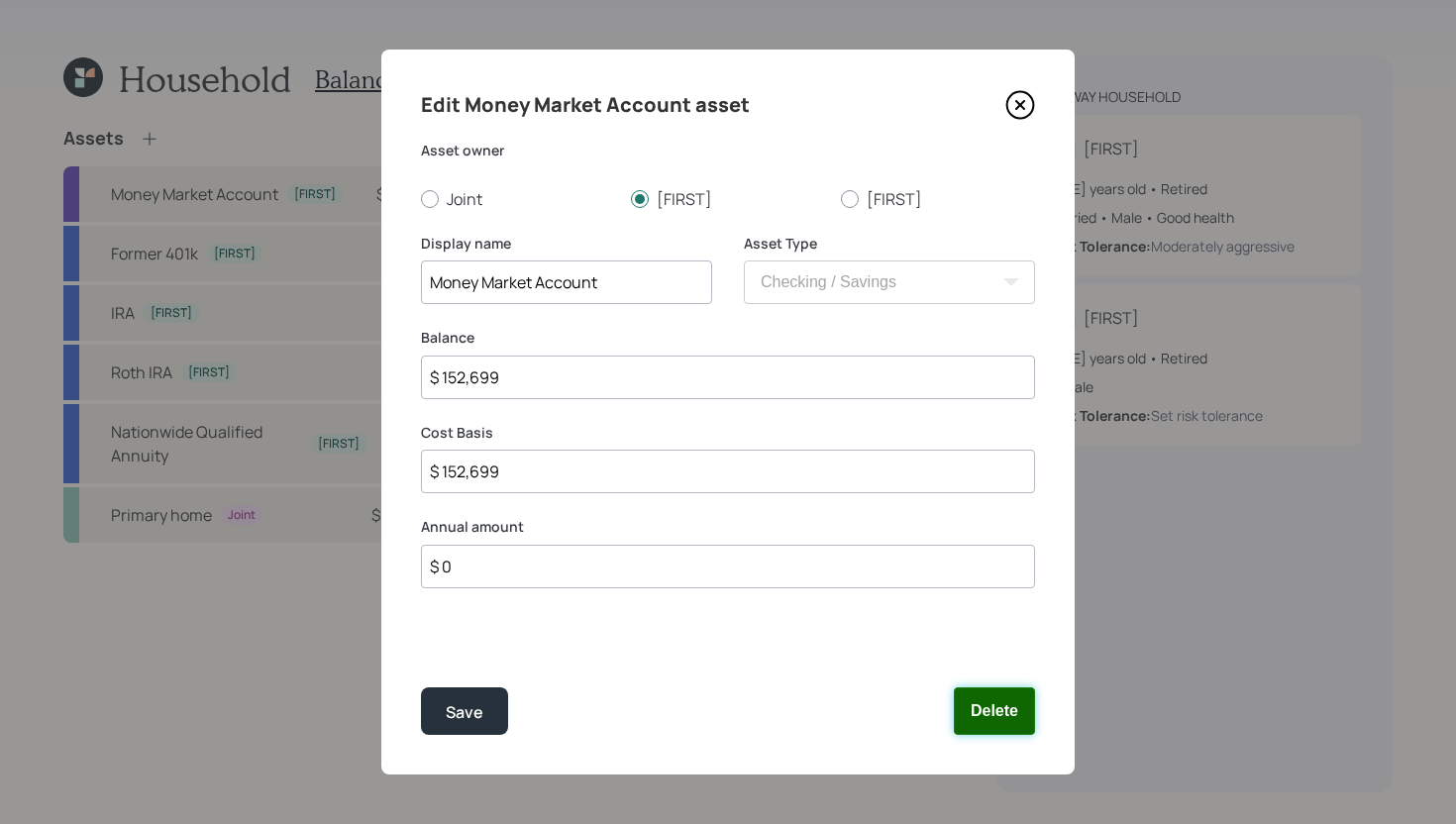 click on "Delete" at bounding box center (994, 711) 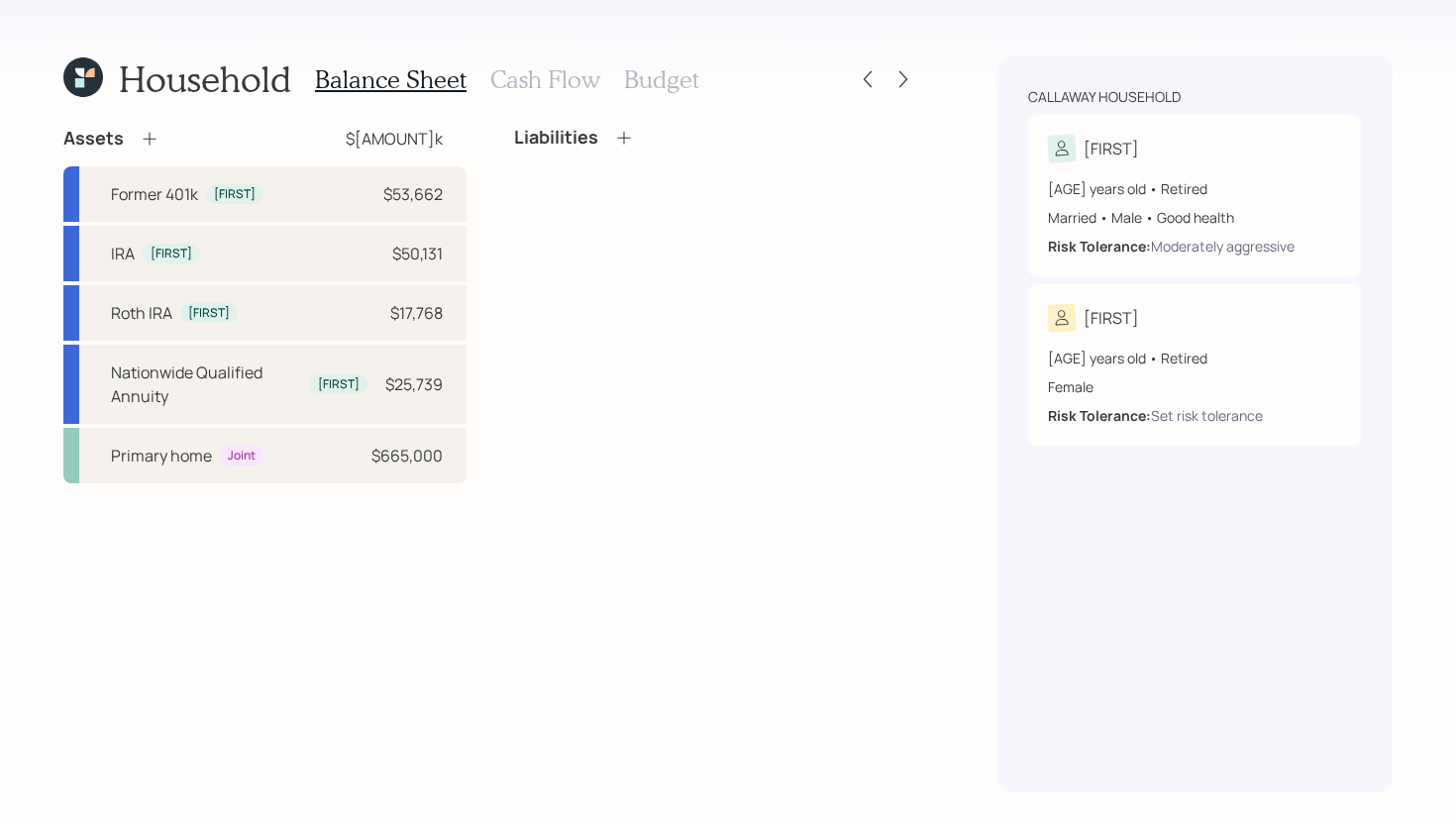 click on "Assets $[AMOUNT]k" at bounding box center [264, 139] 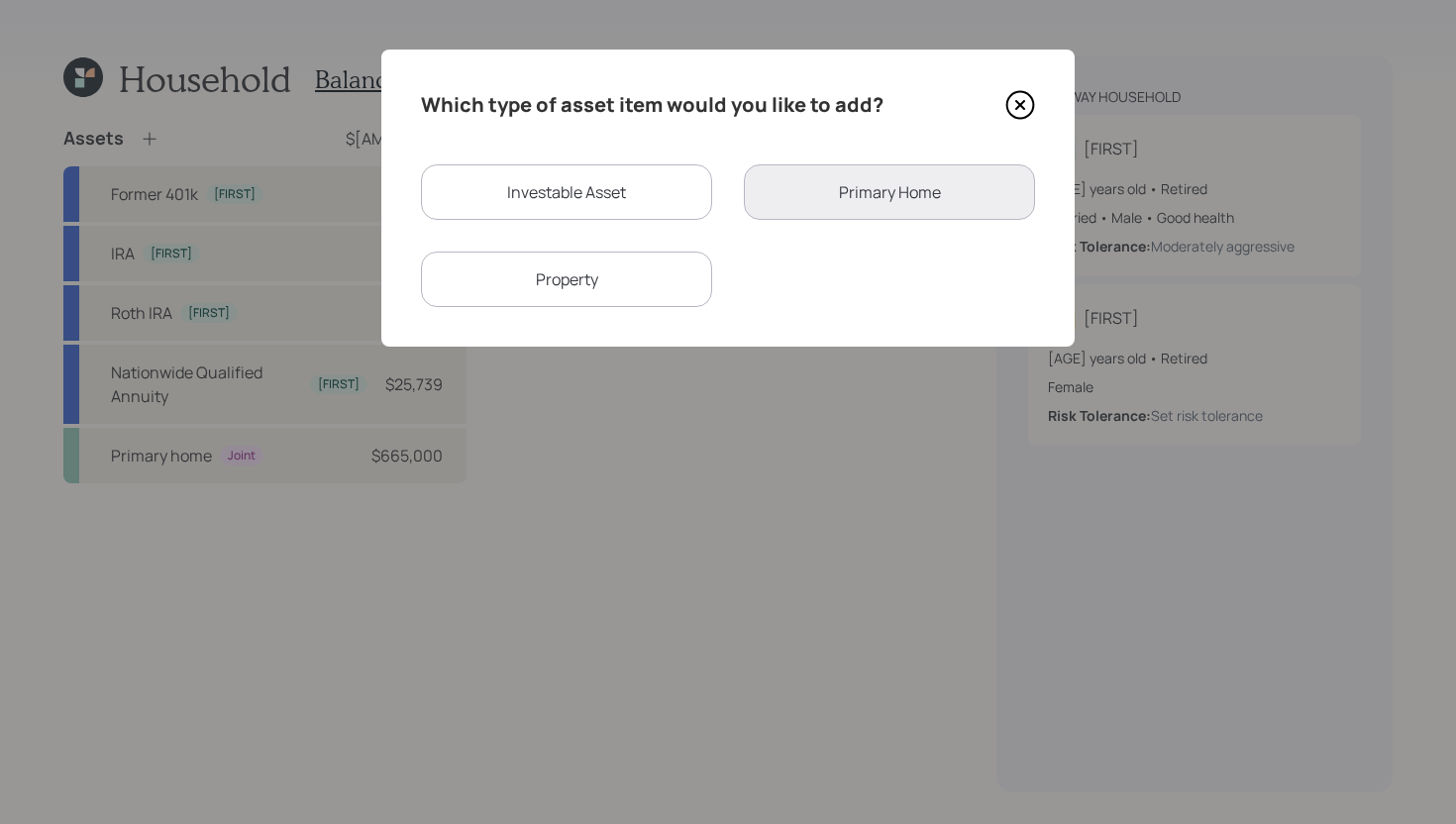click on "Investable Asset" at bounding box center (567, 192) 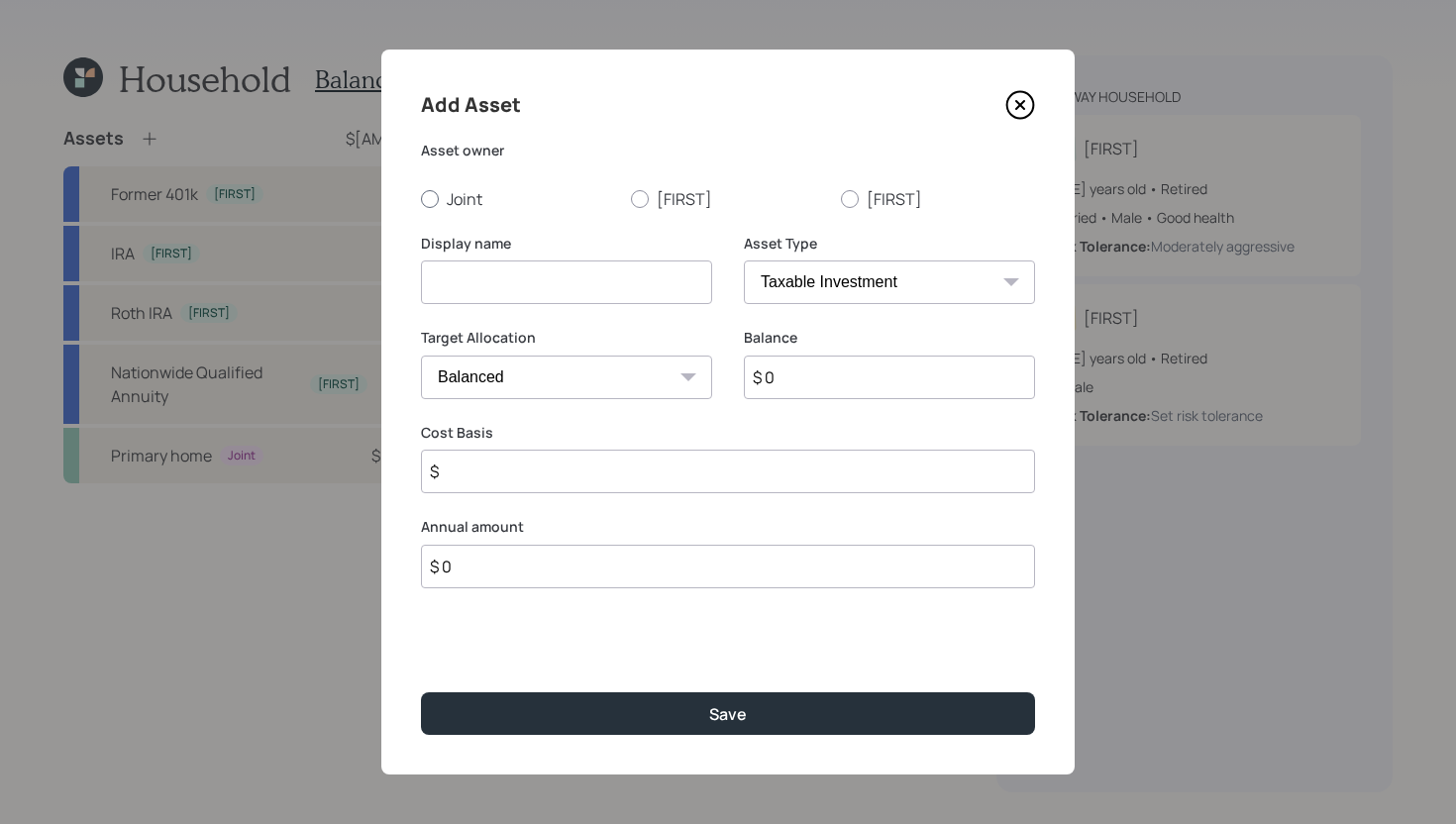 click on "Joint" at bounding box center [518, 199] 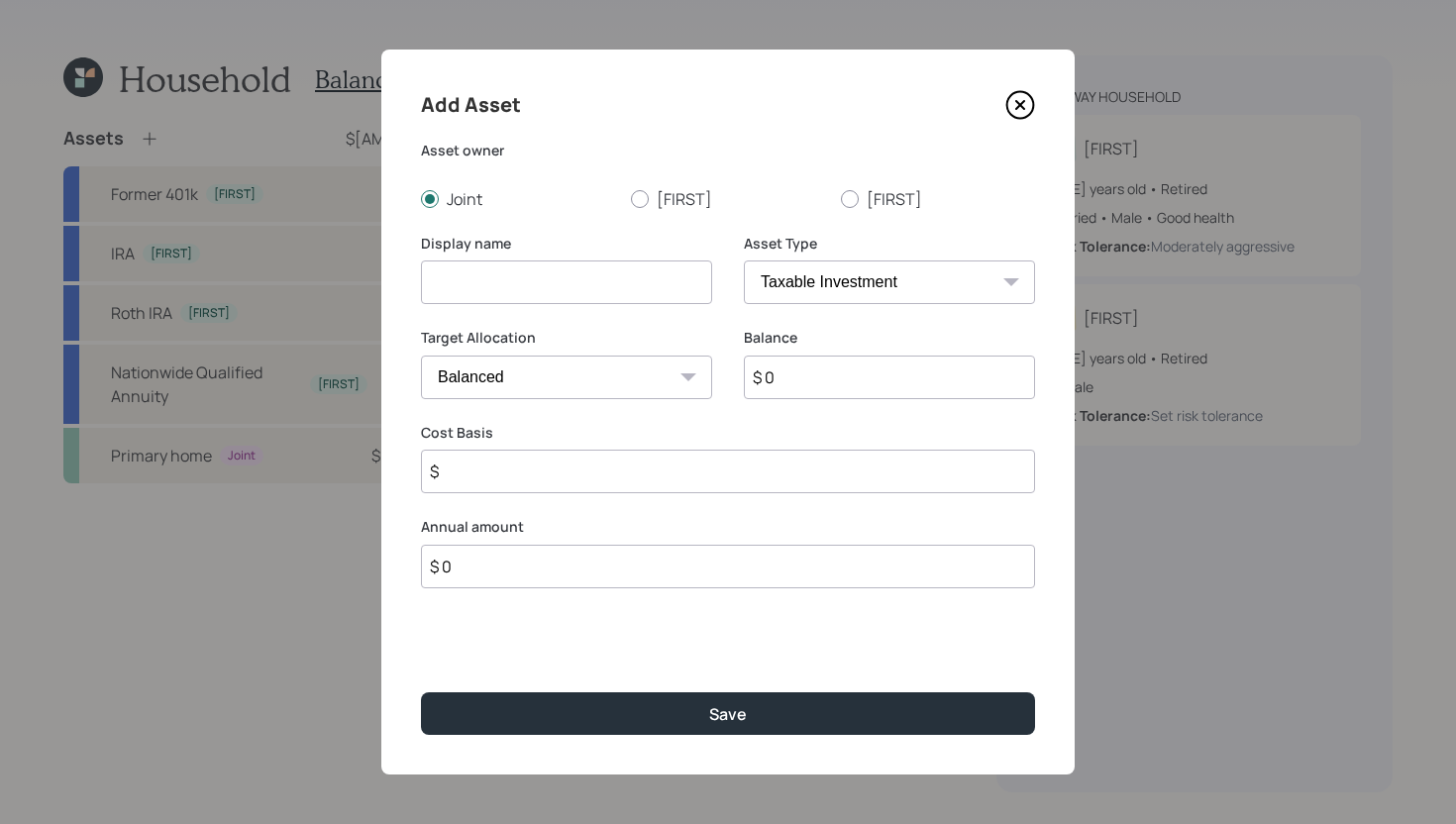 click at bounding box center (567, 282) 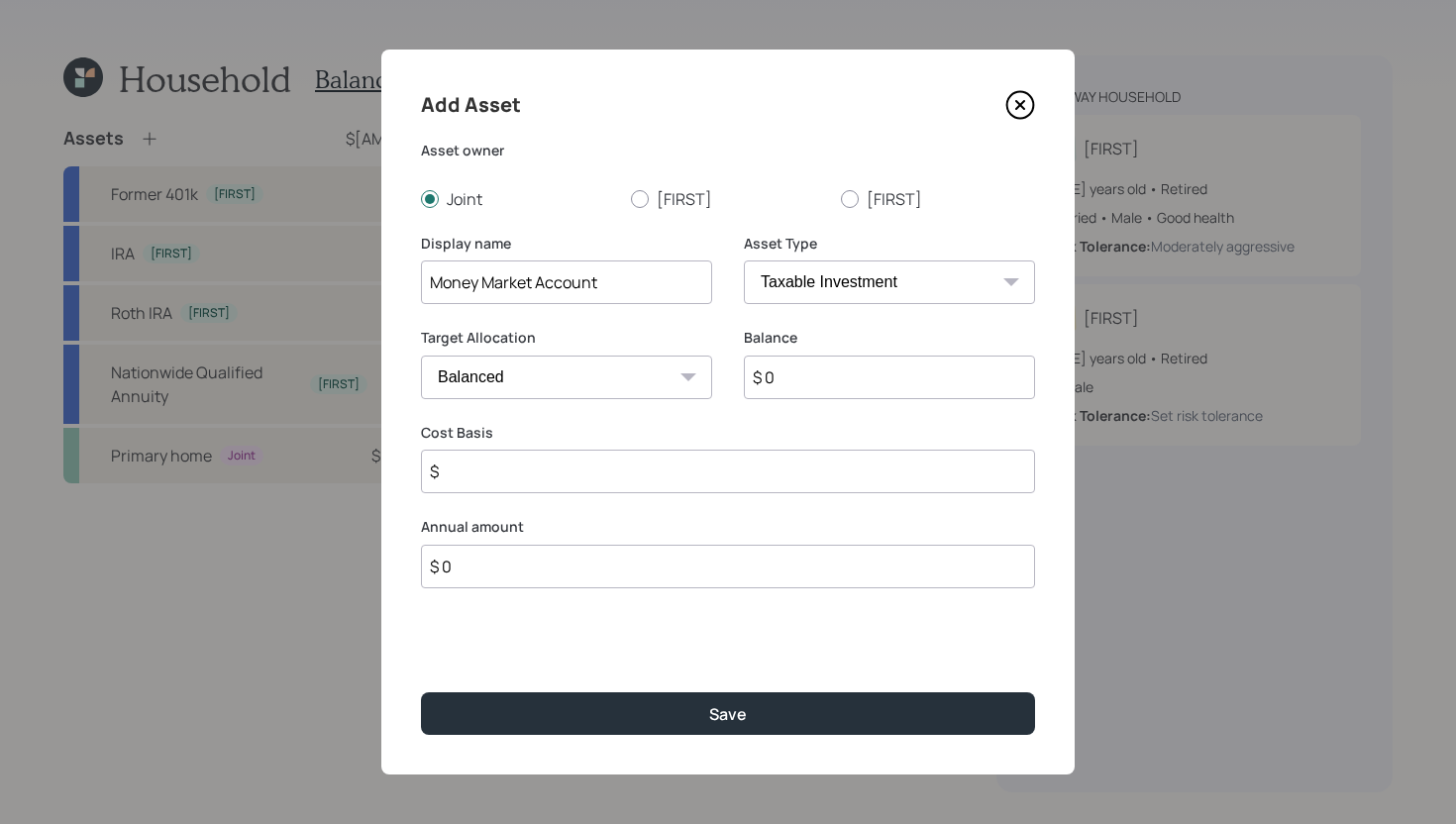 type on "Money Market Account" 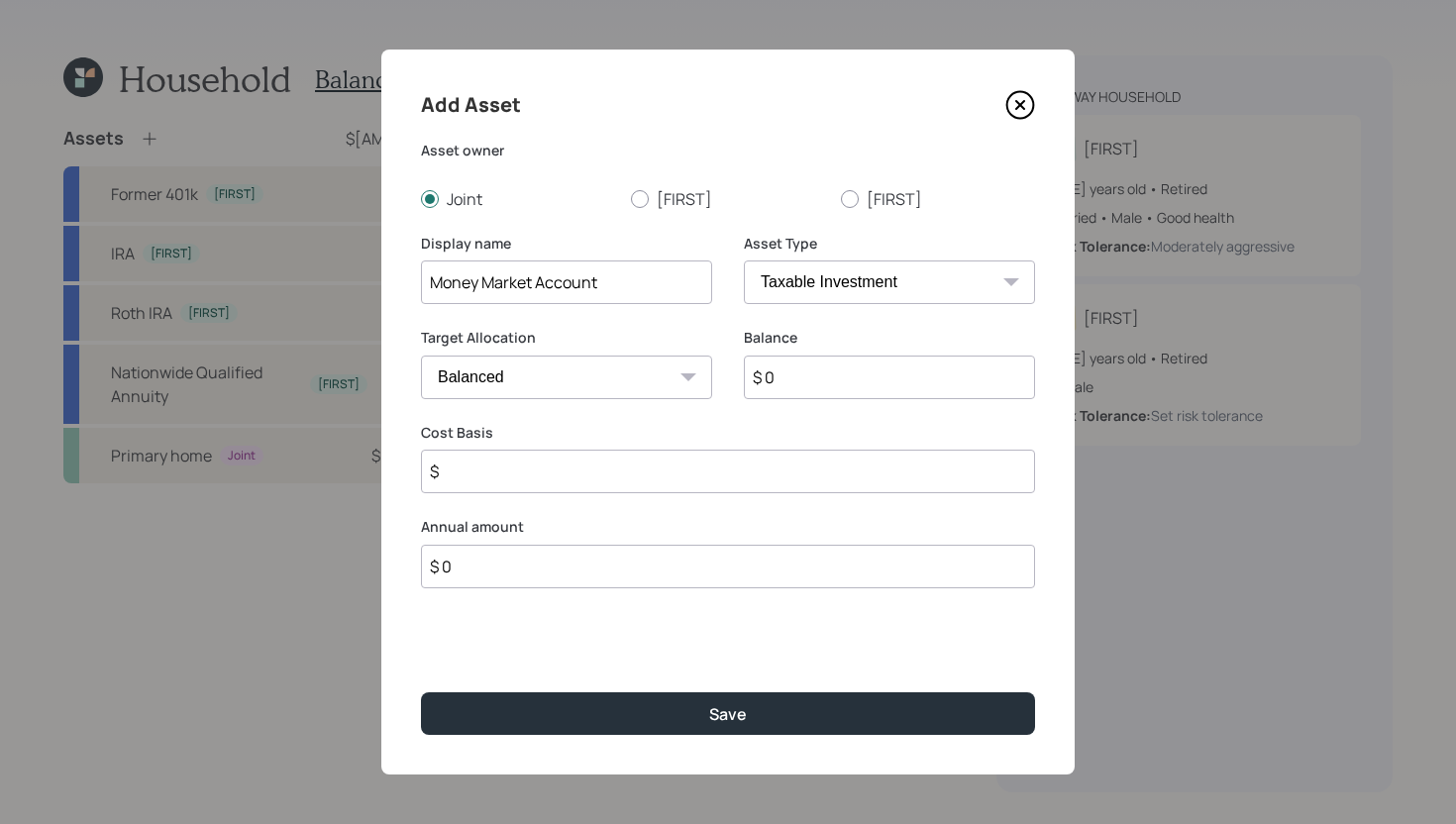 click on "SEP IRA IRA Roth IRA 401(k) Roth 401(k) 403(b) Roth 403(b) 457(b) Roth 457(b) Health Savings Account 529 Taxable Investment Checking / Savings Emergency Fund" at bounding box center (889, 282) 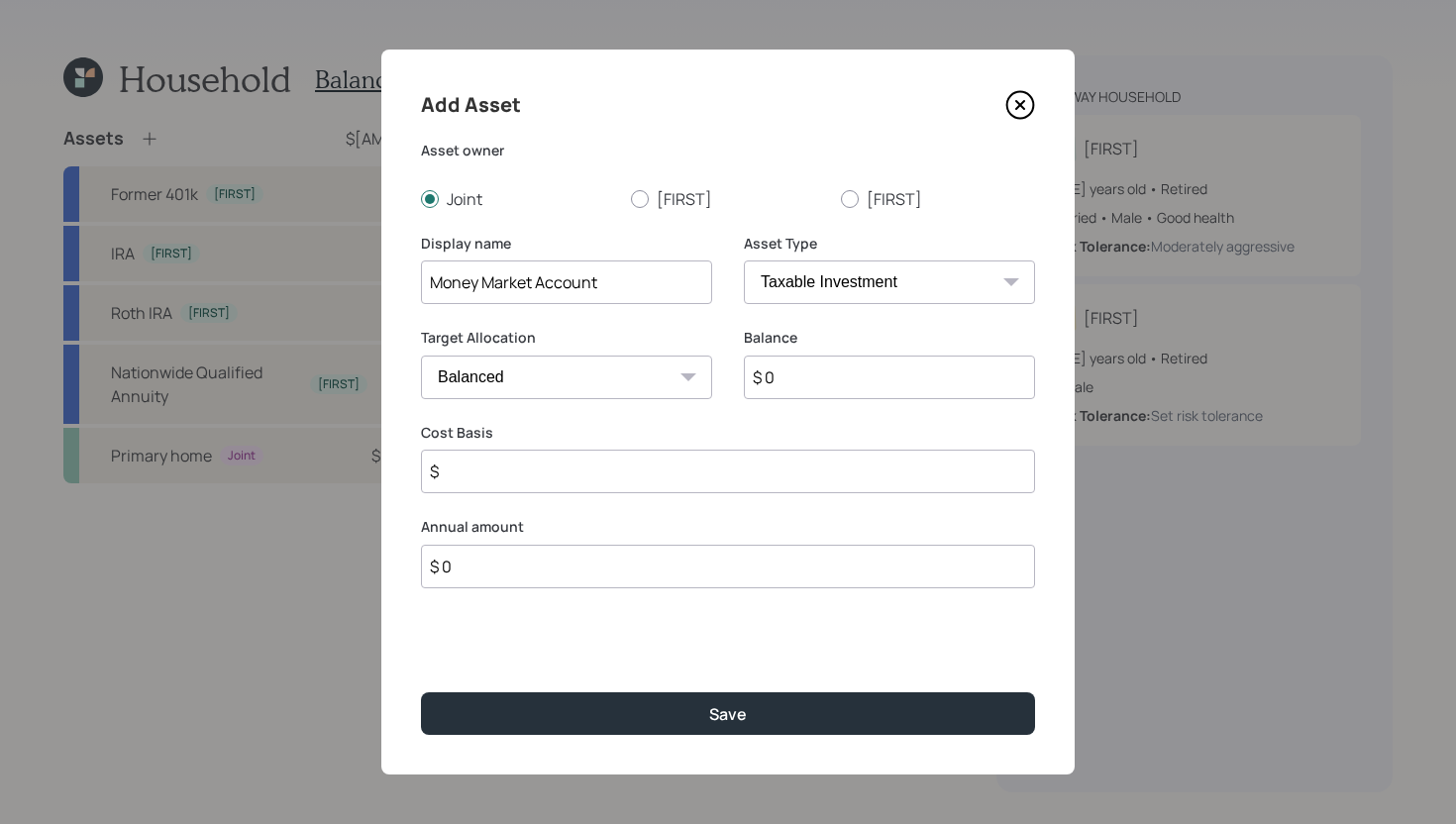 select on "emergency_fund" 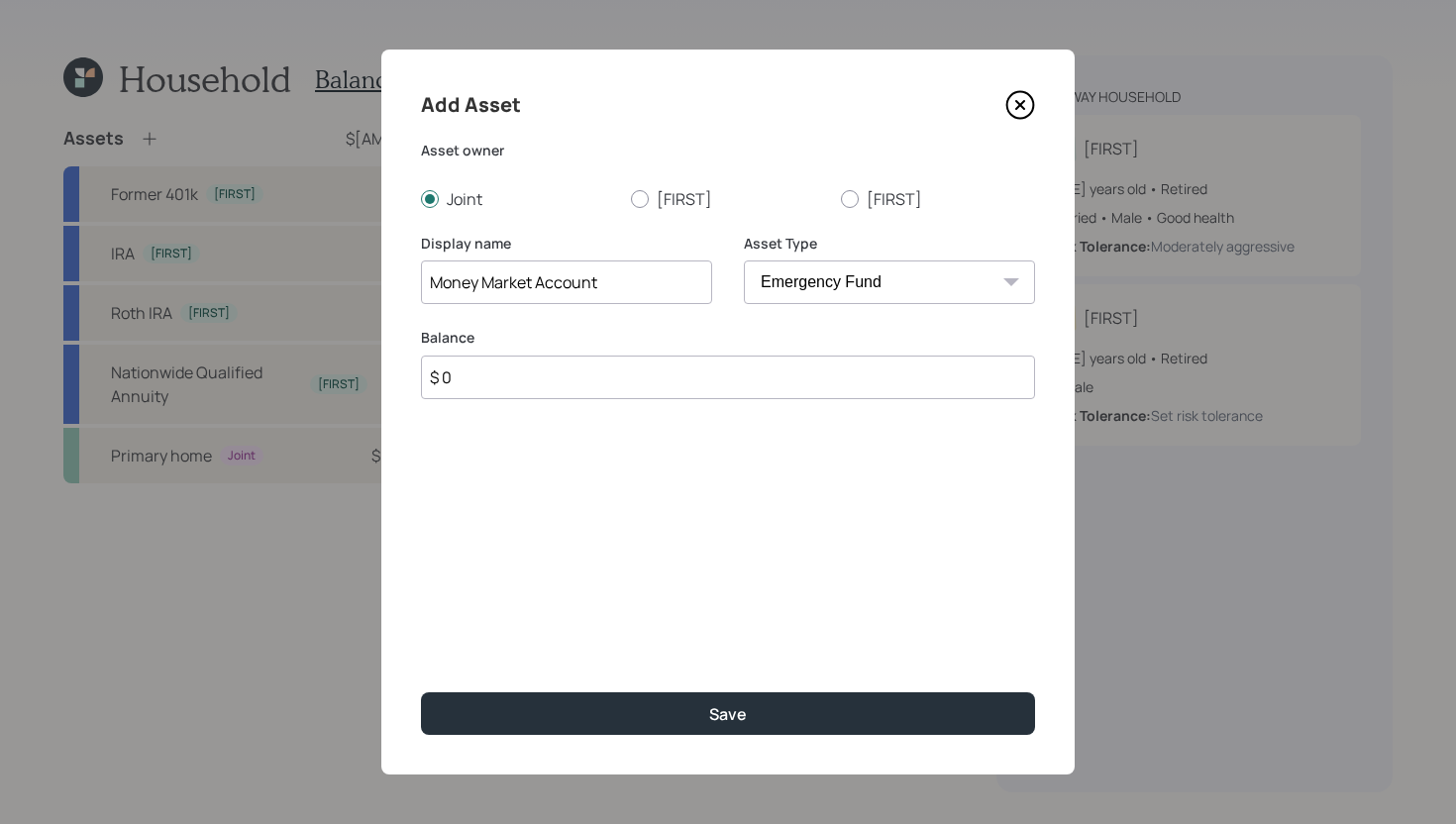 click on "$ 0" at bounding box center [728, 377] 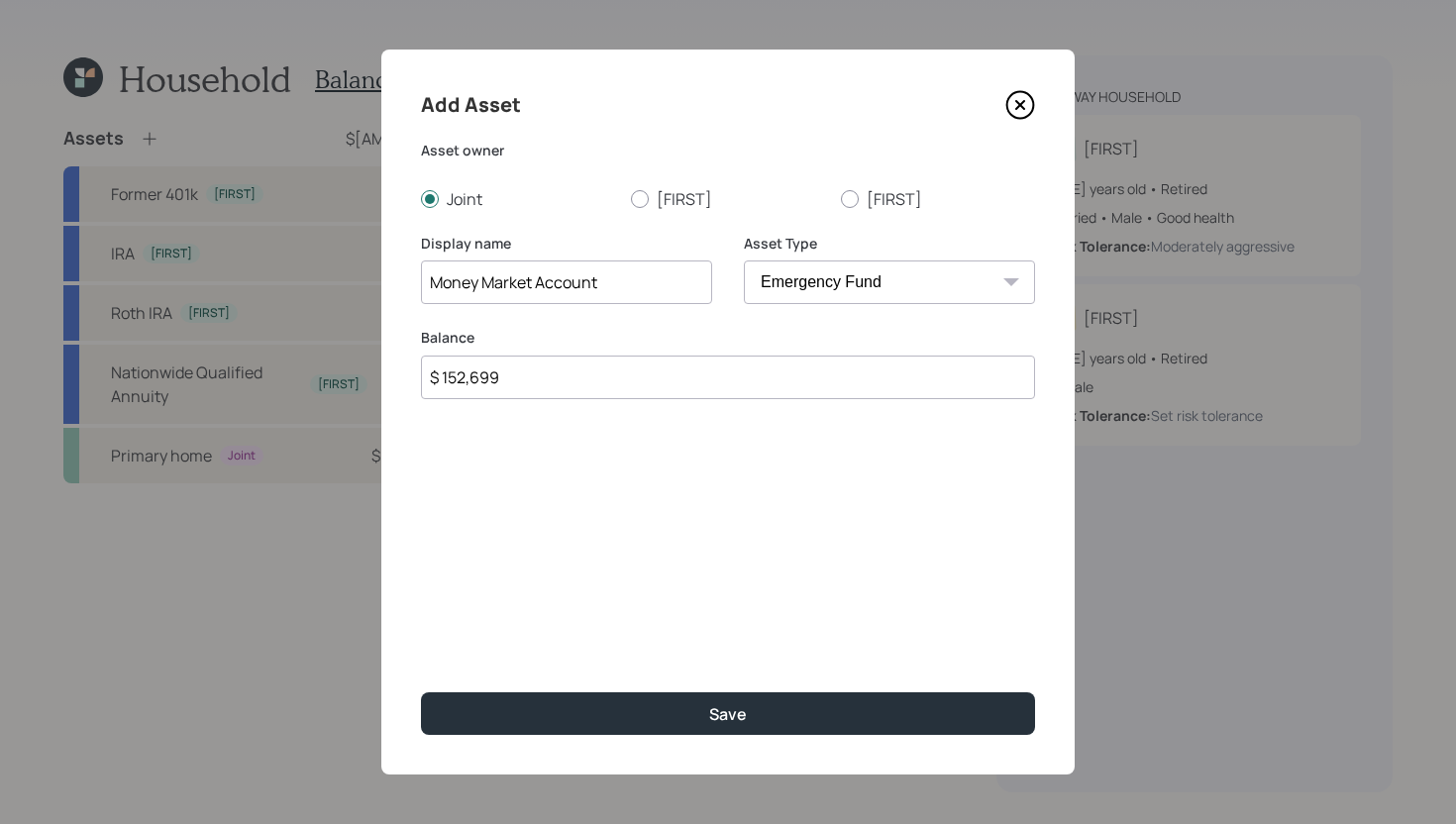 click on "$ 152,699" at bounding box center [728, 377] 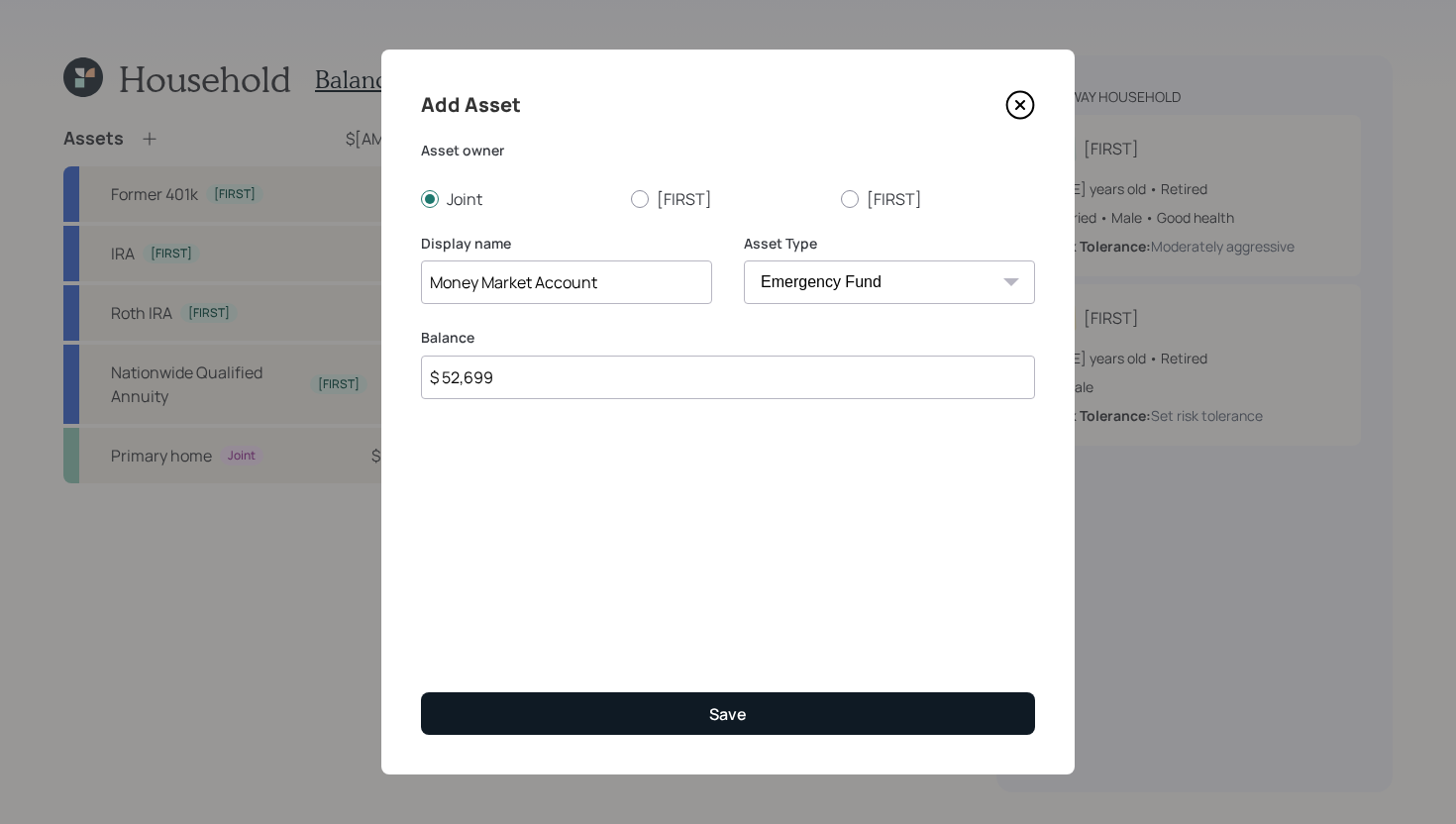 type on "$ 52,699" 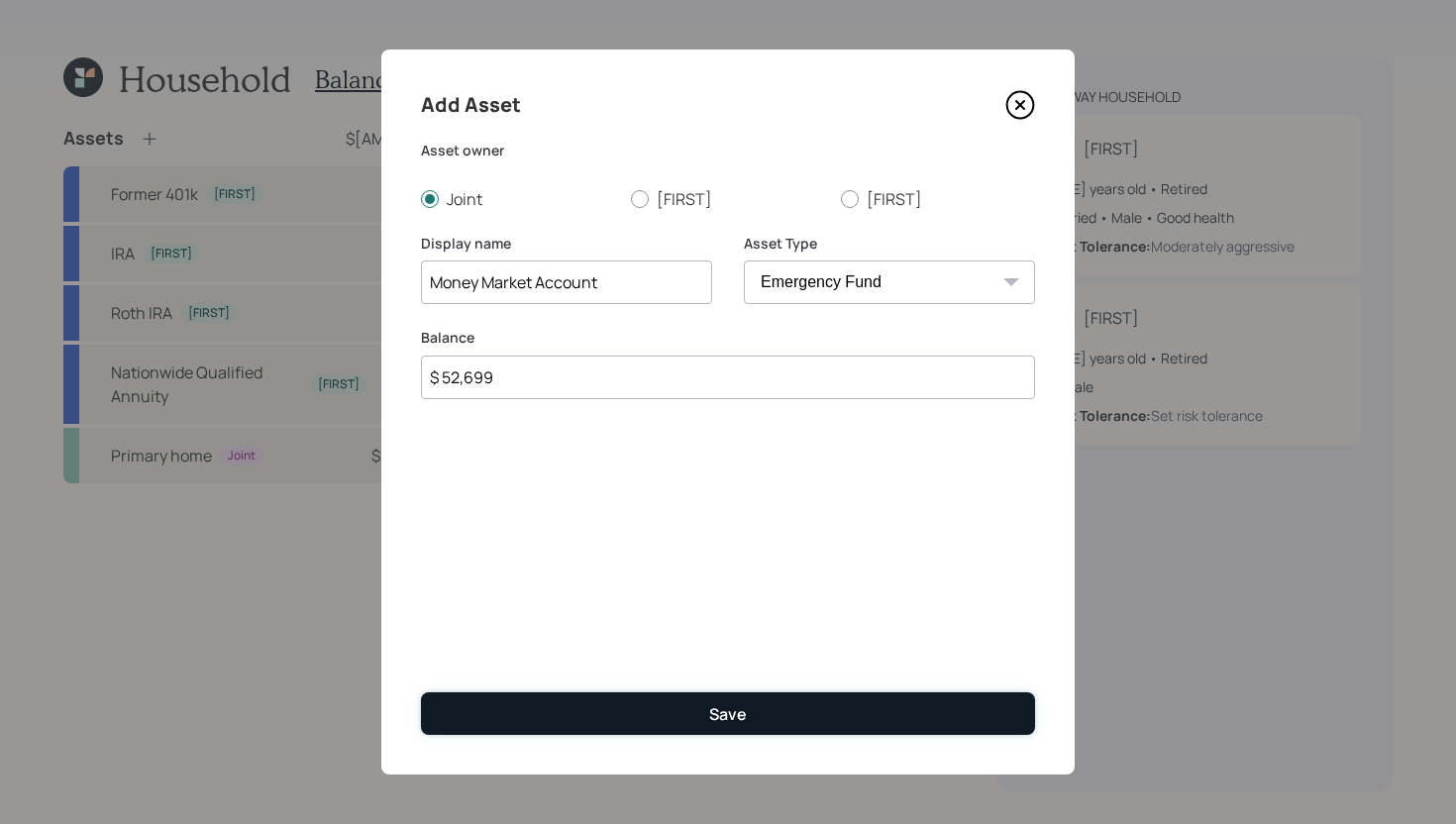 click on "Save" at bounding box center (728, 713) 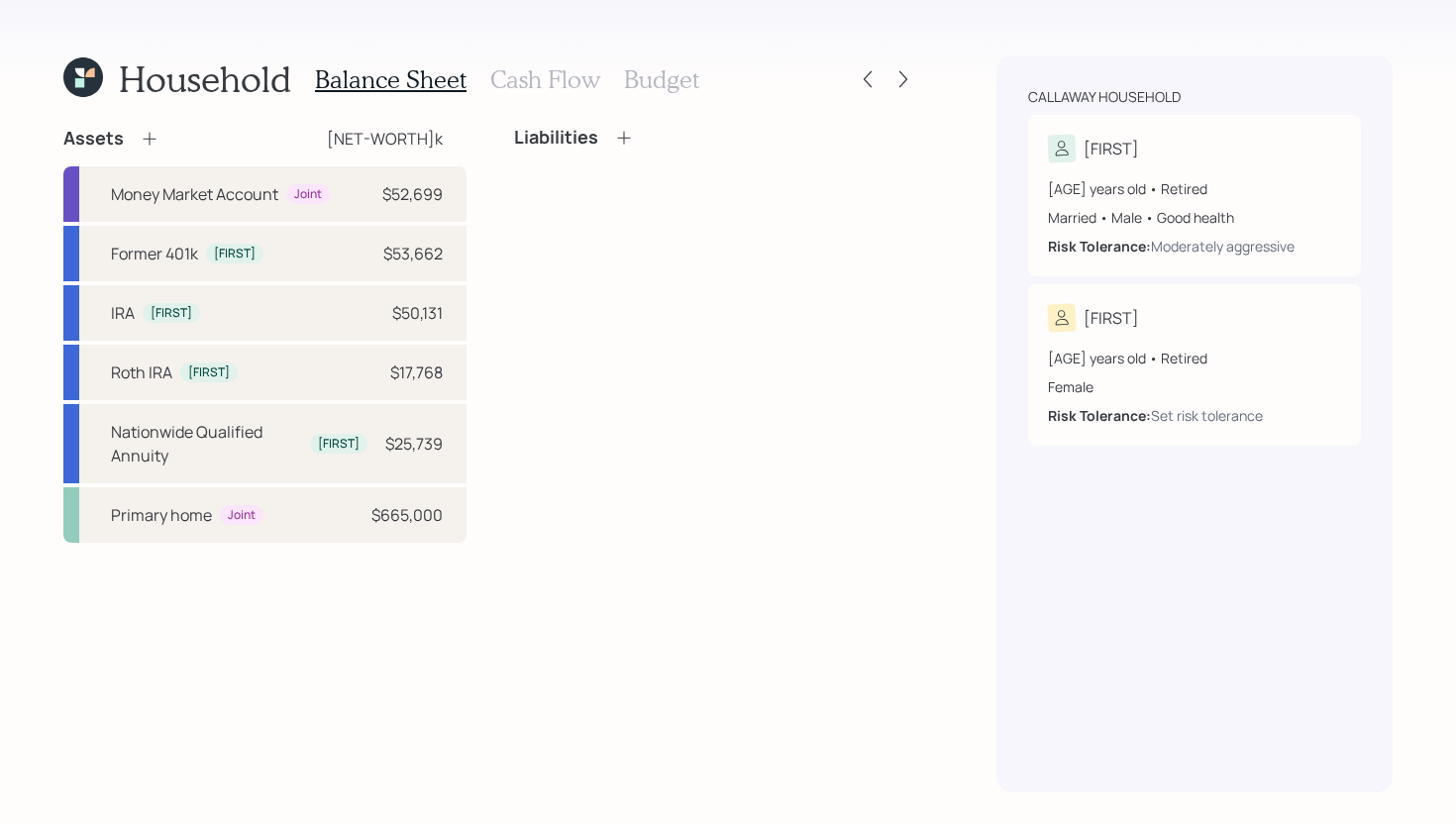 click 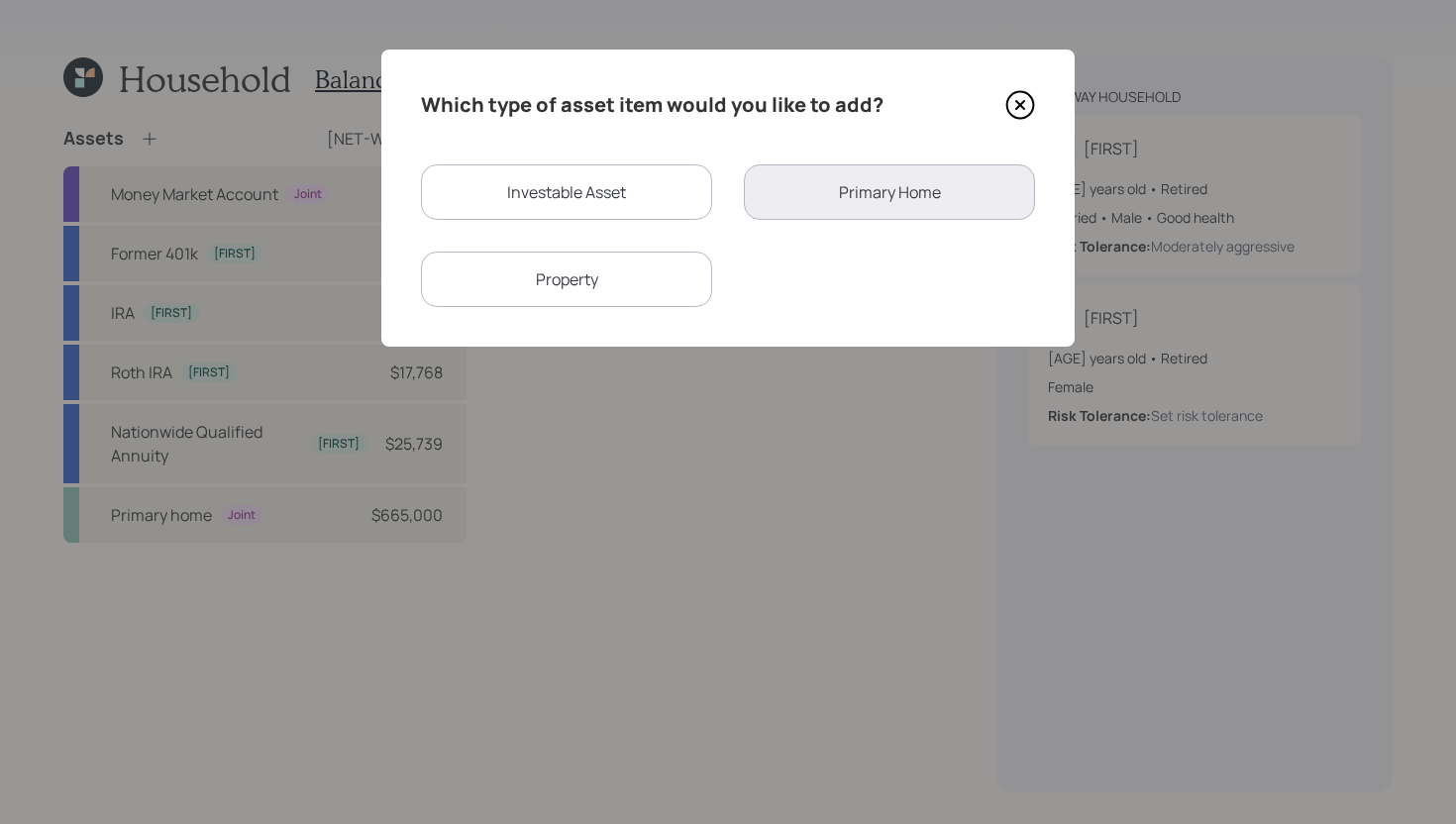 click on "Investable Asset" at bounding box center (567, 192) 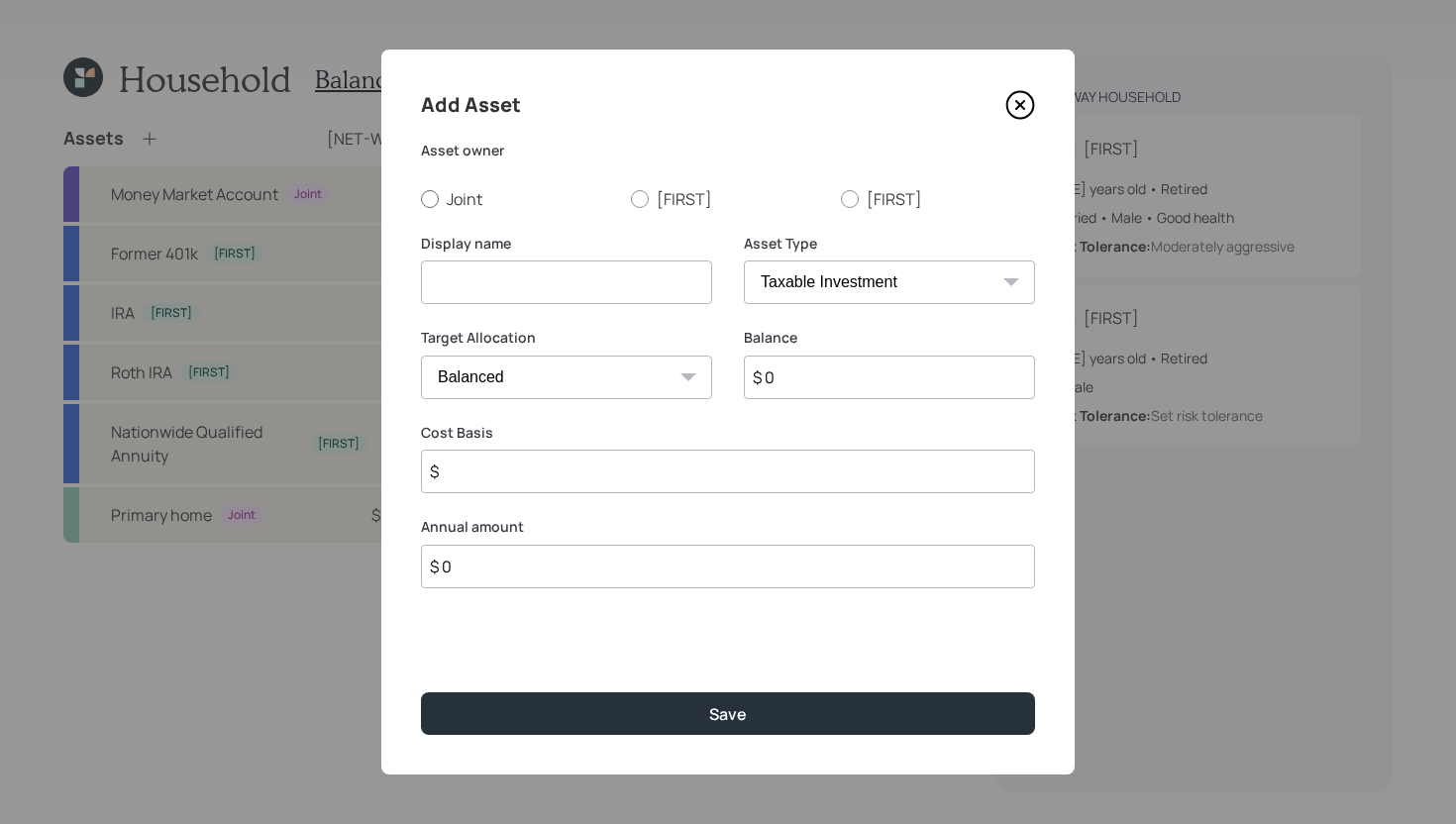 click on "Joint" at bounding box center [518, 199] 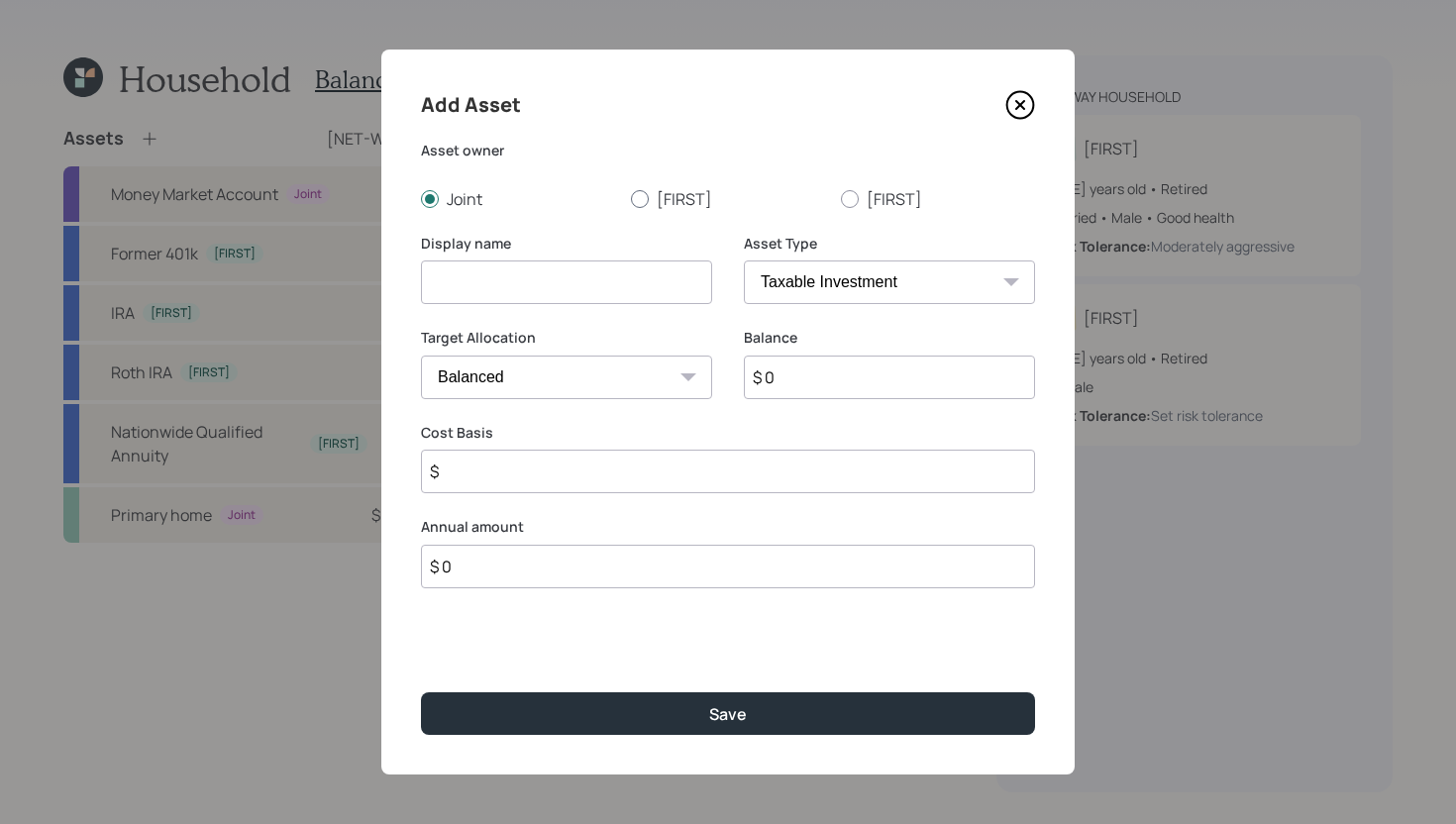 click on "[FIRST]" at bounding box center [728, 199] 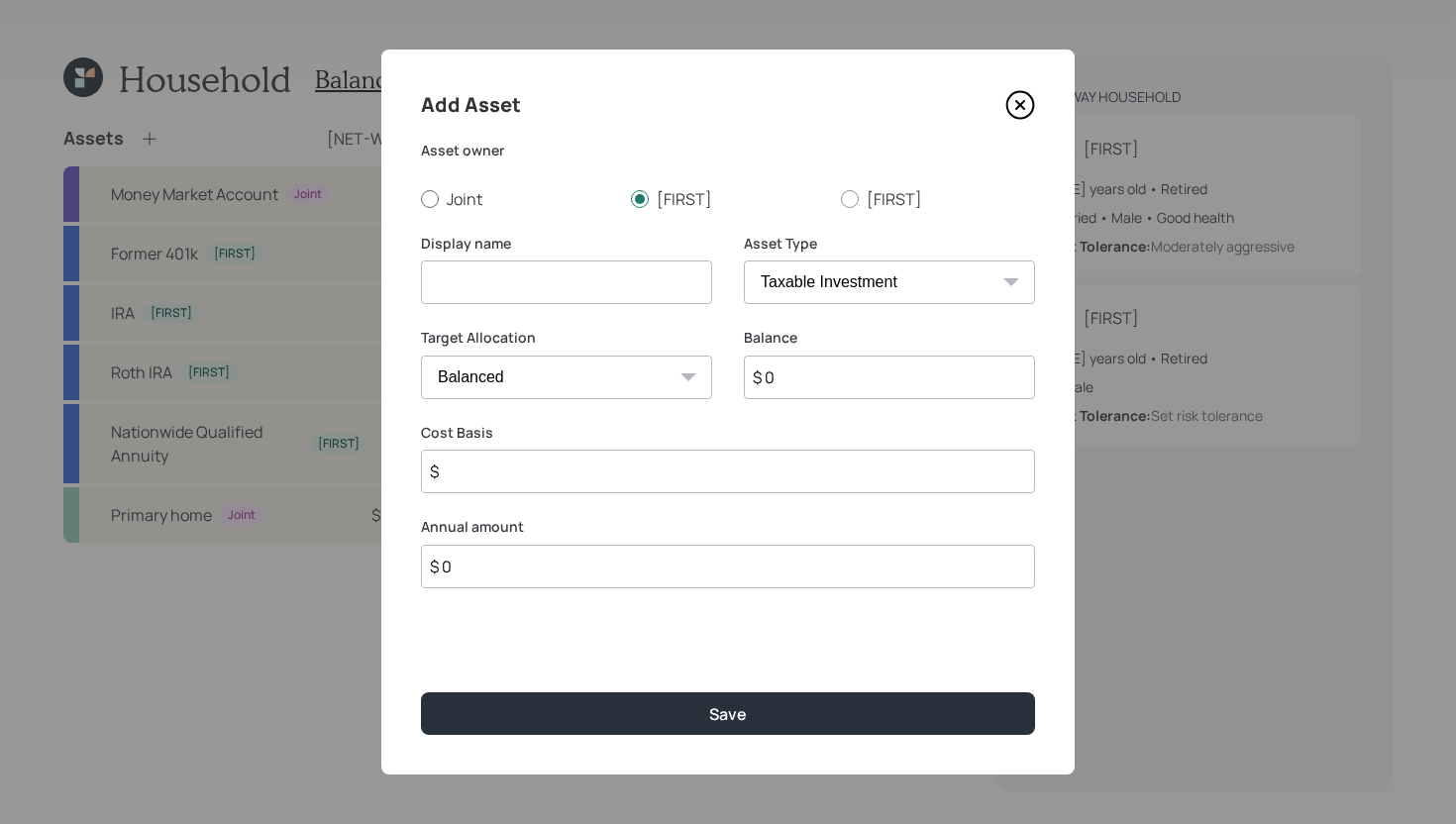 click on "Joint" at bounding box center (518, 199) 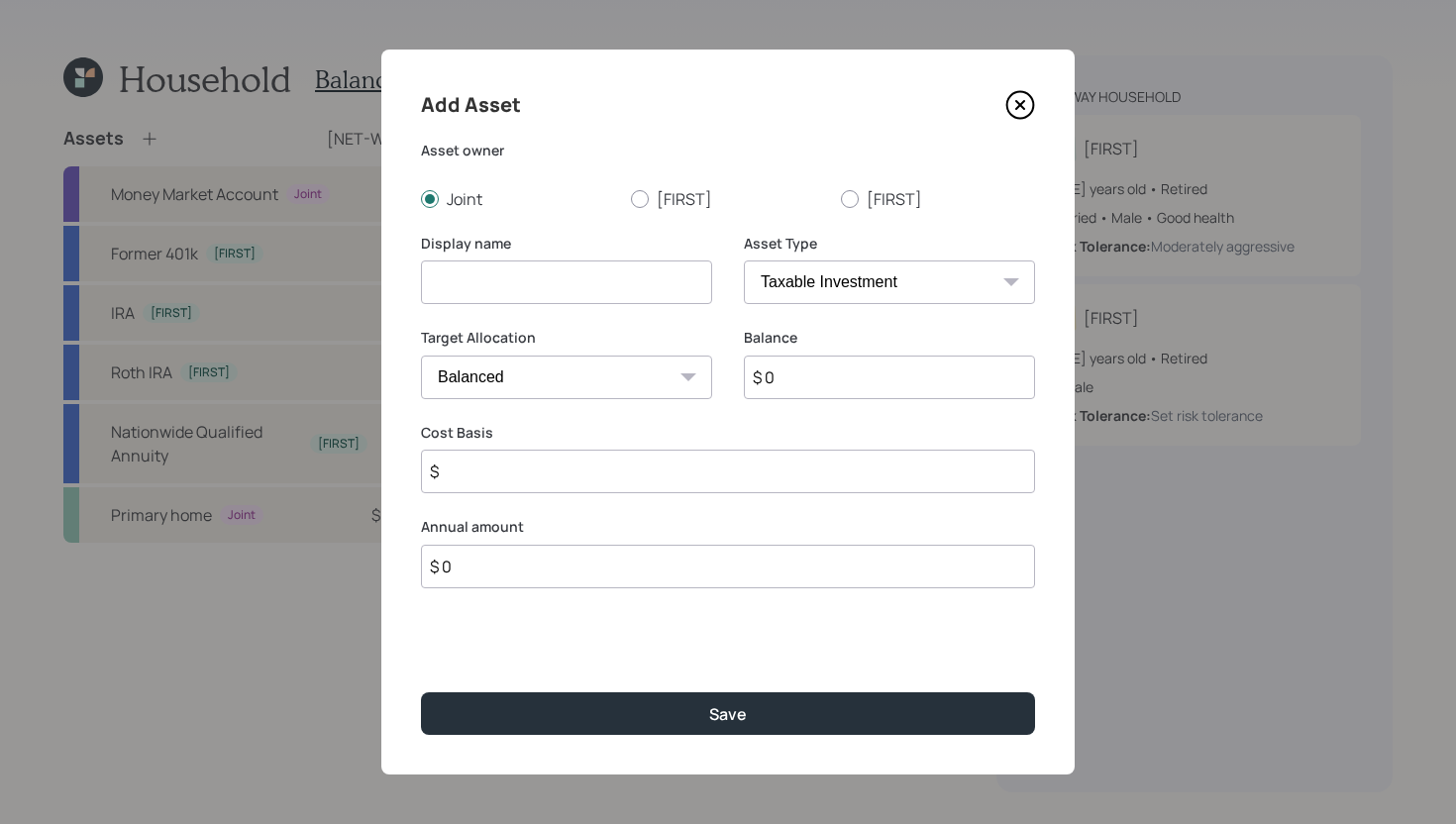click at bounding box center [567, 282] 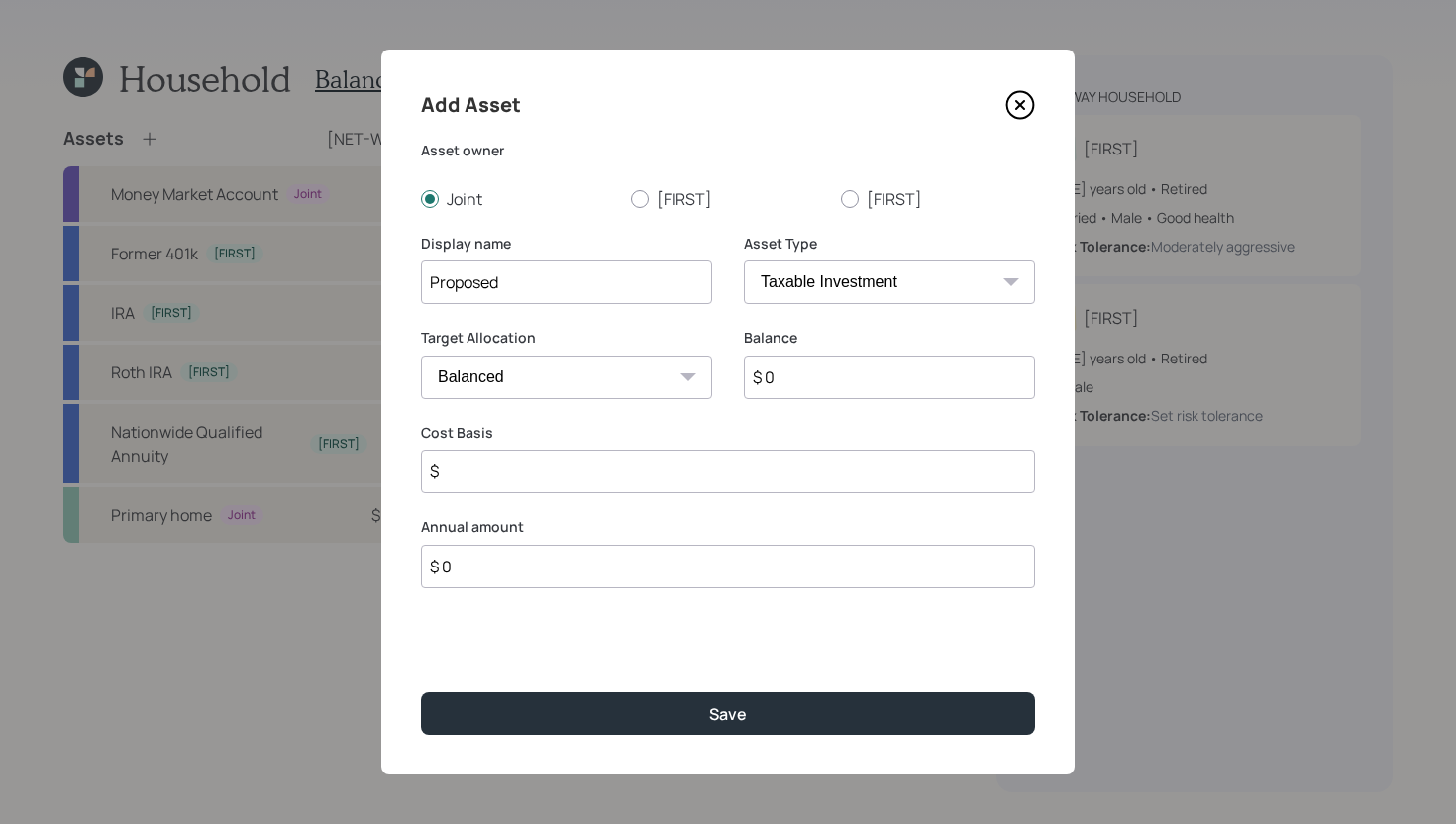 type on "Proposed" 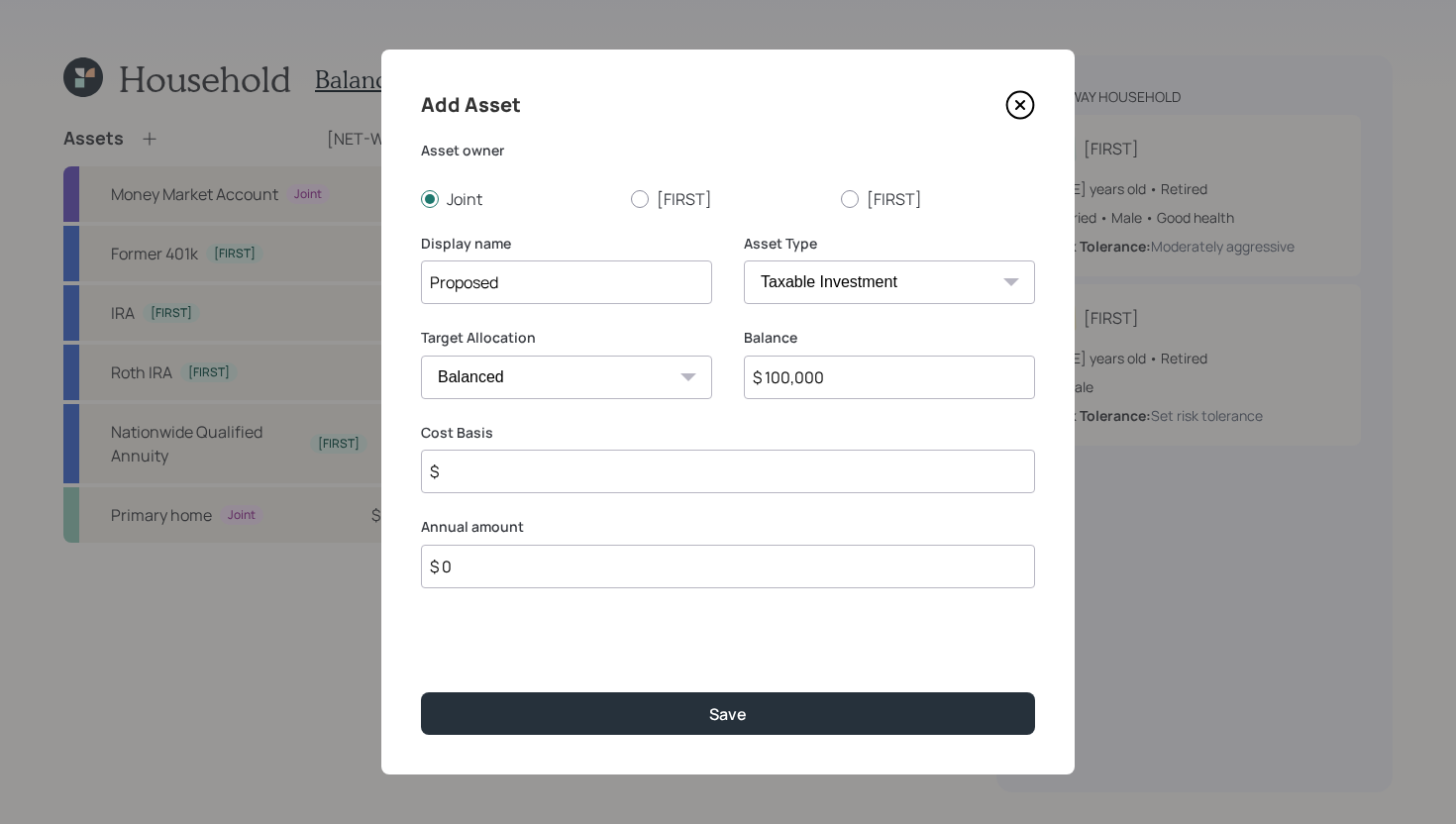 type on "$ 100,000" 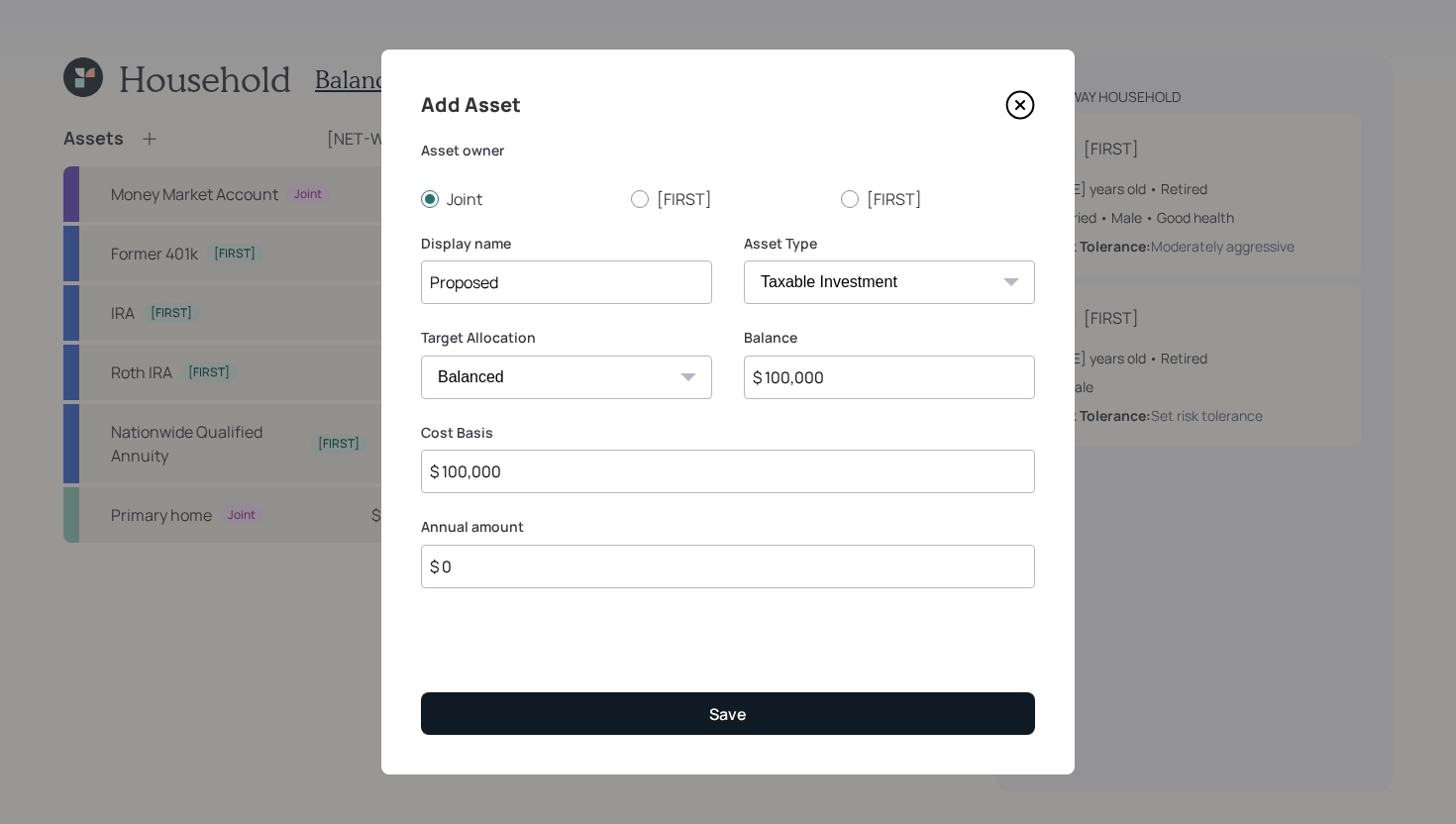 type on "$ 100,000" 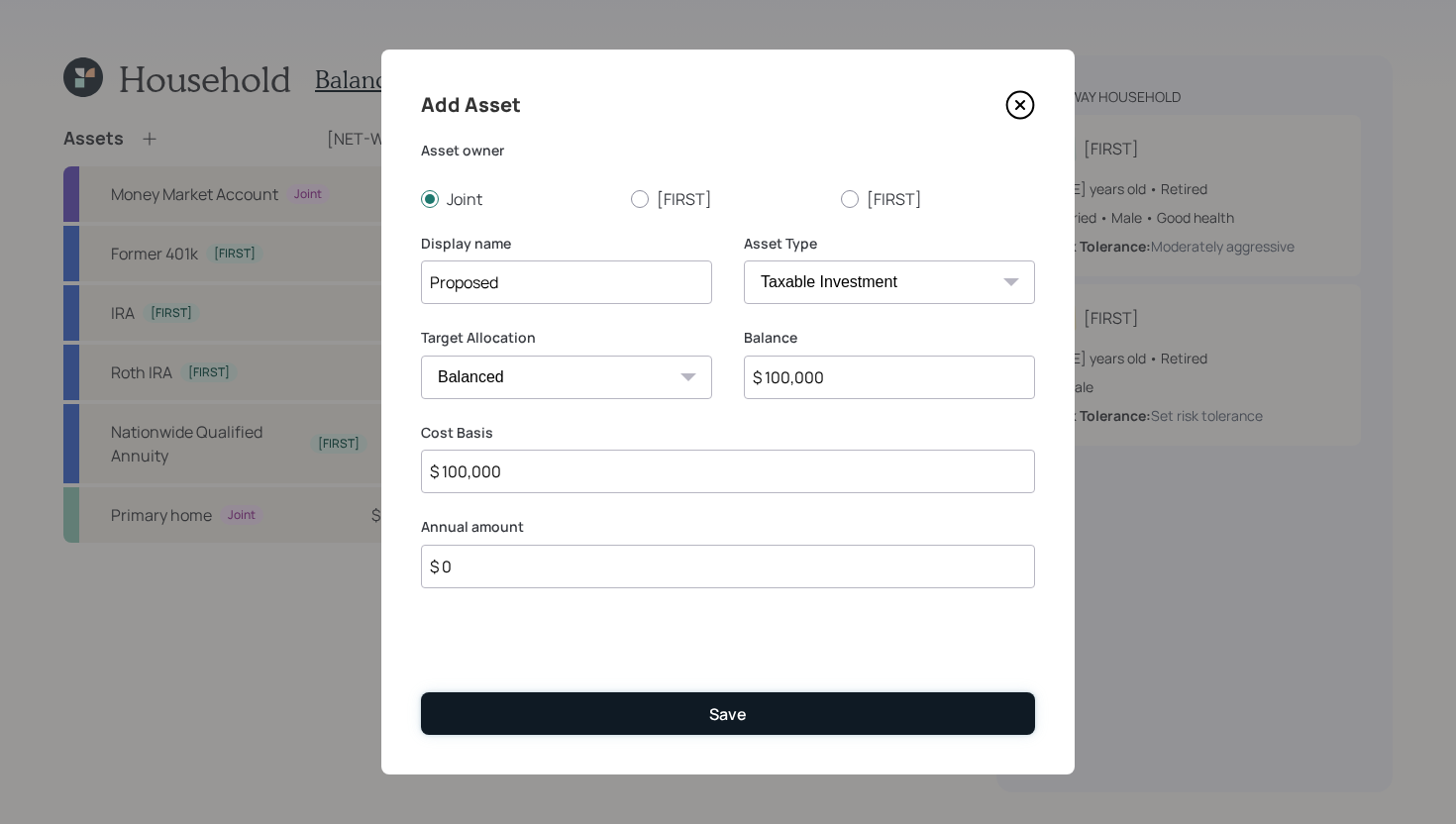click on "Save" at bounding box center [728, 713] 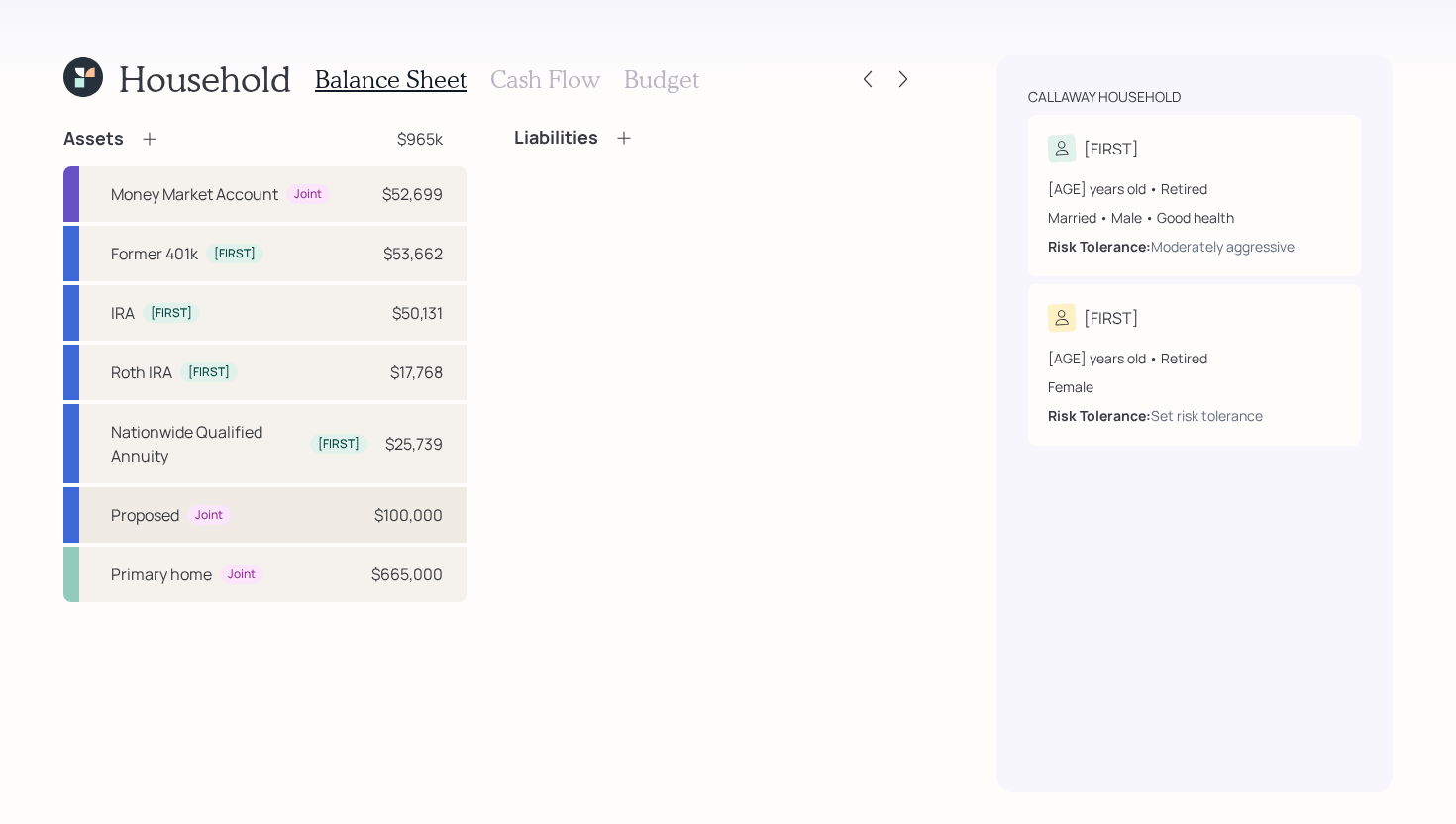 click on "Proposed" at bounding box center (145, 515) 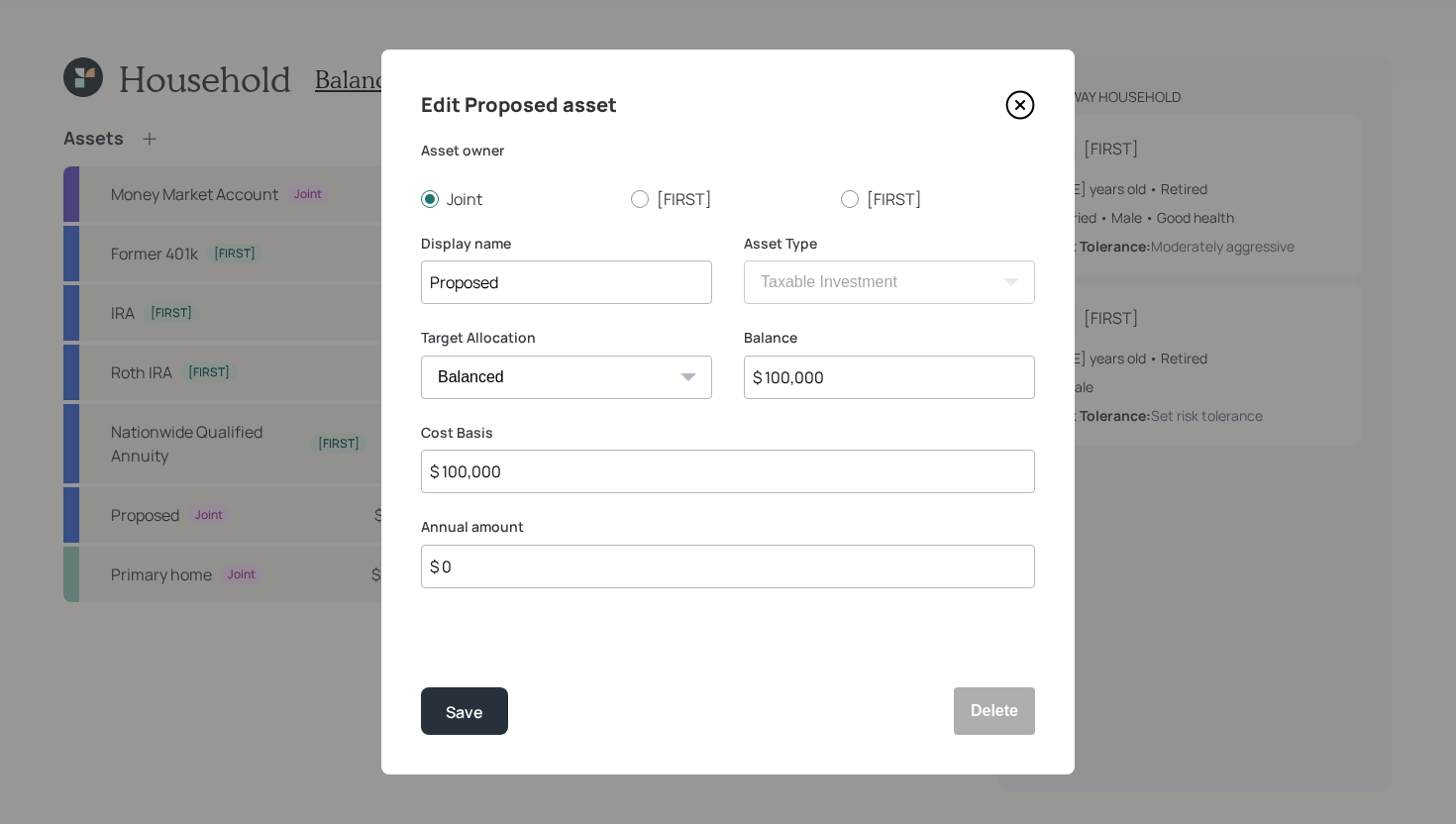 click on "Proposed" at bounding box center (567, 282) 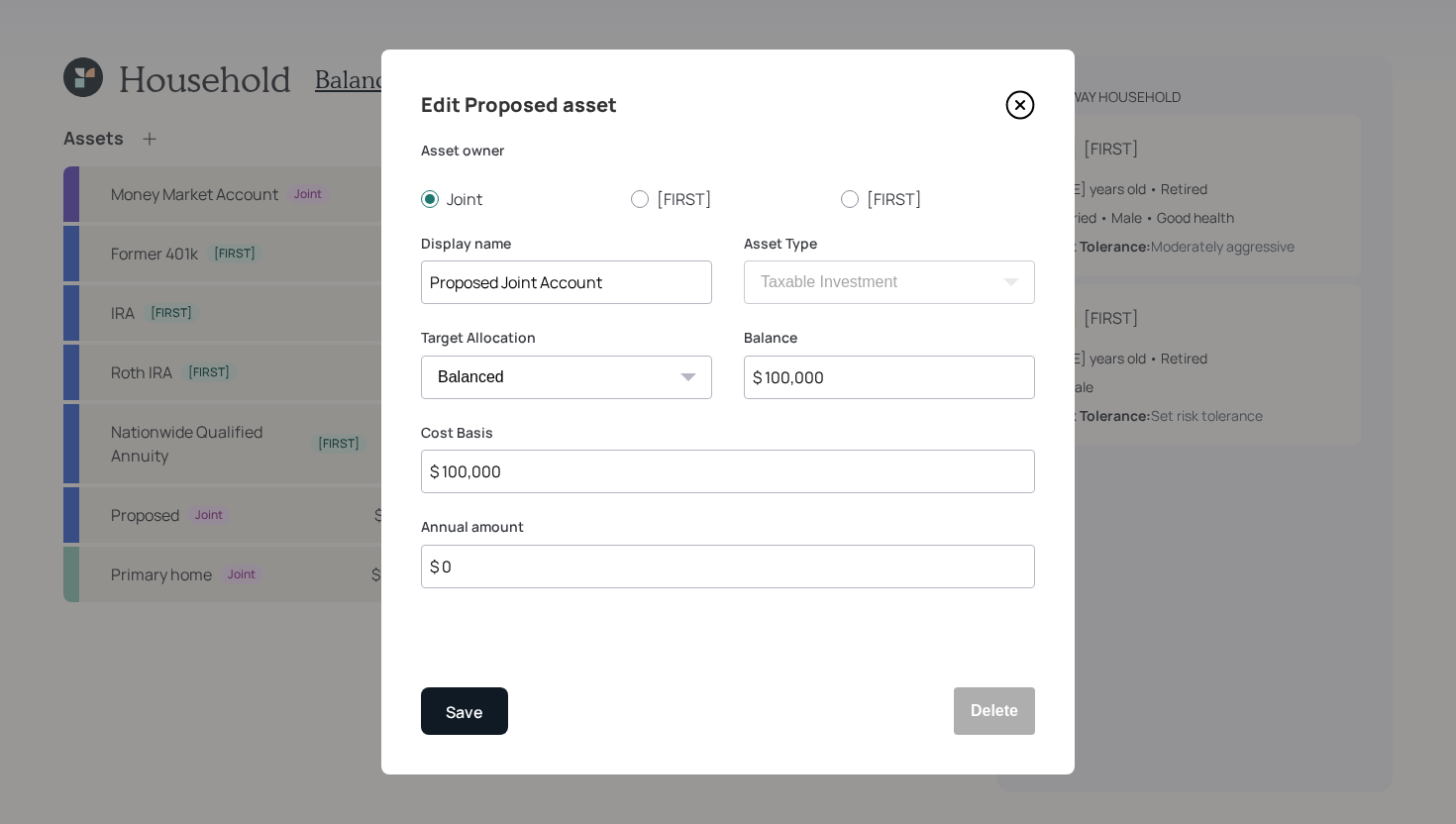 type on "Proposed Joint Account" 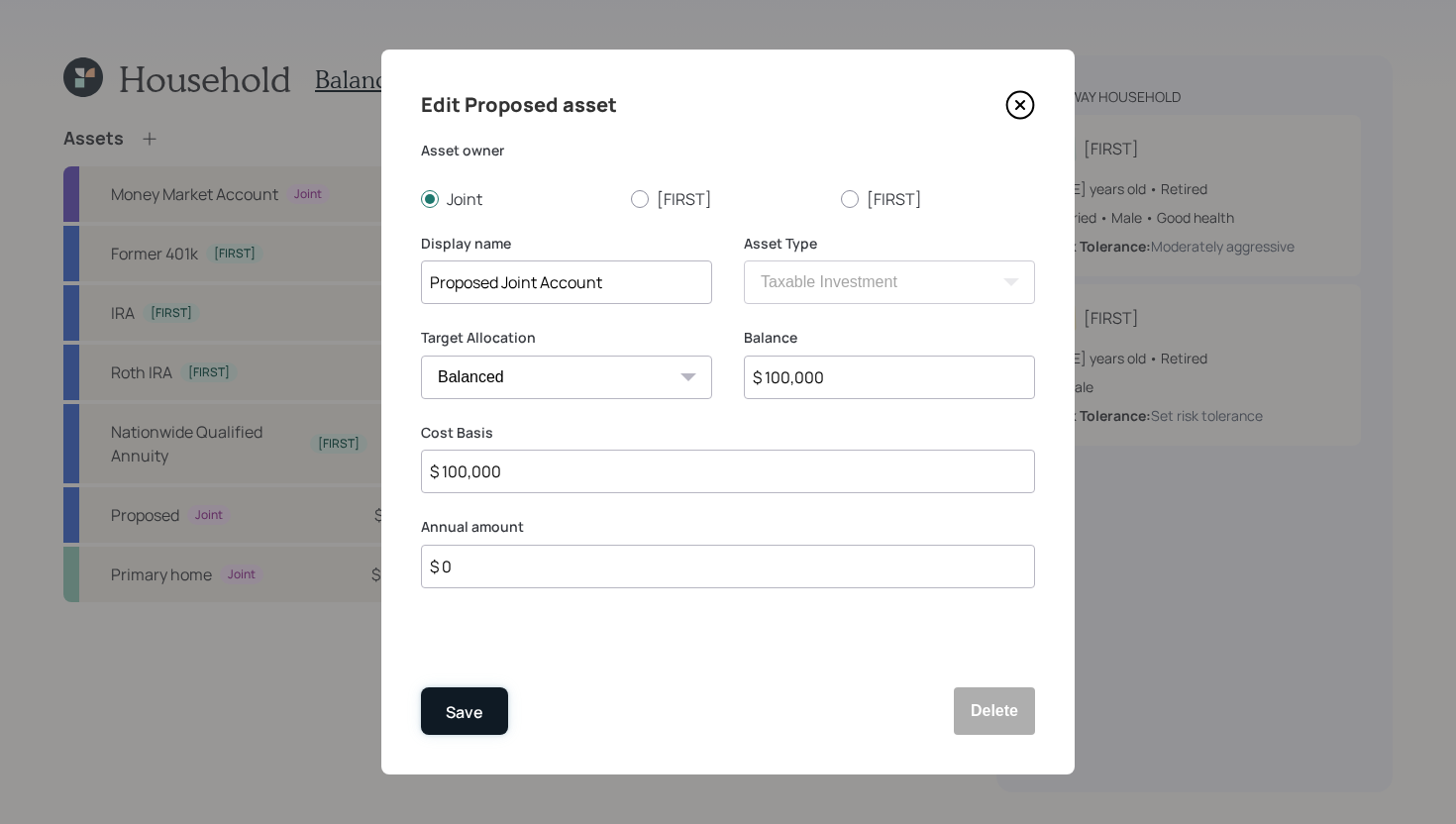 click on "Save" at bounding box center [465, 711] 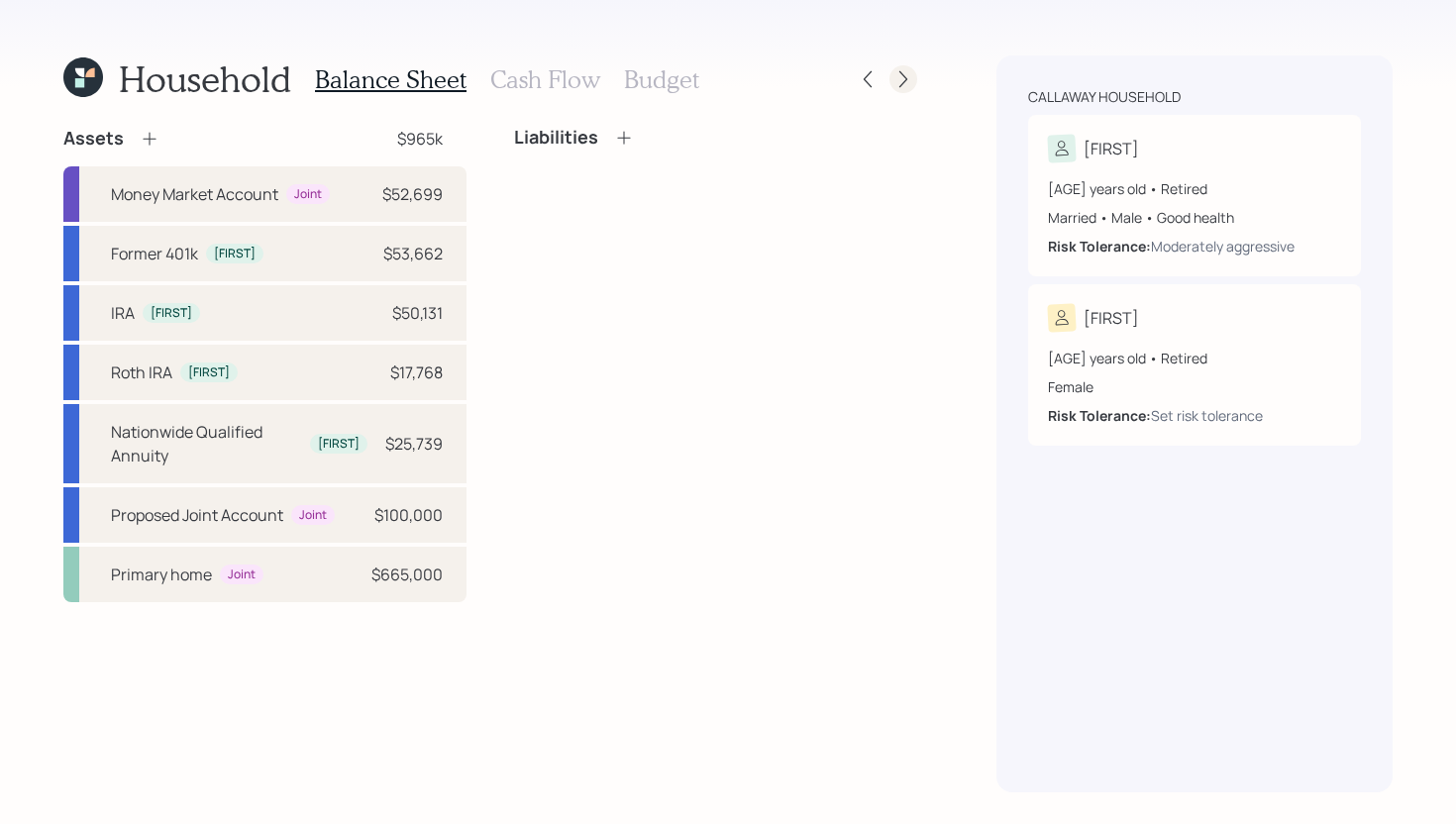 click 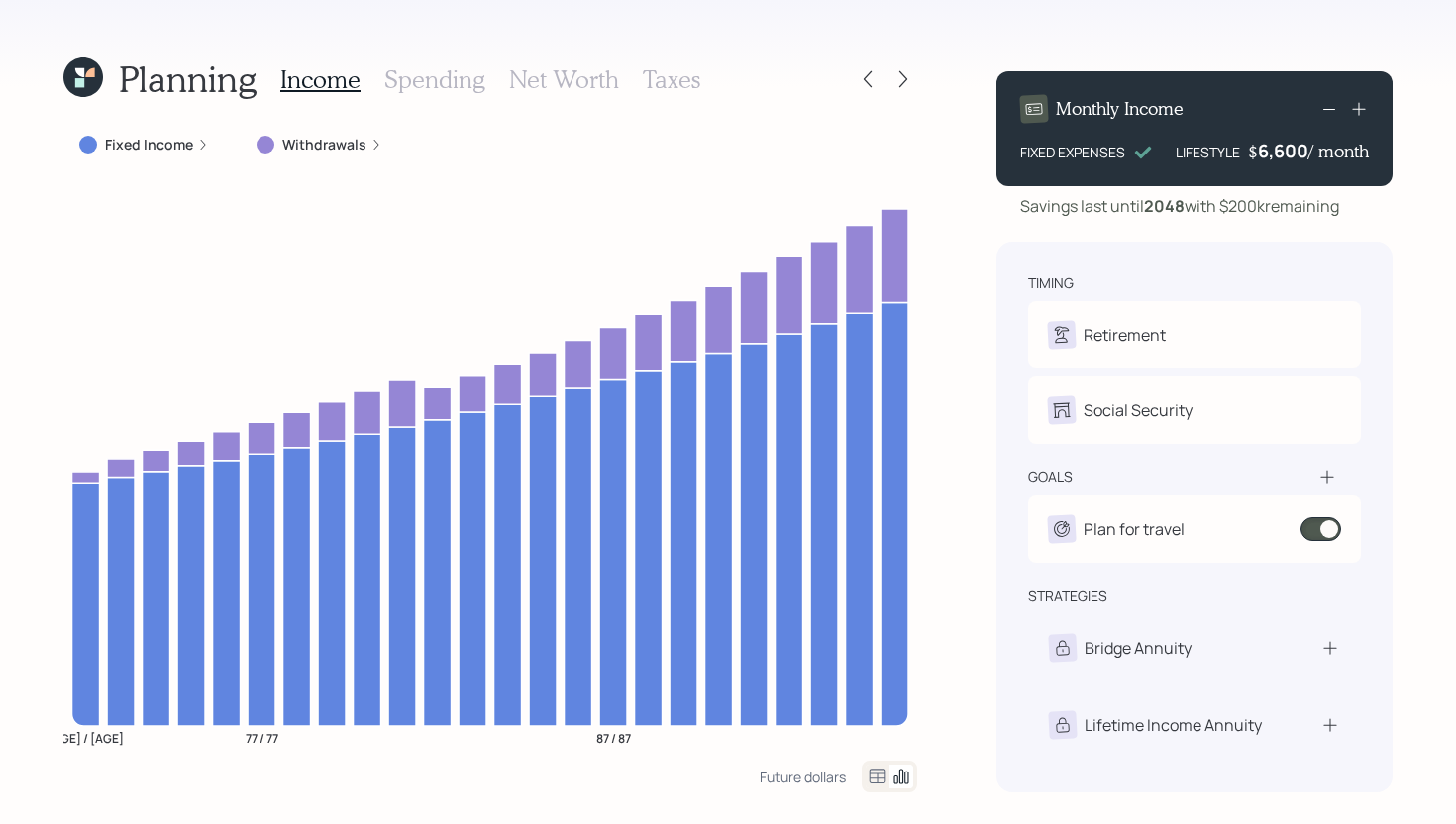 drag, startPoint x: 720, startPoint y: 84, endPoint x: 708, endPoint y: 83, distance: 12.0415946 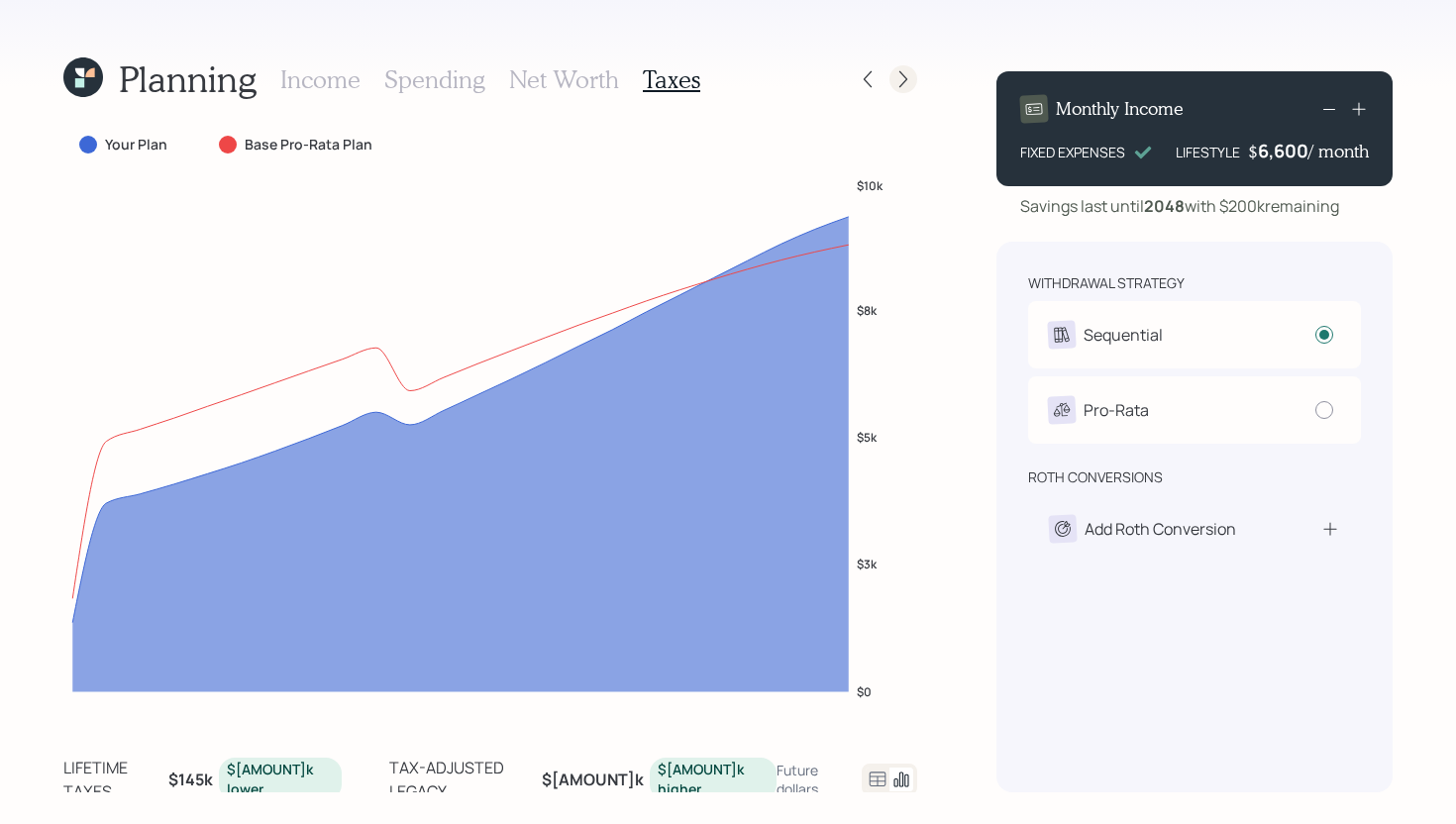 click 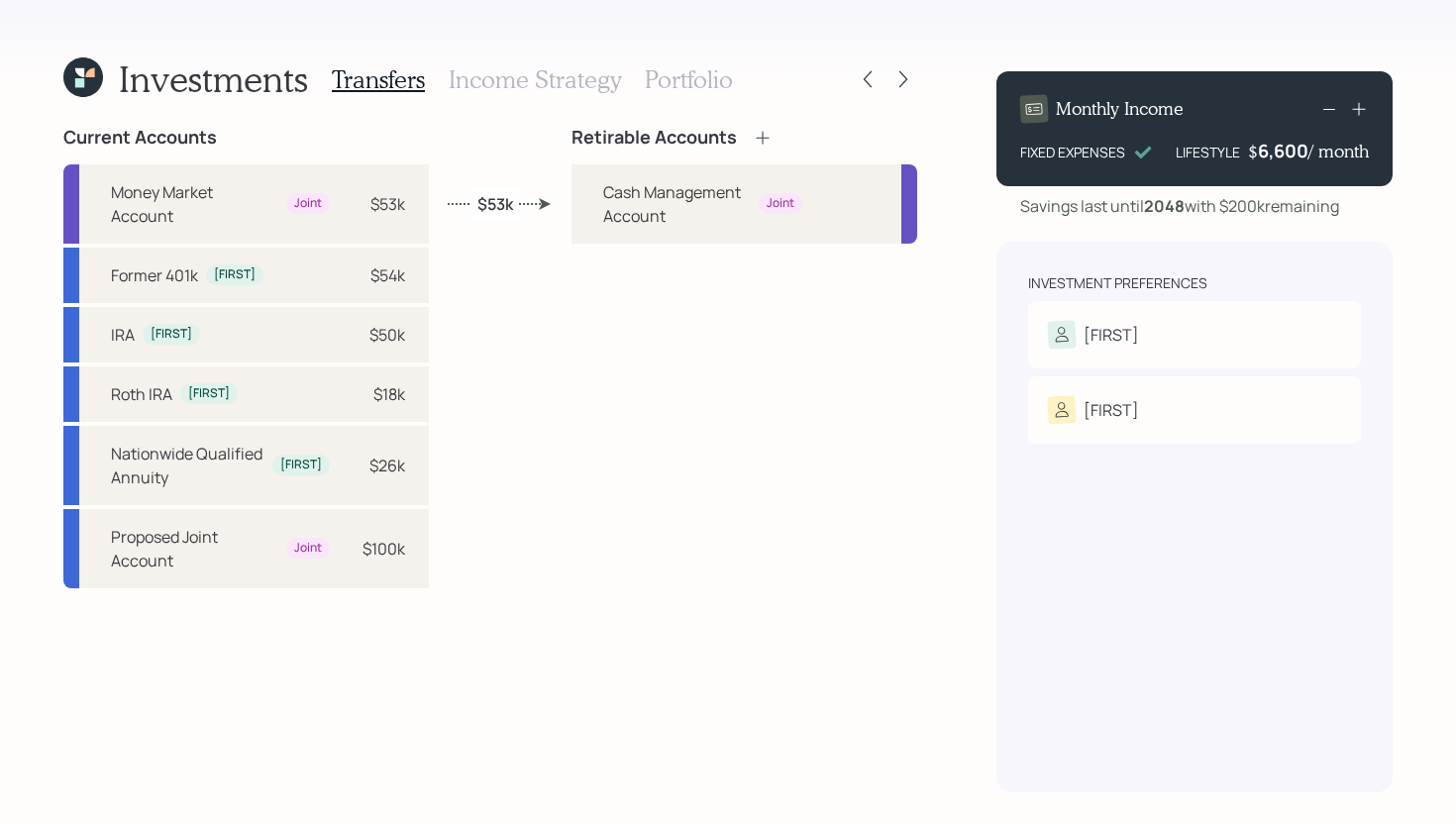 click 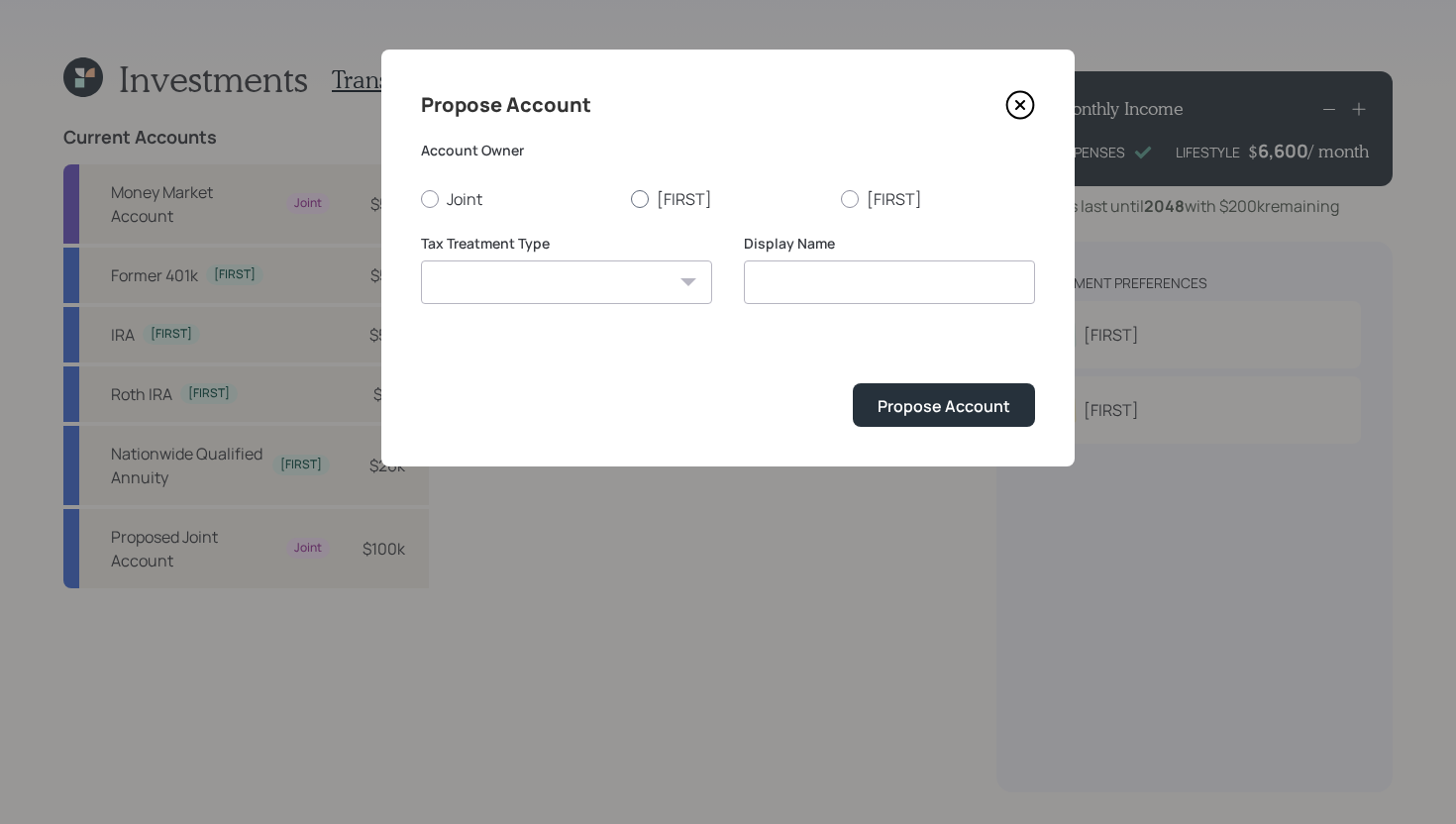 click on "[FIRST]" at bounding box center [728, 199] 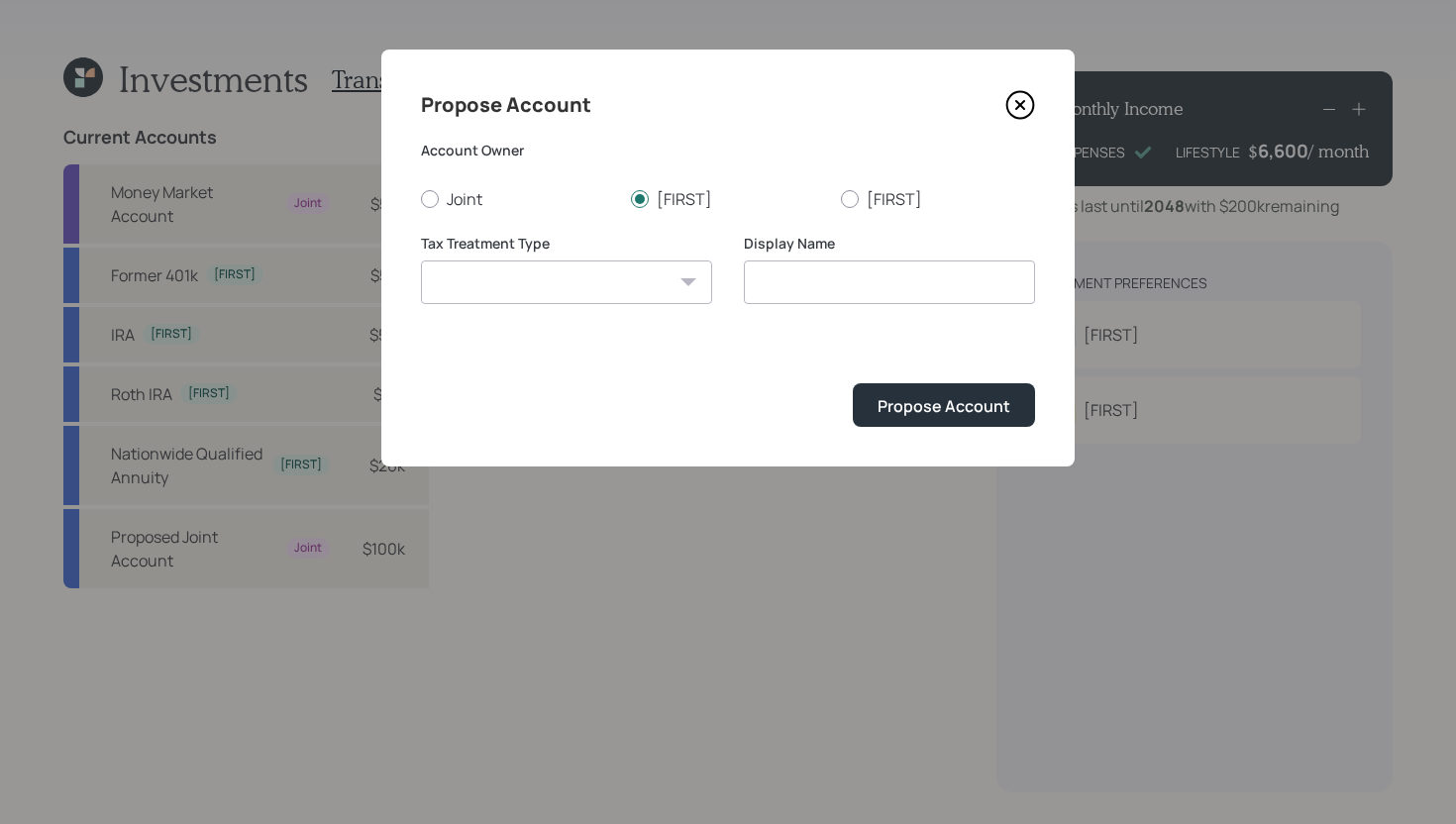 click on "Roth Taxable Traditional" at bounding box center (567, 282) 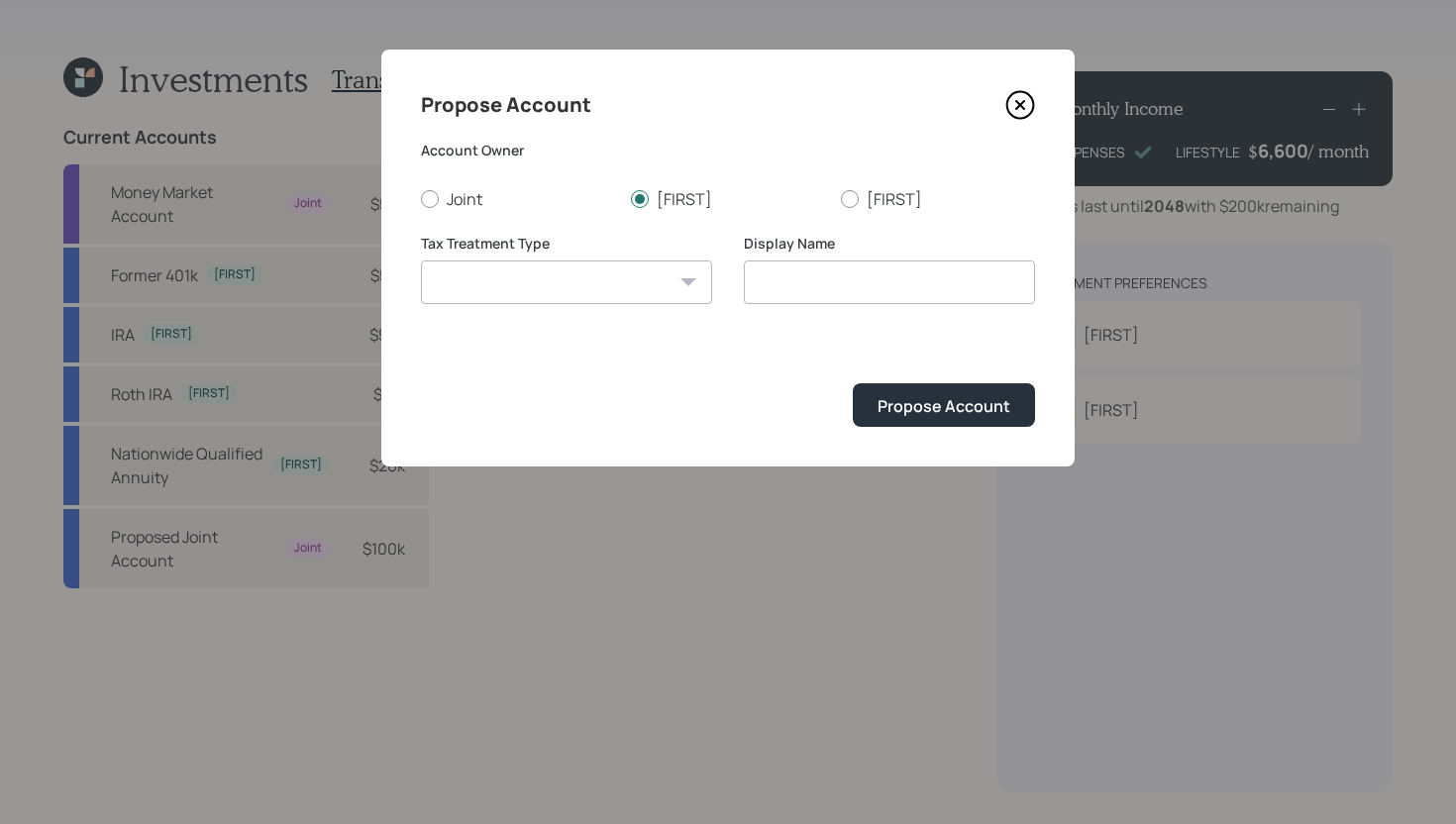 select on "traditional" 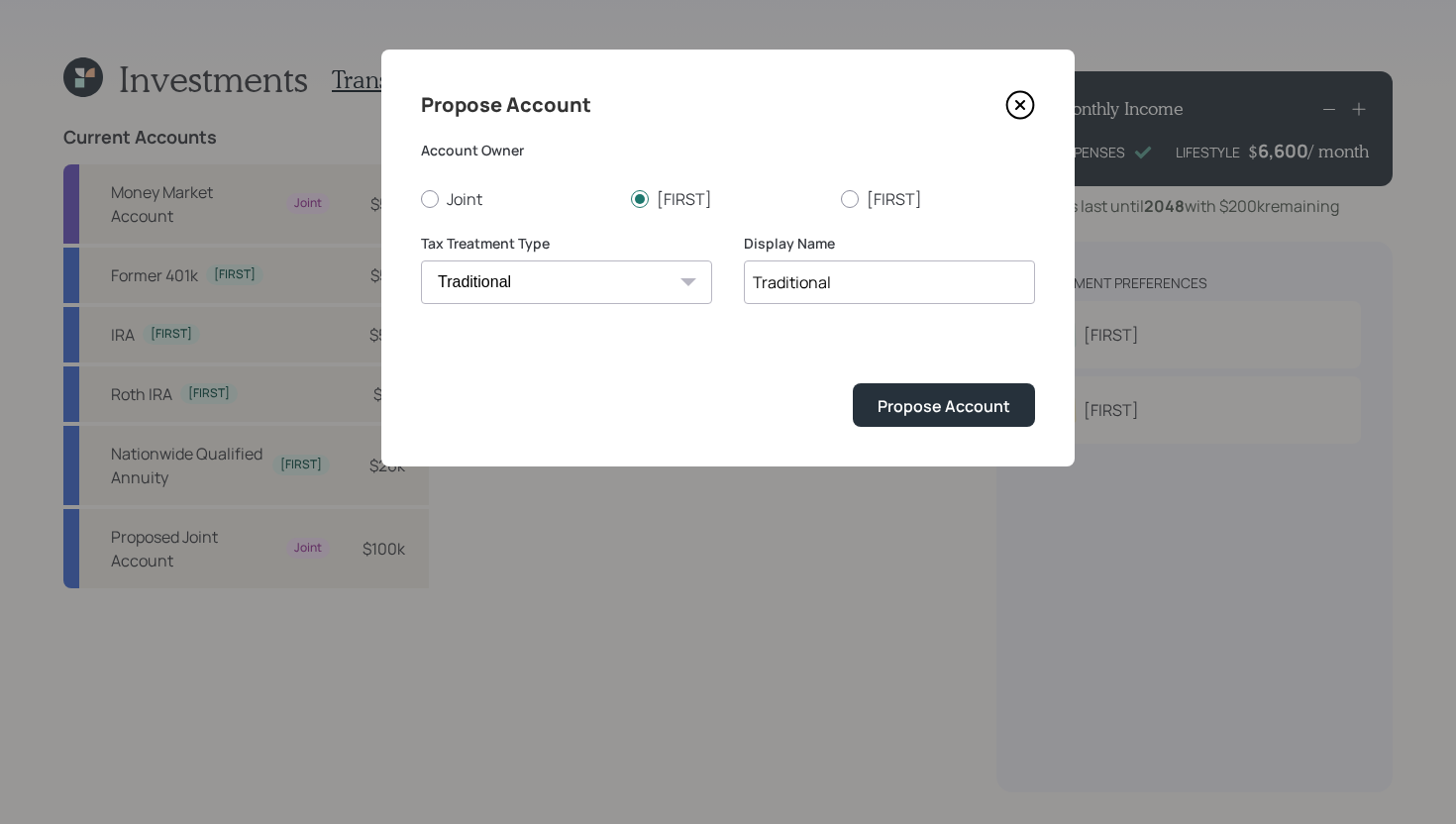 click on "Traditional" at bounding box center [889, 282] 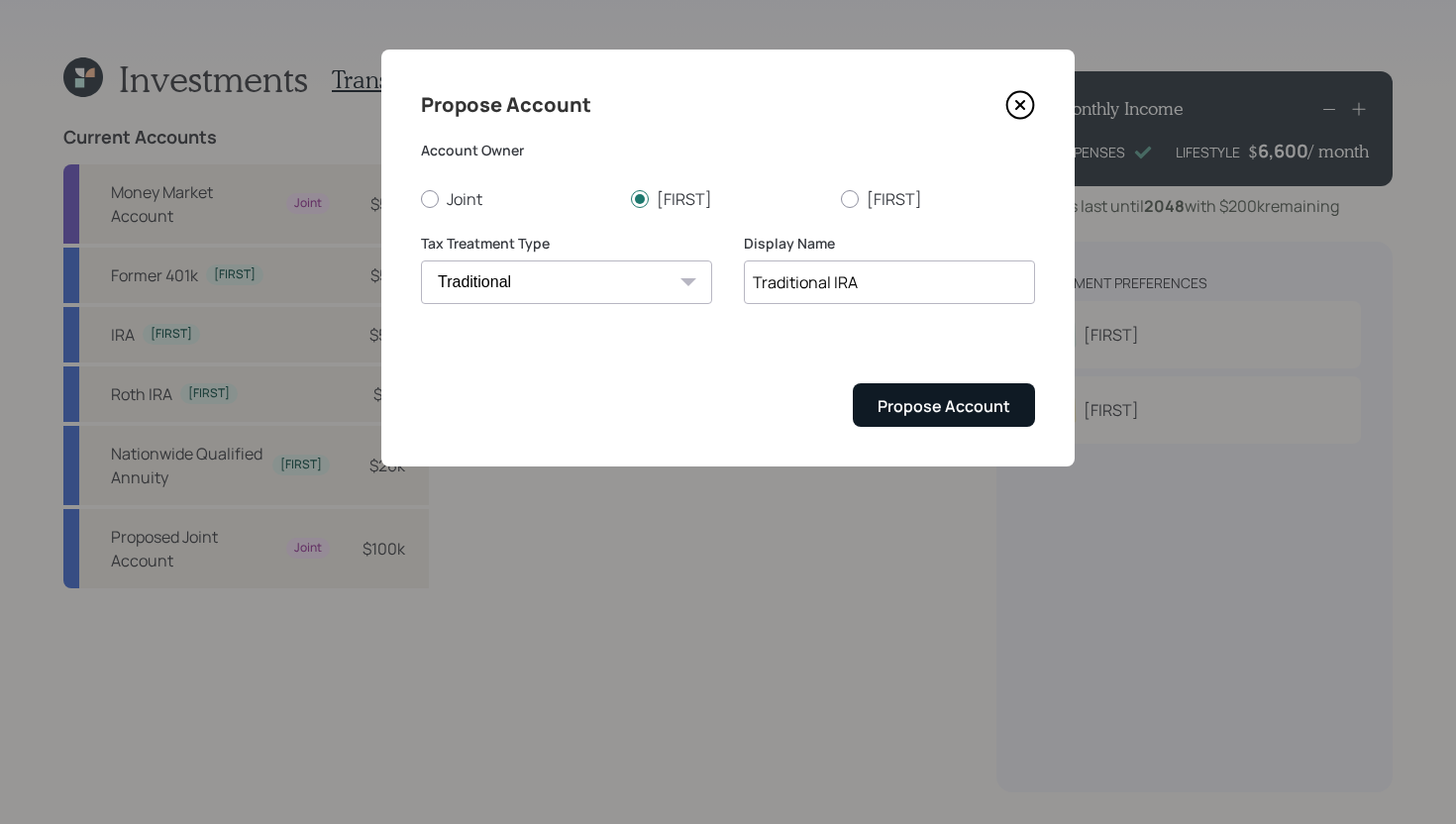 type on "Traditional IRA" 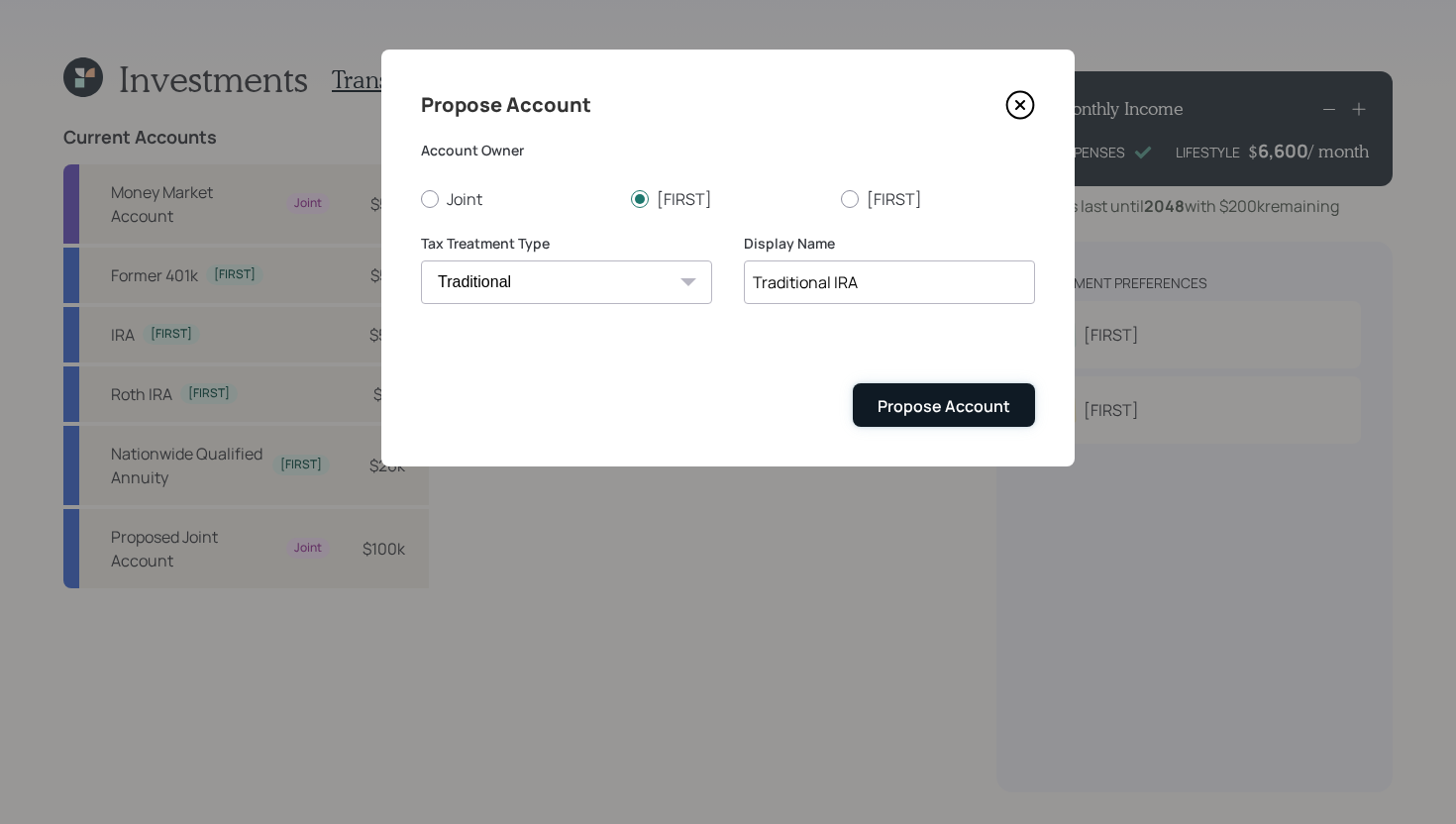 click on "Propose Account" at bounding box center (944, 406) 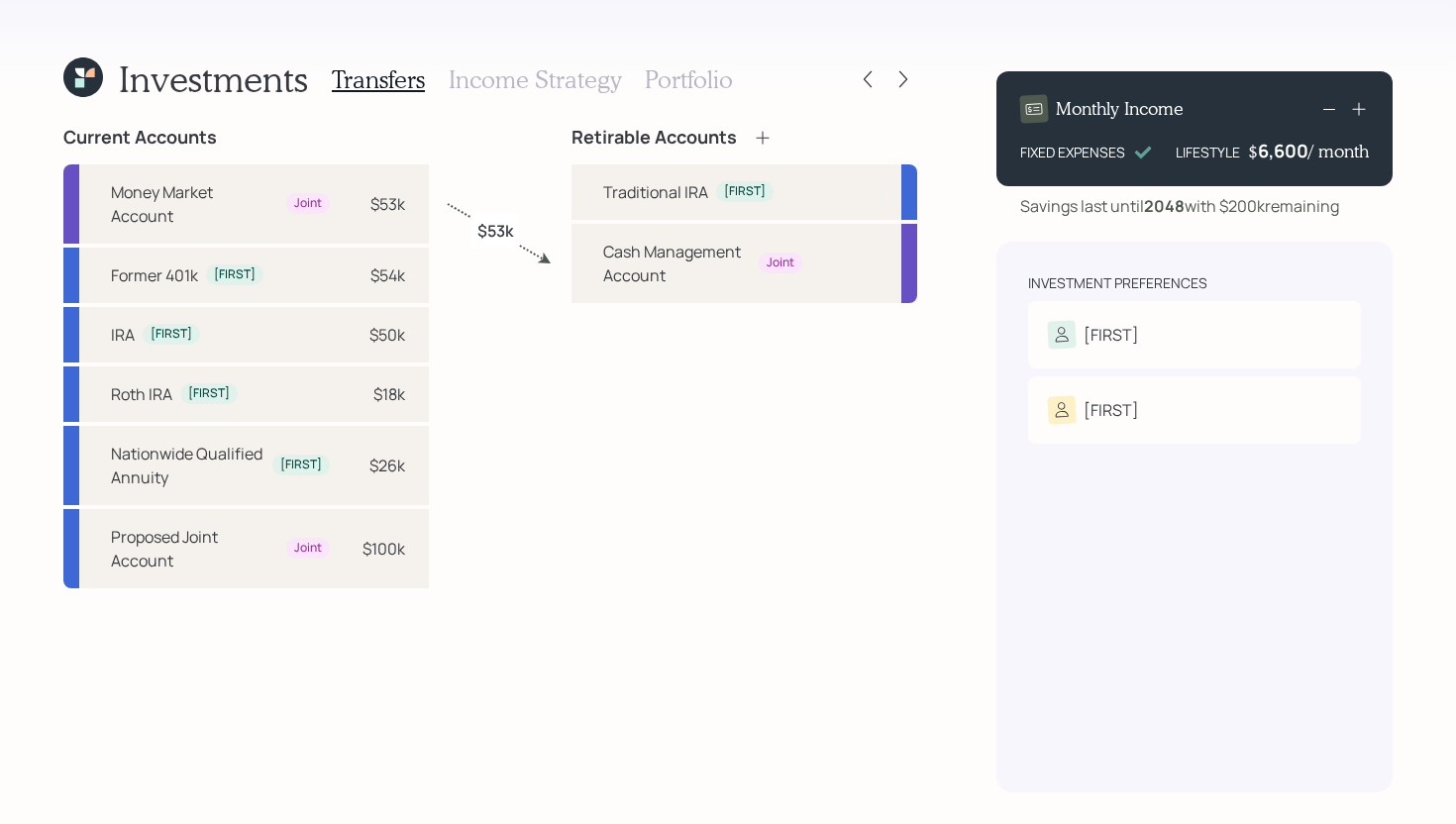 click 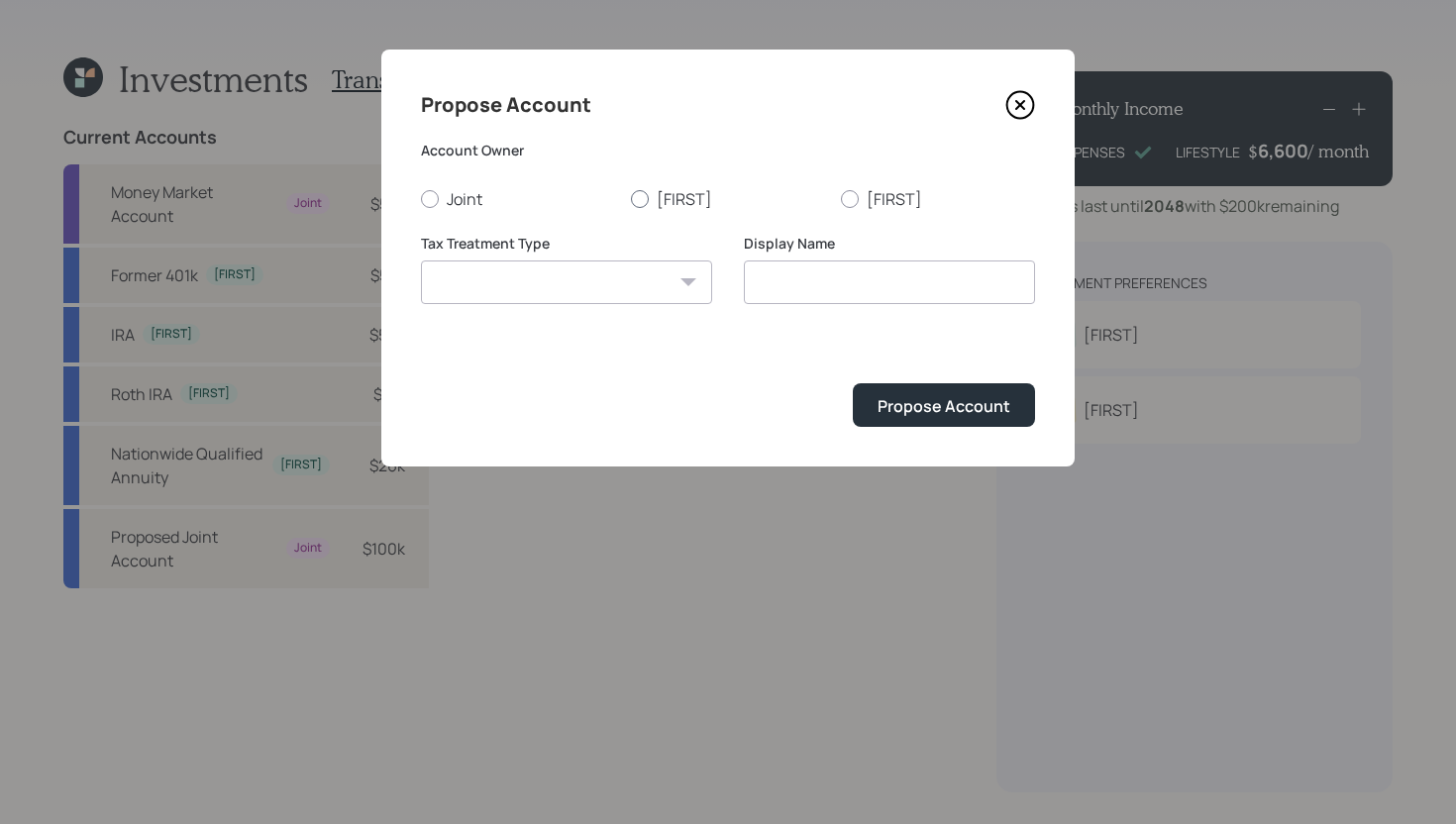 click on "[FIRST]" at bounding box center [728, 199] 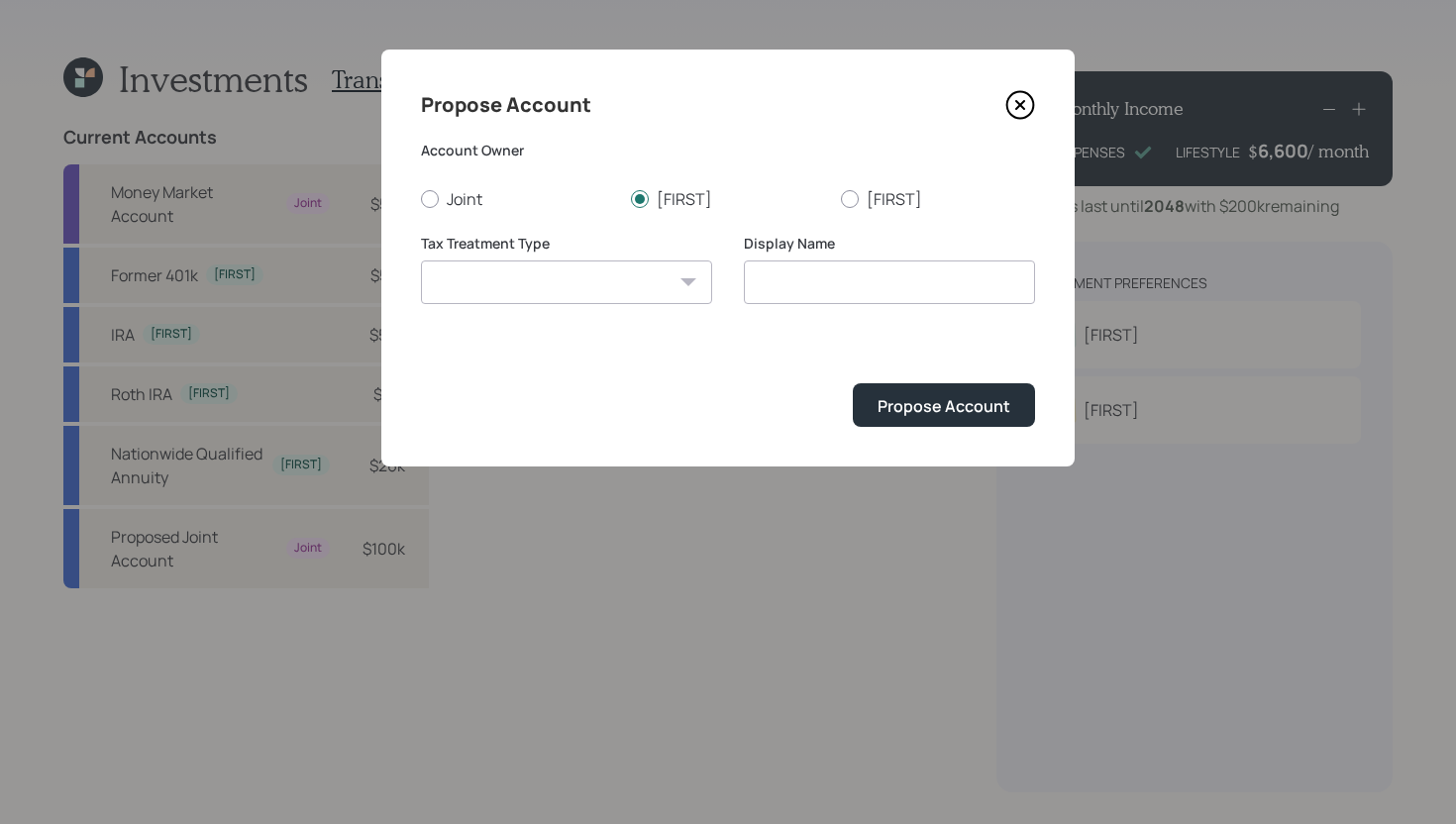 click on "Roth Taxable Traditional" at bounding box center [567, 282] 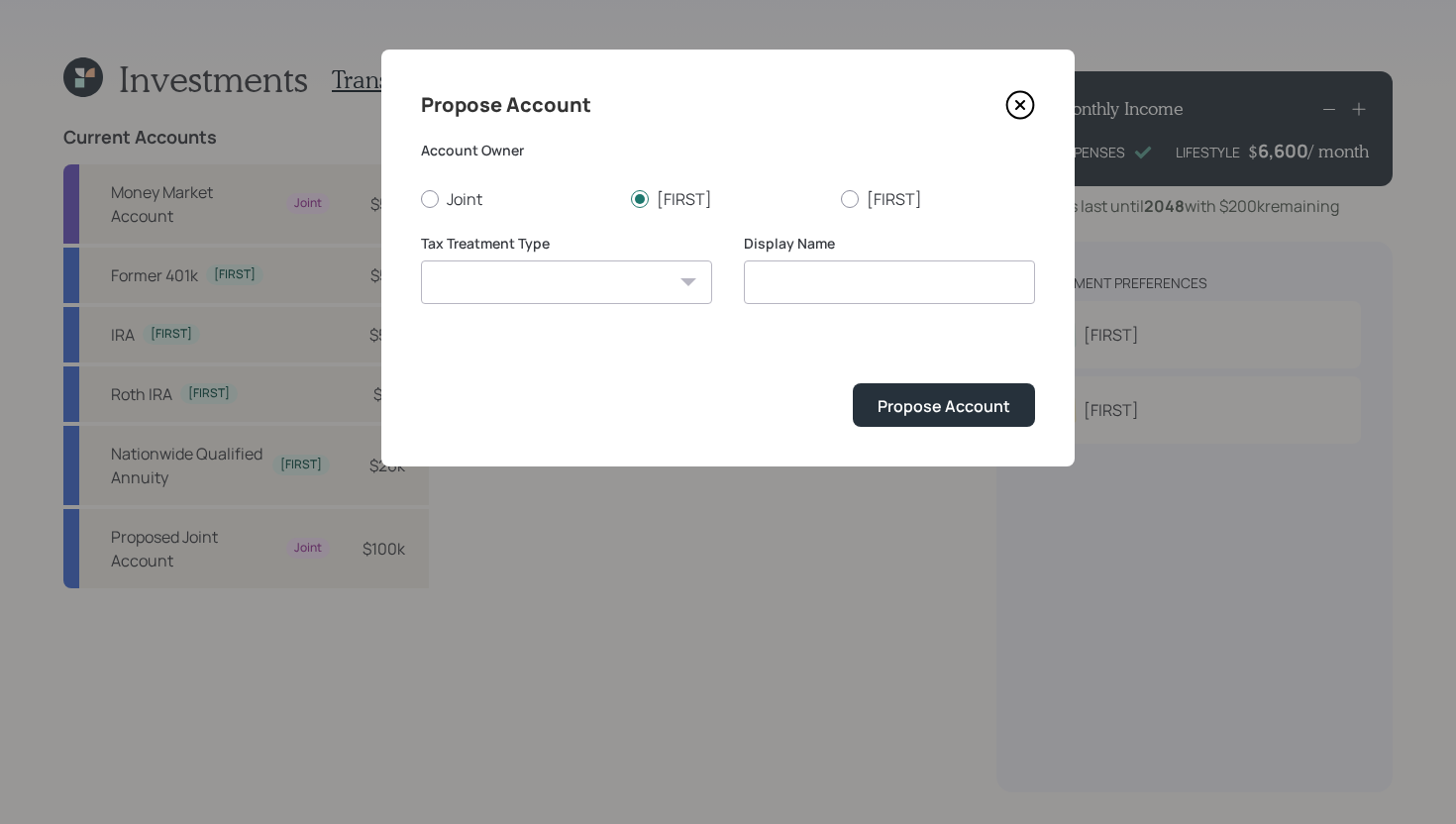 select on "roth" 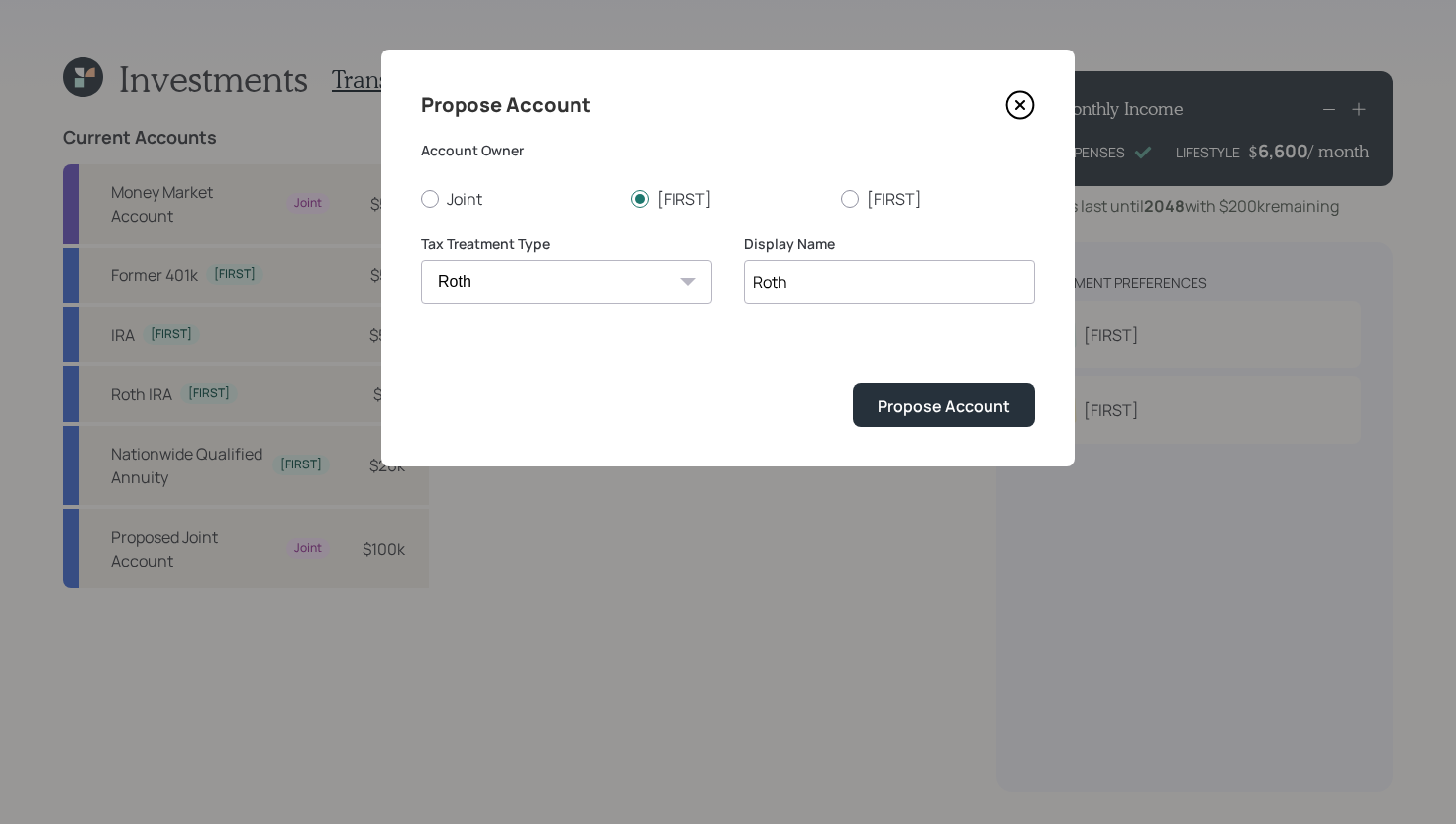 click on "Roth" at bounding box center (889, 282) 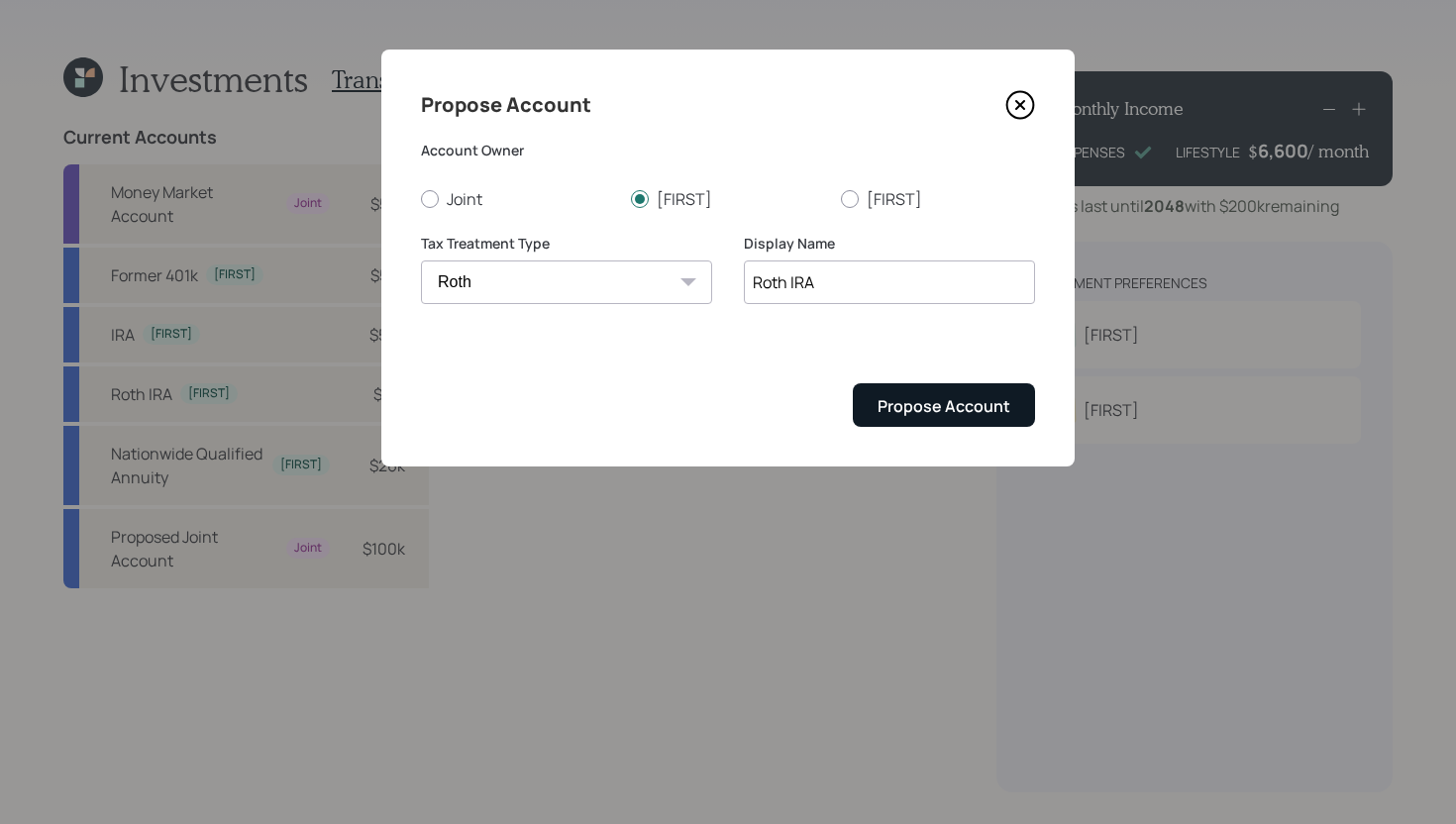 type on "Roth IRA" 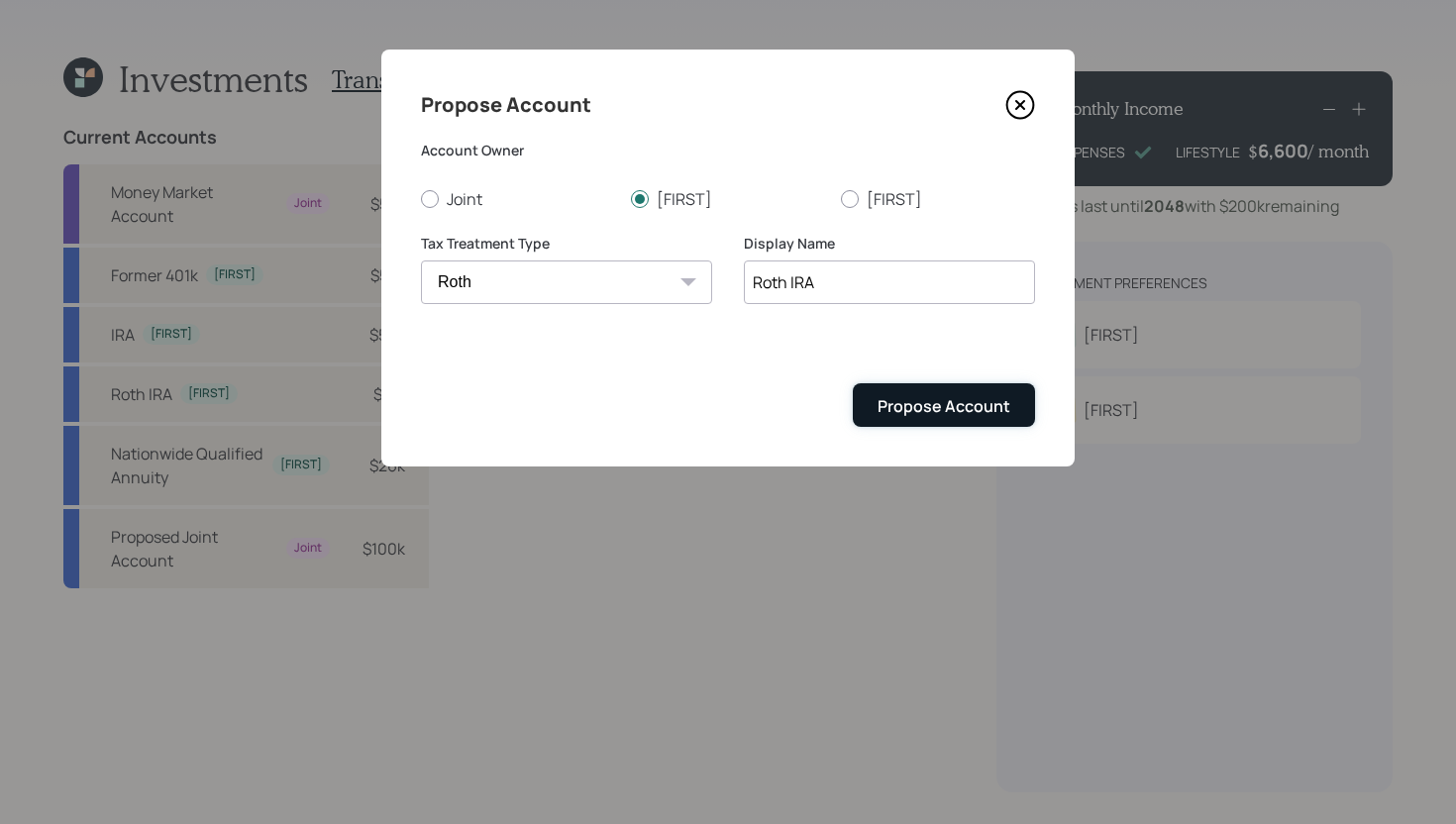 click on "Propose Account" at bounding box center (944, 406) 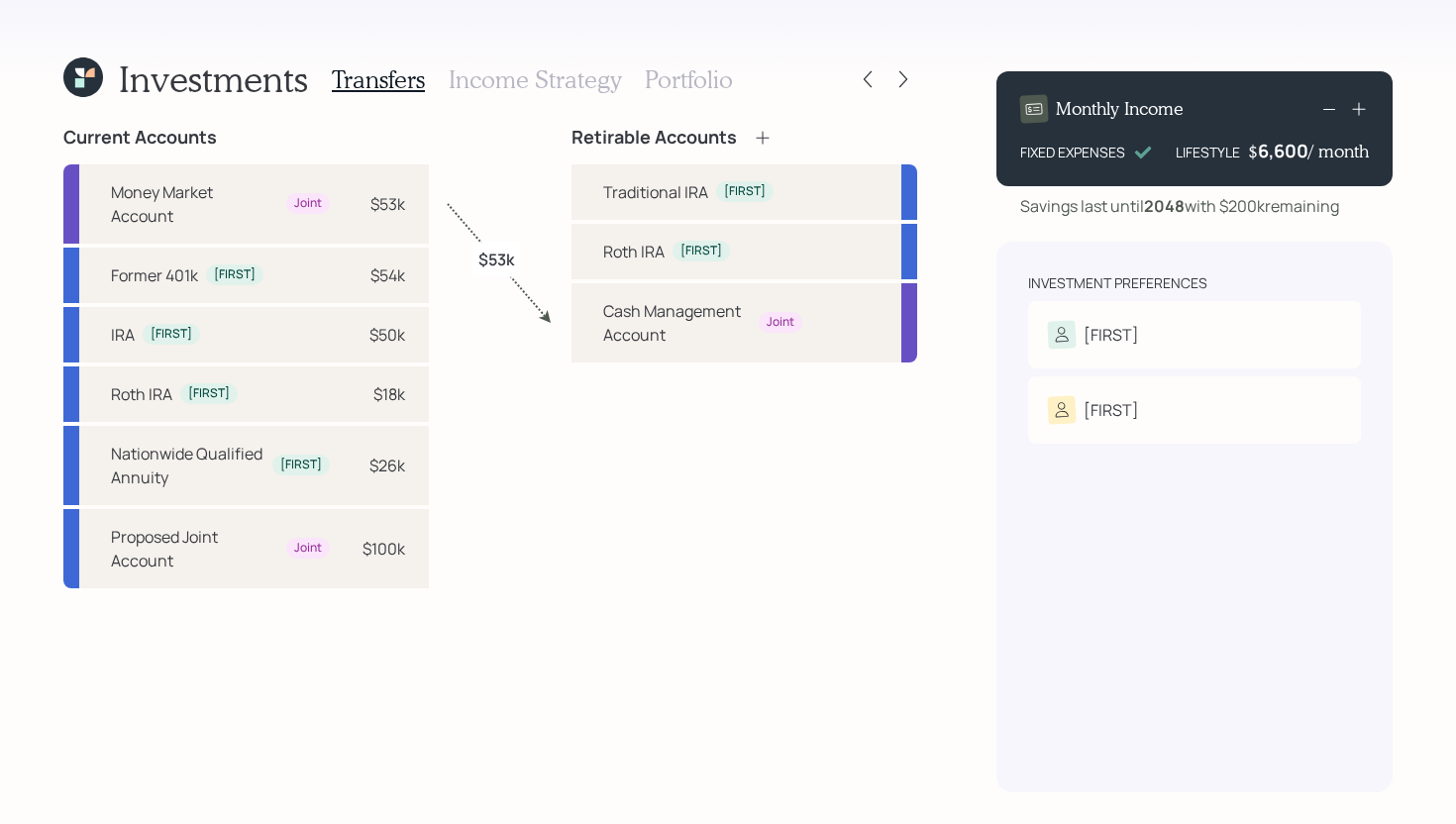 click 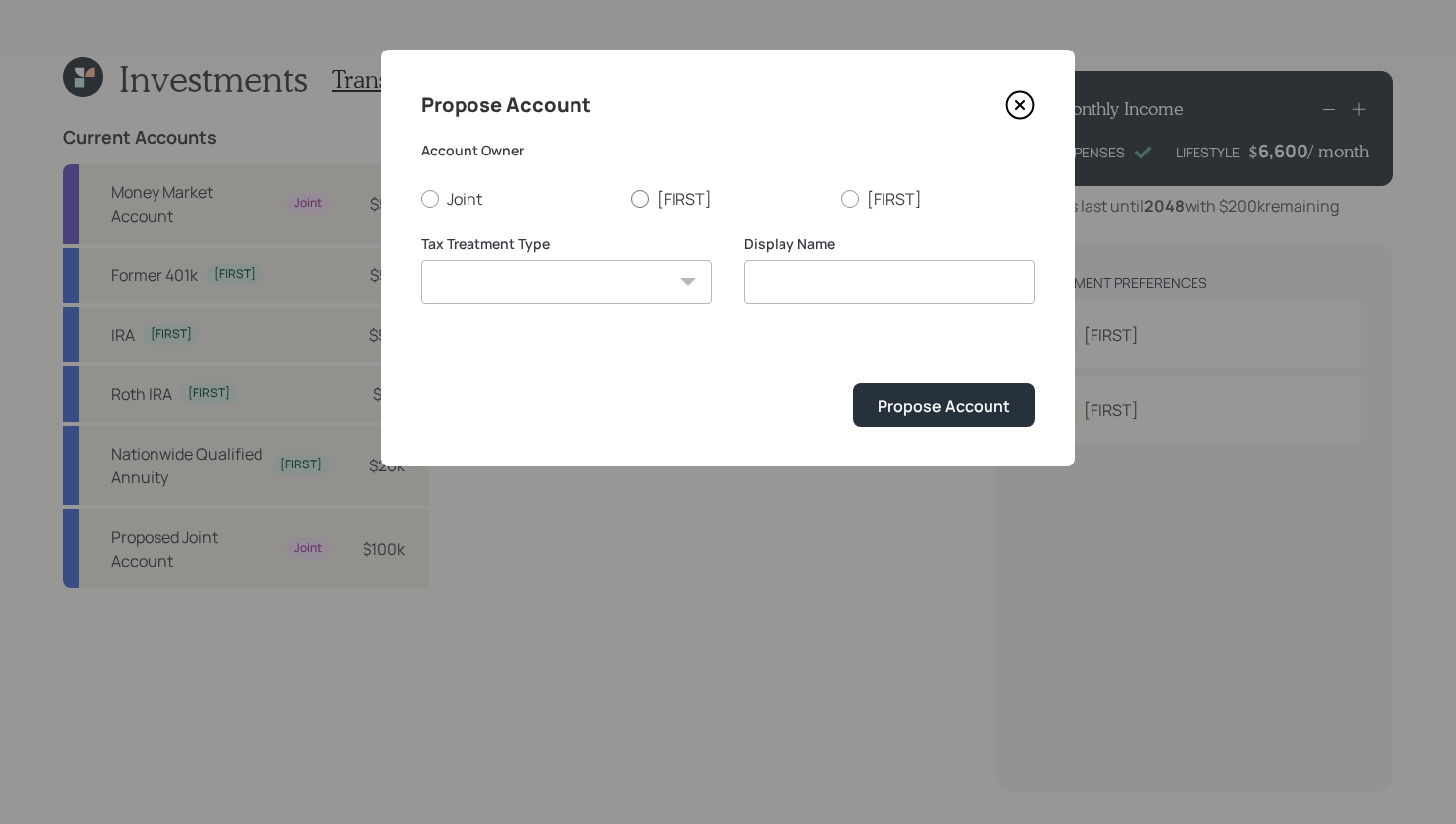 click on "[FIRST]" at bounding box center [728, 199] 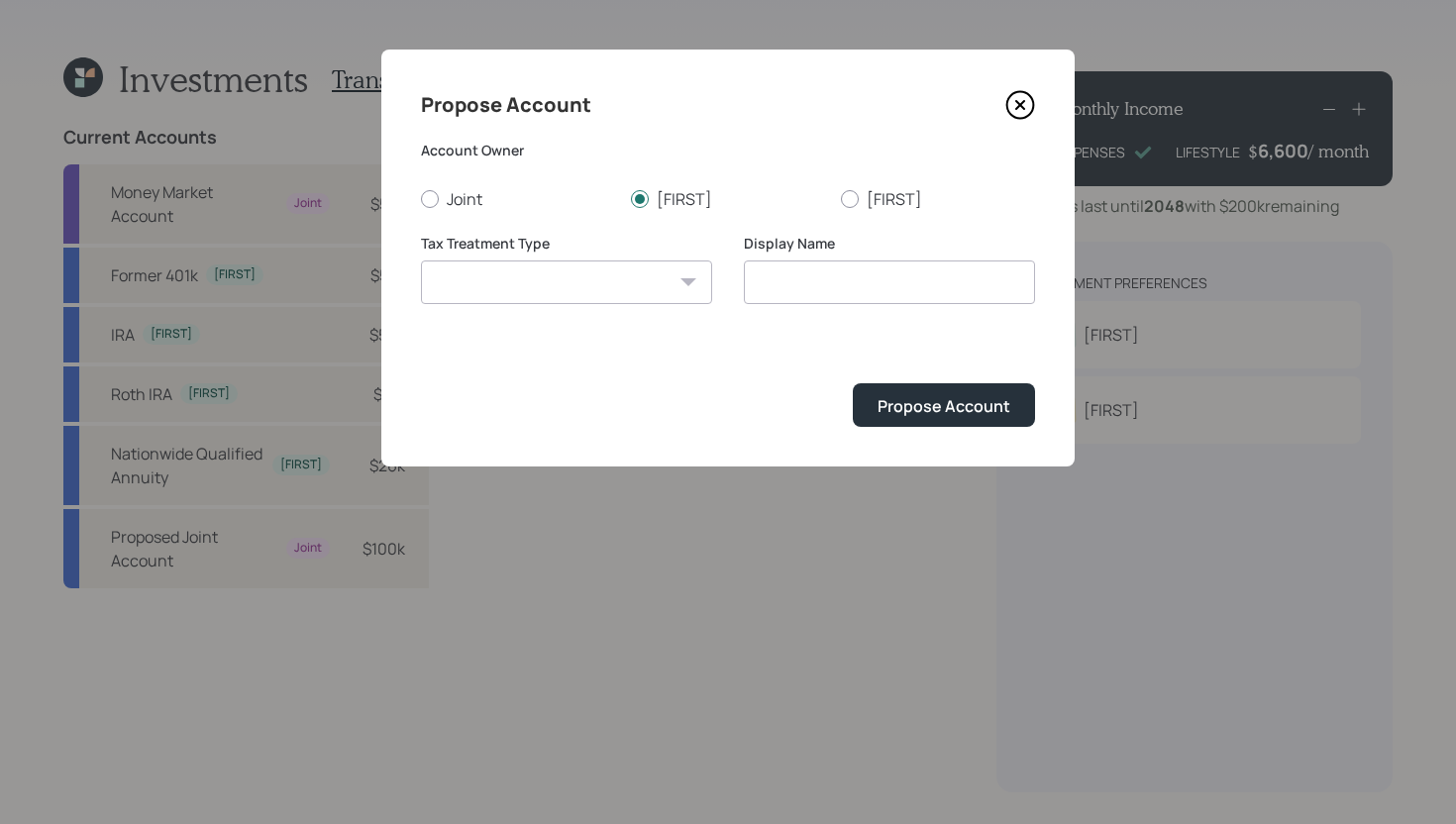 click on "Roth Taxable Traditional" at bounding box center (567, 282) 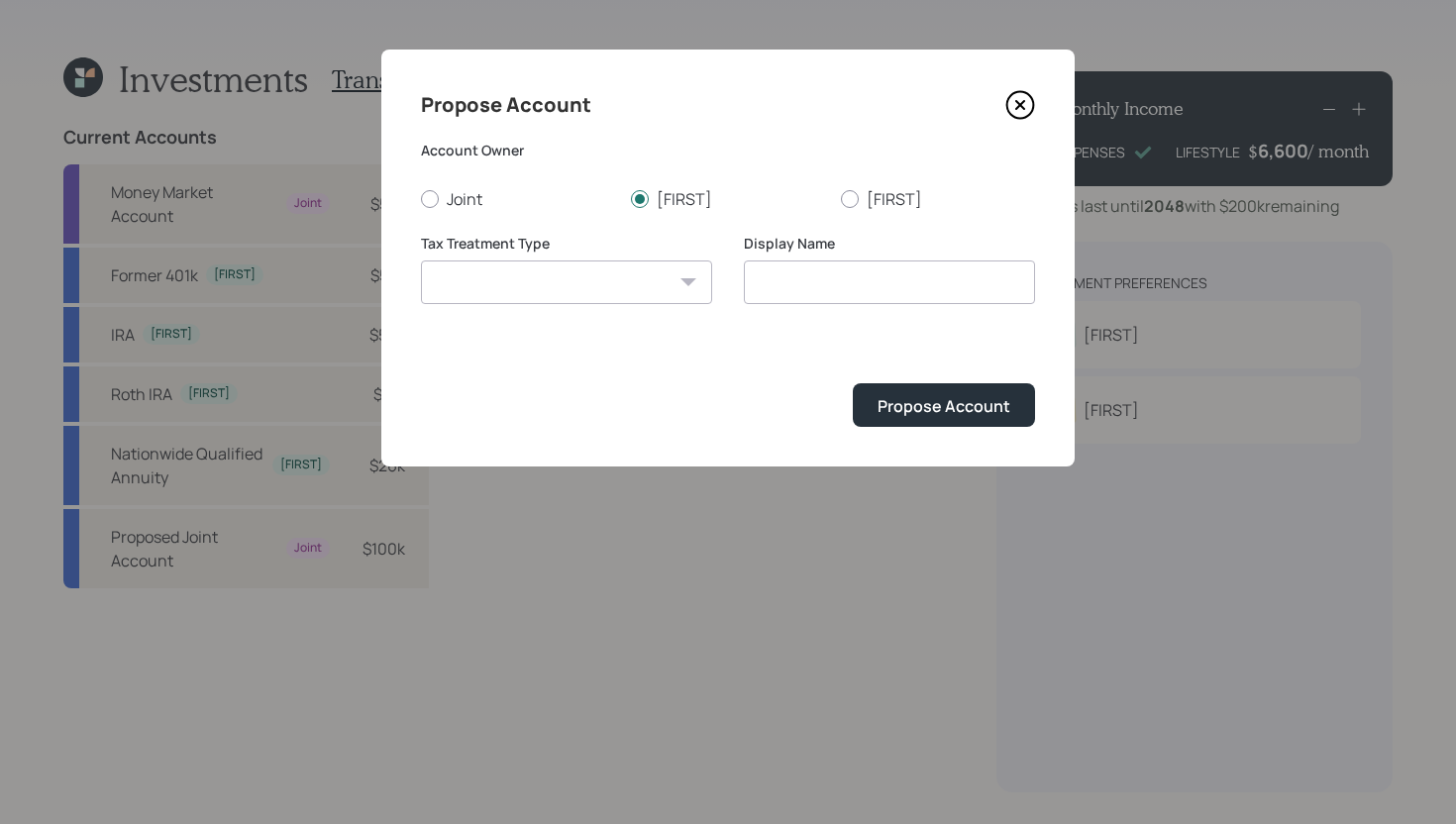select on "taxable" 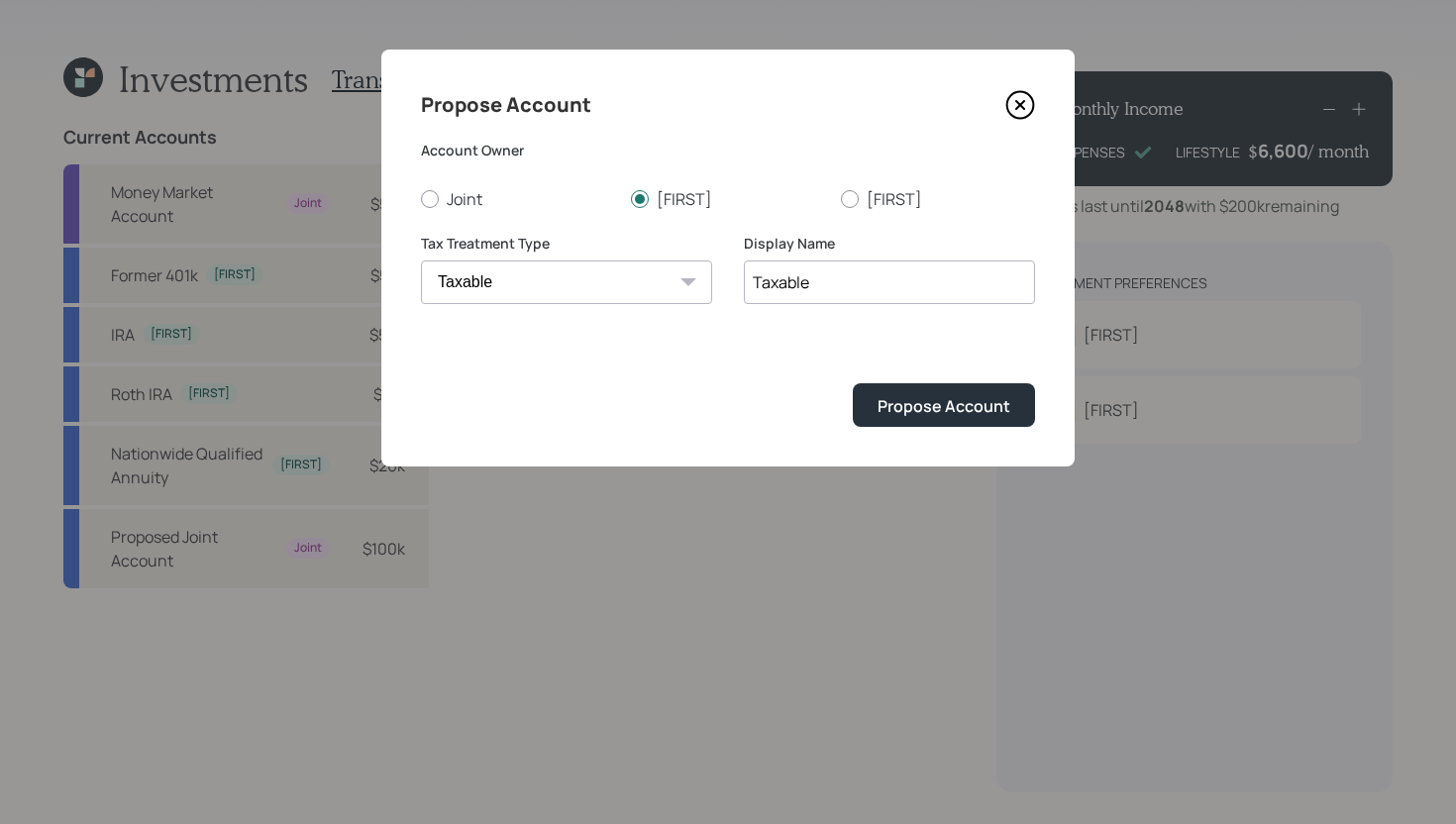 click on "Taxable" at bounding box center (889, 282) 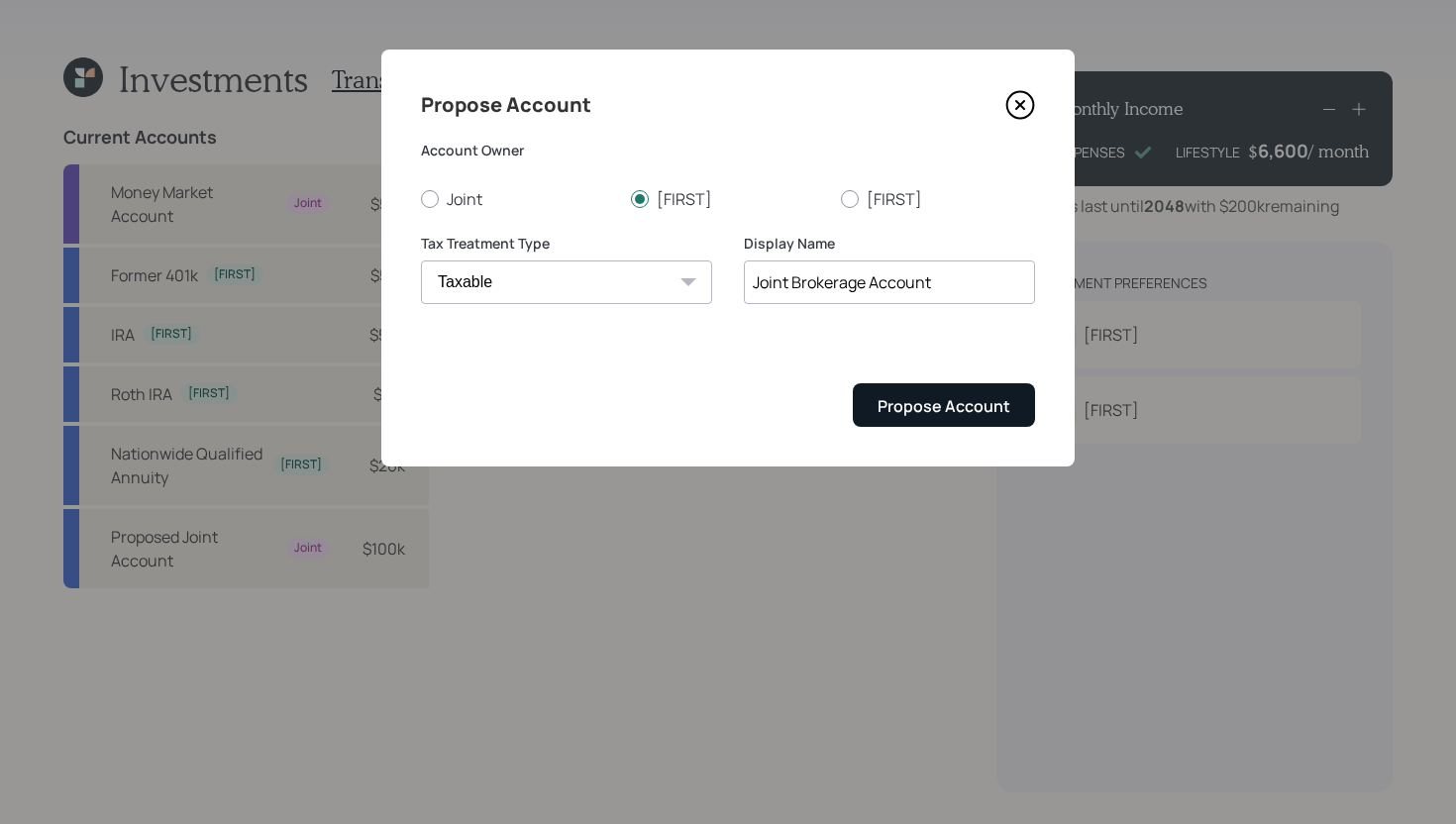 type on "Joint Brokerage Account" 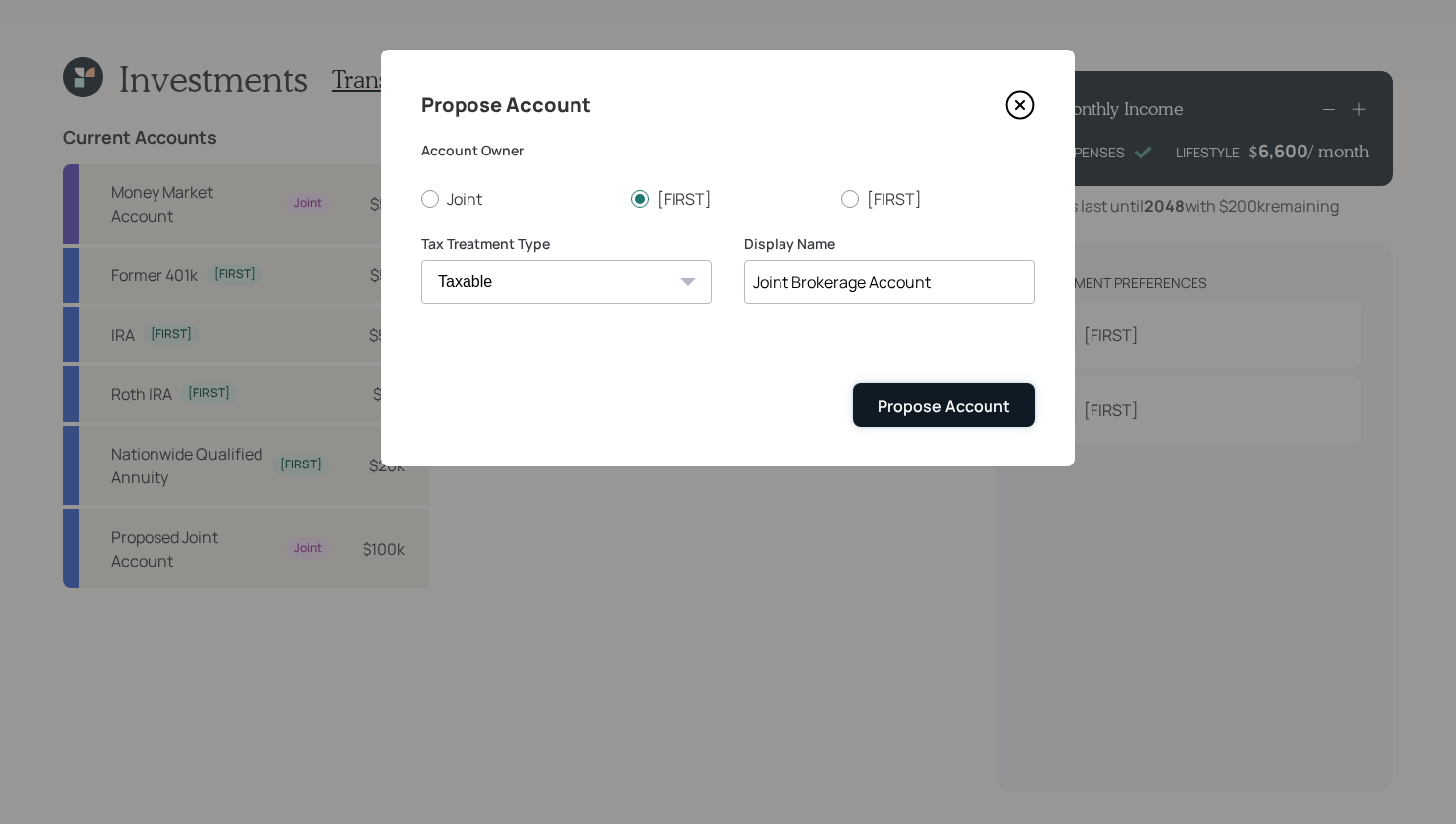 click on "Propose Account" at bounding box center [944, 404] 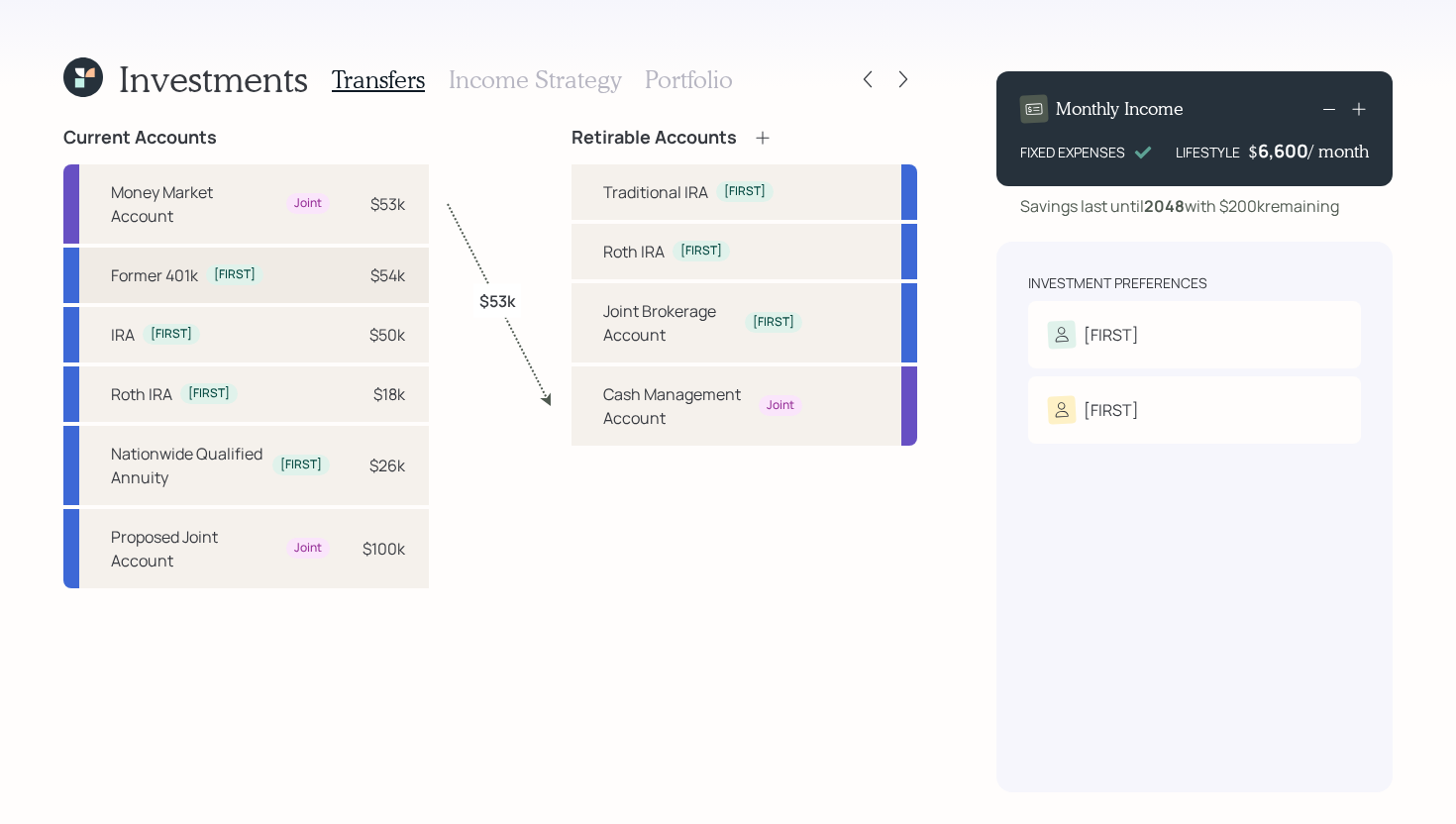 click on "Former 401k [FIRST] $[AMOUNT]k" at bounding box center [246, 275] 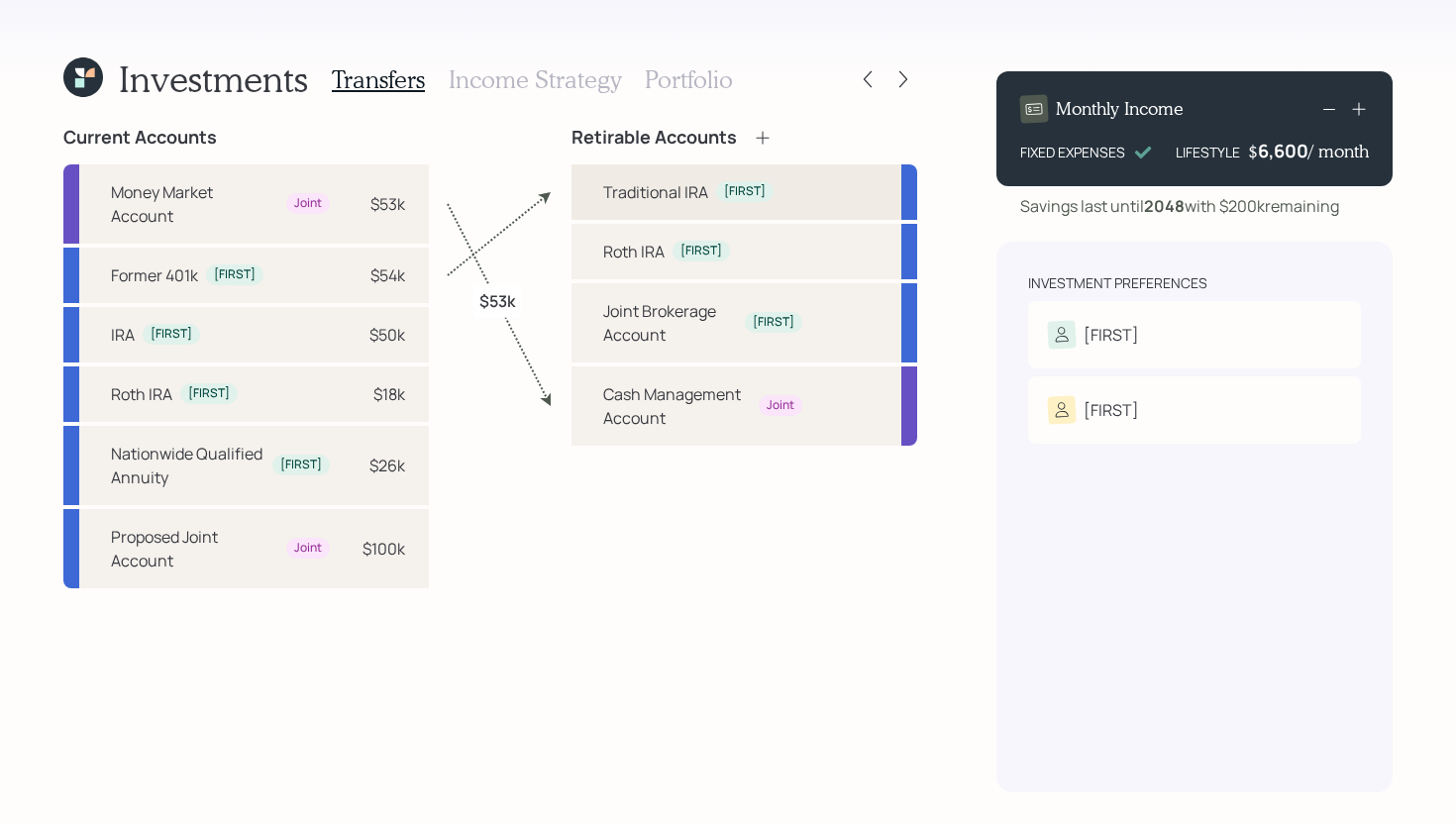 click on "Traditional IRA" at bounding box center [656, 192] 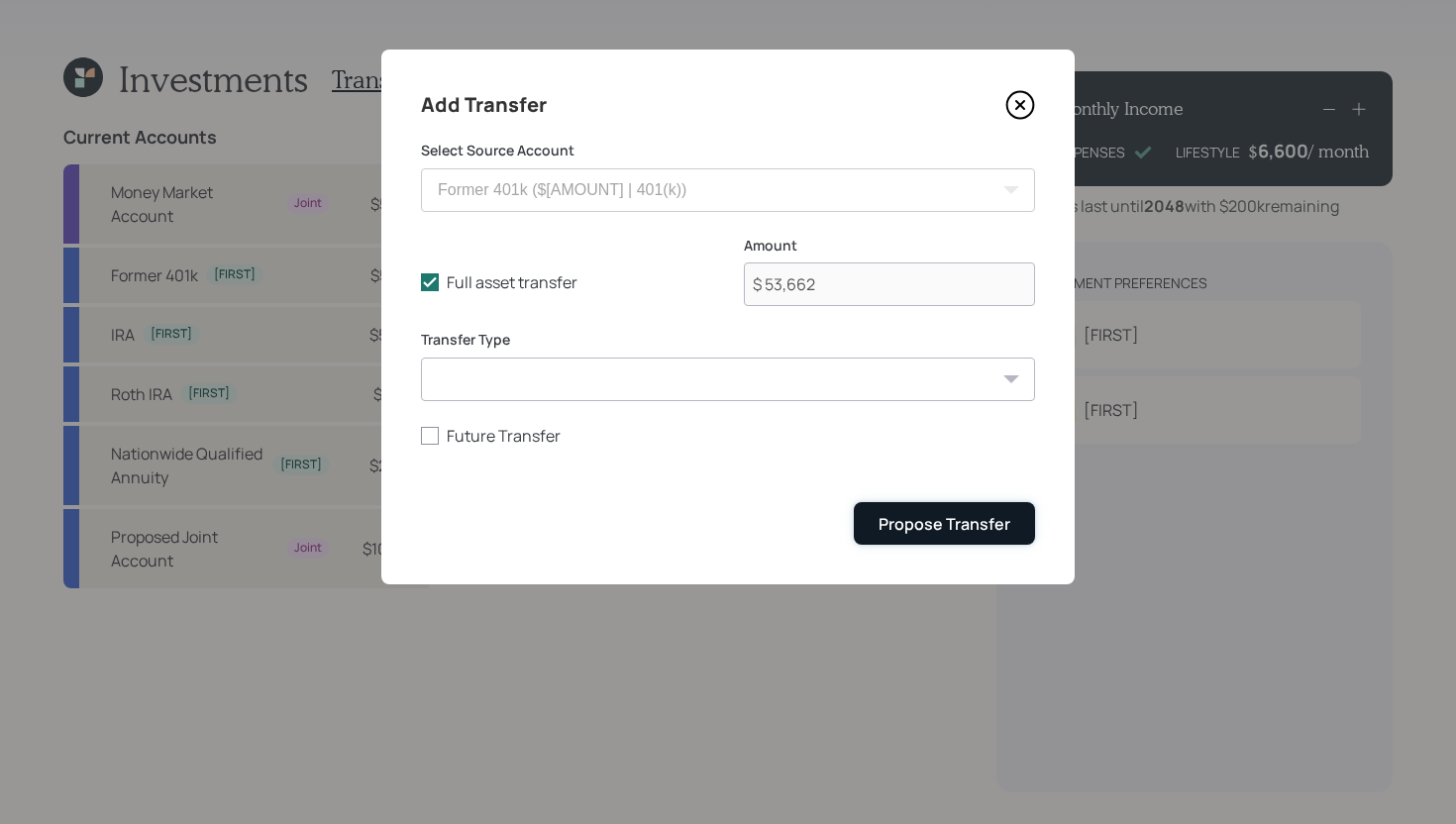 click on "Propose Transfer" at bounding box center [944, 524] 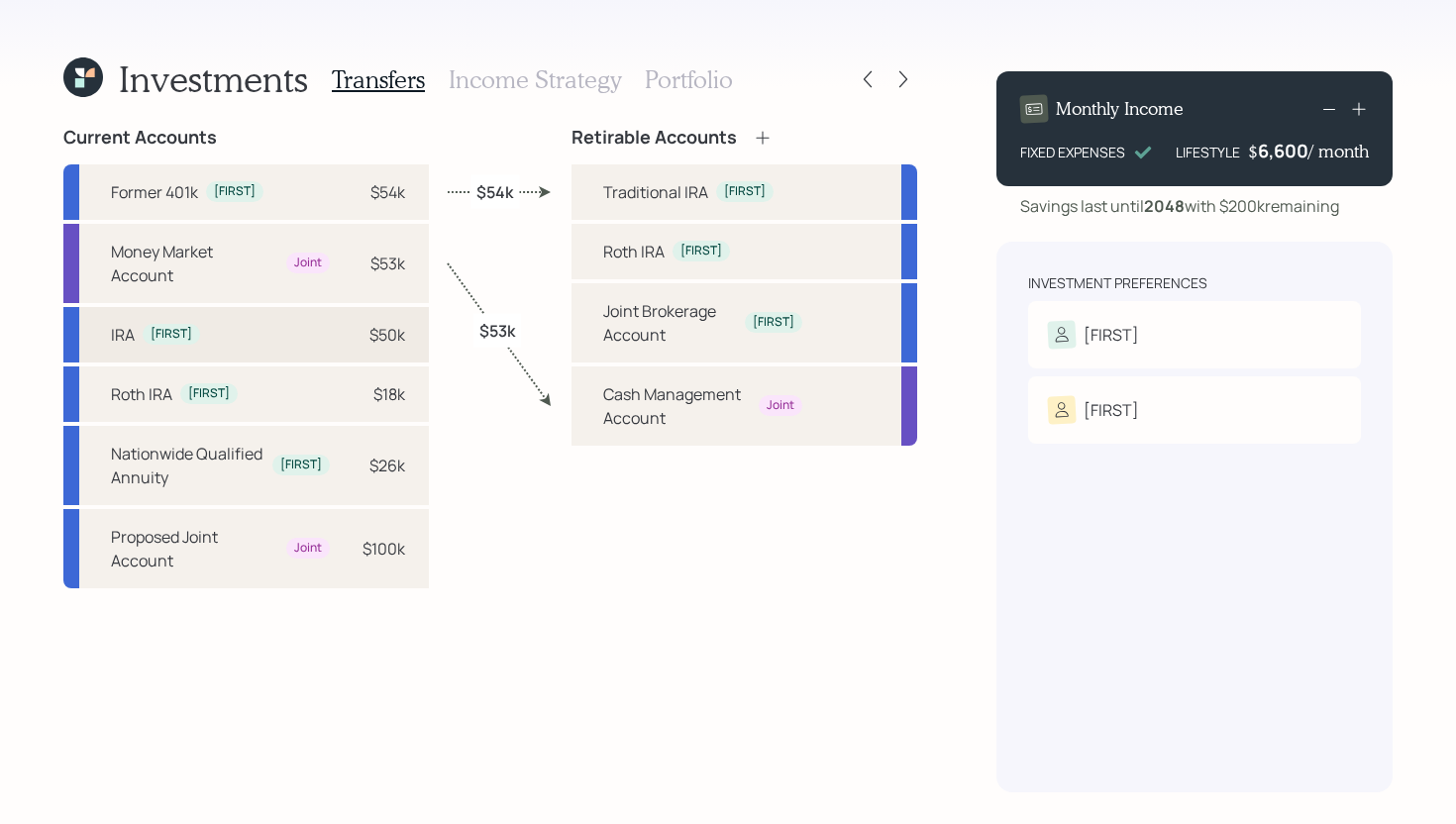 click on "IRA [FIRST] $[AMOUNT]k" at bounding box center [246, 335] 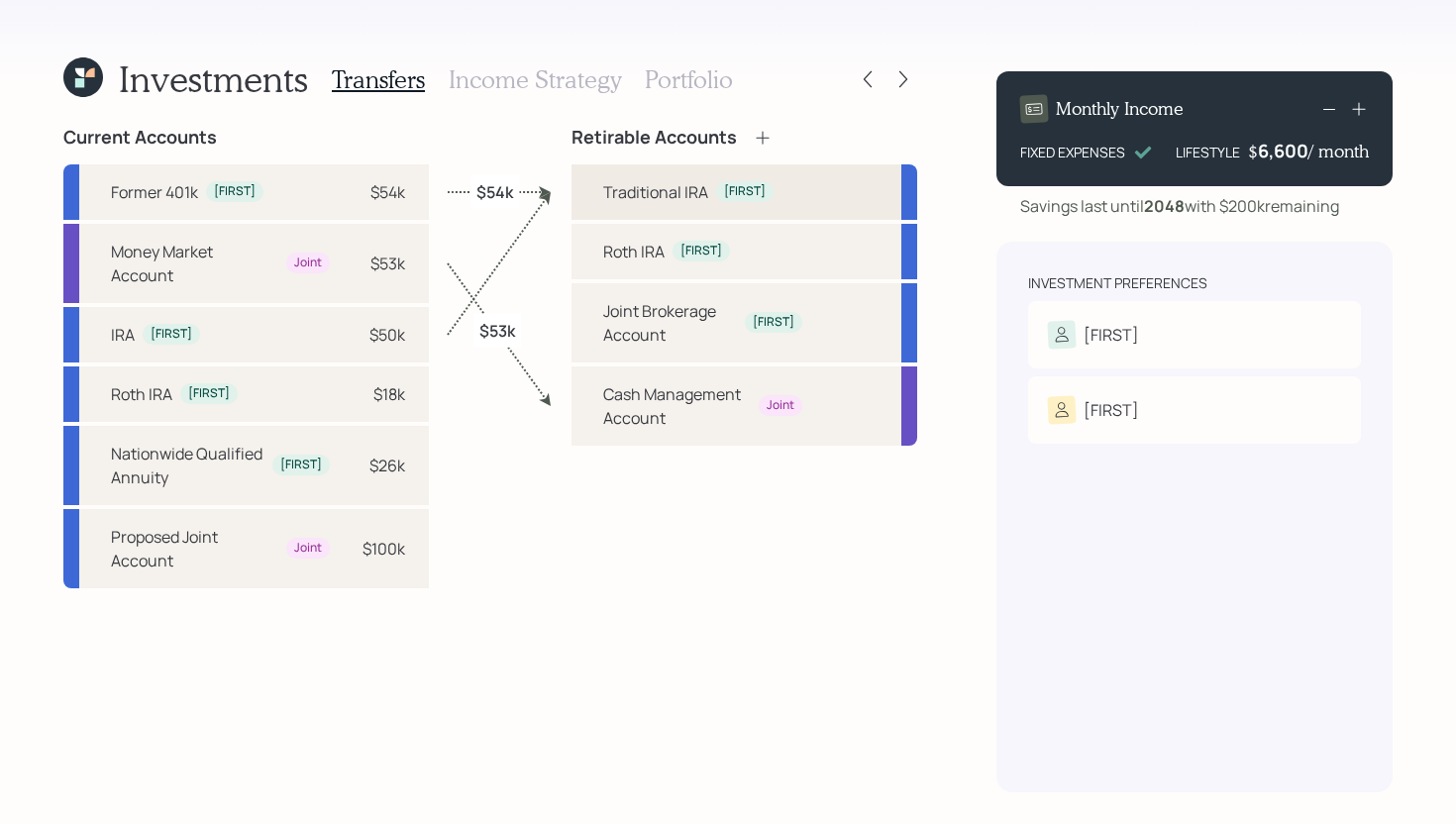 click on "Traditional IRA [FIRST]" at bounding box center (744, 192) 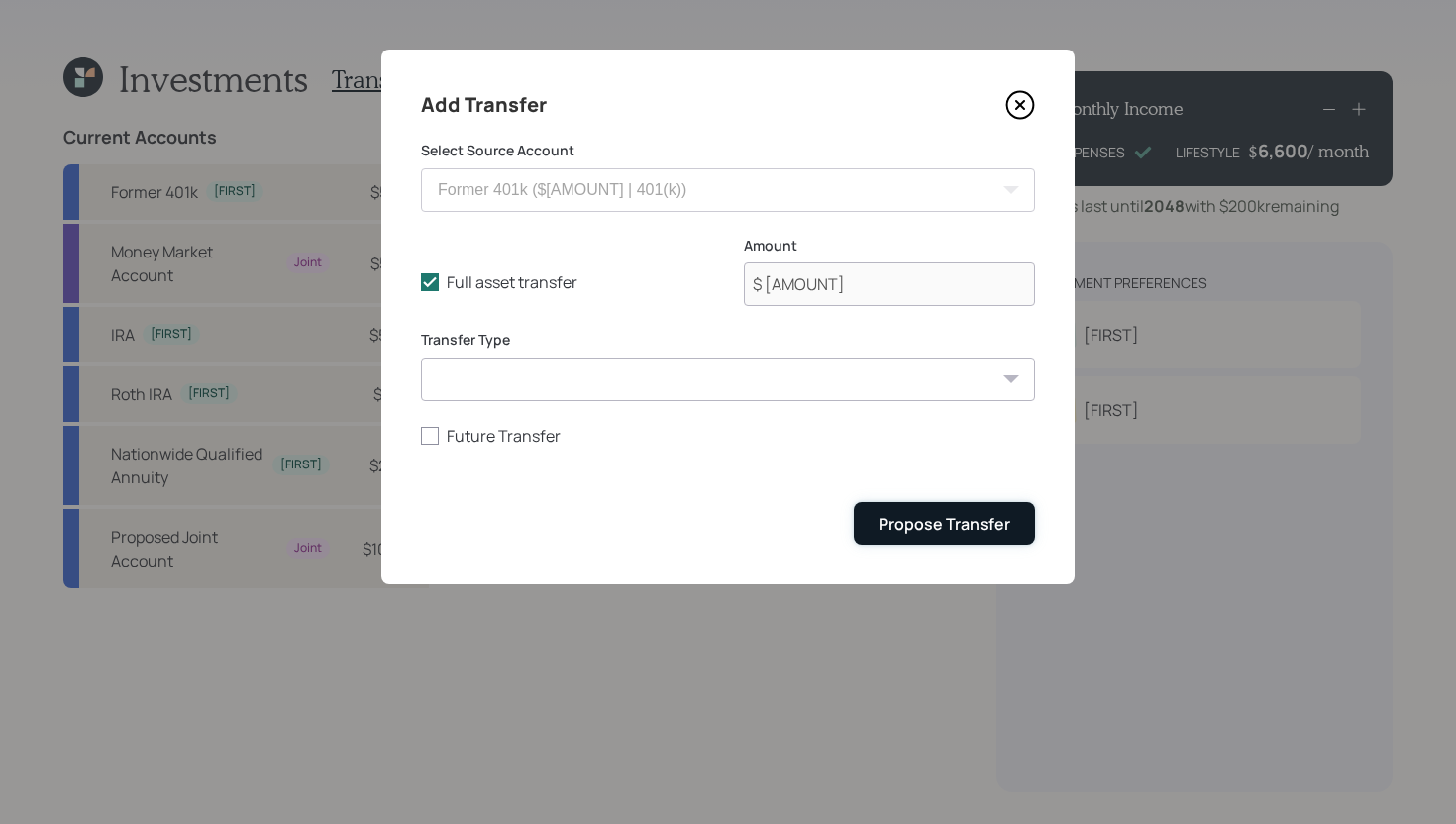 click on "Propose Transfer" at bounding box center [944, 524] 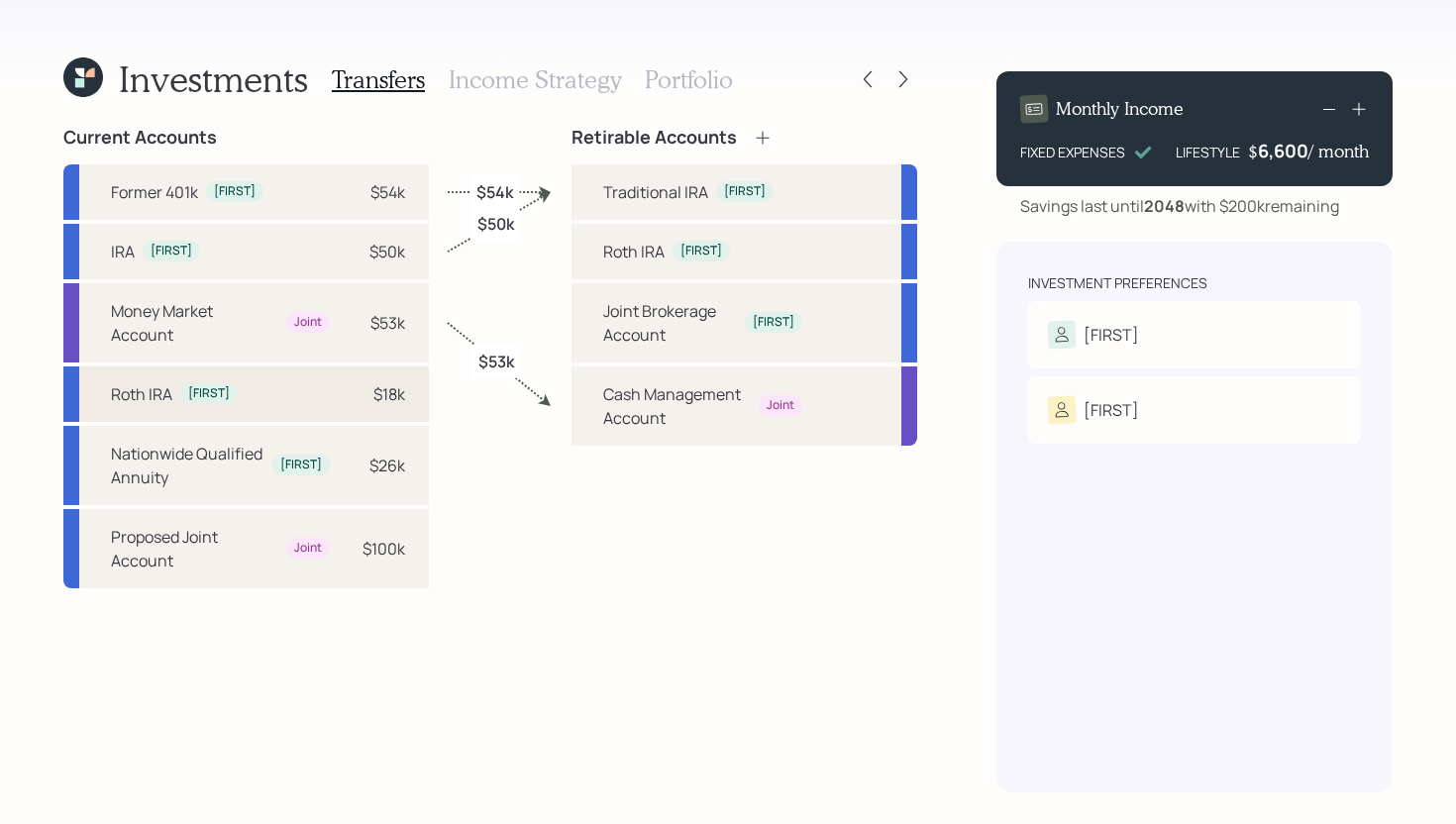 click on "$18k" at bounding box center (389, 394) 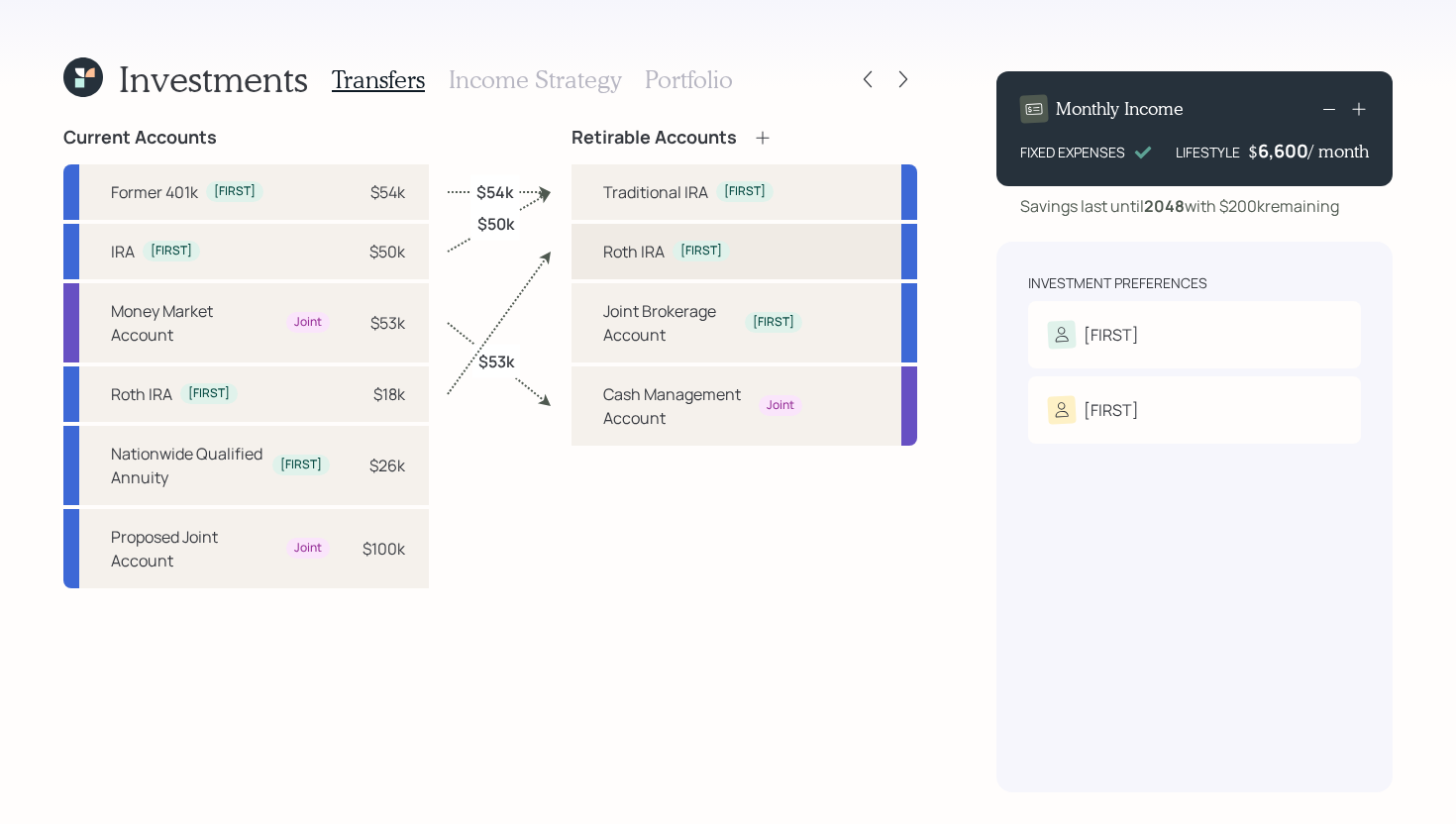 click on "Roth IRA [FIRST]" at bounding box center (744, 252) 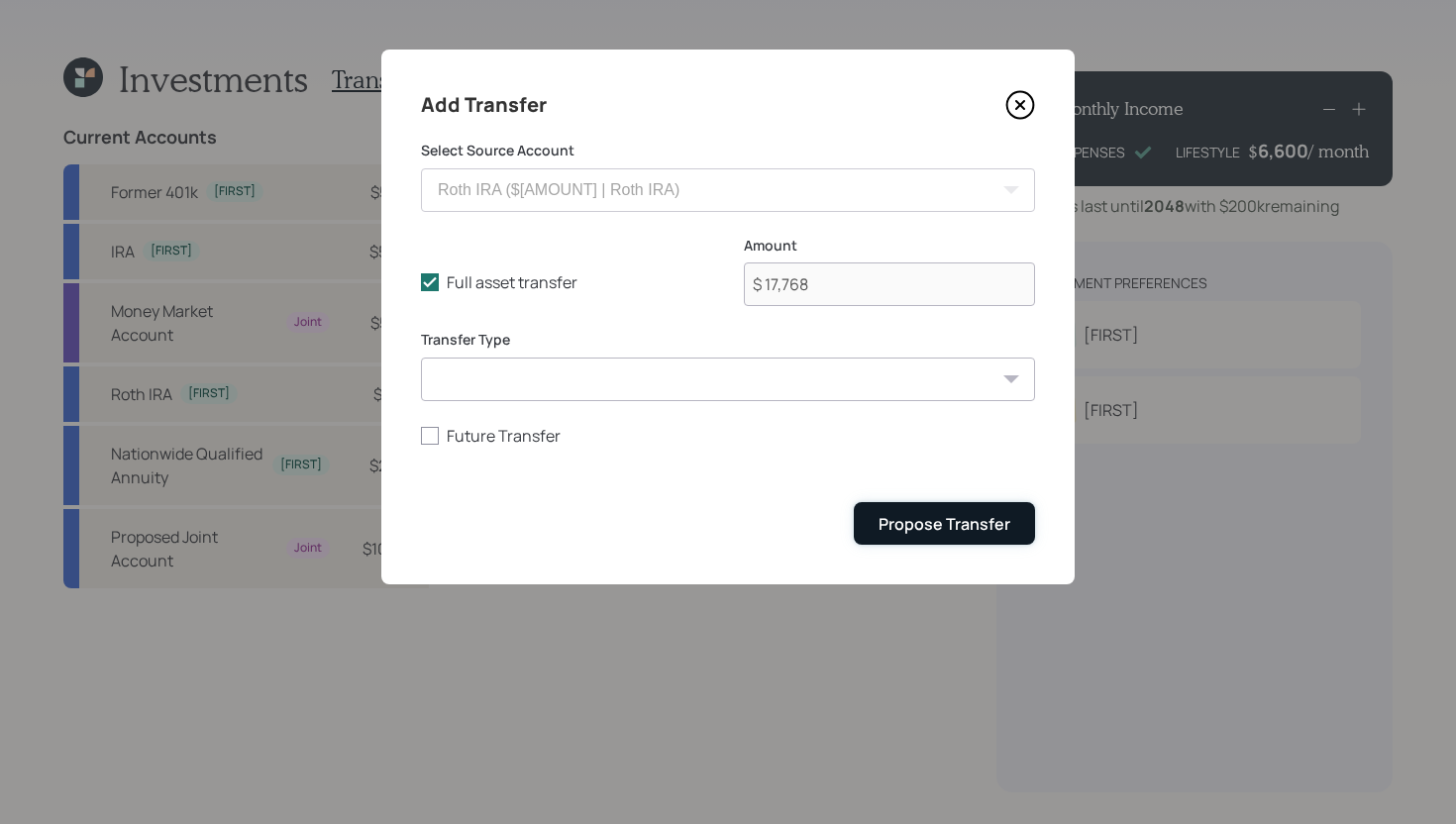 click on "Propose Transfer" at bounding box center (944, 523) 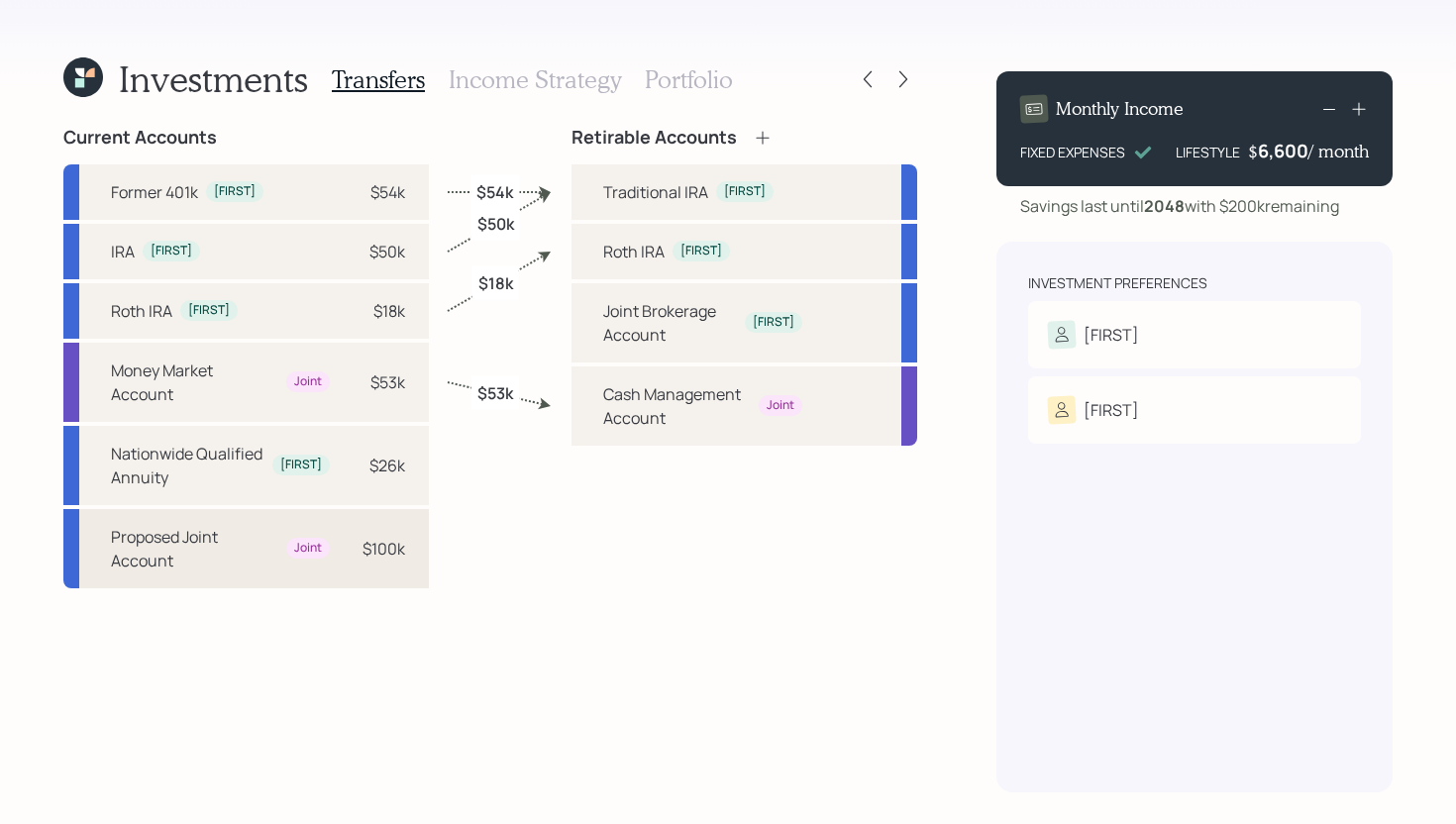 click on "Proposed Joint Account Joint $100k" at bounding box center [246, 549] 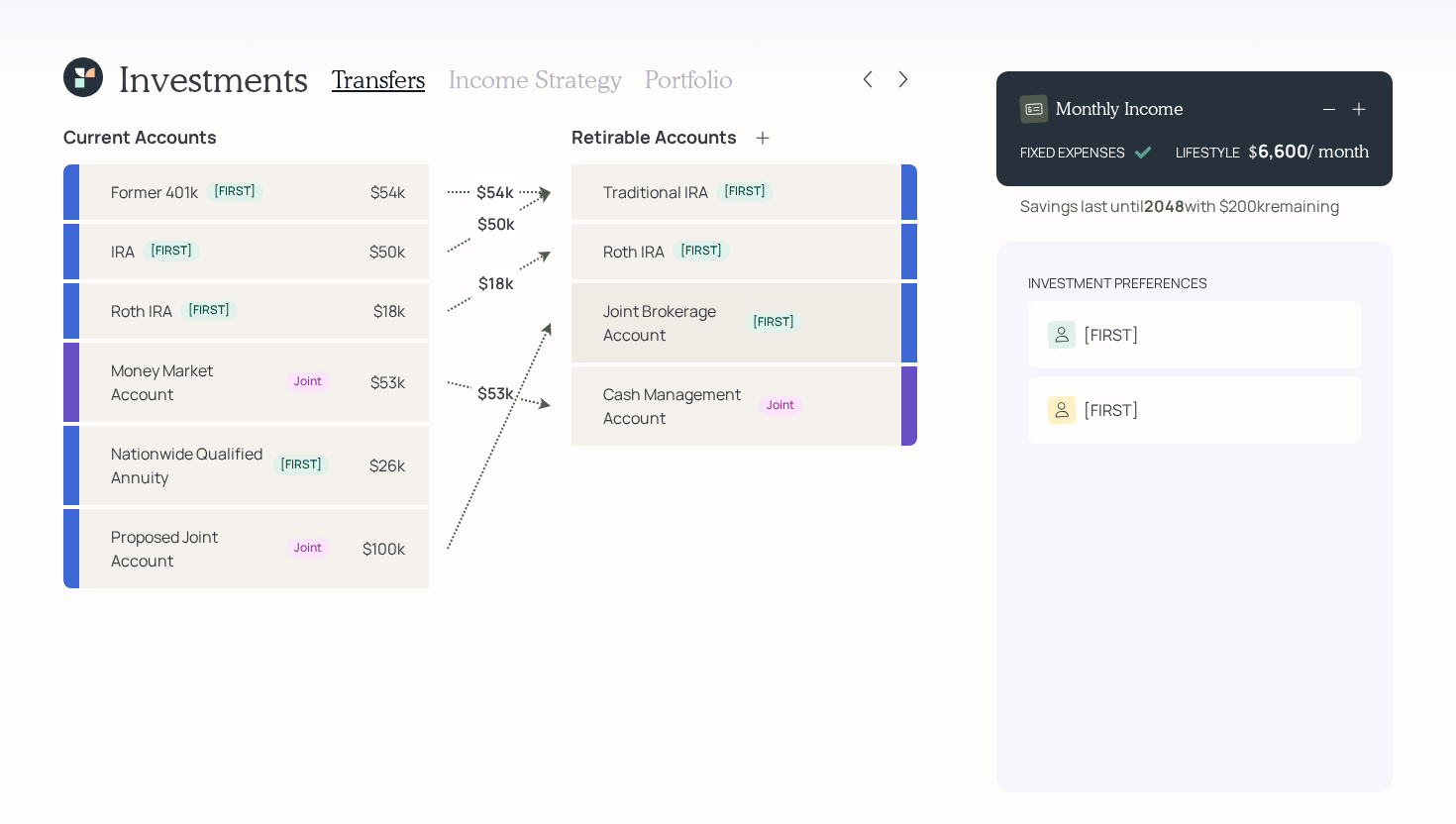click on "Joint Brokerage Account [FIRST]" at bounding box center [744, 323] 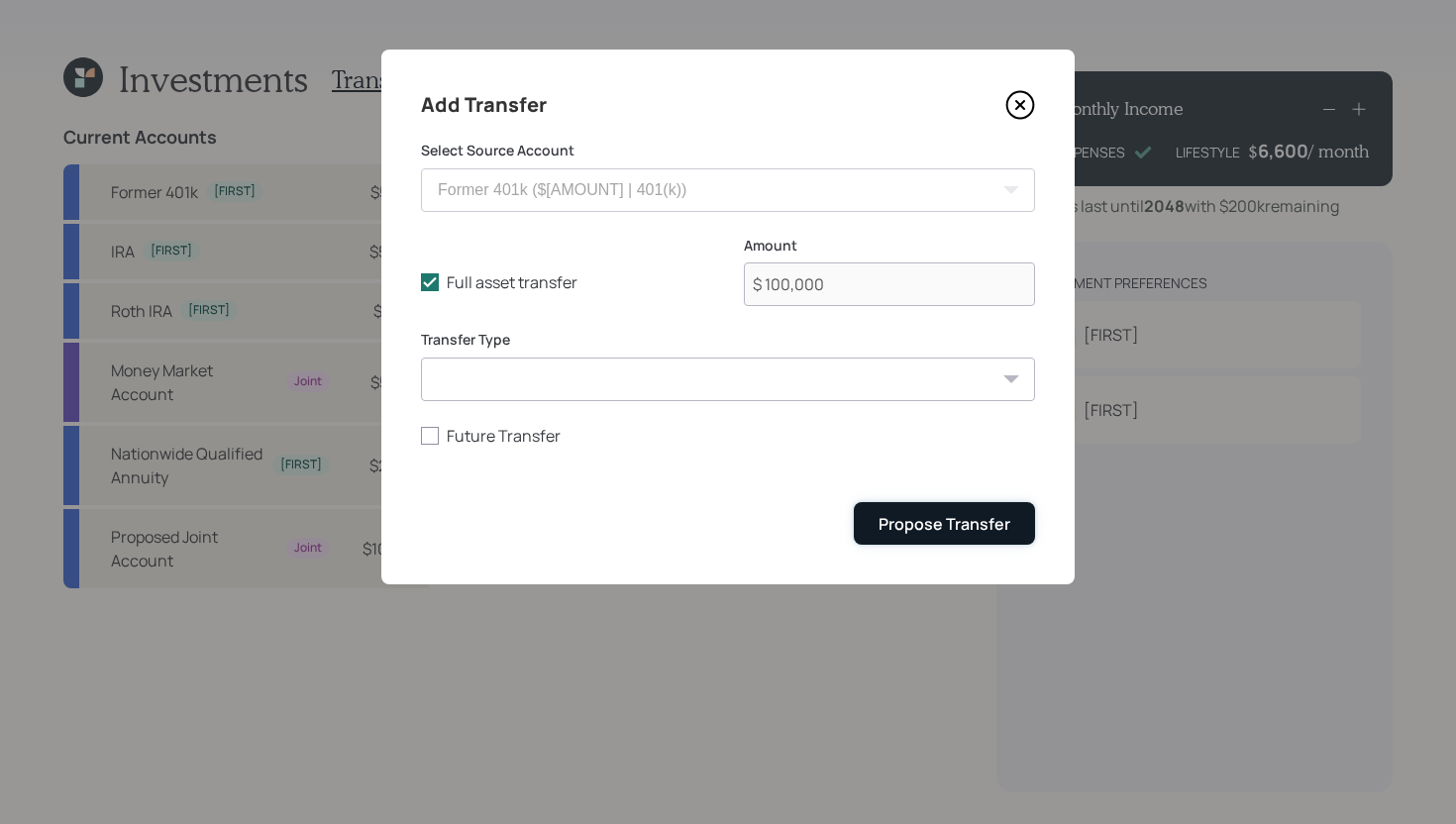 click on "Propose Transfer" at bounding box center (944, 524) 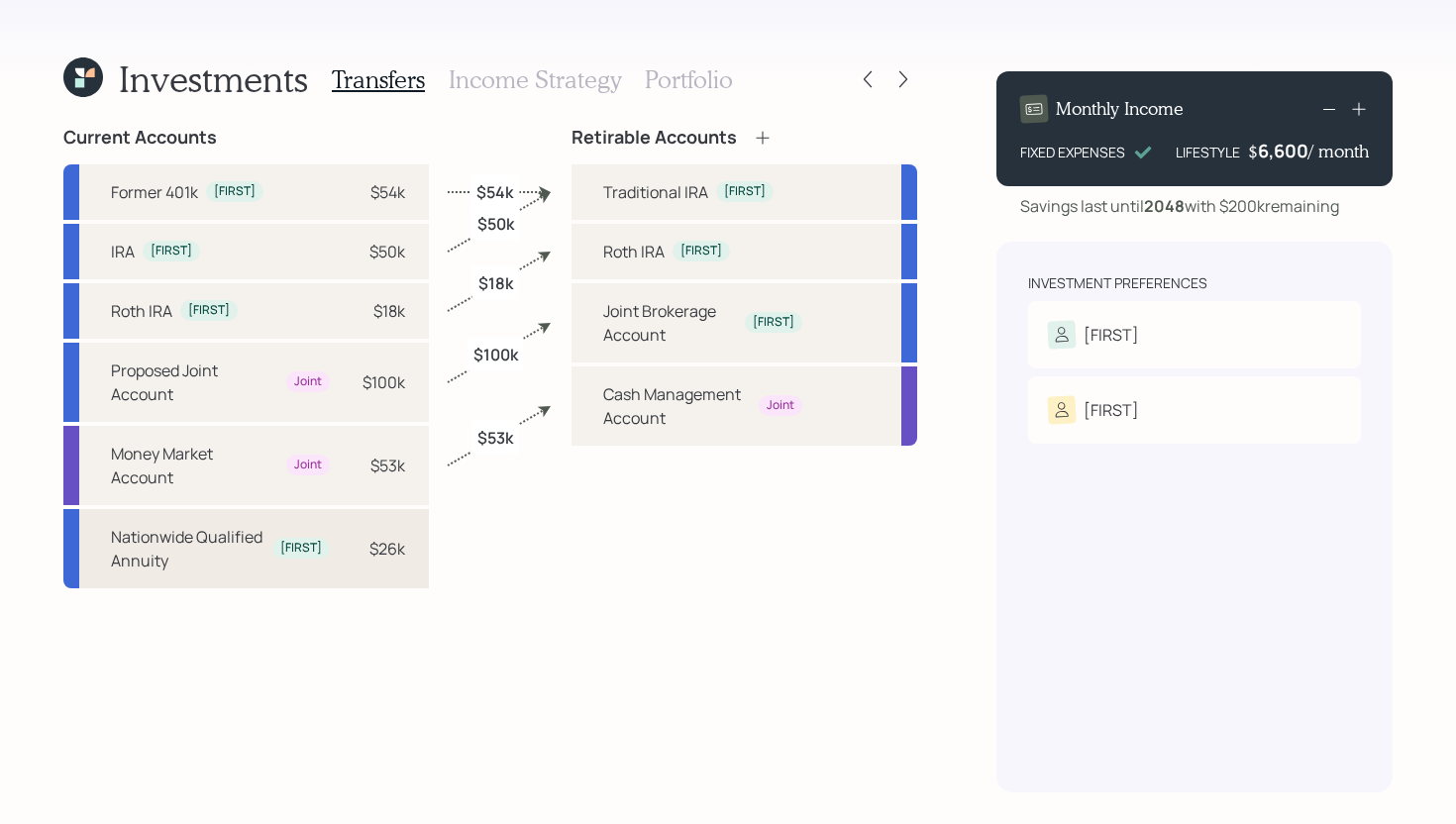 click on "Nationwide Qualified Annuity [FIRST] $[AMOUNT]k" at bounding box center (246, 549) 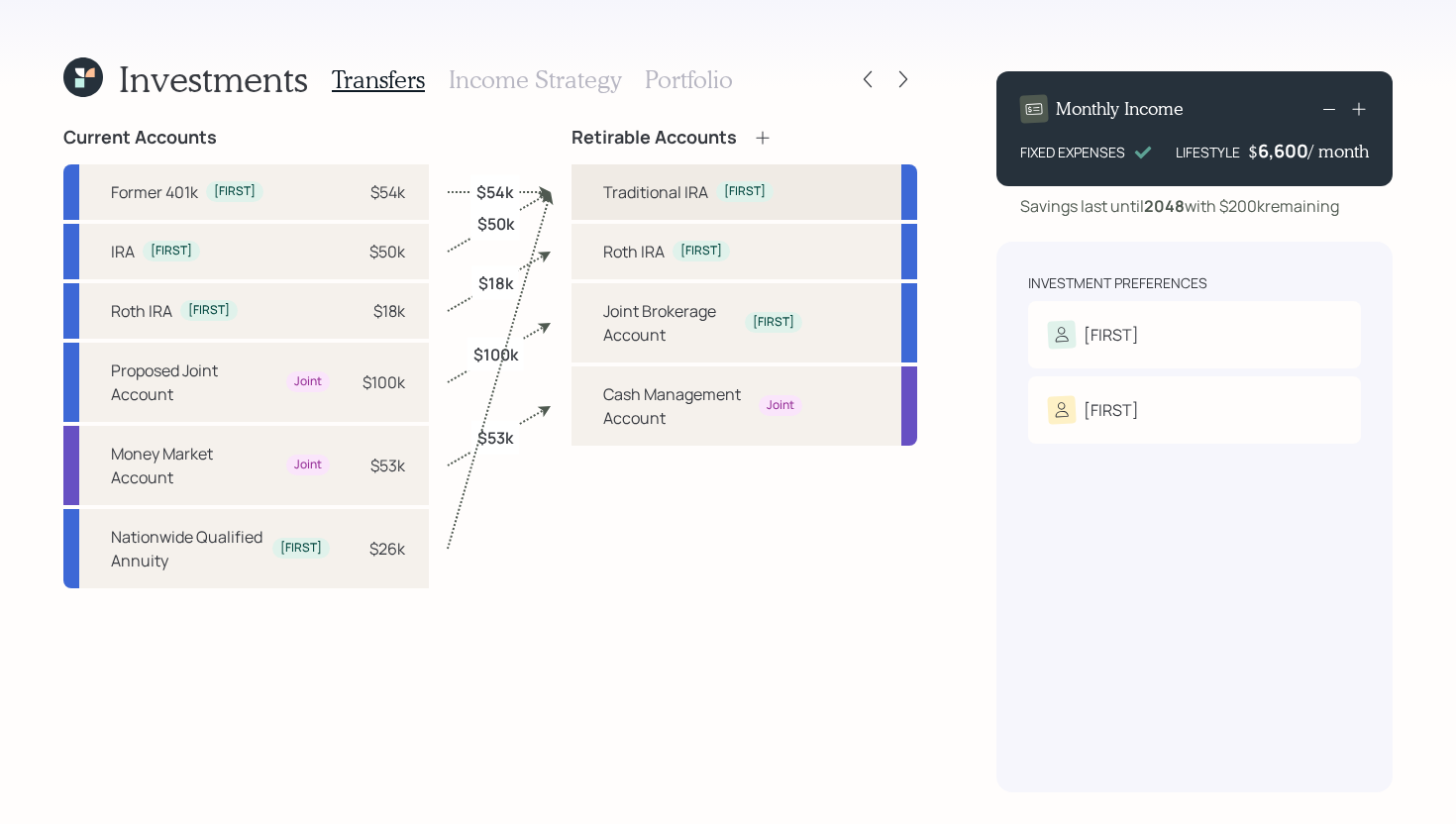 click on "Traditional IRA [FIRST]" at bounding box center [744, 192] 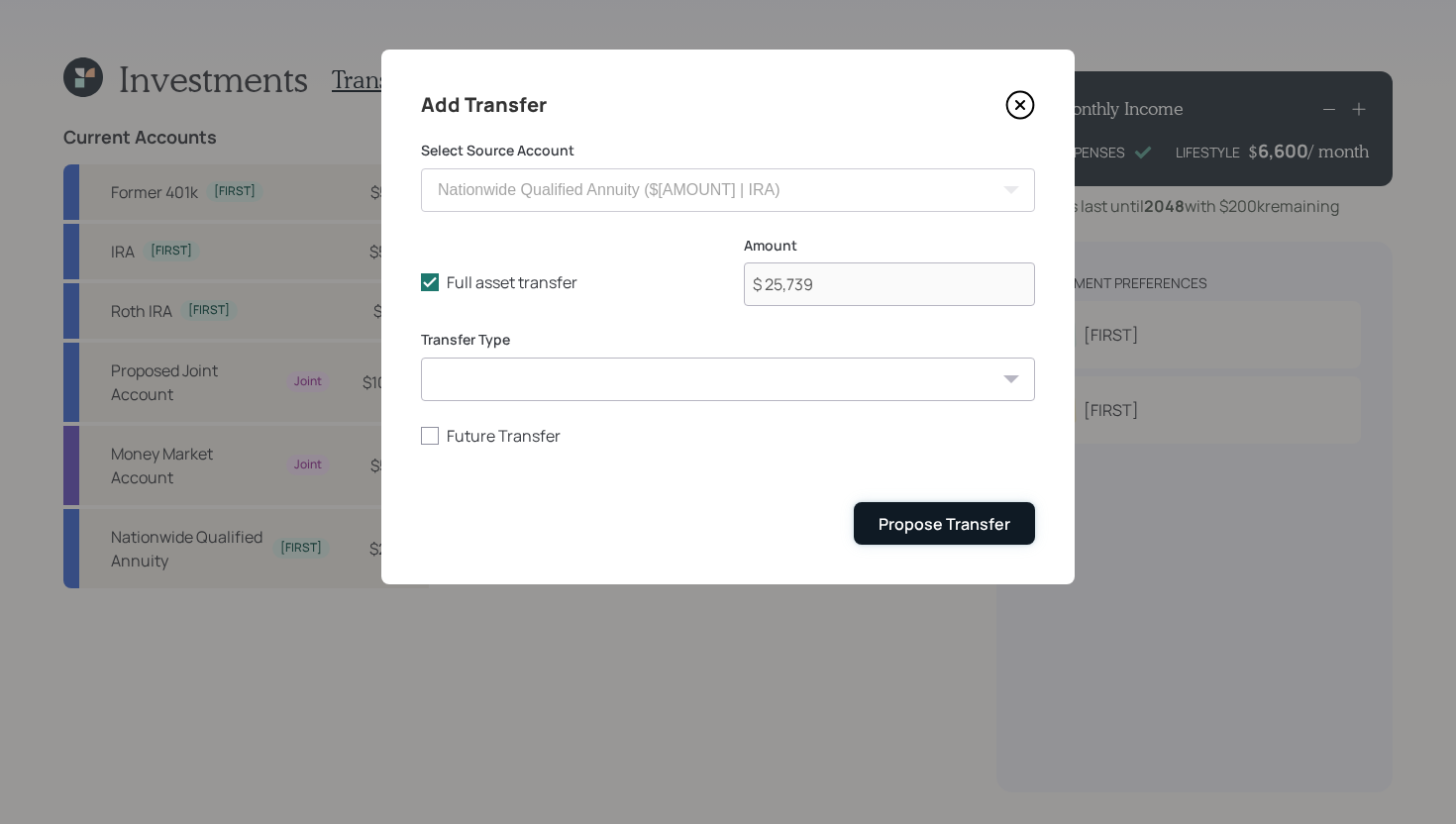 click on "Propose Transfer" at bounding box center (944, 523) 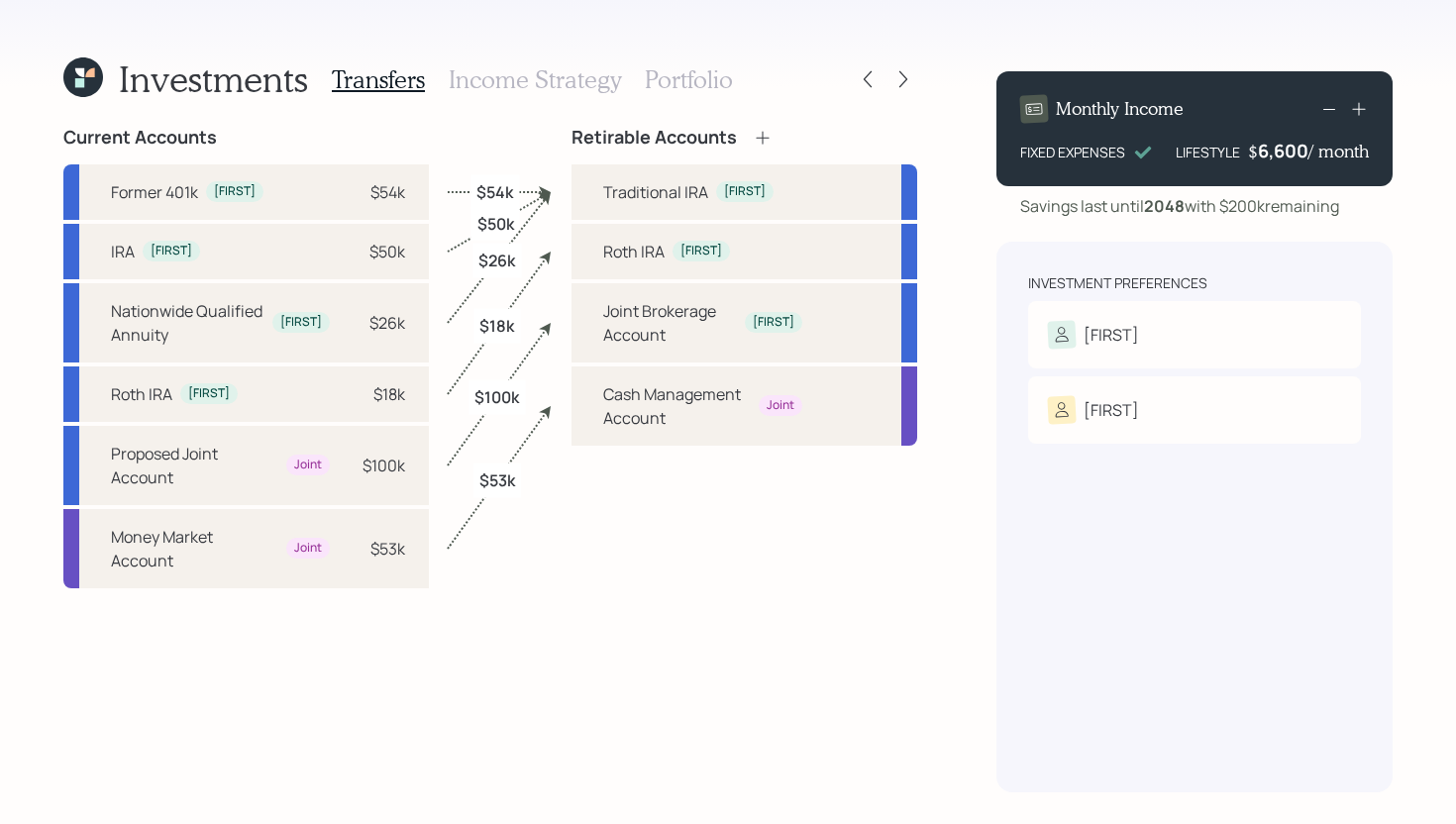 click on "Income Strategy" at bounding box center [535, 79] 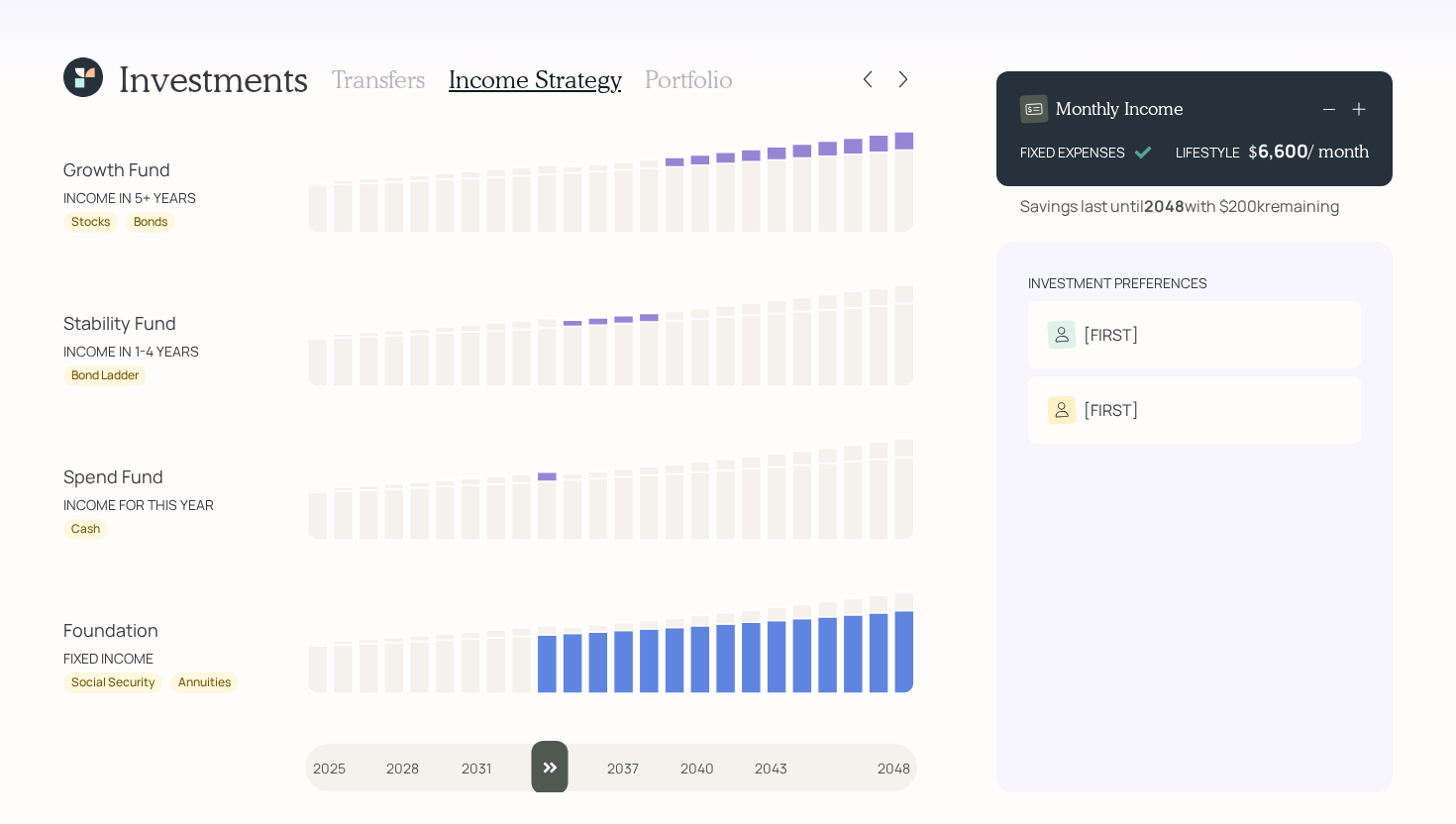 drag, startPoint x: 338, startPoint y: 768, endPoint x: 548, endPoint y: 771, distance: 210.02143 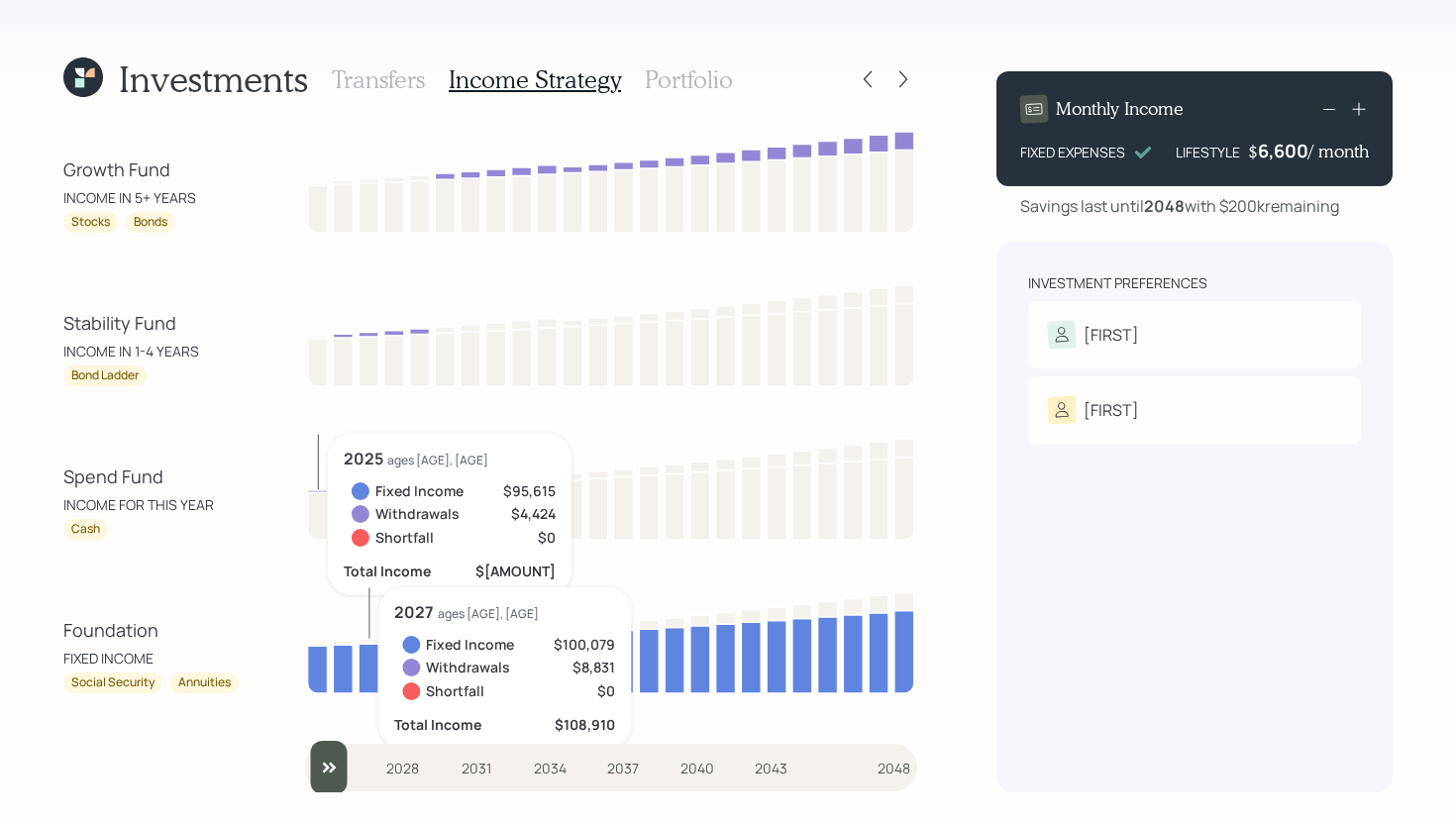 drag, startPoint x: 550, startPoint y: 772, endPoint x: 196, endPoint y: 765, distance: 354.0692 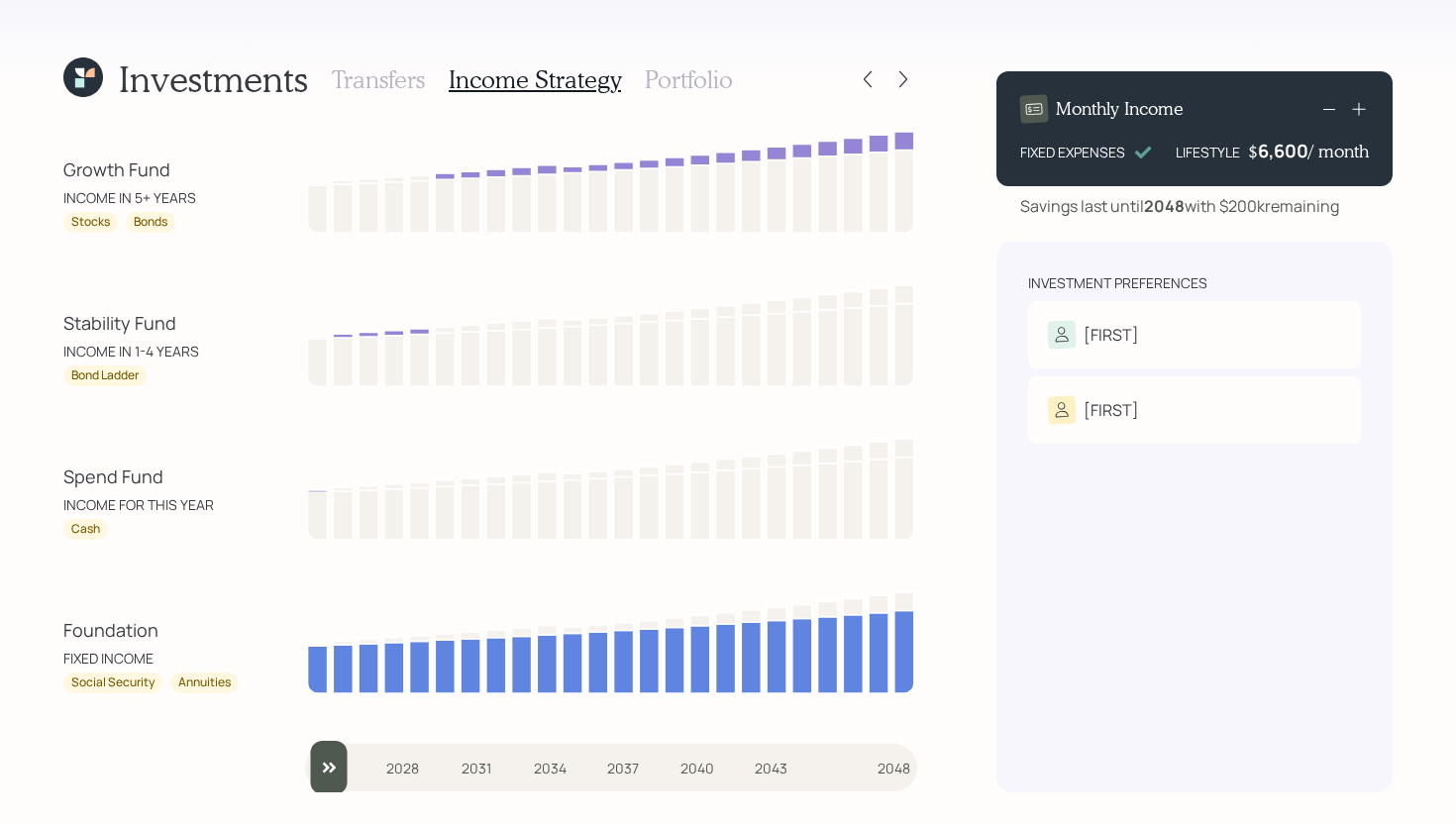 click at bounding box center (611, 768) 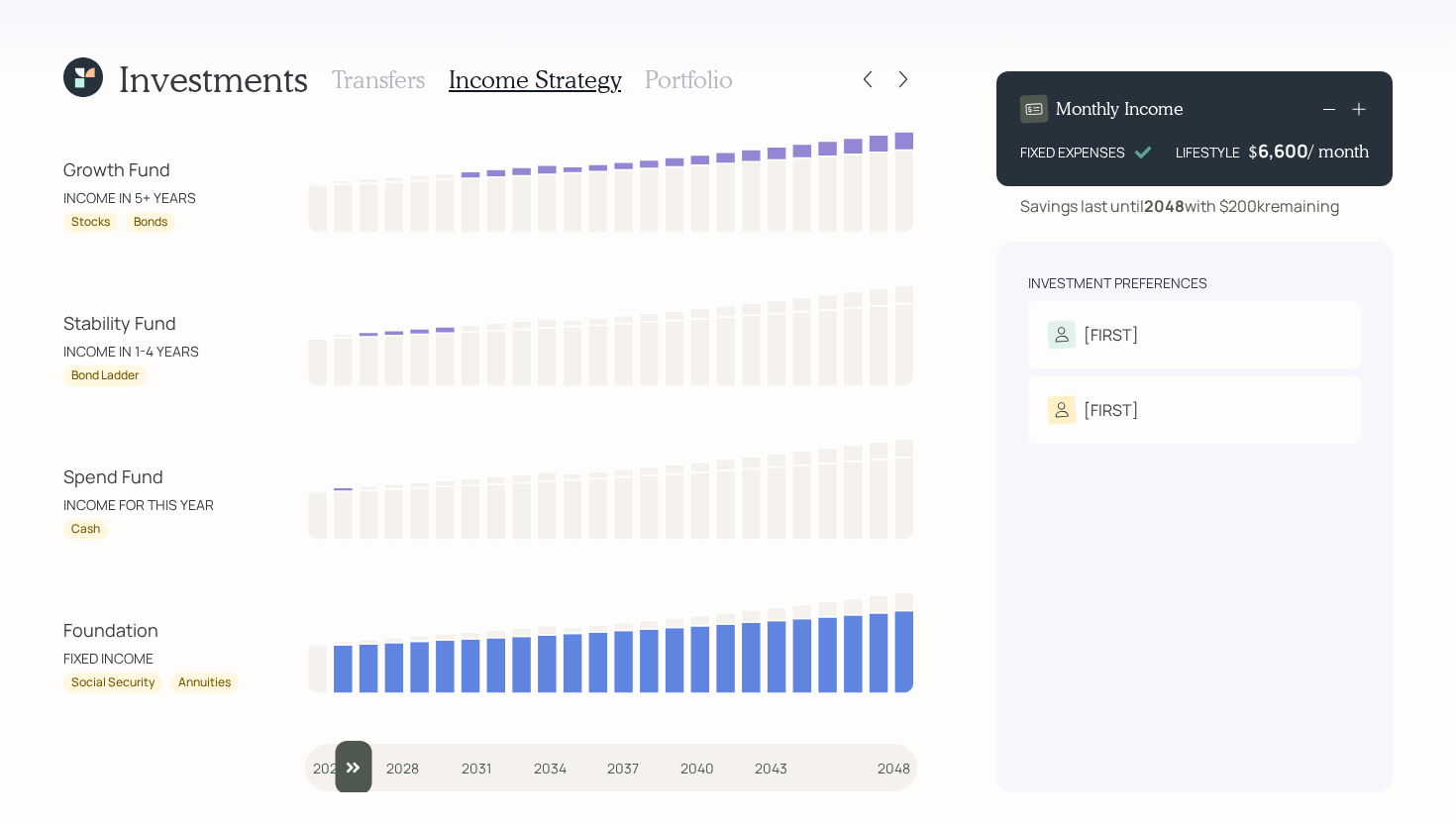 drag, startPoint x: 320, startPoint y: 767, endPoint x: 337, endPoint y: 767, distance: 17 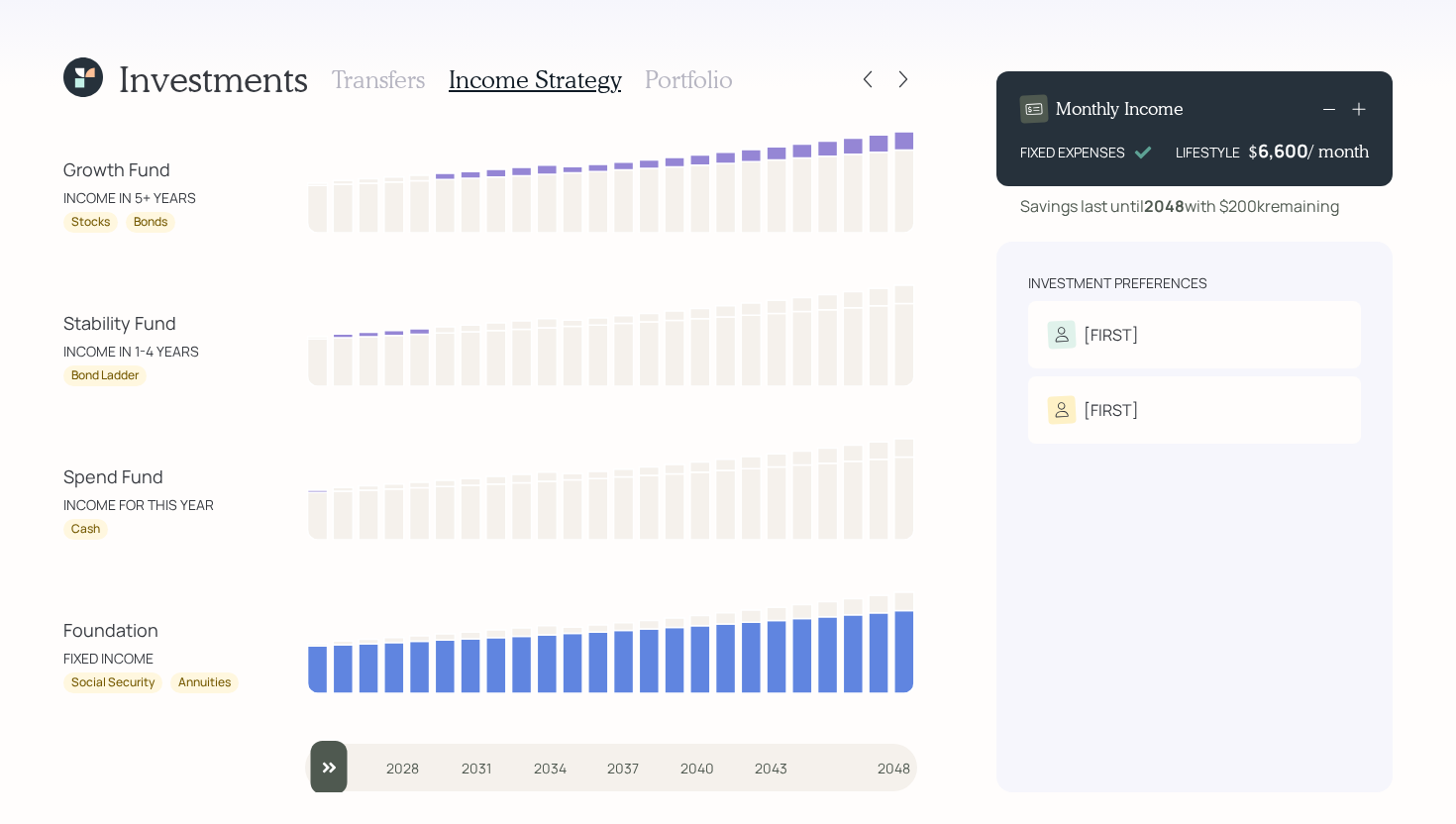 drag, startPoint x: 360, startPoint y: 768, endPoint x: 285, endPoint y: 770, distance: 75.026662 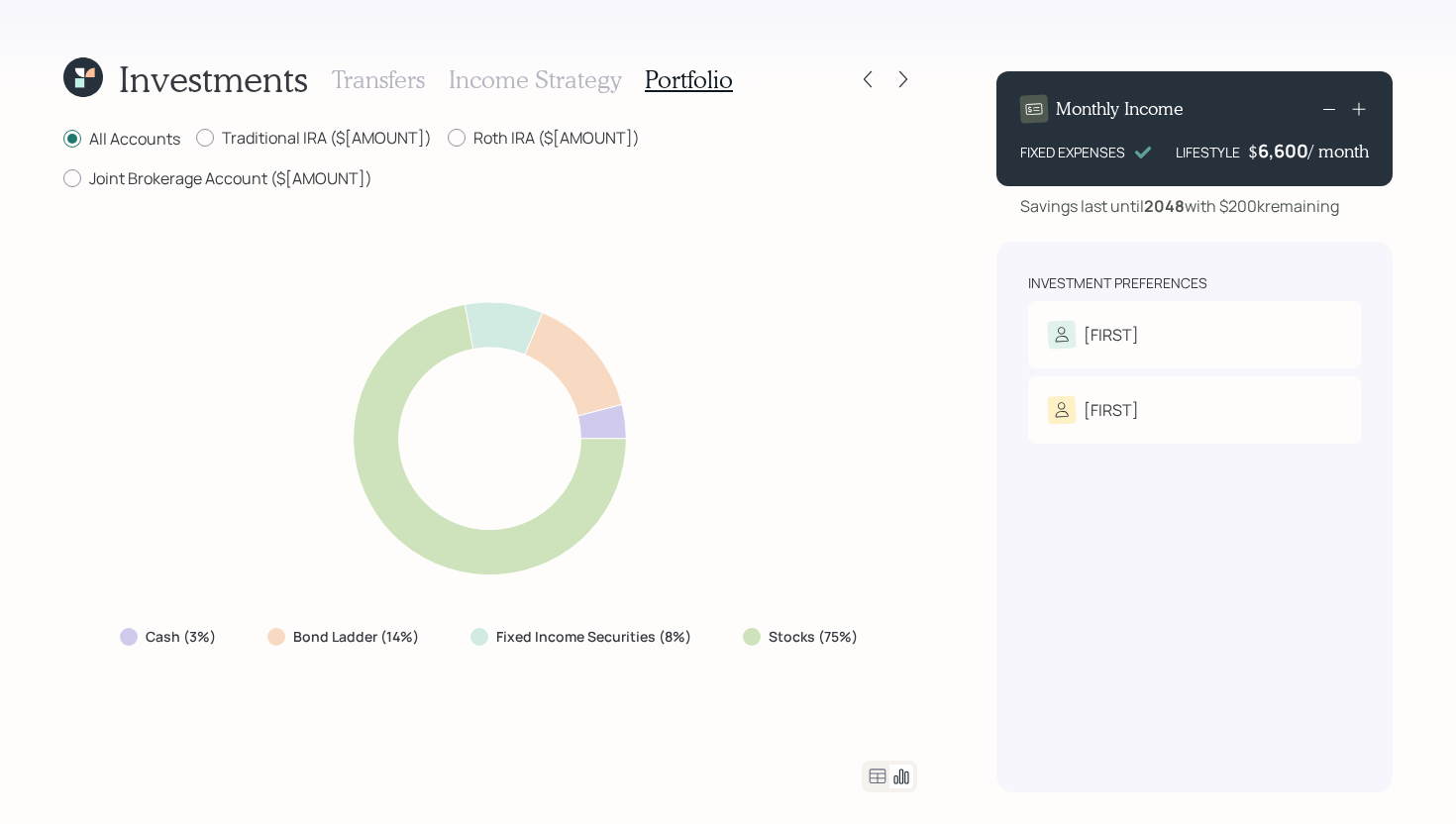 click 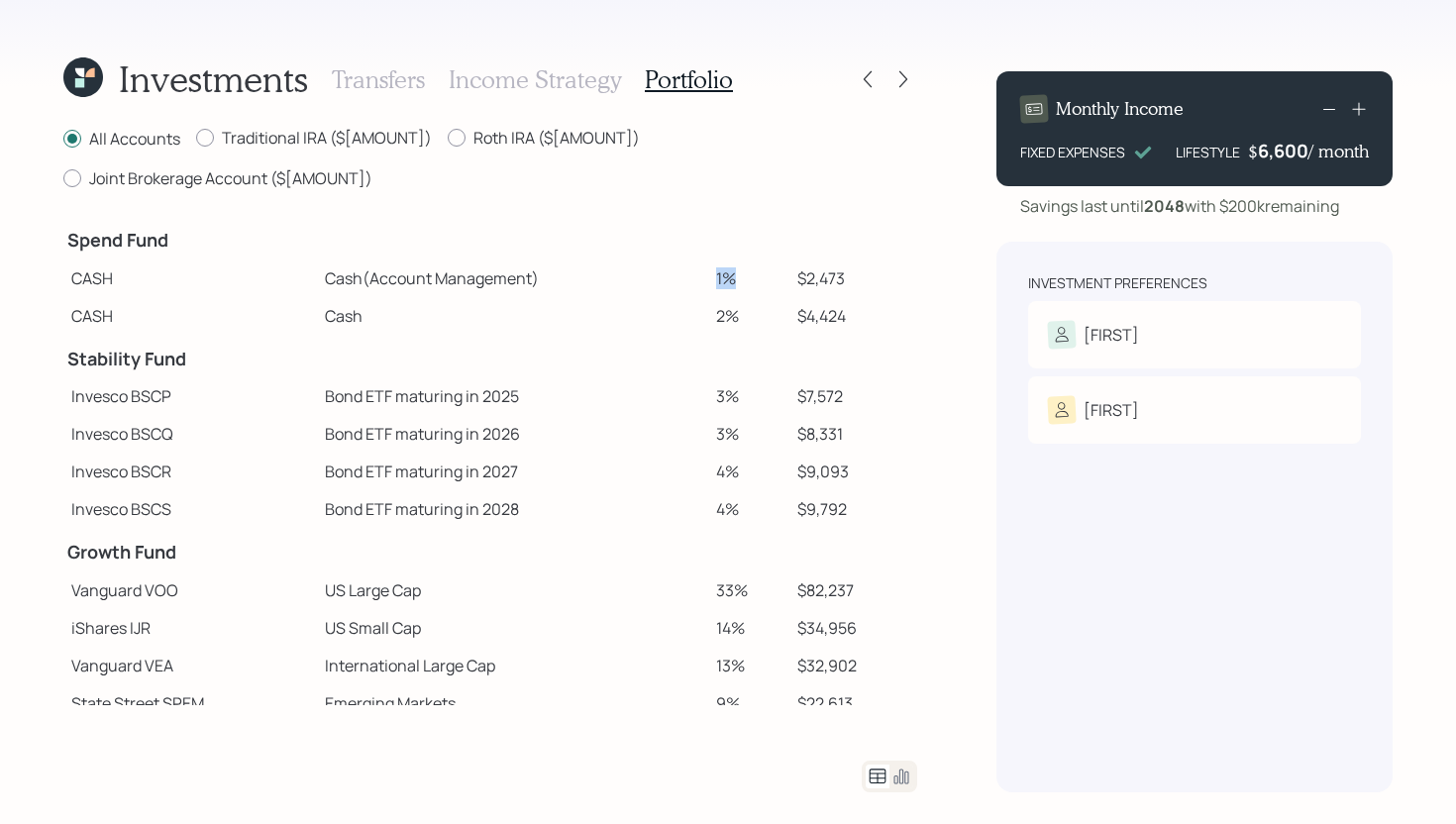 drag, startPoint x: 708, startPoint y: 232, endPoint x: 739, endPoint y: 232, distance: 31 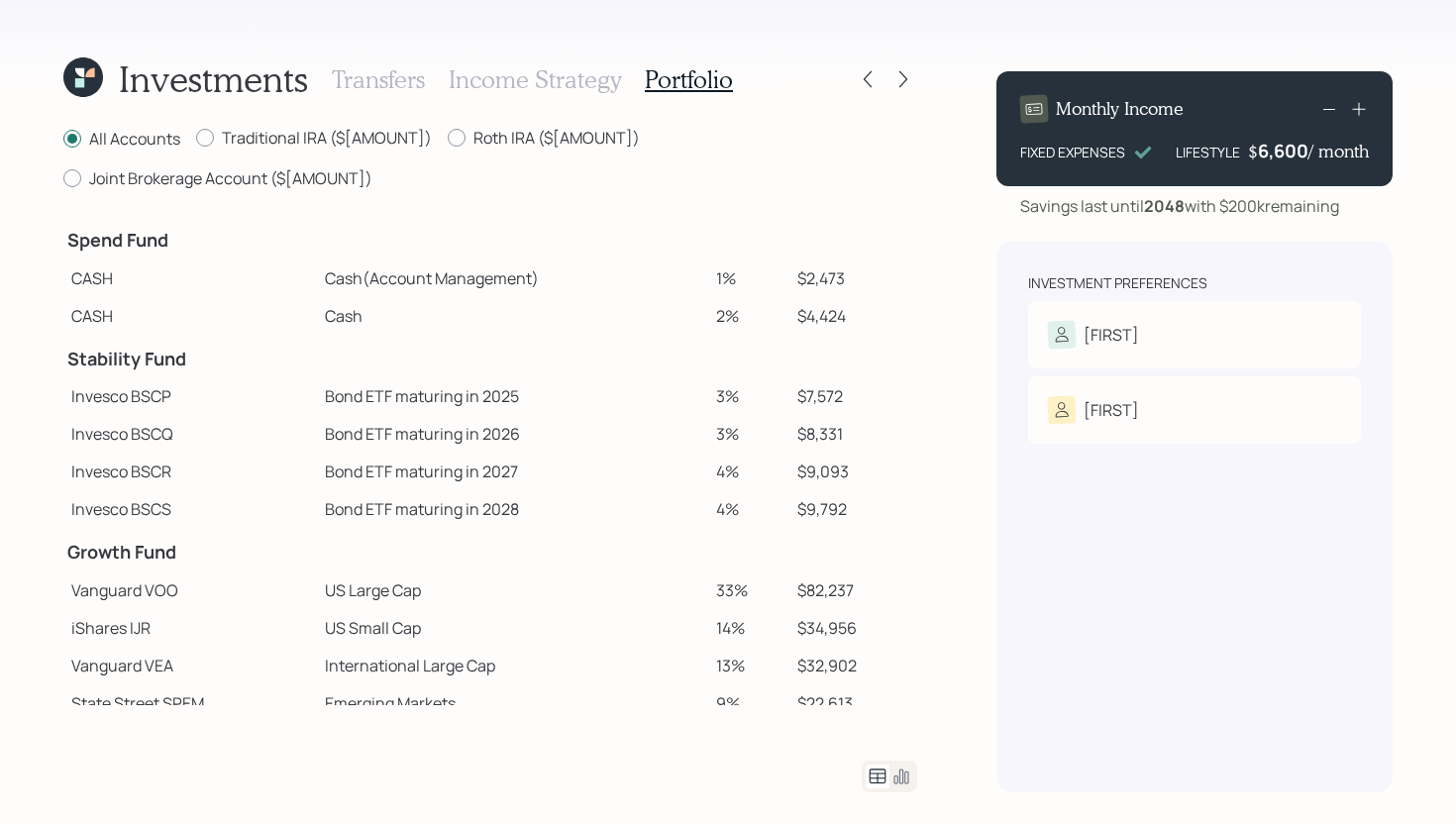 click at bounding box center (512, 238) 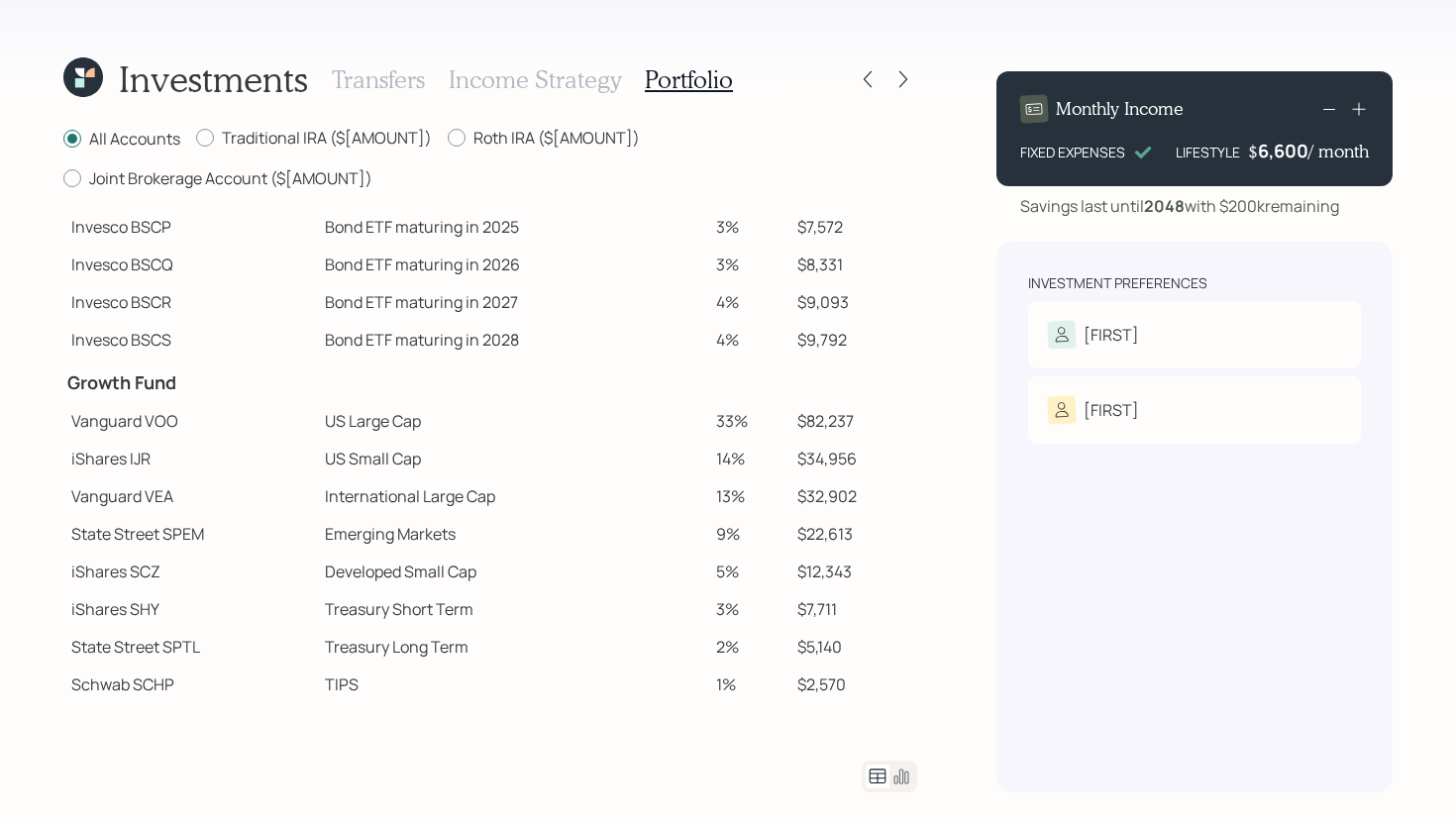 scroll, scrollTop: 202, scrollLeft: 0, axis: vertical 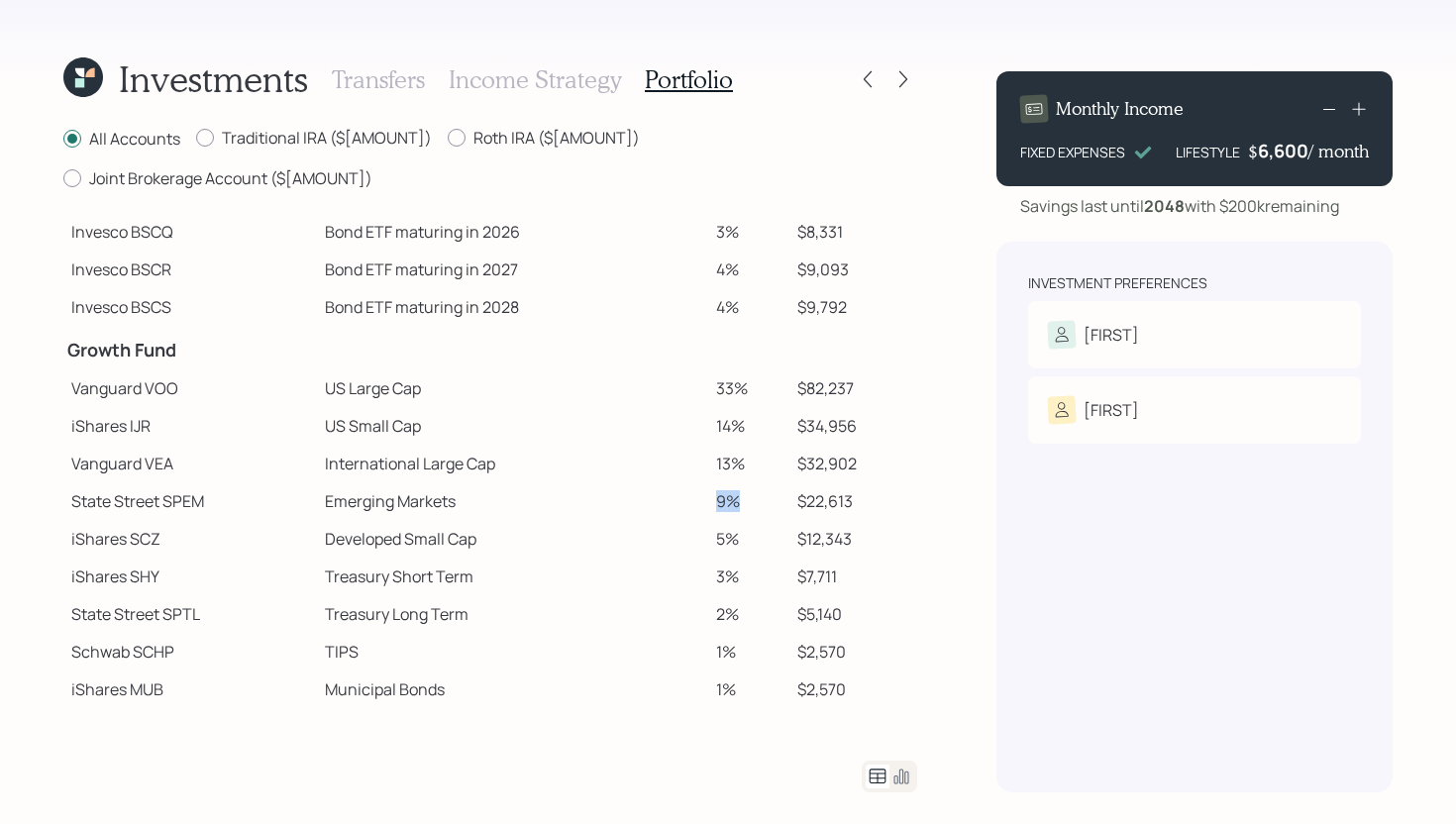 drag, startPoint x: 711, startPoint y: 460, endPoint x: 747, endPoint y: 459, distance: 36.013886 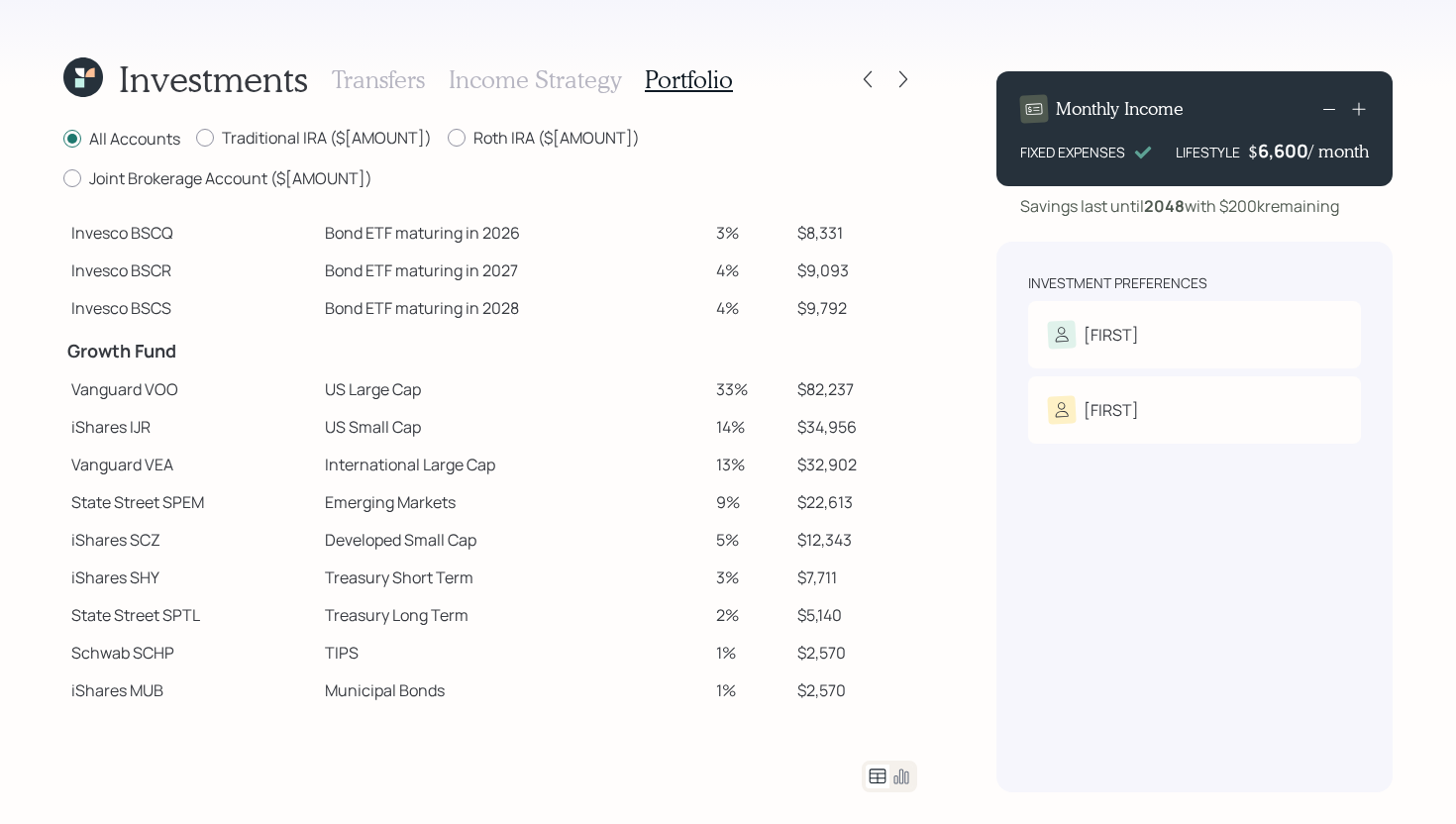 scroll, scrollTop: 202, scrollLeft: 0, axis: vertical 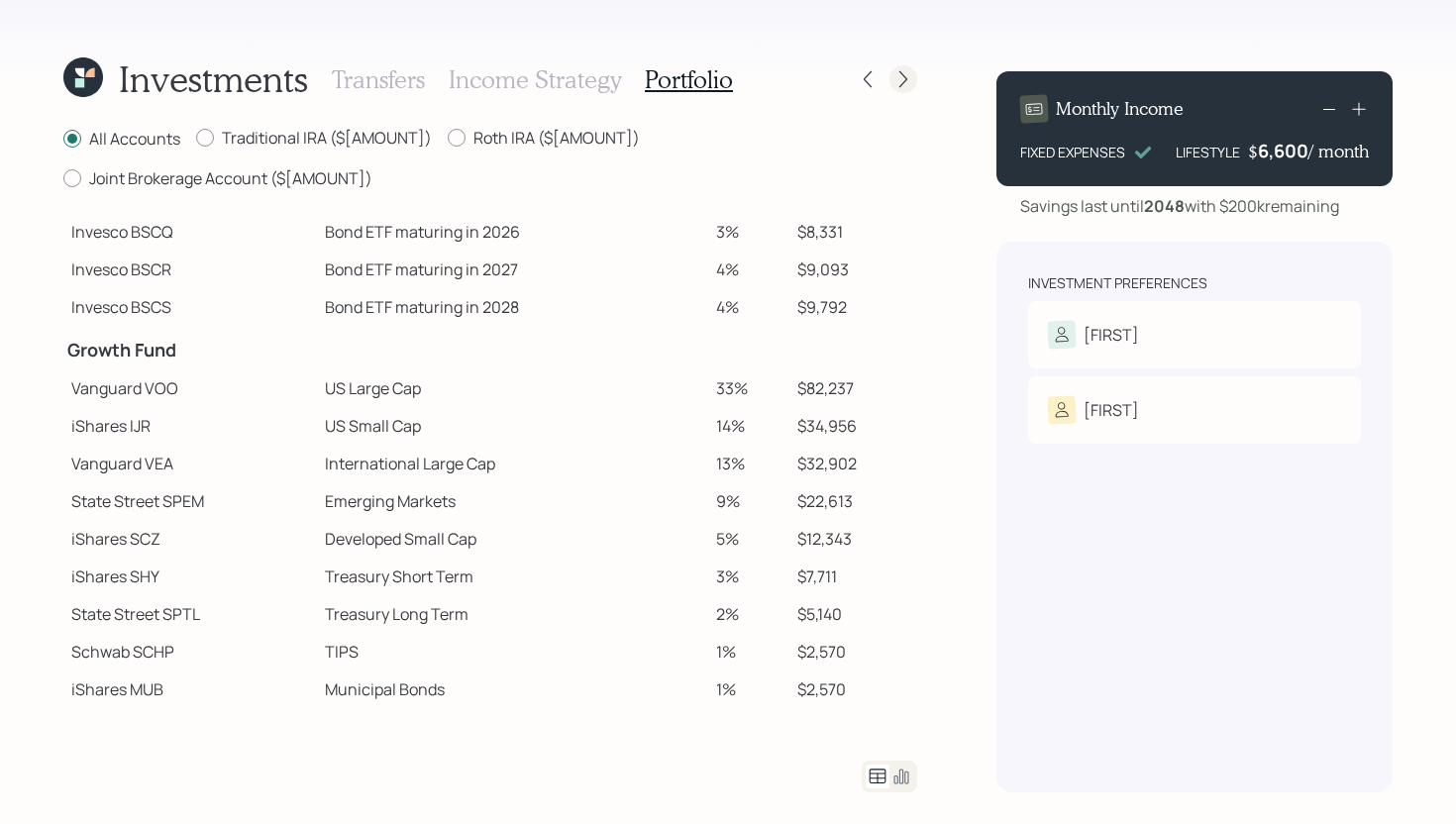 click 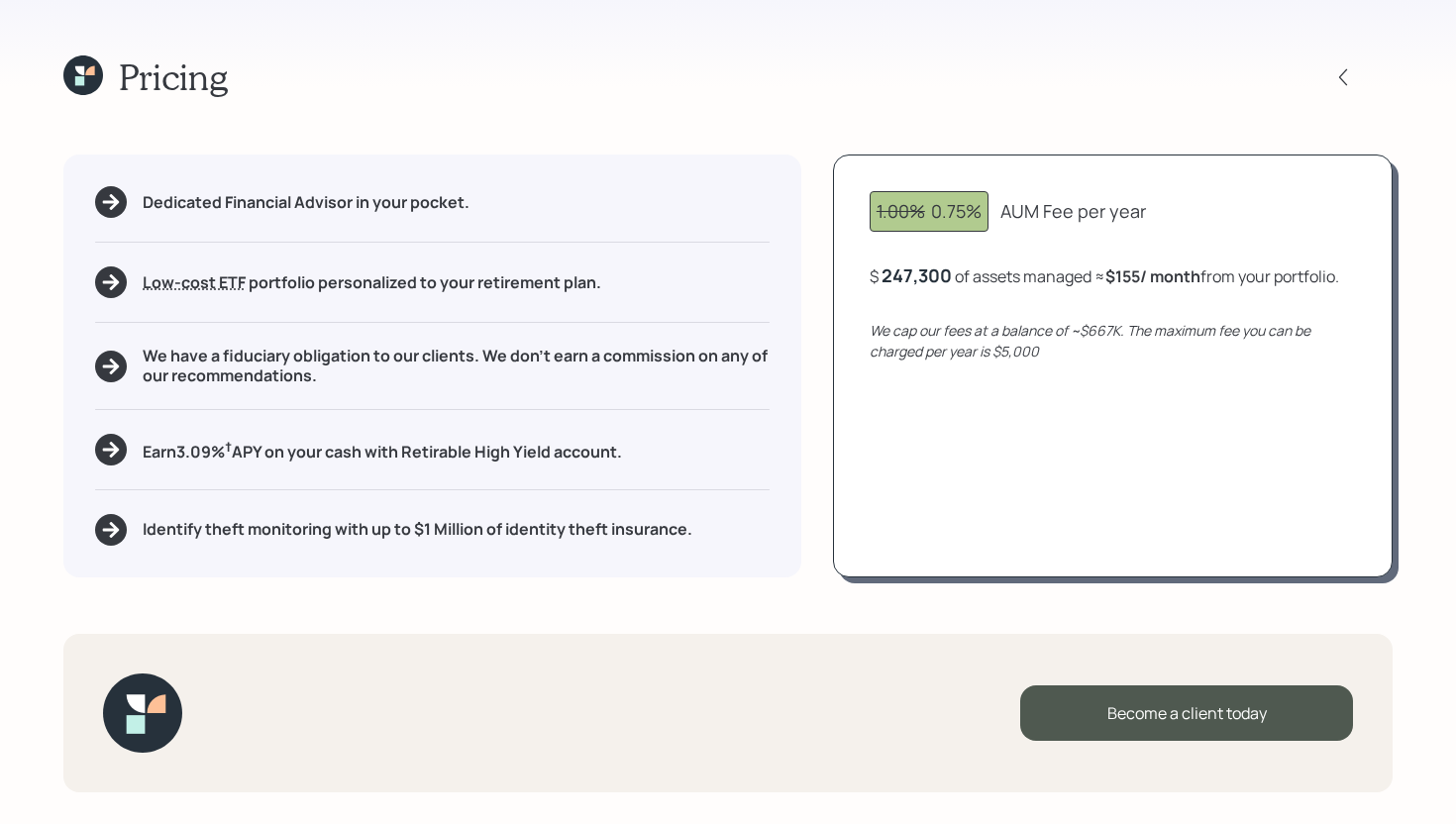 click on "247,300" at bounding box center (916, 275) 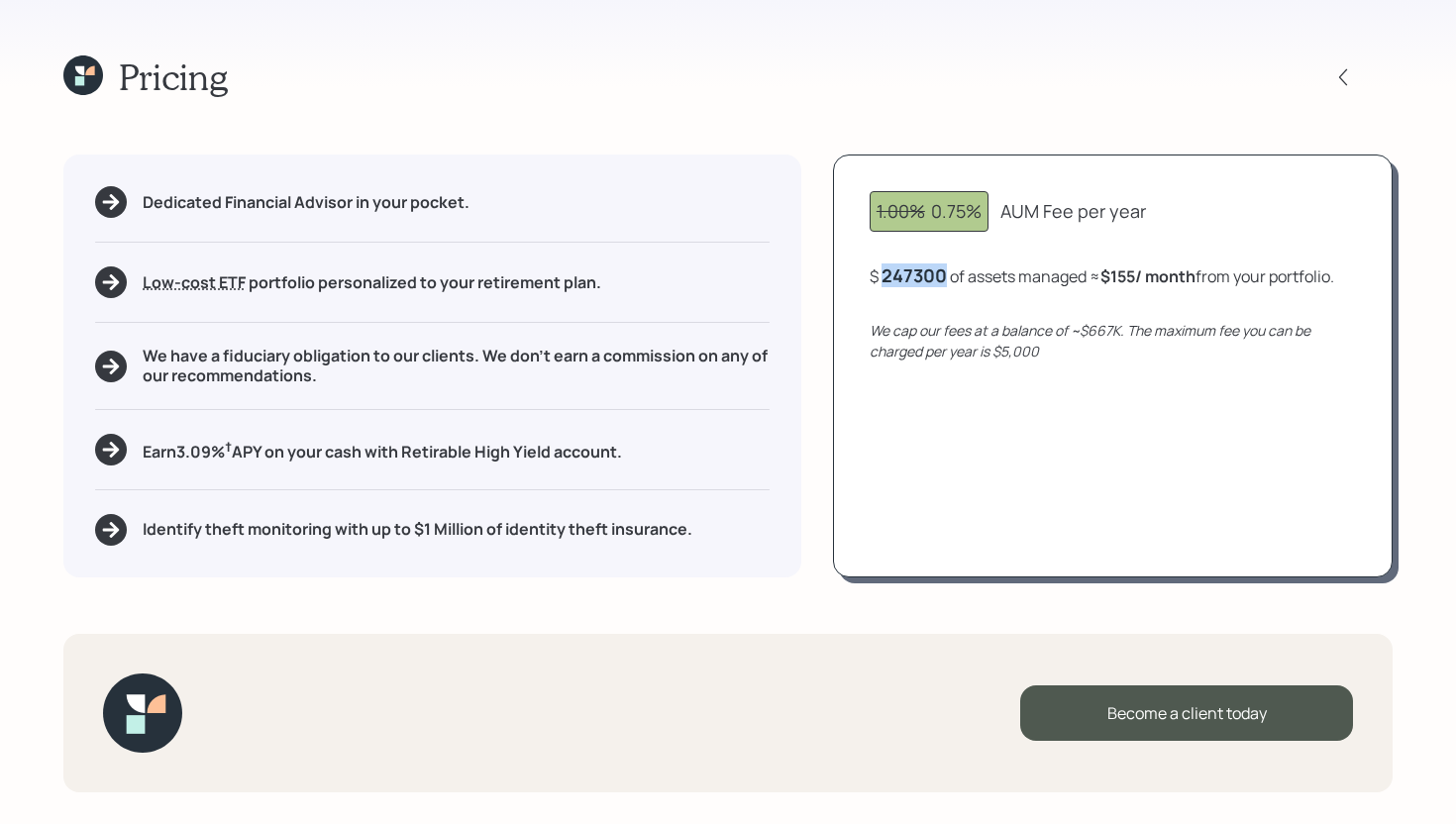click on "247300" at bounding box center [914, 275] 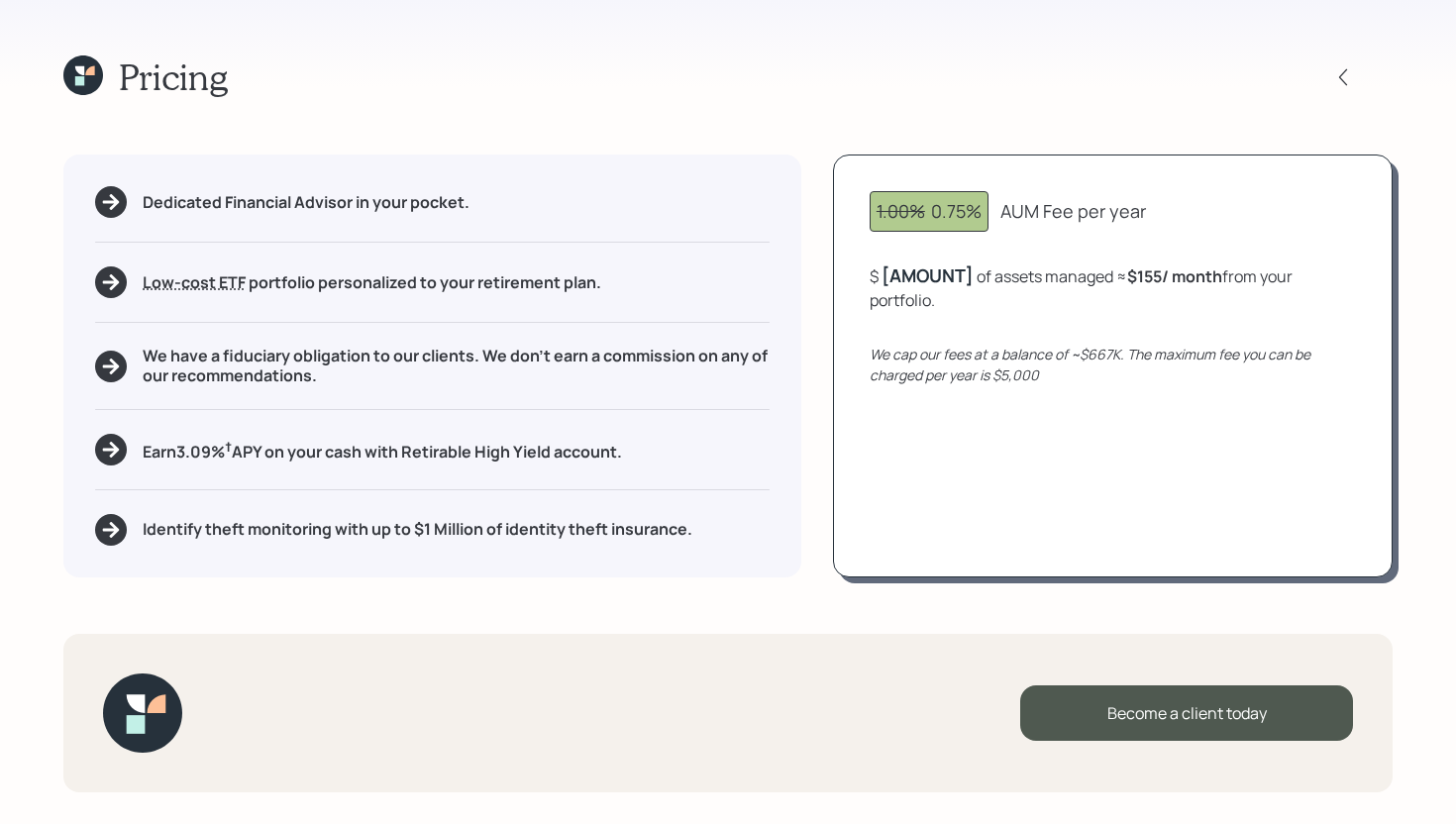 click on "1.00% 0.75% AUM Fee per year $   47300   of assets managed ≈  $155  / month  from your portfolio . We cap our fees at a balance of ~$667K. The maximum fee you can be charged per year is $5,000" at bounding box center [1112, 365] 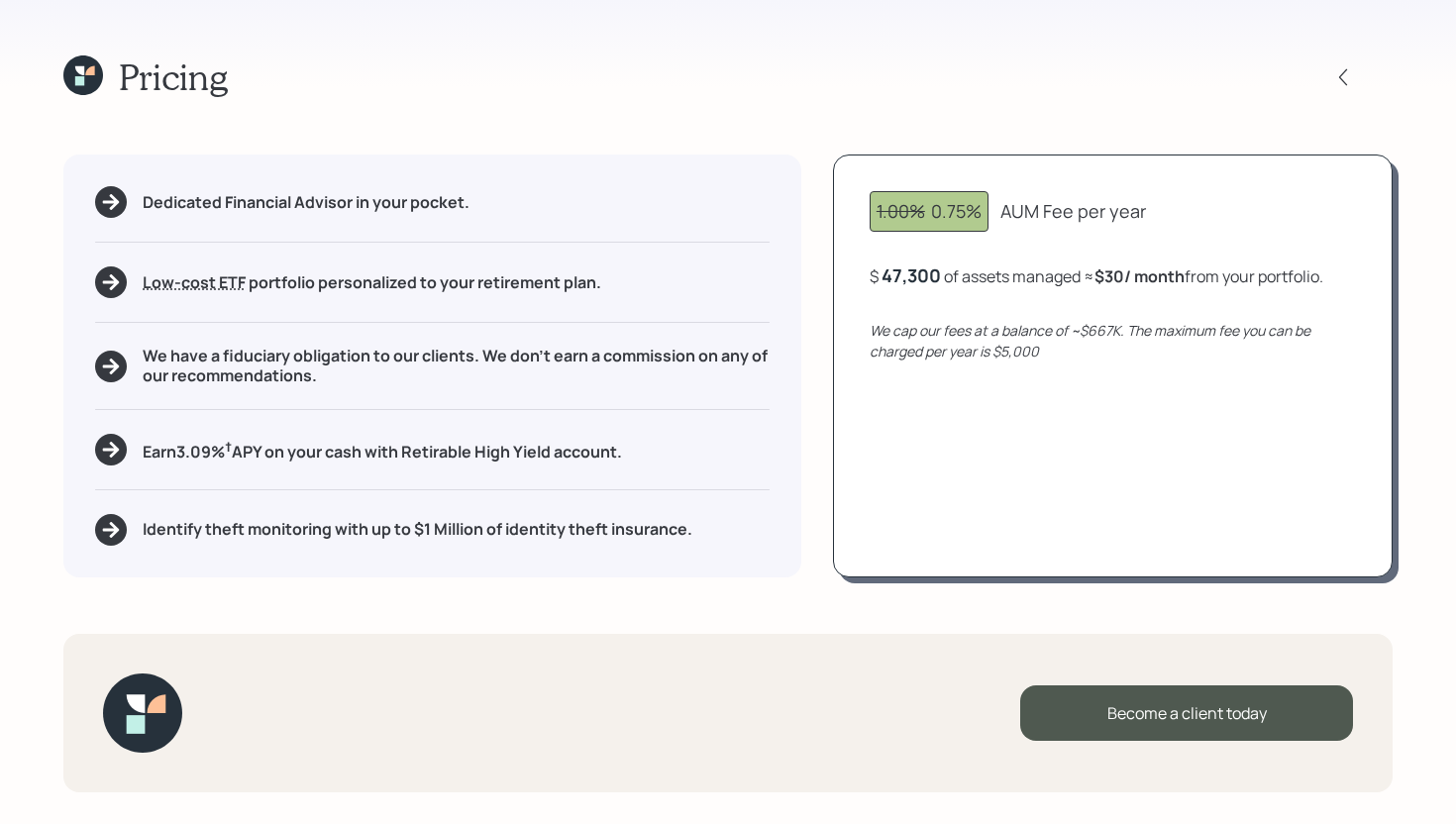 click on "47,300" at bounding box center [911, 275] 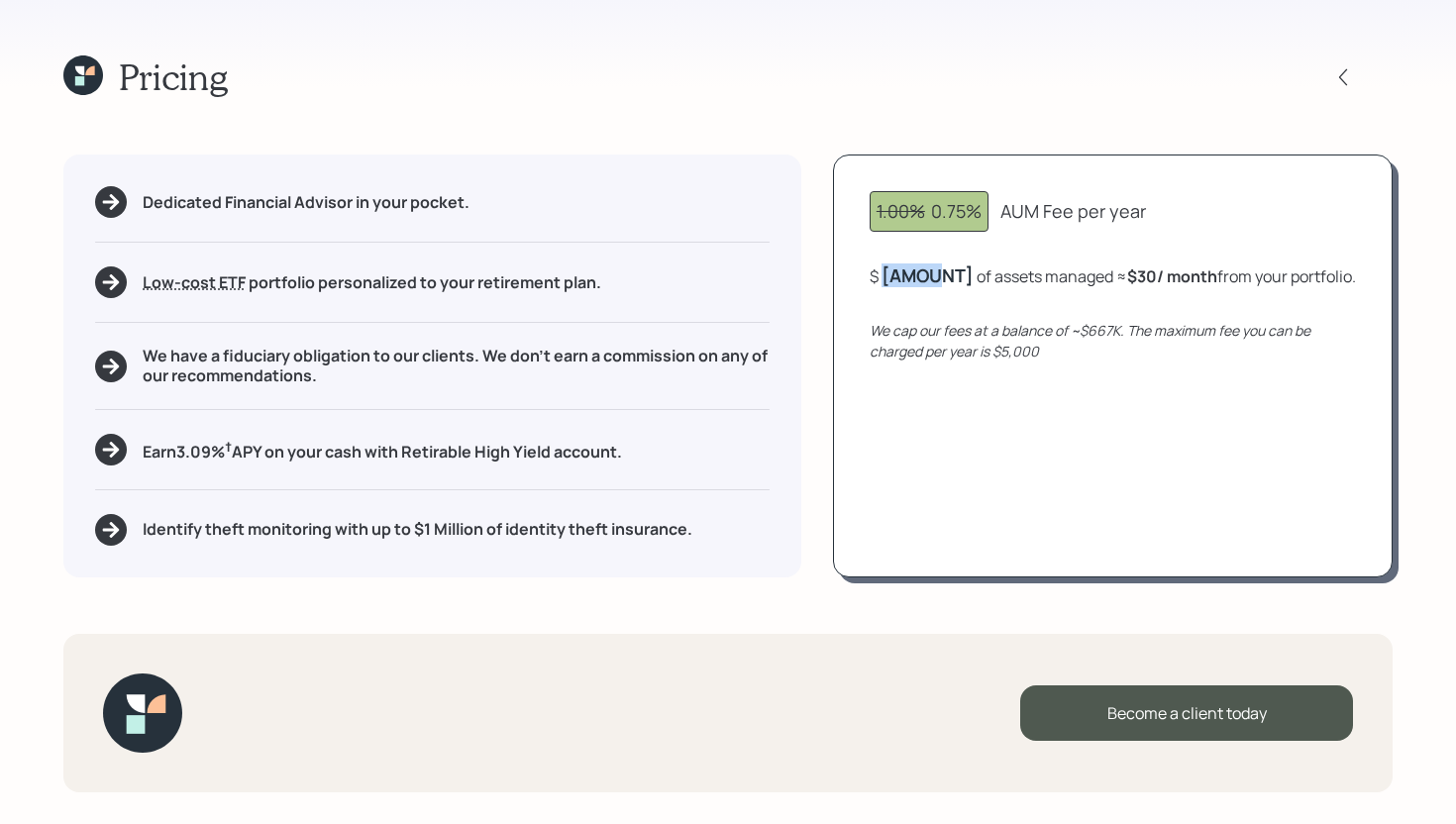 click on "[AMOUNT]" at bounding box center (927, 275) 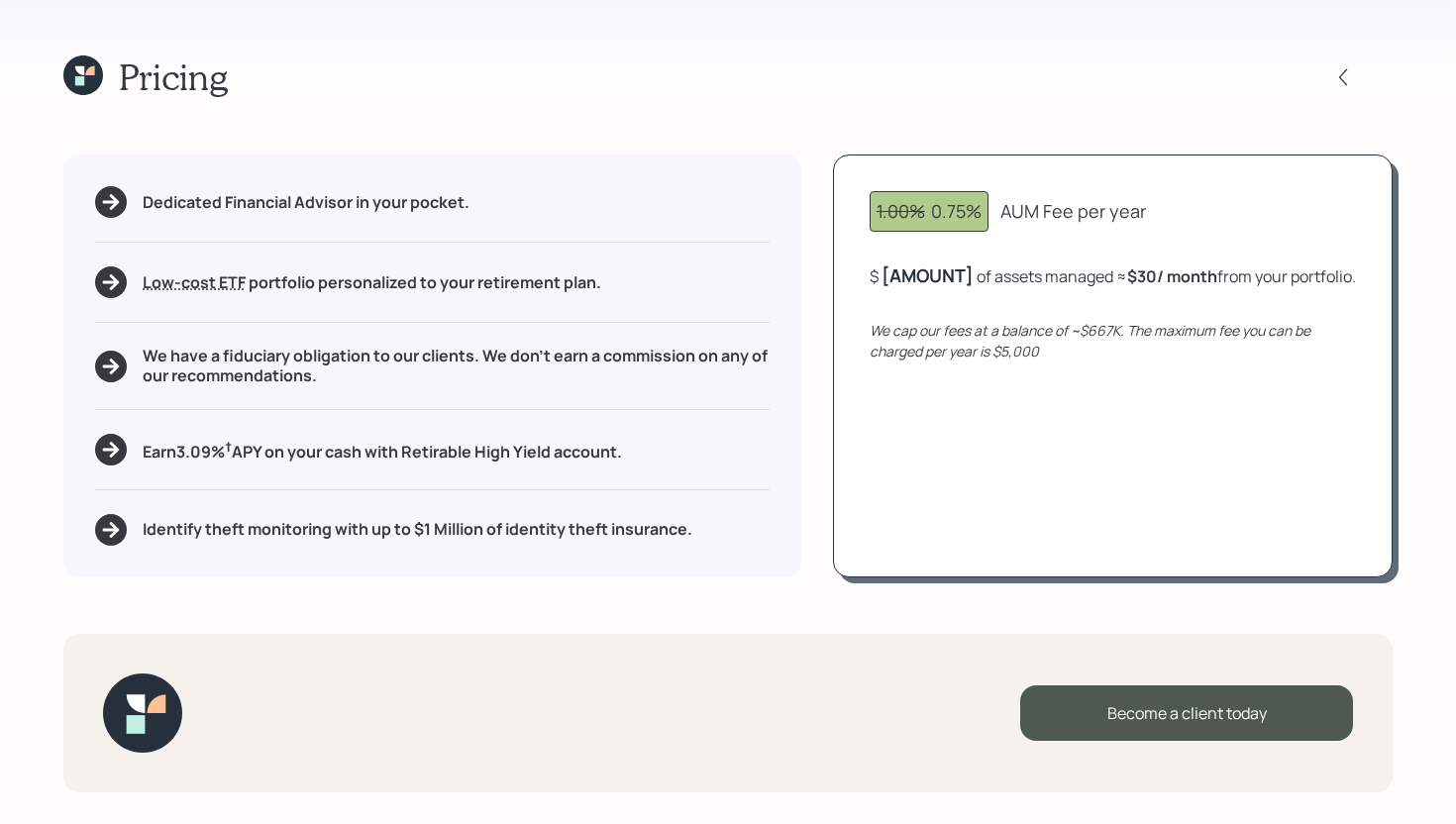 click on "1.00% 0.75% AUM Fee per year $[AMOUNT] of assets managed ≈ $[AMOUNT] / month from your portfolio . We cap our fees at a balance of ~$[AMOUNT]K. The maximum fee you can be charged per year is $[AMOUNT]" at bounding box center [1112, 365] 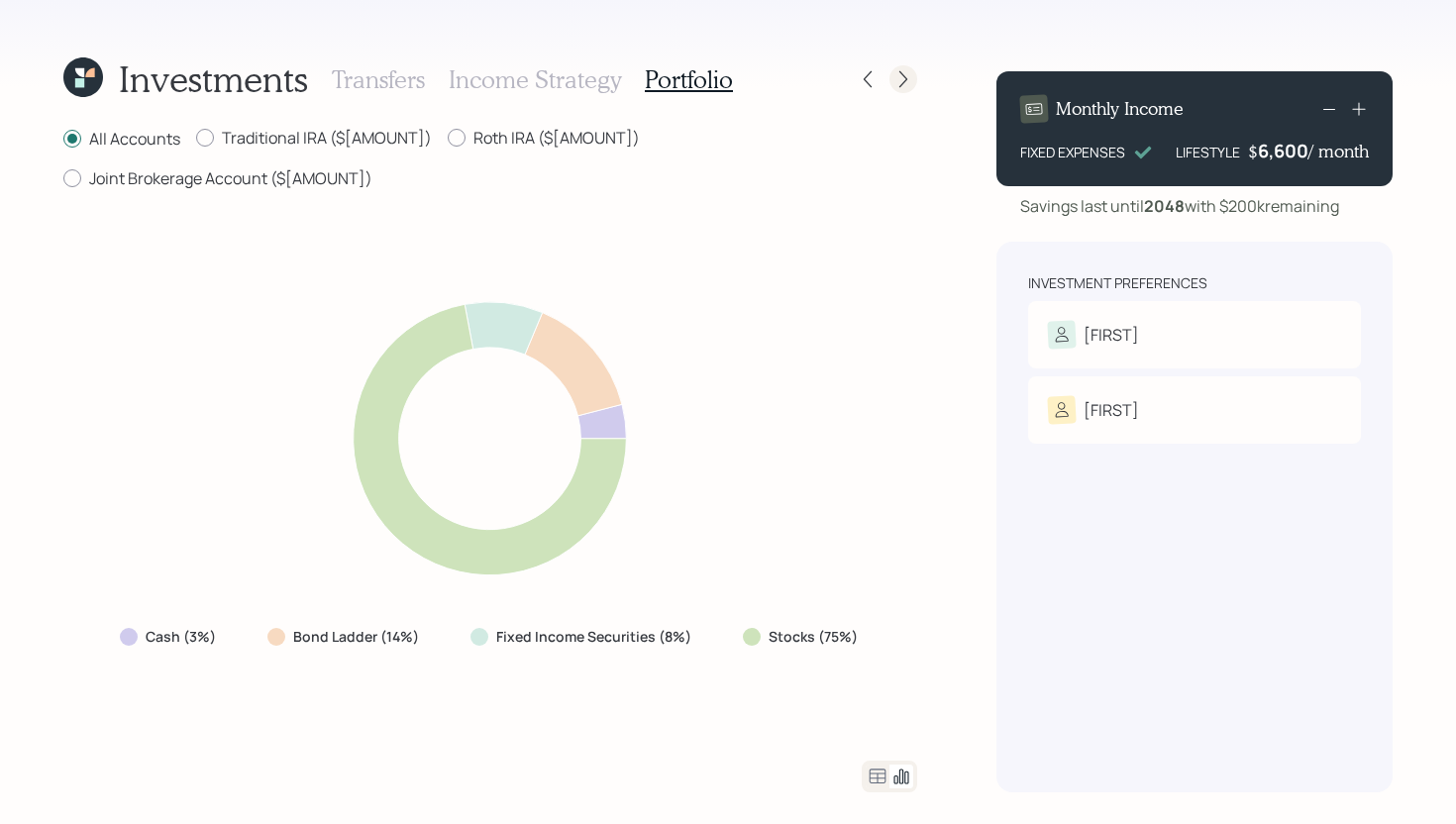 click 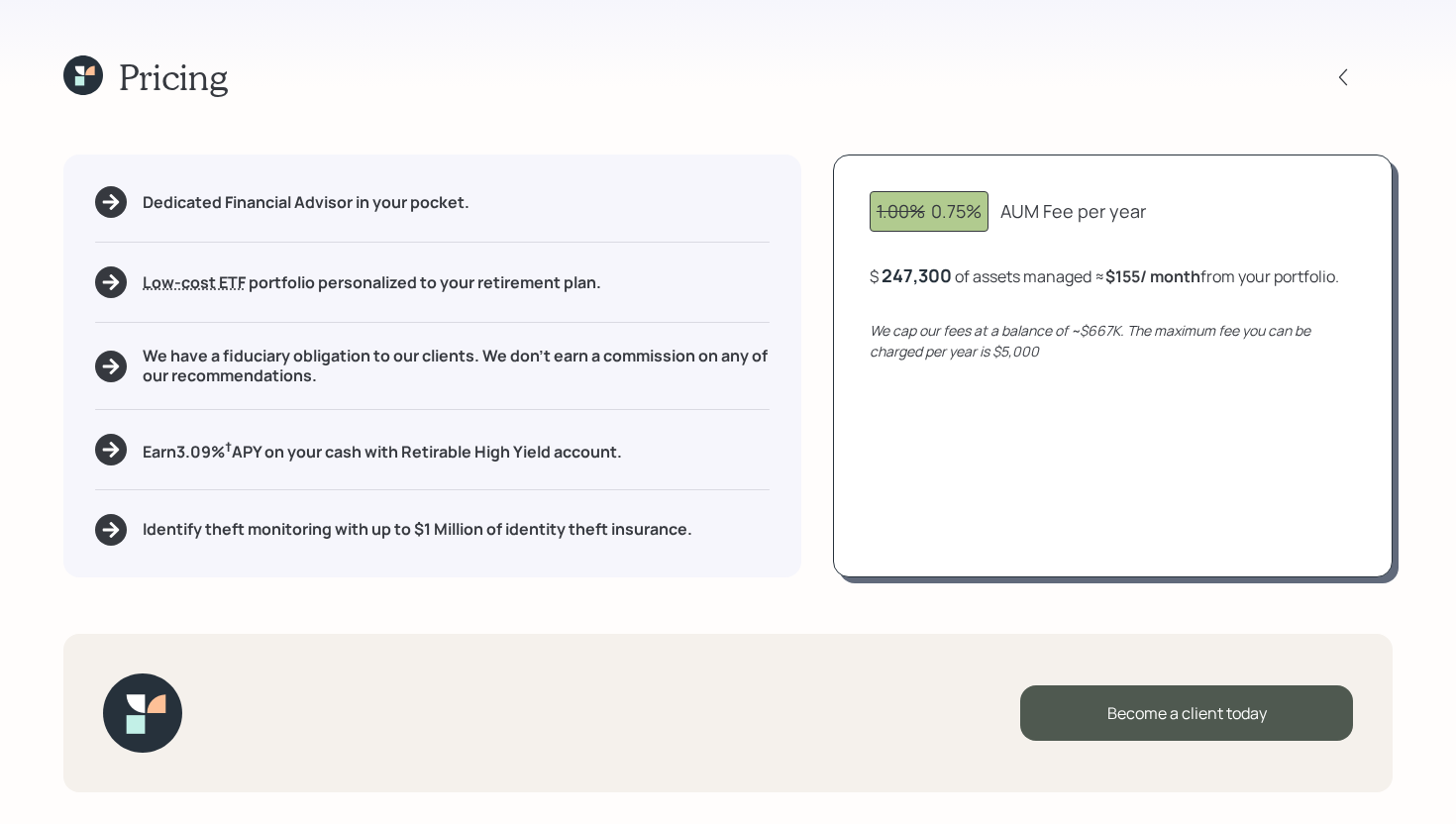 click 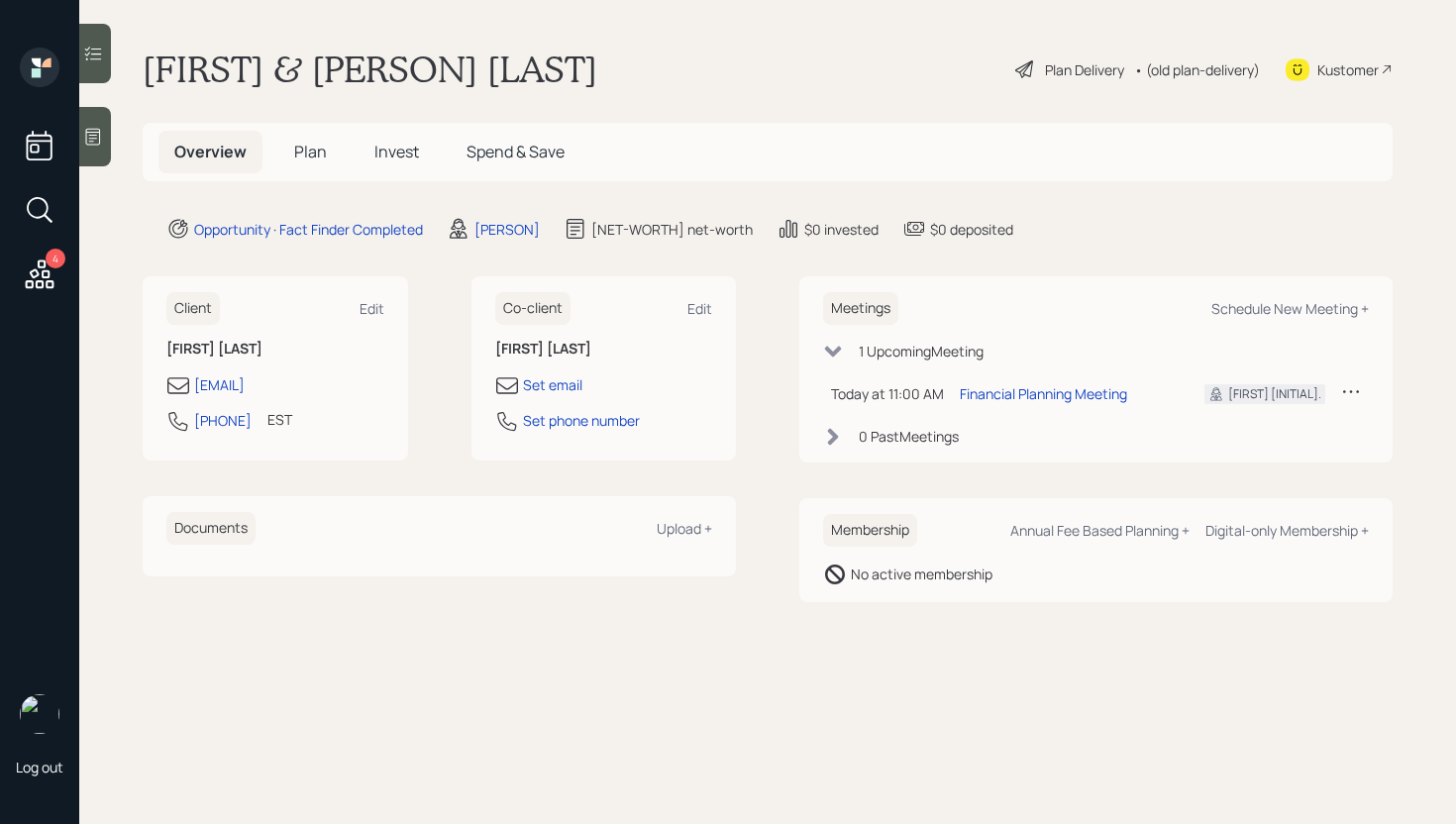 click on "Plan" at bounding box center [310, 152] 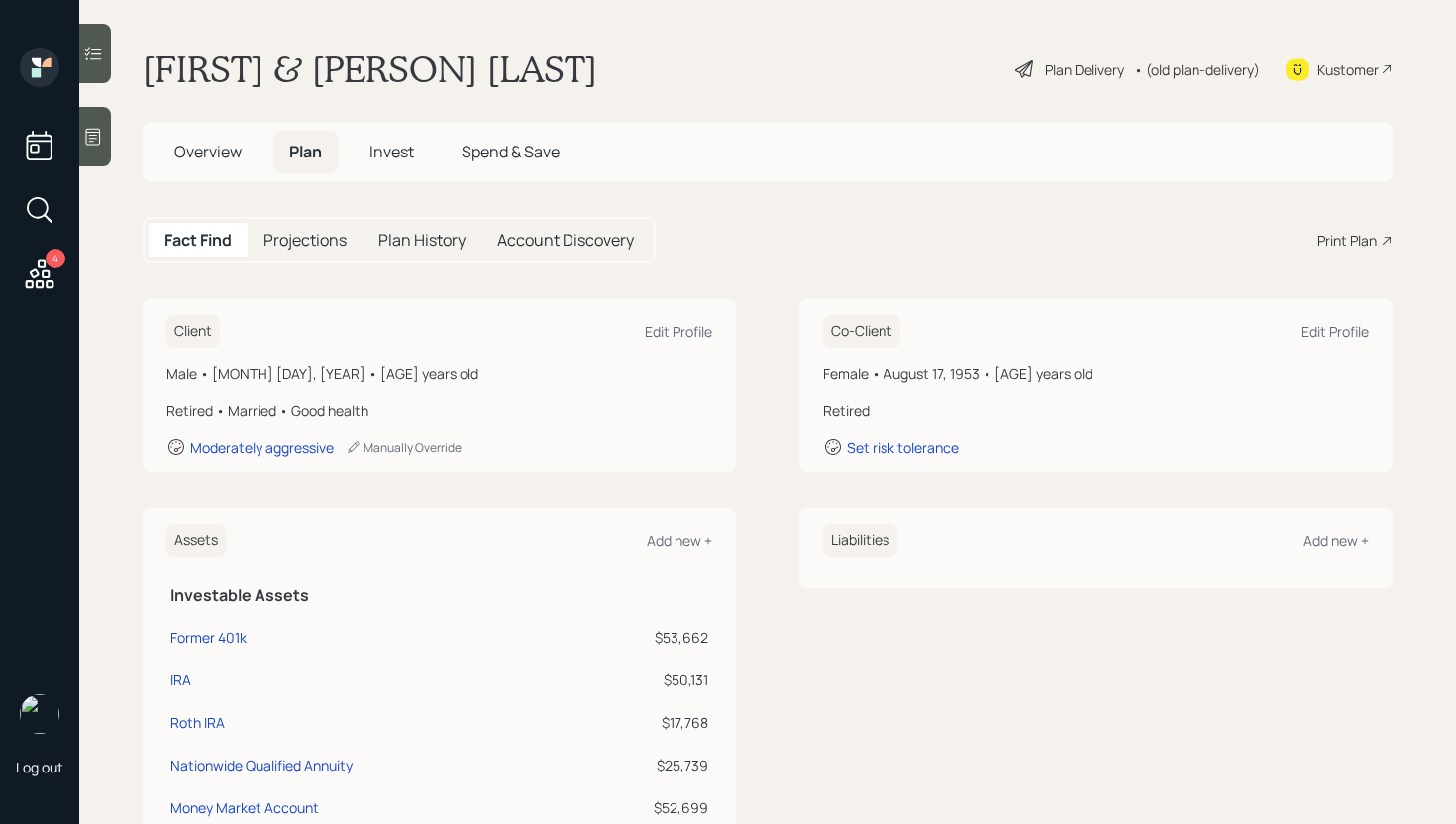 click on "Print Plan" at bounding box center [1347, 240] 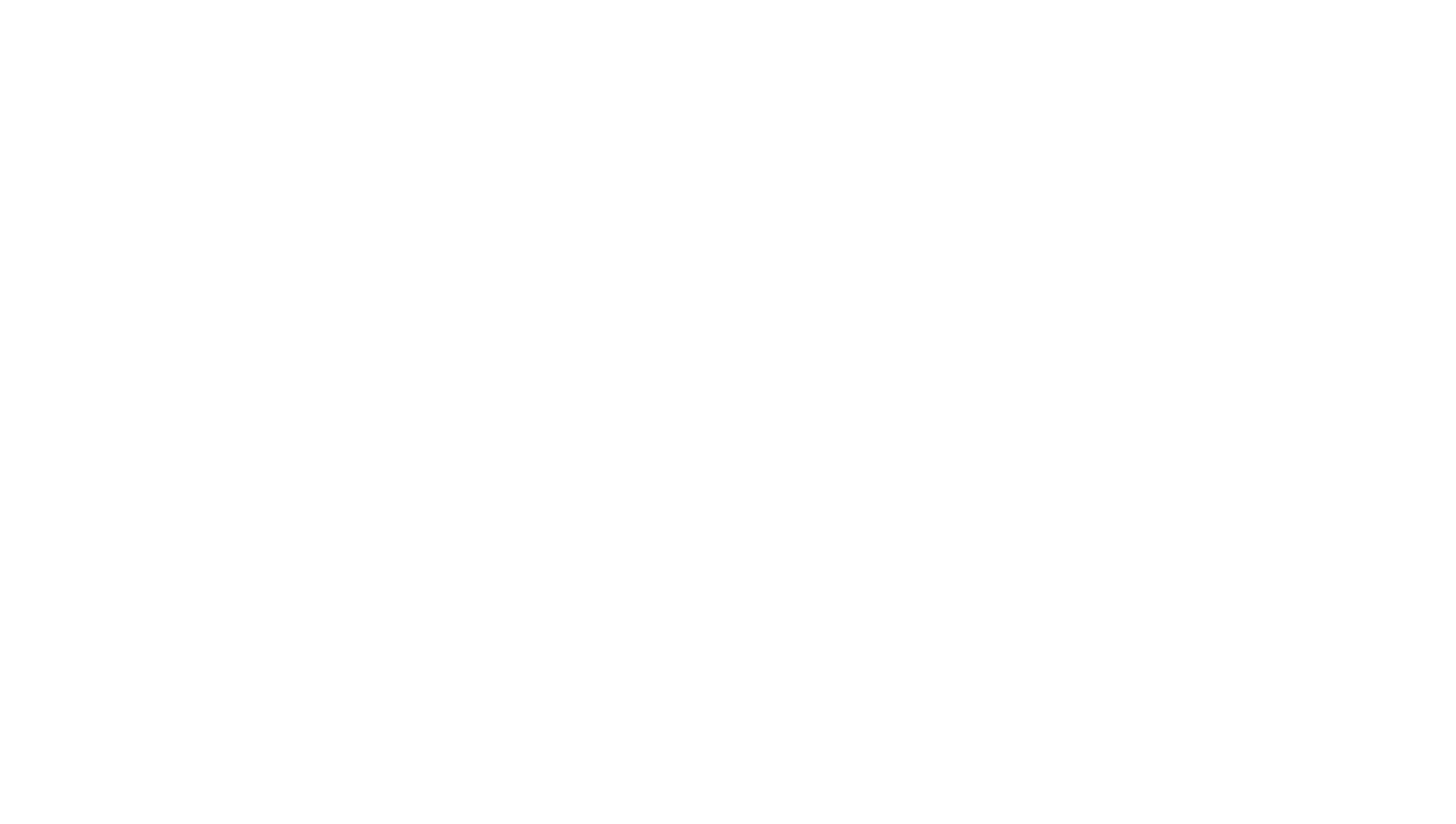 scroll, scrollTop: 0, scrollLeft: 0, axis: both 